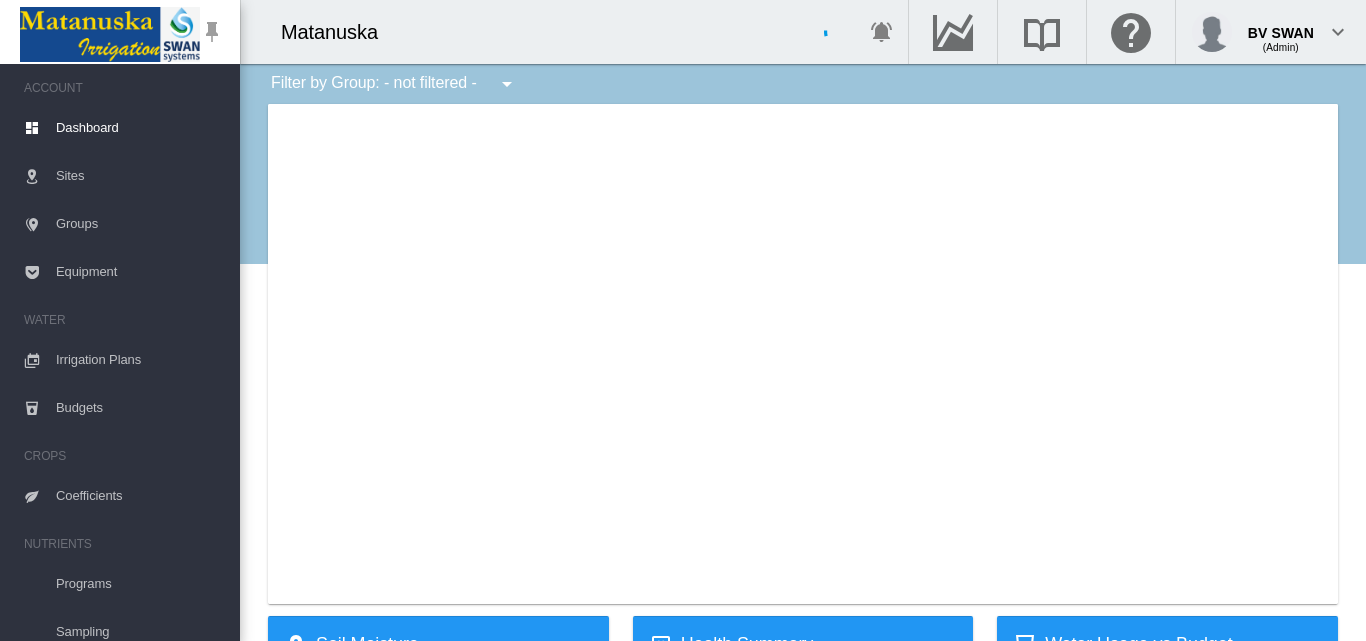 scroll, scrollTop: 0, scrollLeft: 0, axis: both 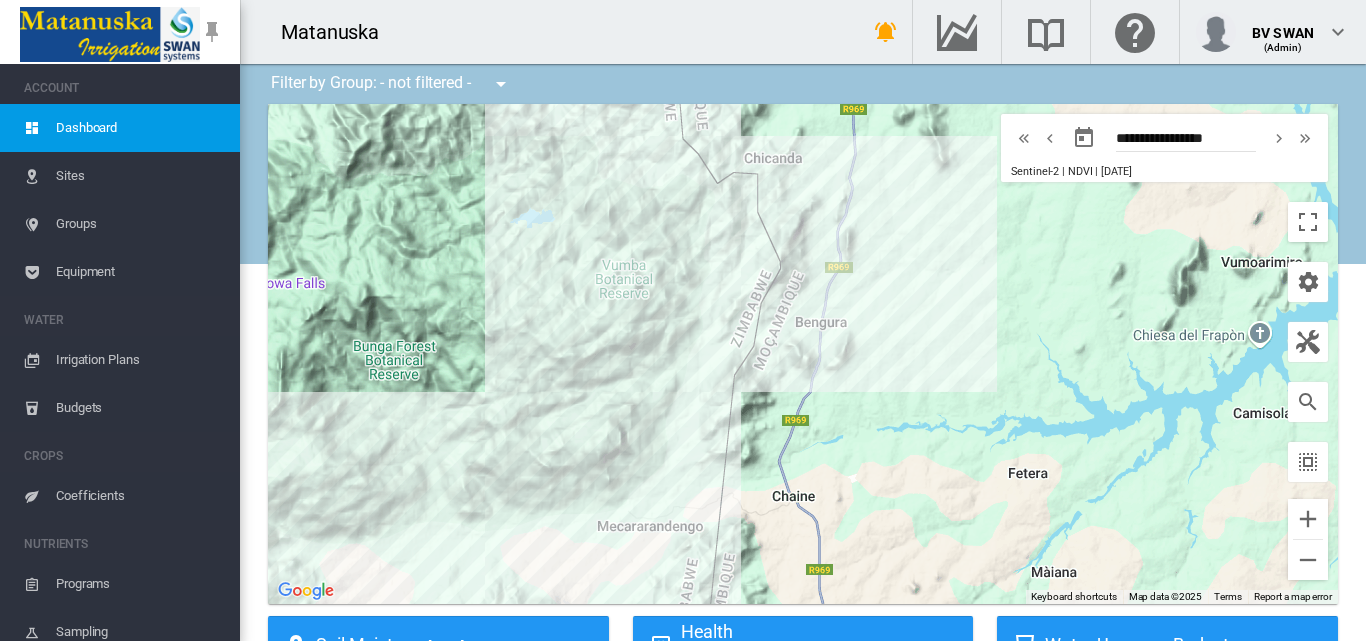 click on "Sites" at bounding box center [140, 176] 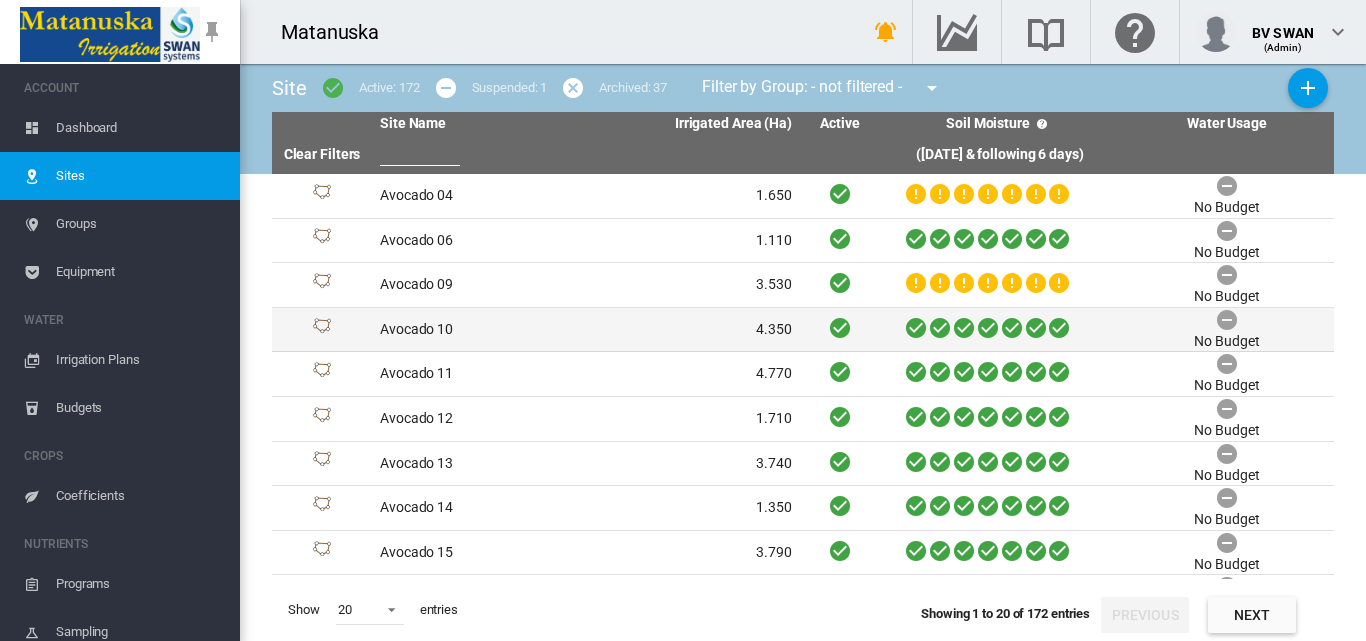 click on "Avocado 10" at bounding box center (479, 330) 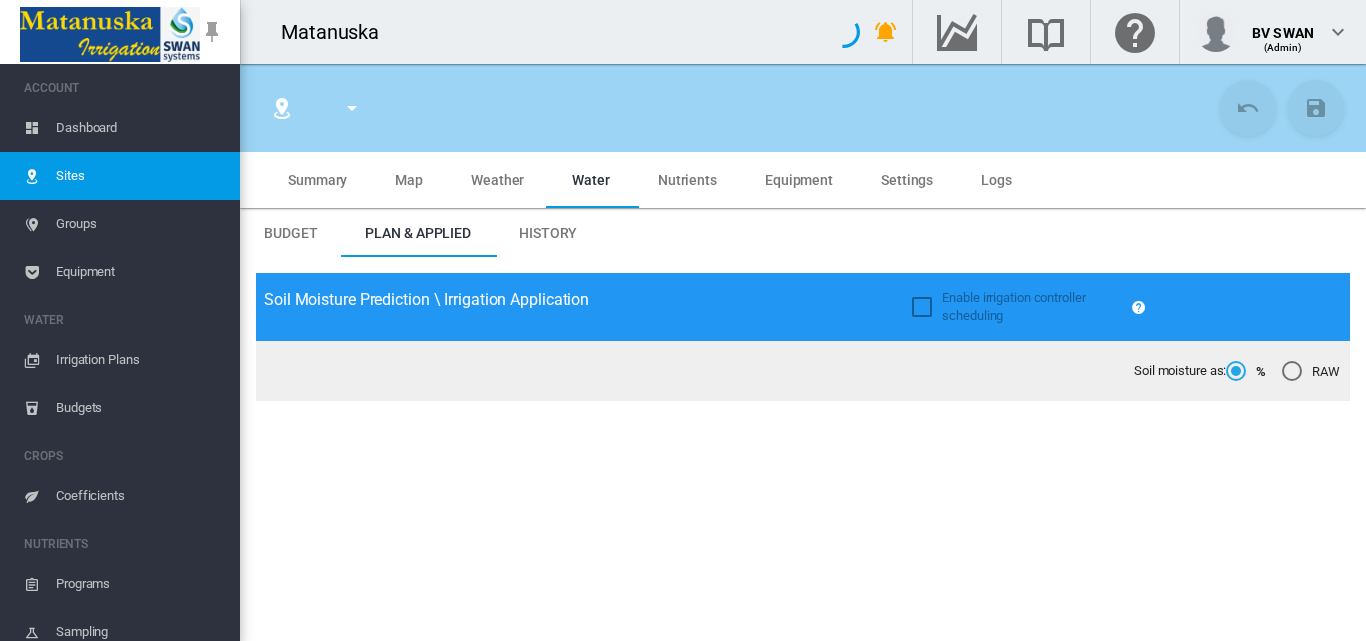 type on "**********" 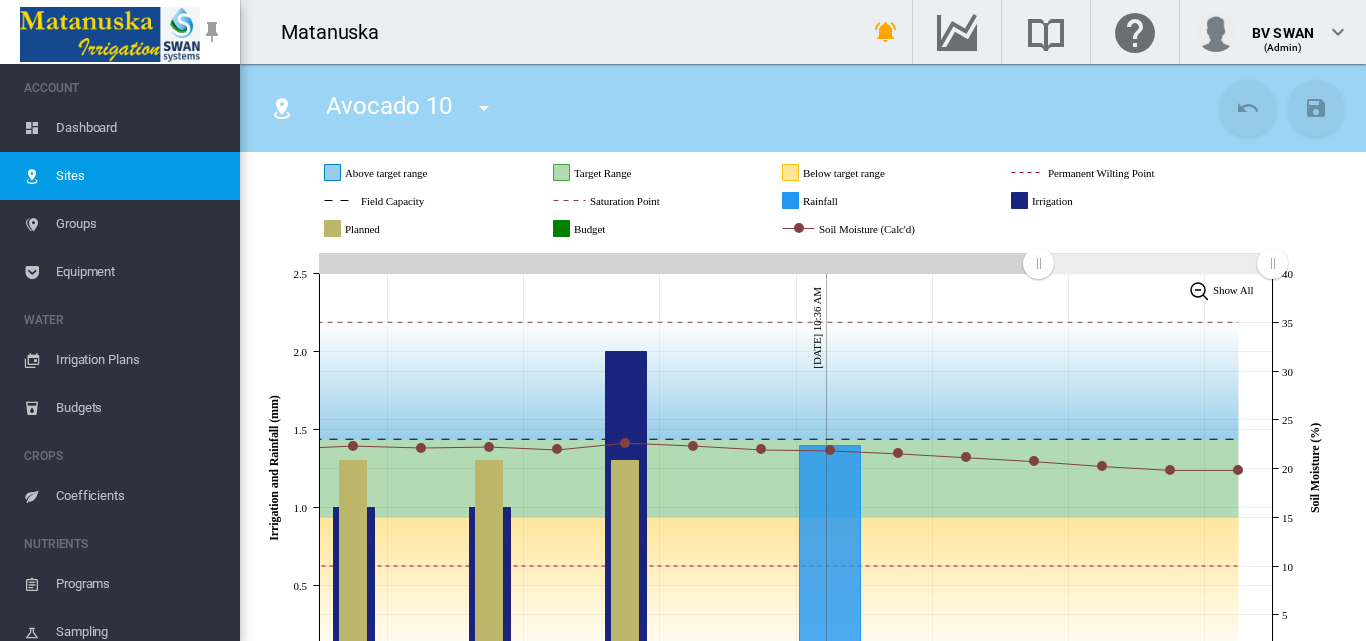 scroll, scrollTop: 300, scrollLeft: 0, axis: vertical 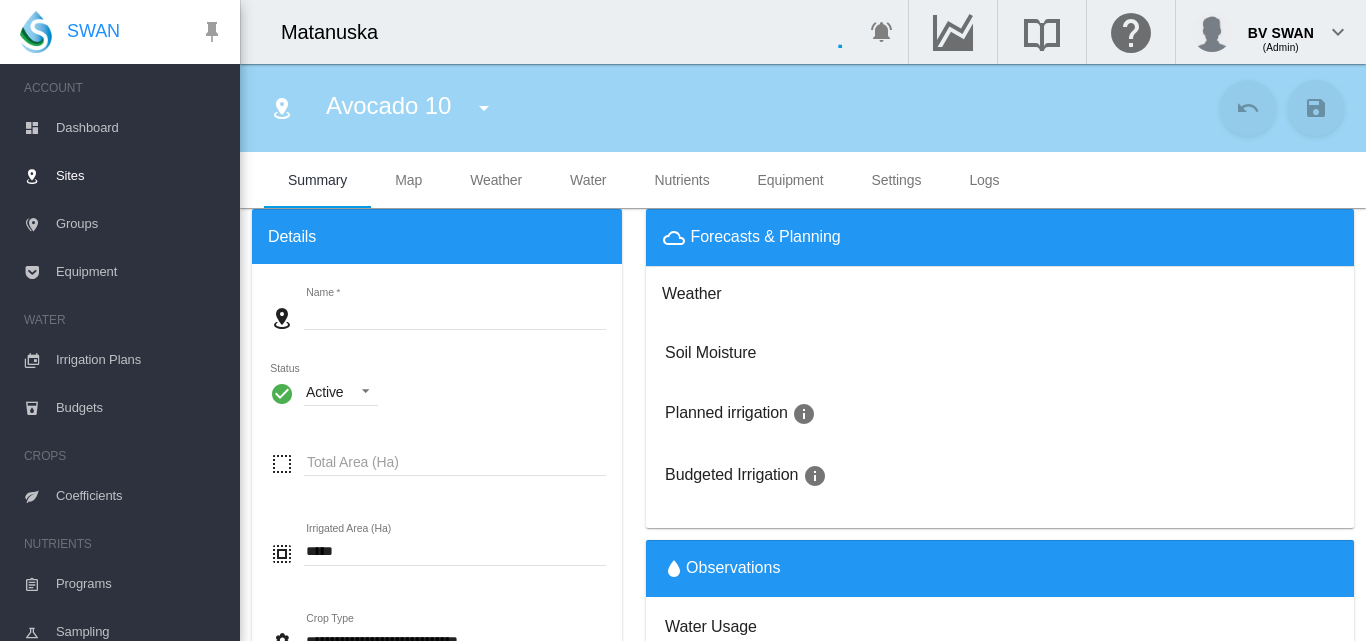 type on "**********" 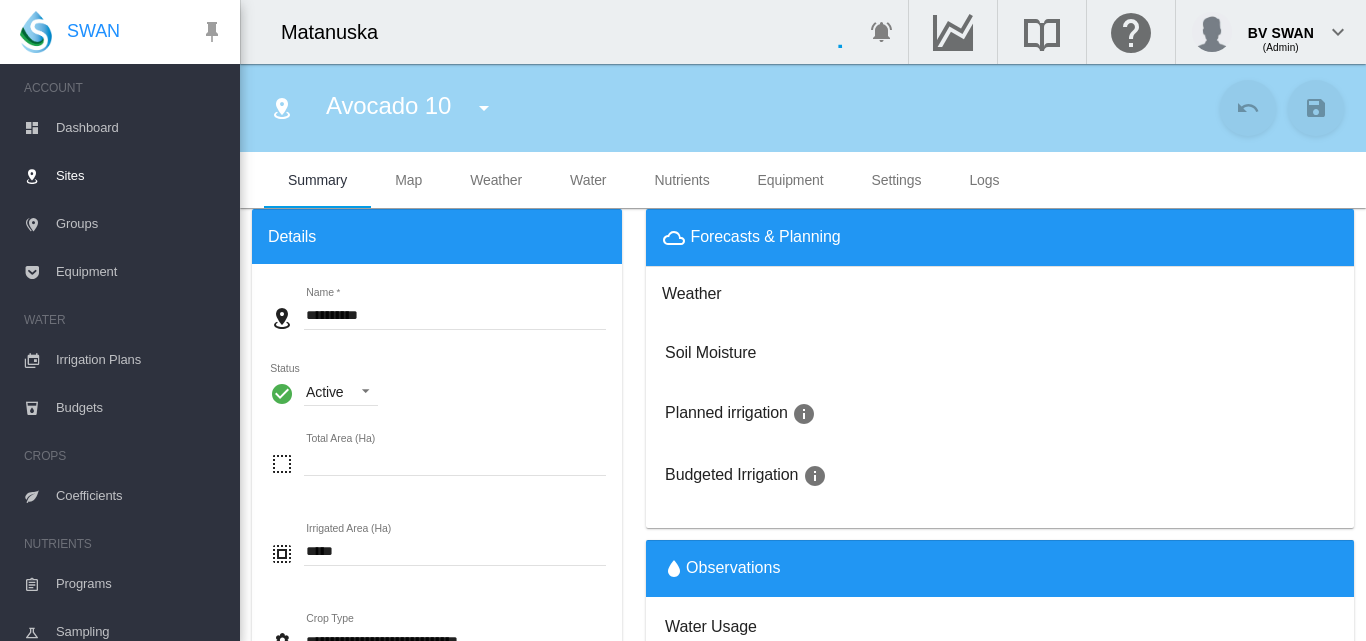 type on "*****" 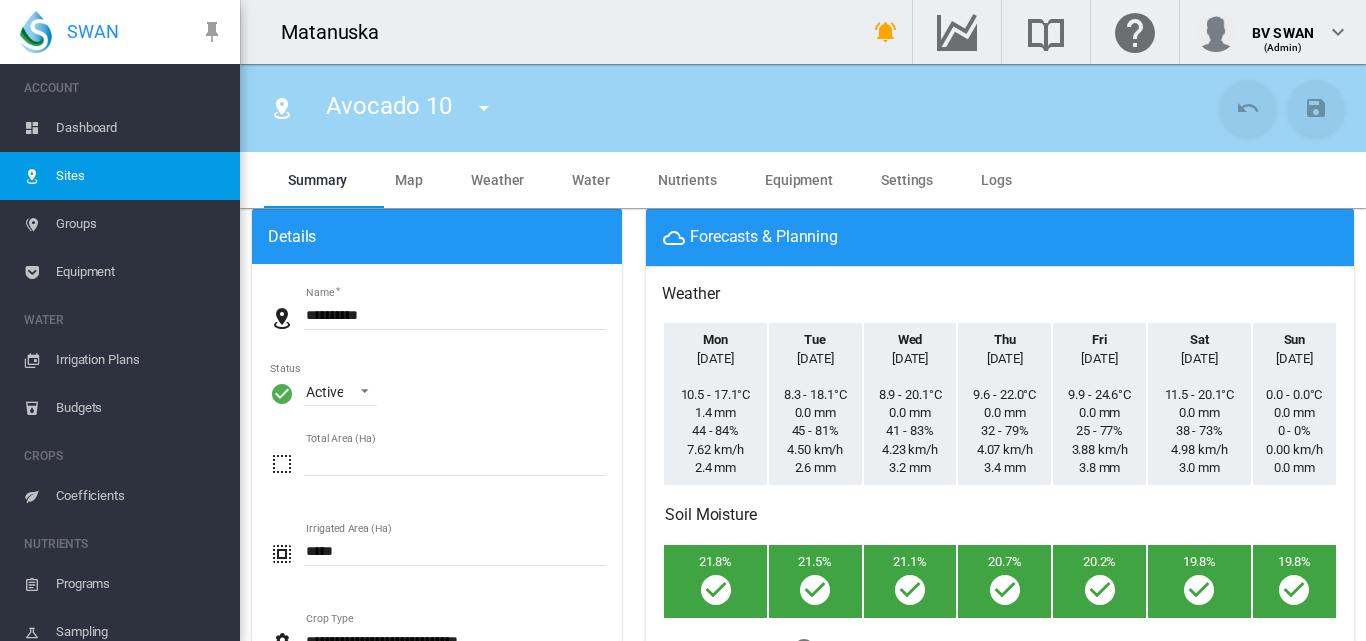 click on "Equipment" at bounding box center [140, 272] 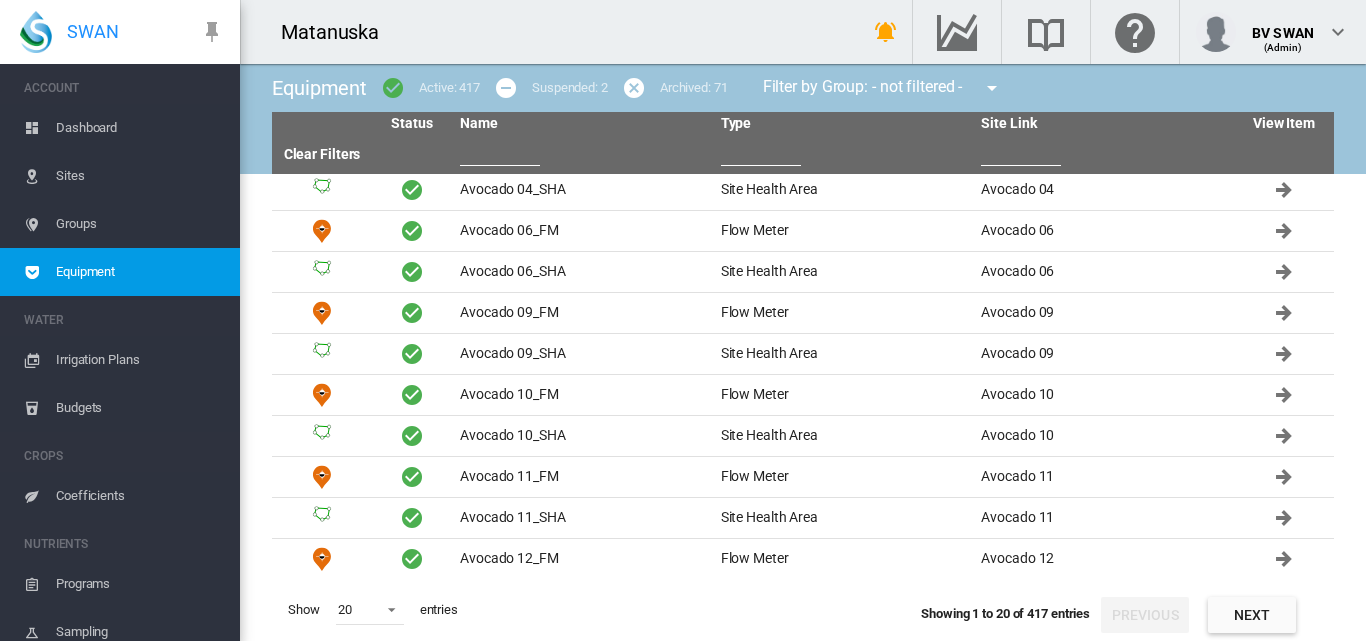 scroll, scrollTop: 415, scrollLeft: 0, axis: vertical 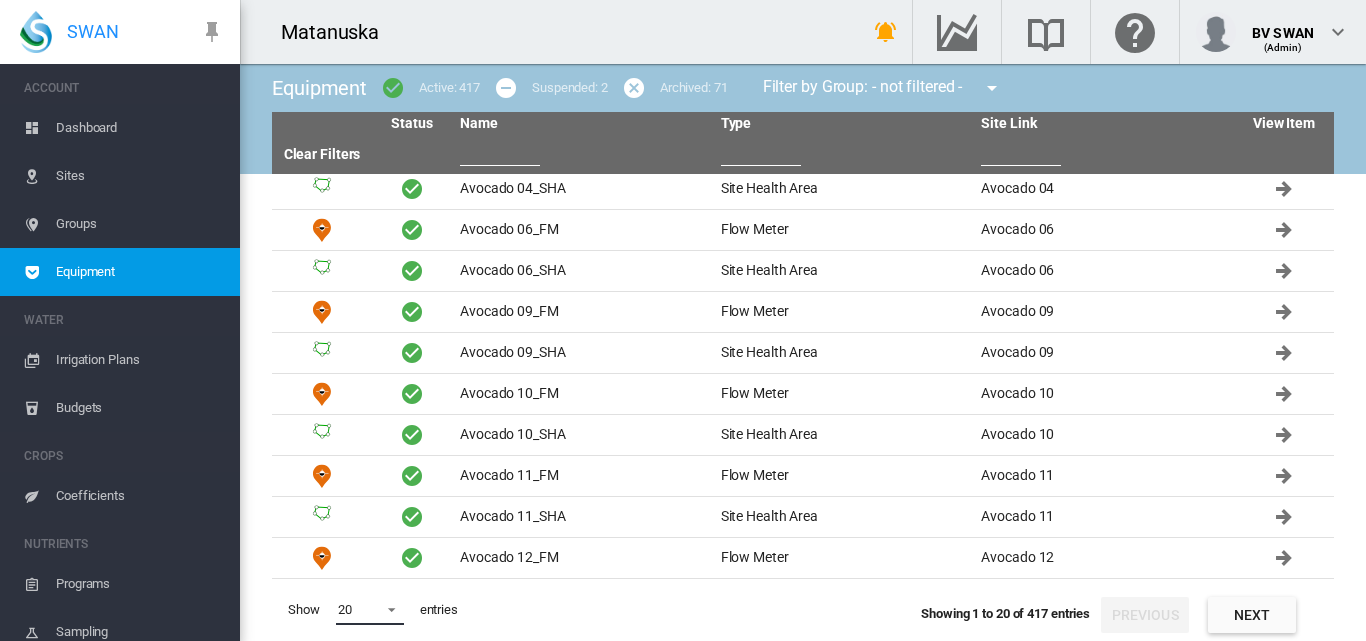 click on "20" at bounding box center [370, 610] 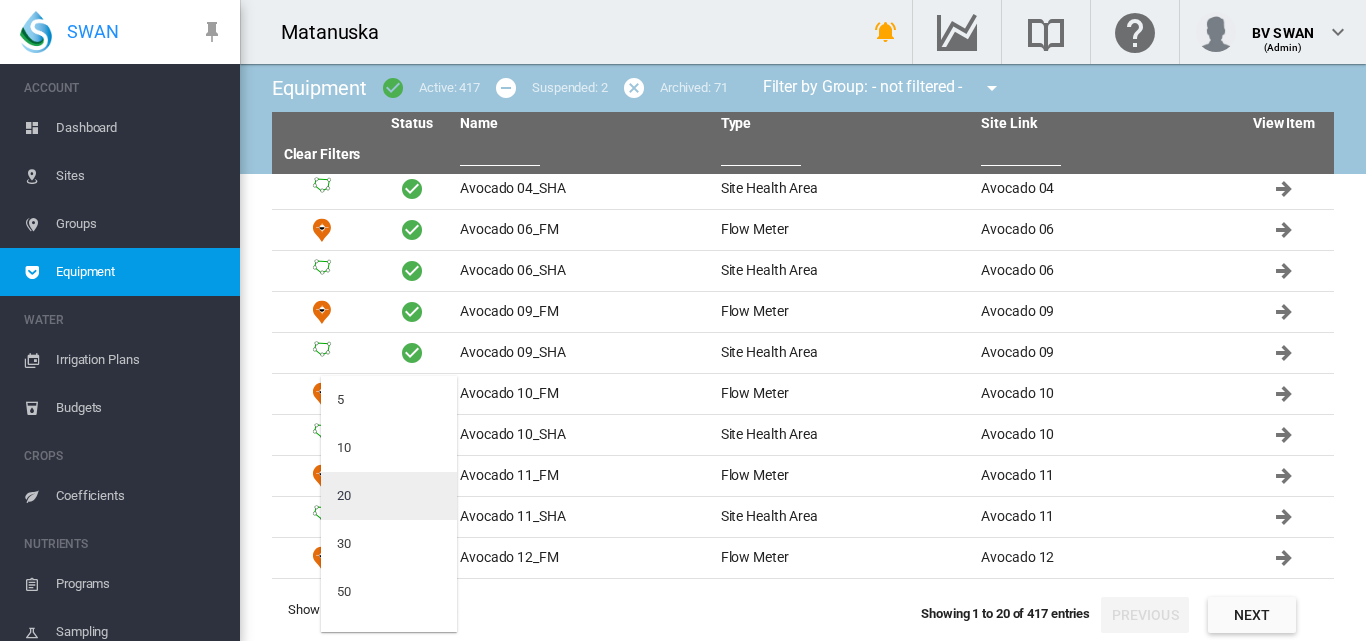scroll, scrollTop: 80, scrollLeft: 0, axis: vertical 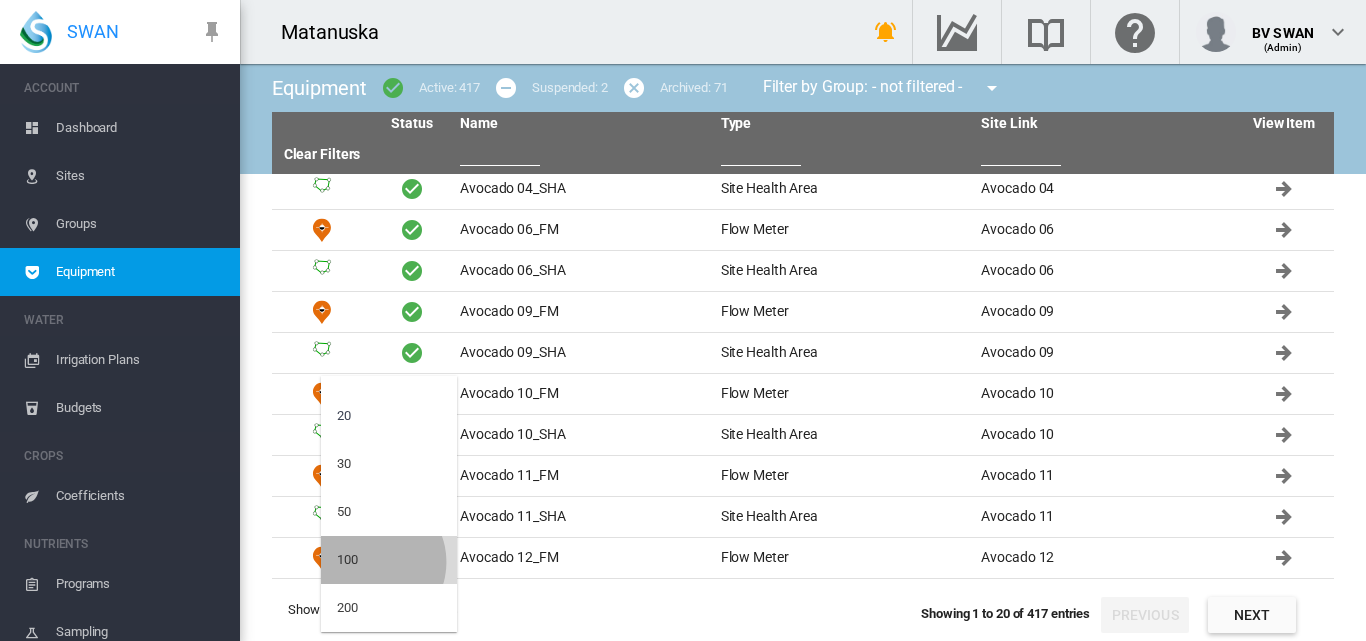 click on "100" at bounding box center [389, 560] 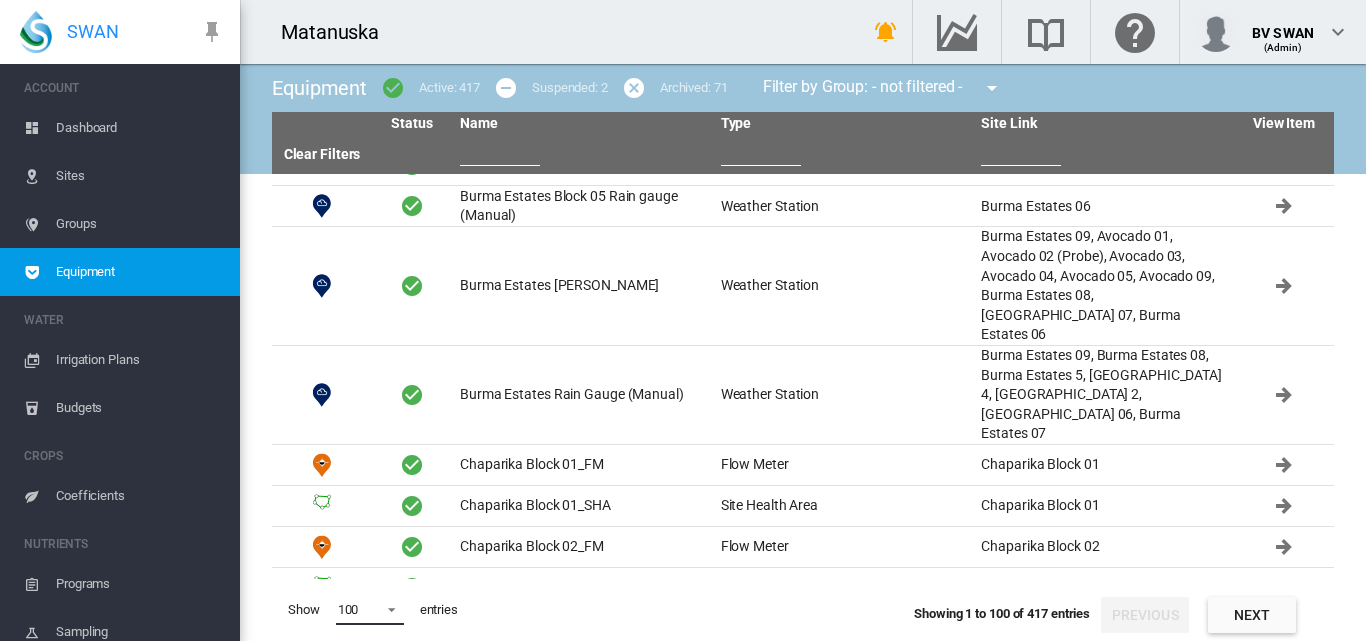 scroll, scrollTop: 3849, scrollLeft: 0, axis: vertical 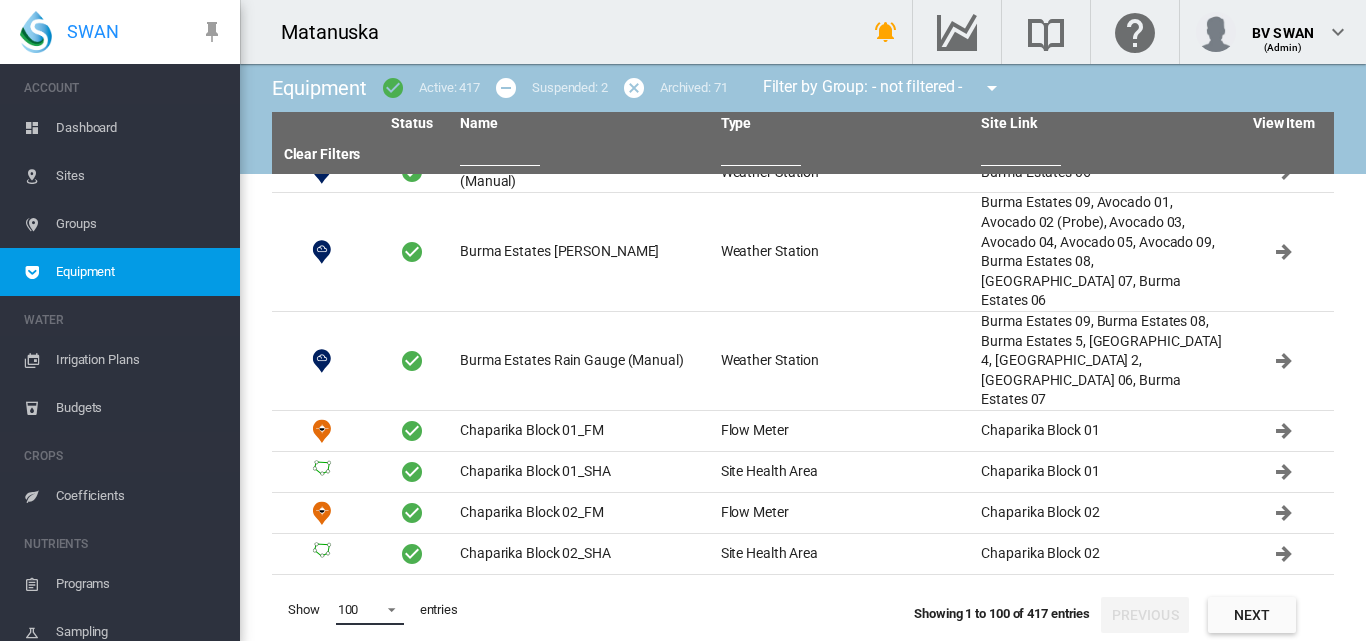click at bounding box center (386, 608) 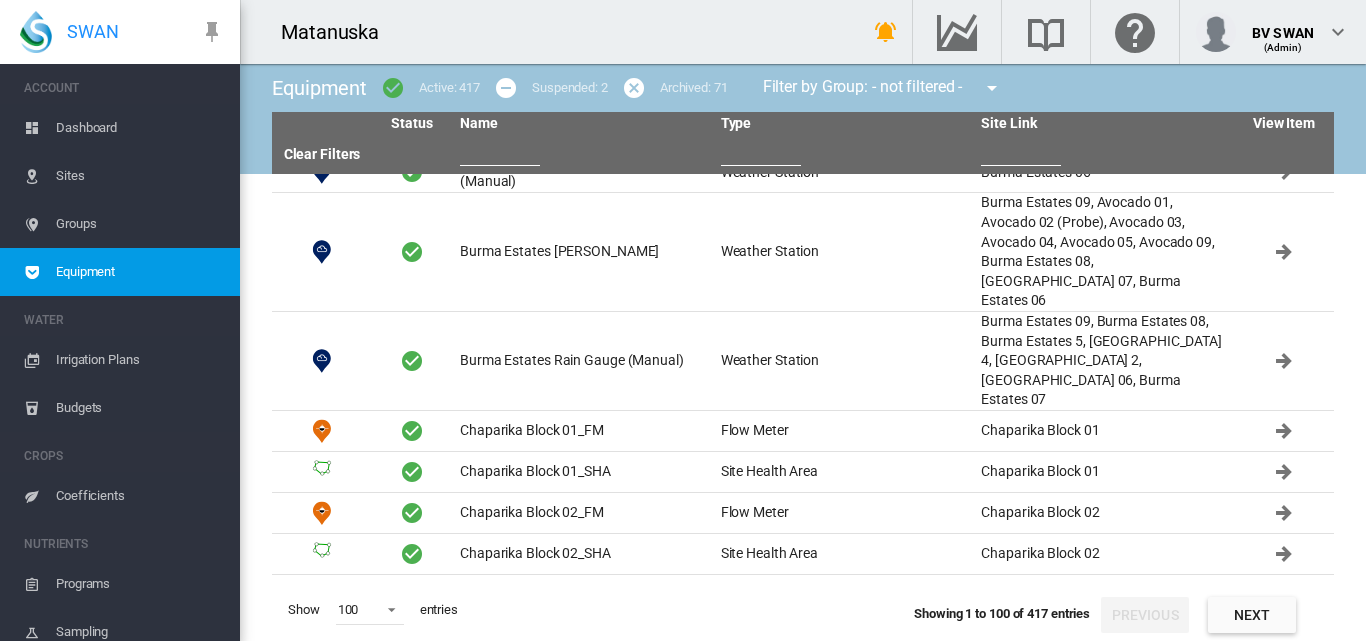 scroll, scrollTop: 32, scrollLeft: 0, axis: vertical 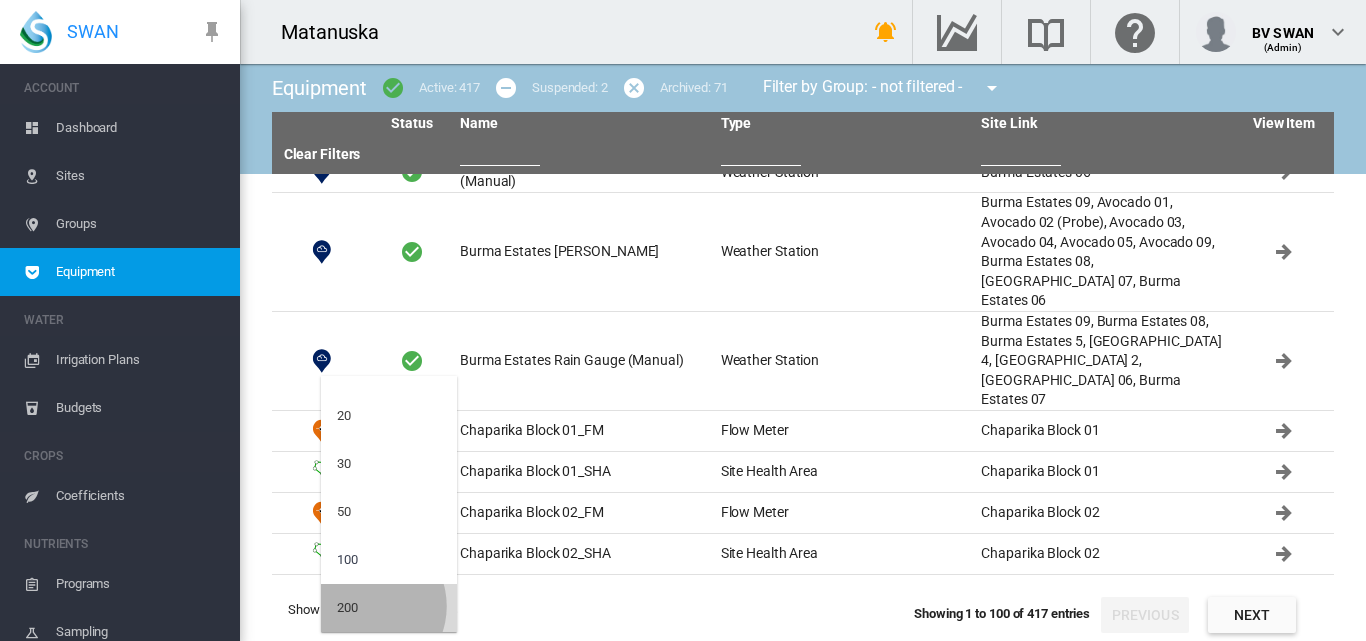 click on "200" at bounding box center (389, 608) 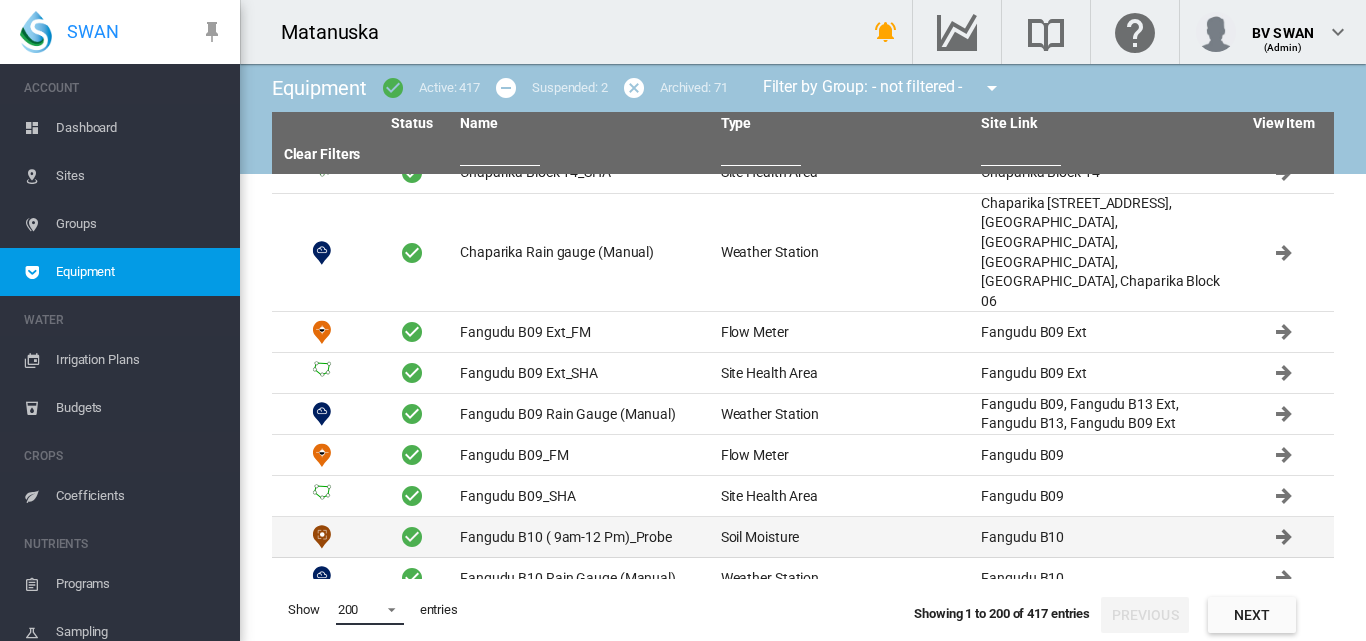 scroll, scrollTop: 5249, scrollLeft: 0, axis: vertical 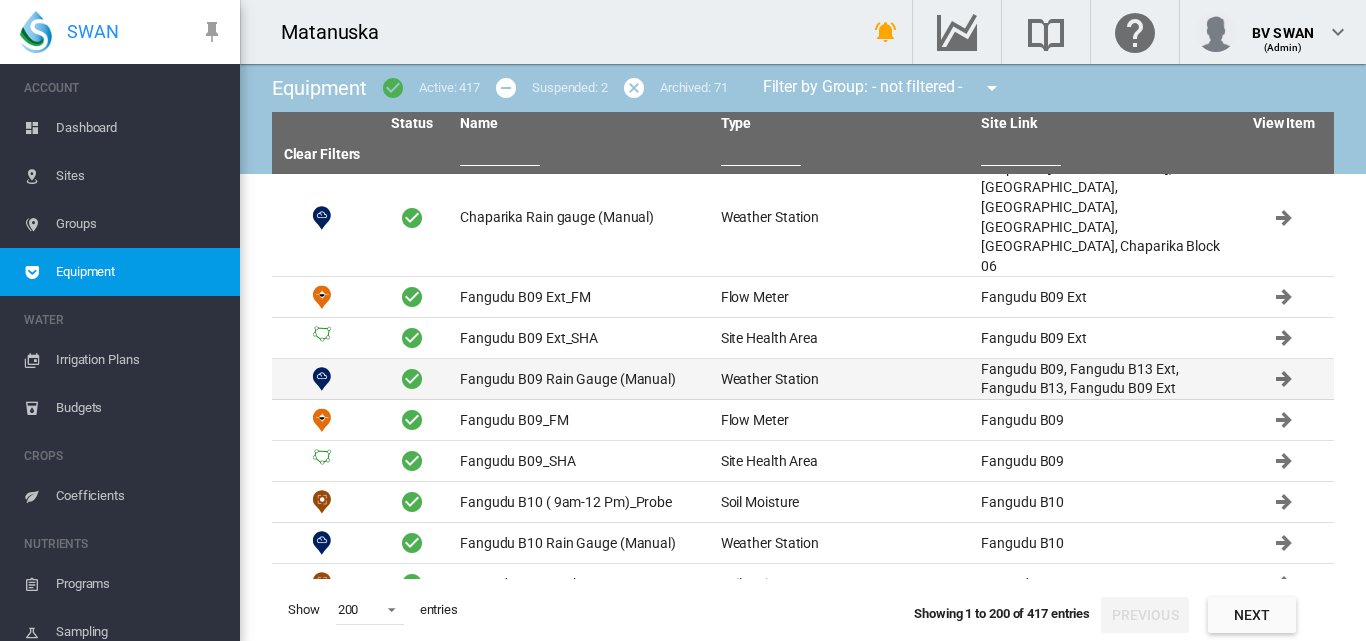 click on "Fangudu B09 Rain Gauge (Manual)" at bounding box center (582, 379) 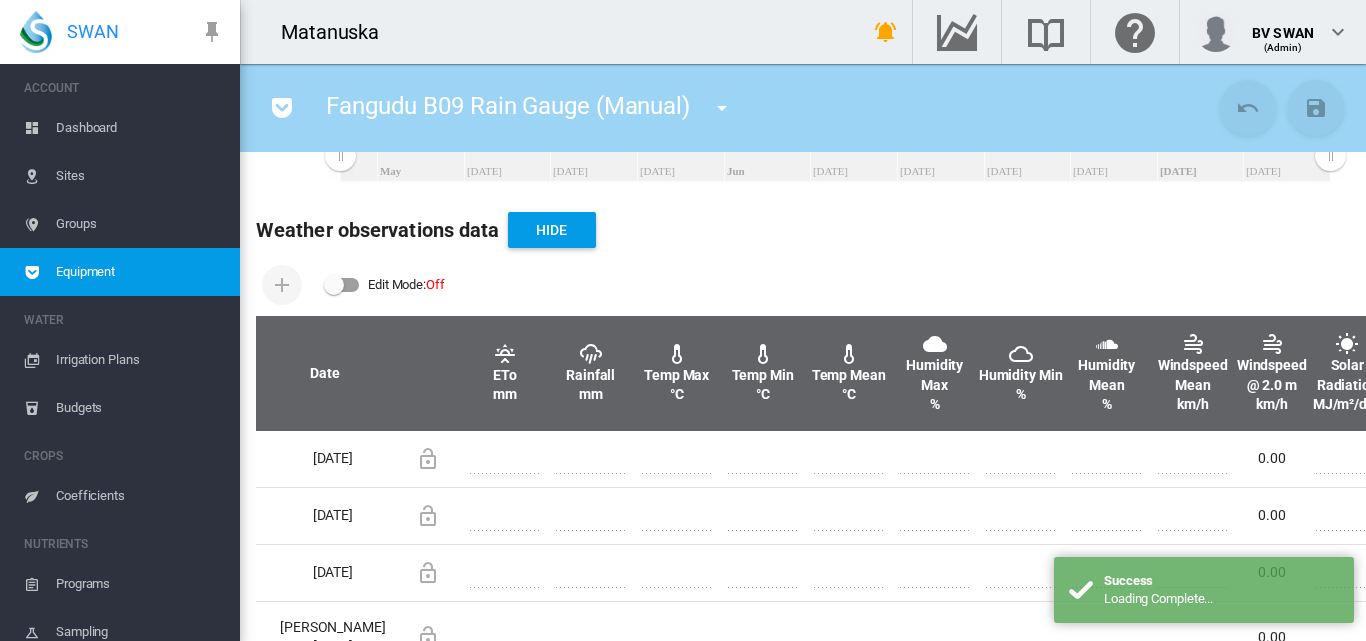 scroll, scrollTop: 600, scrollLeft: 0, axis: vertical 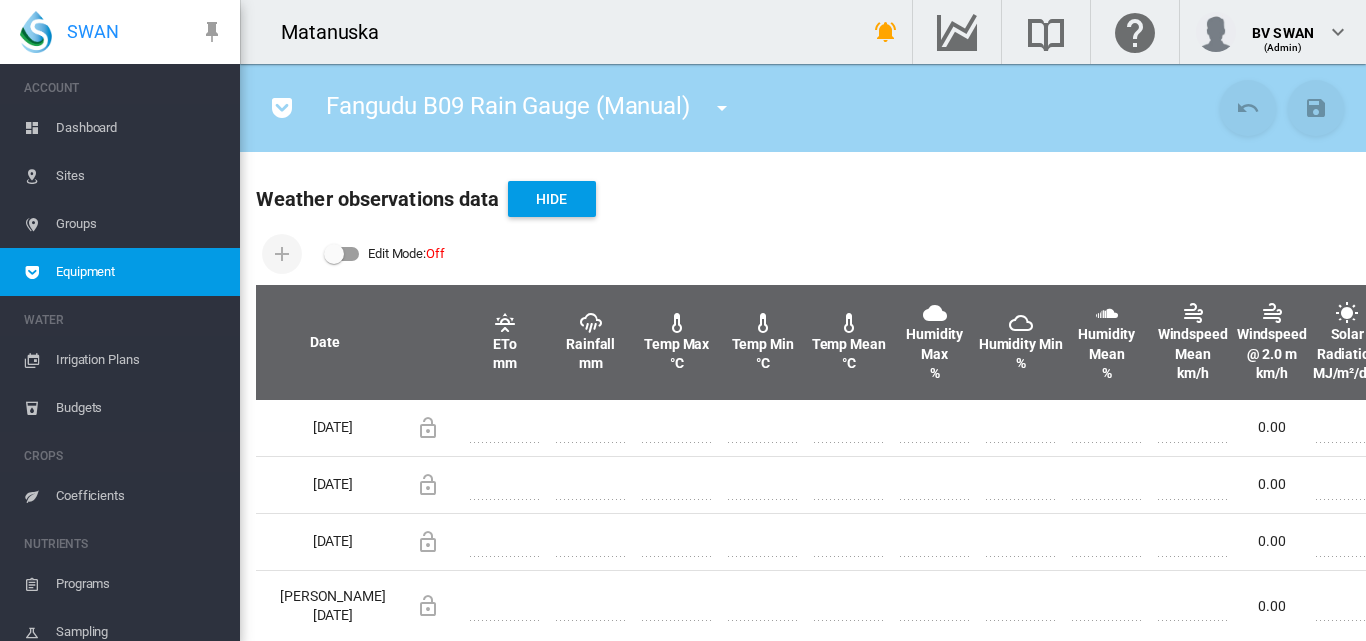 click at bounding box center [342, 254] 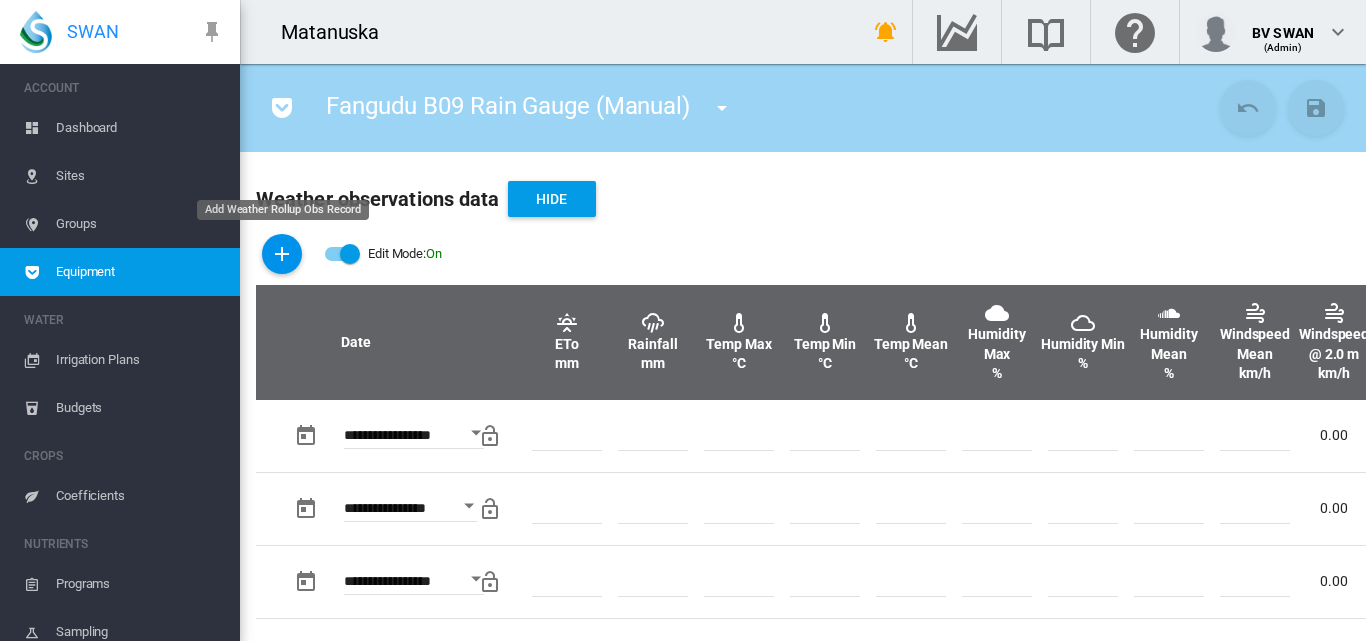 click at bounding box center [282, 254] 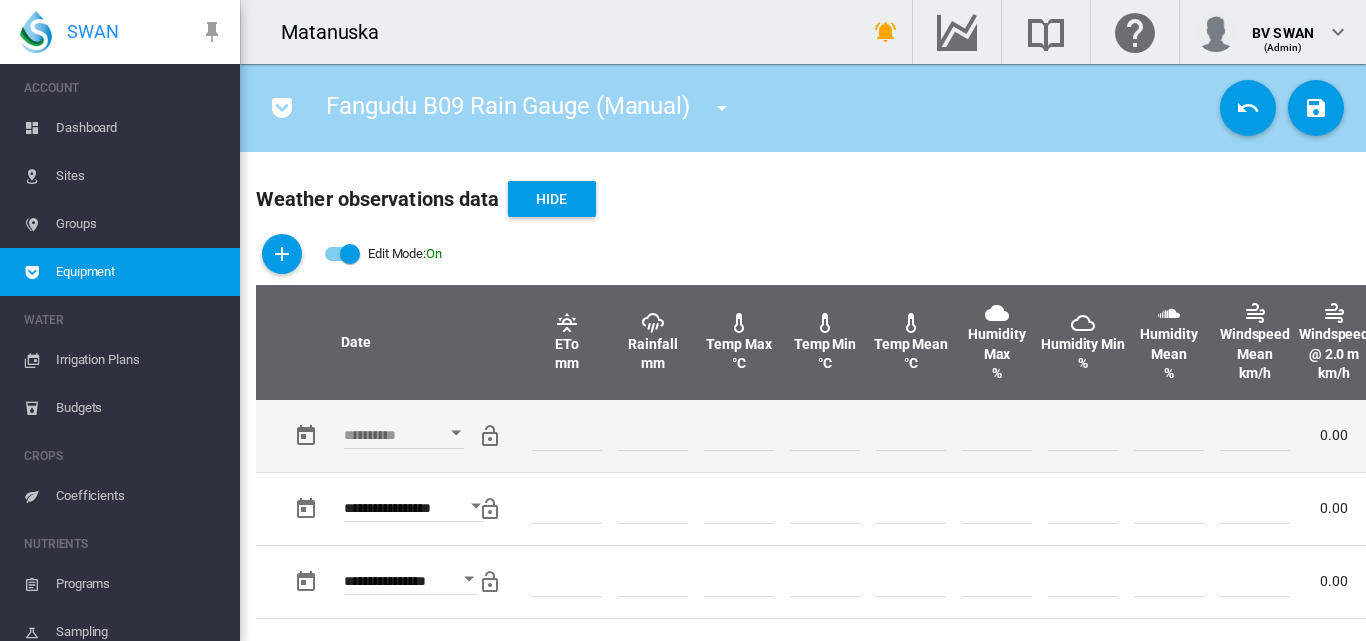 click at bounding box center (456, 433) 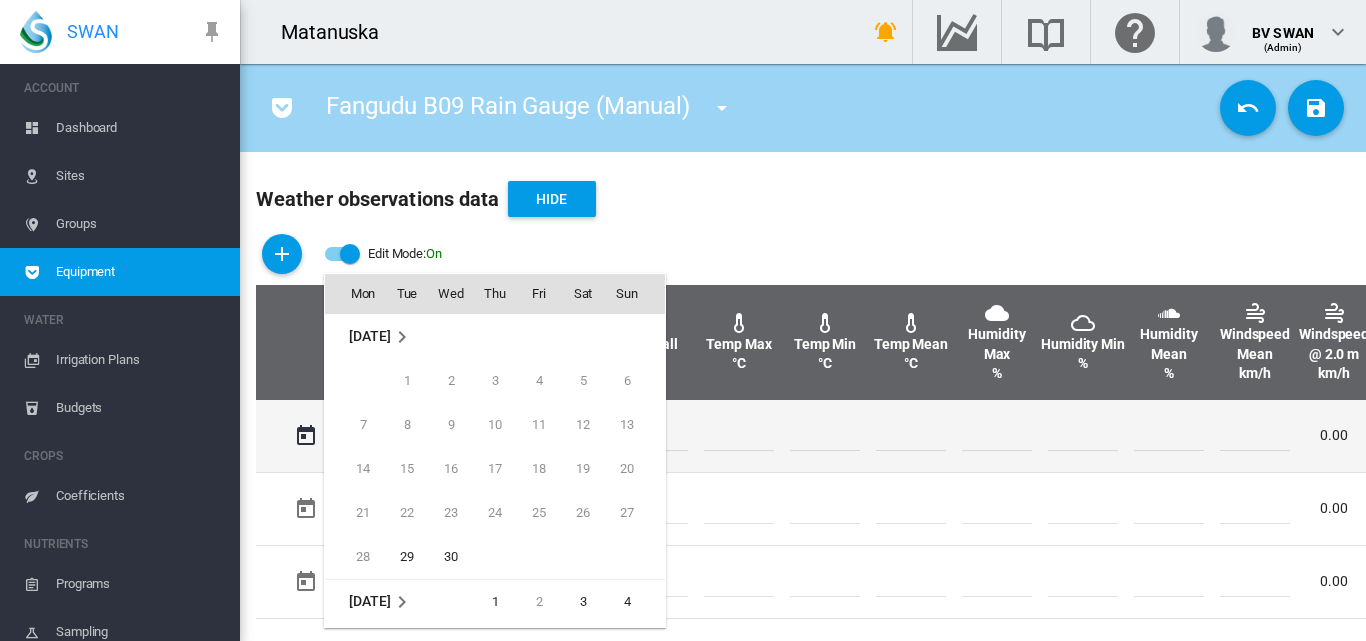 scroll, scrollTop: 795, scrollLeft: 0, axis: vertical 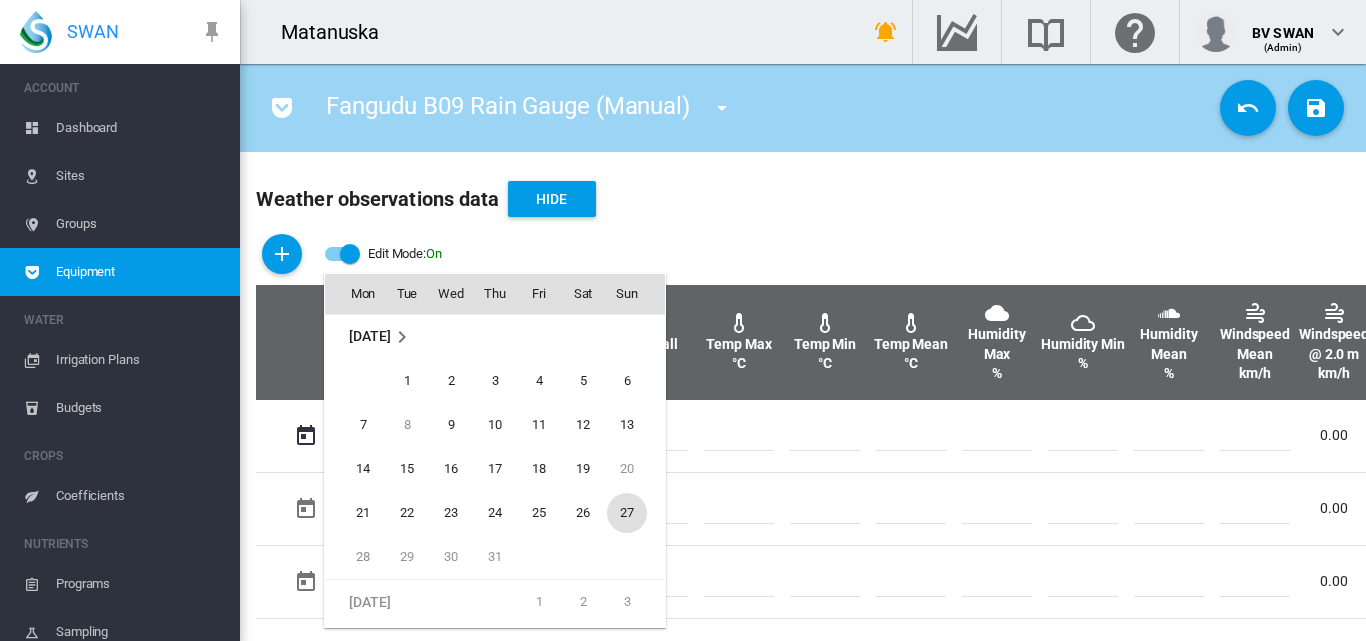 click on "27" at bounding box center (627, 513) 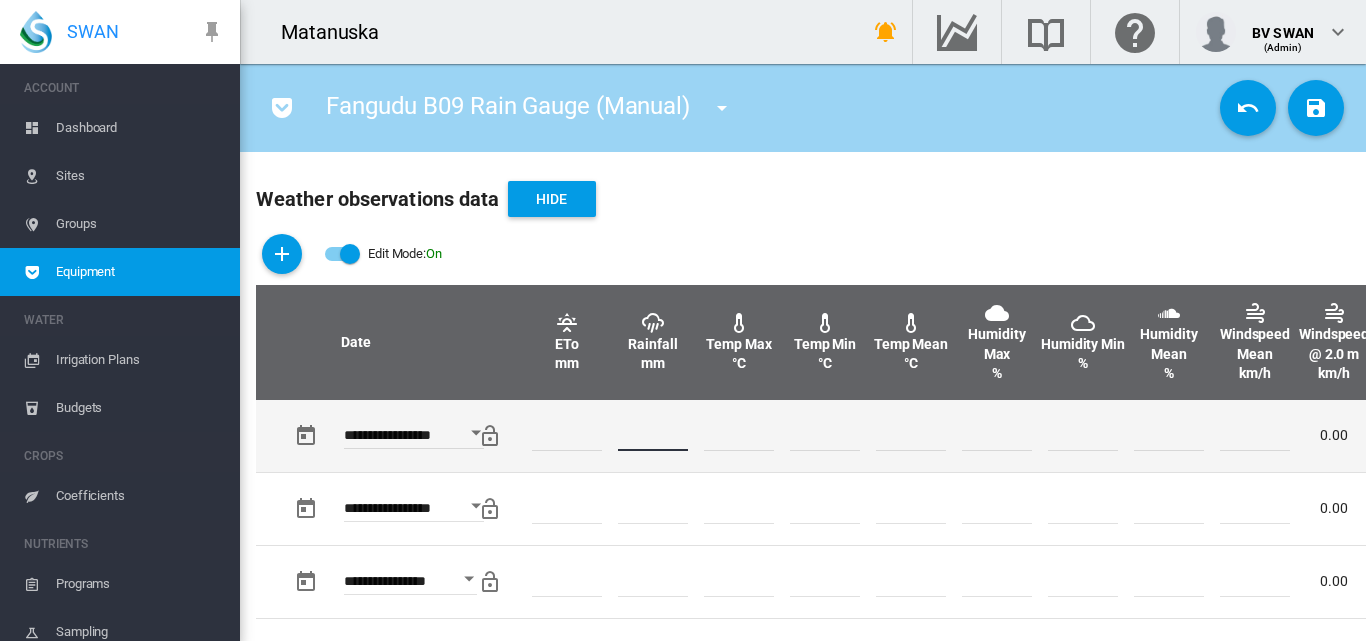 click at bounding box center [653, 436] 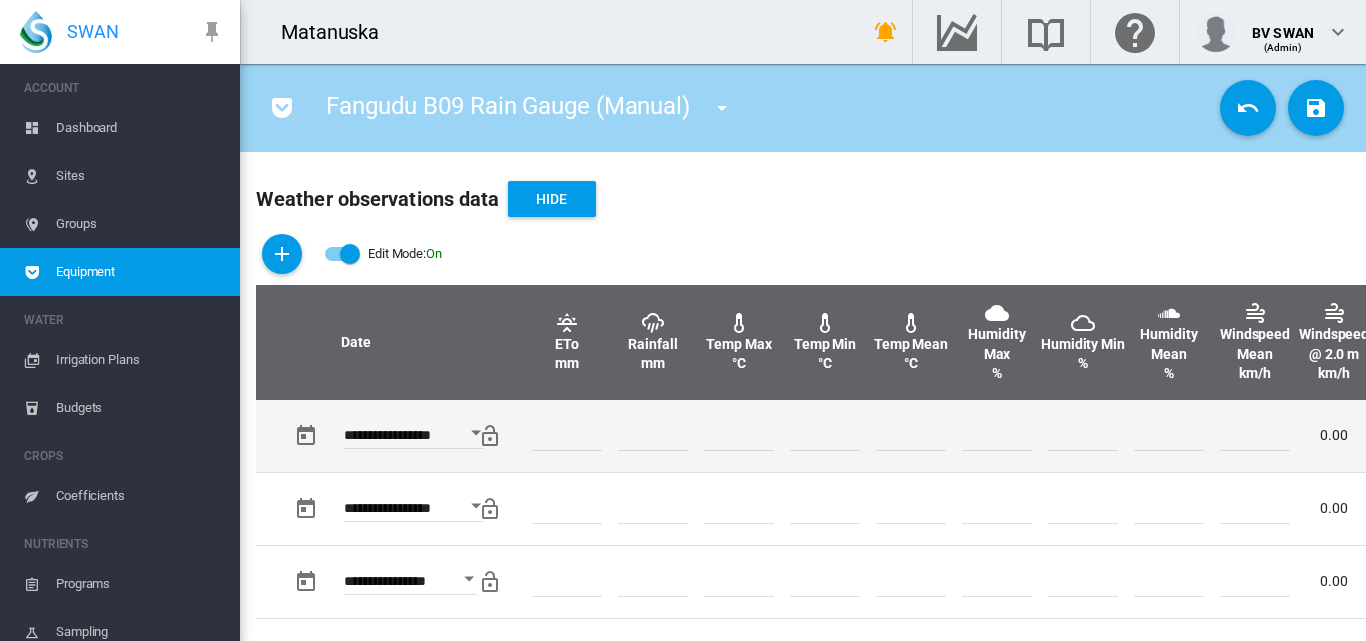 click at bounding box center [739, 436] 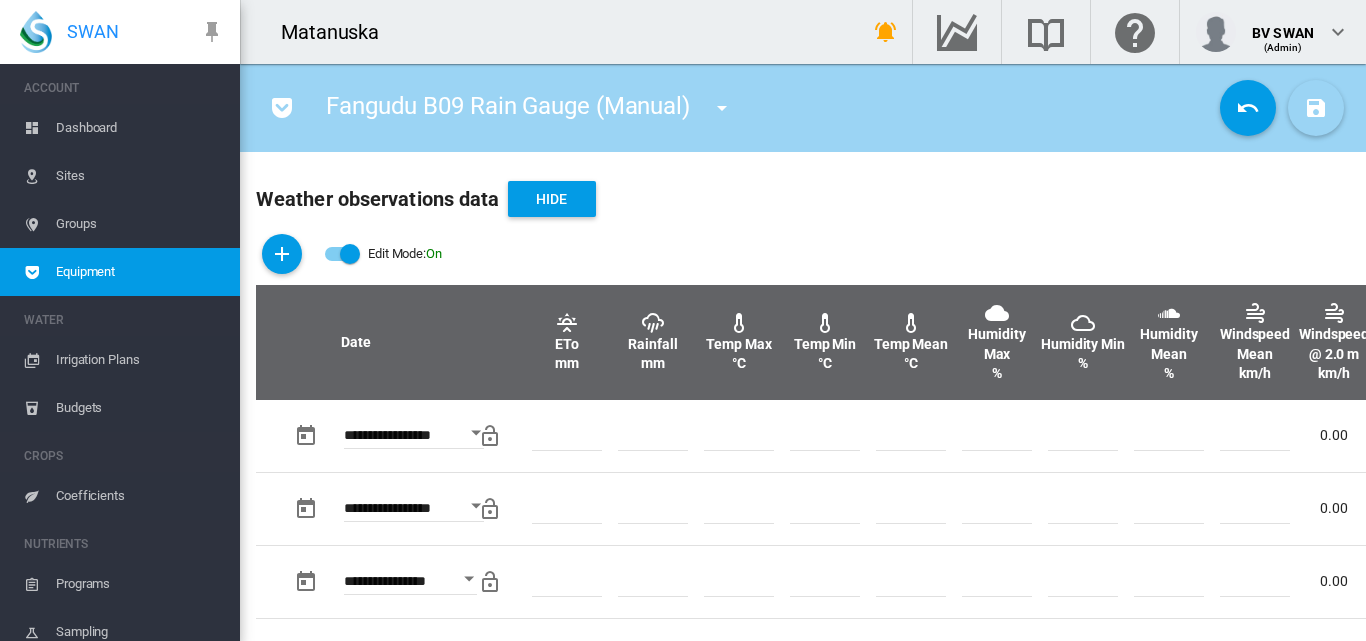 click at bounding box center (1316, 108) 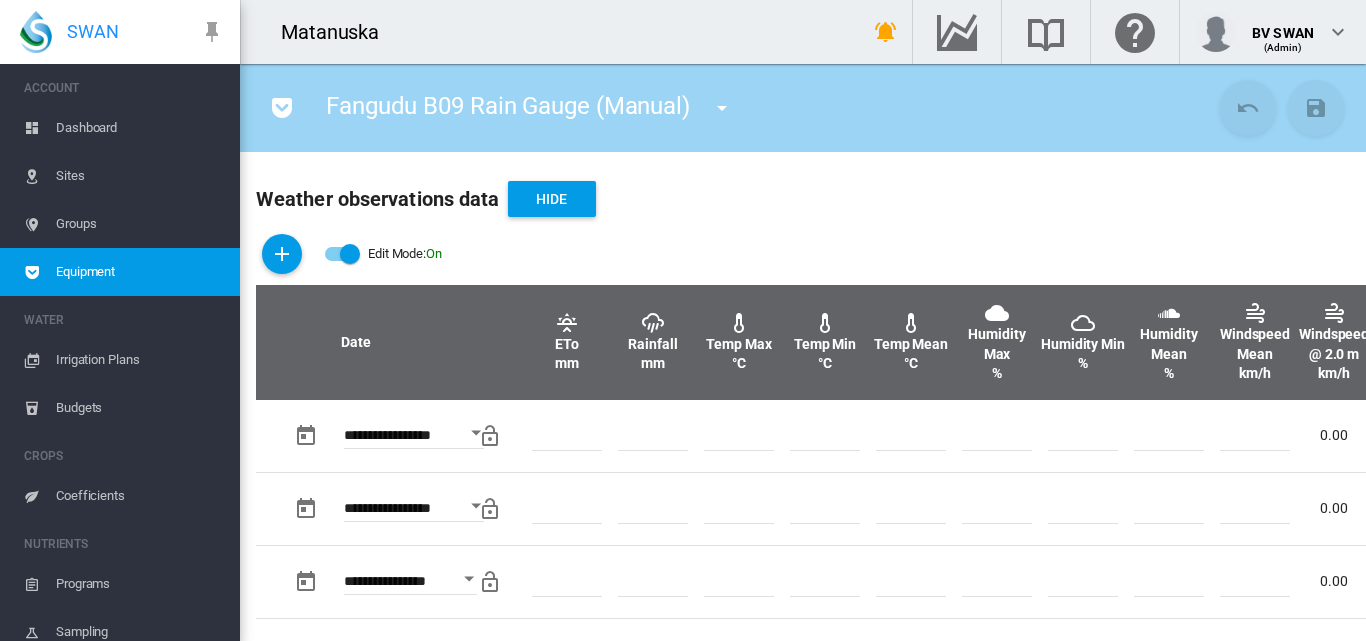 click at bounding box center [722, 108] 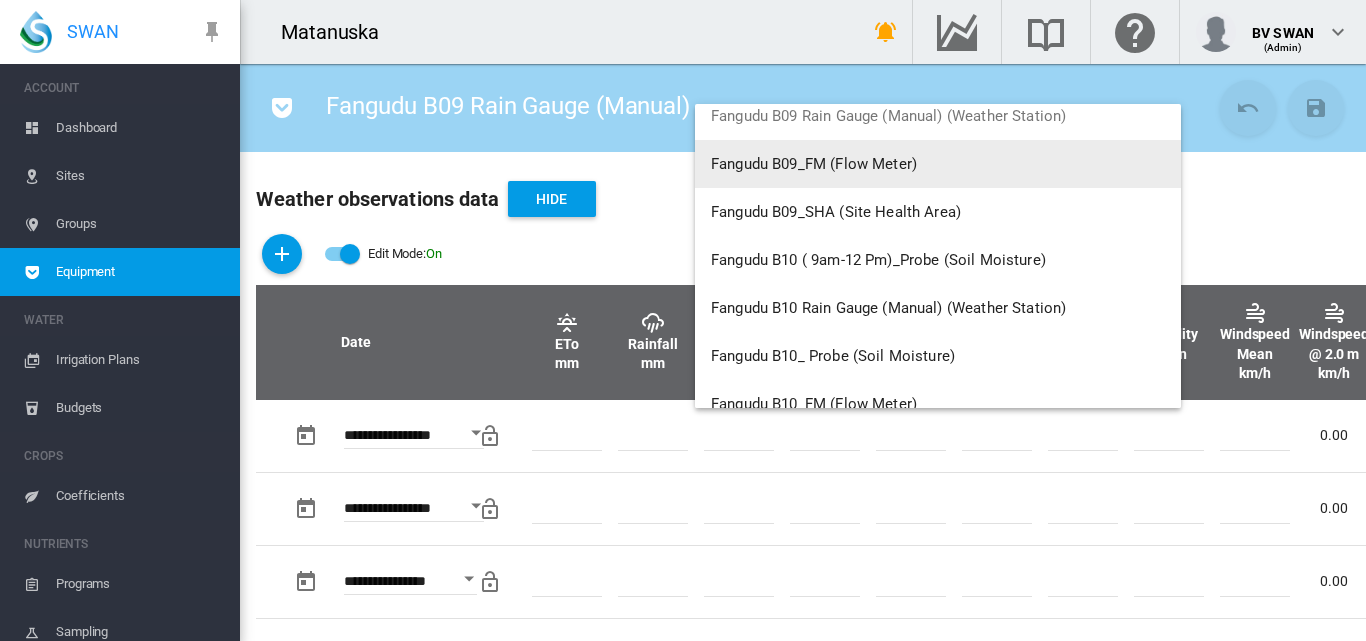 scroll, scrollTop: 6100, scrollLeft: 0, axis: vertical 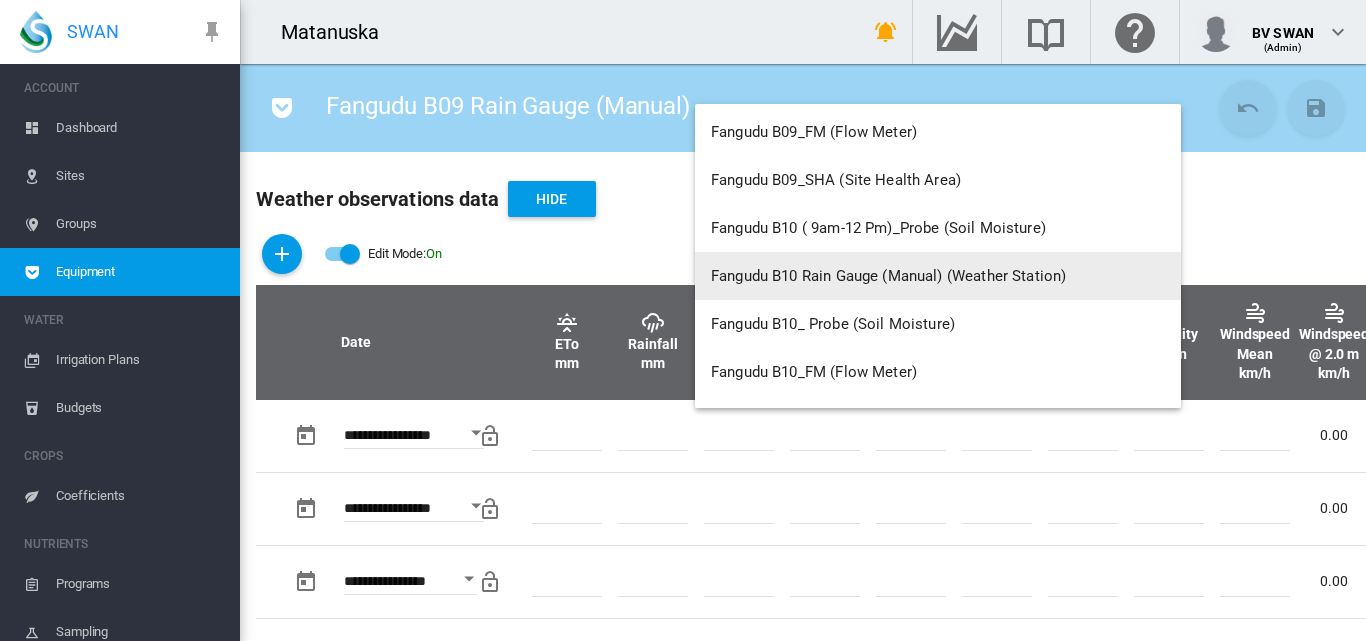 click on "Fangudu B10 Rain Gauge (Manual) (Weather Station)" at bounding box center (938, 276) 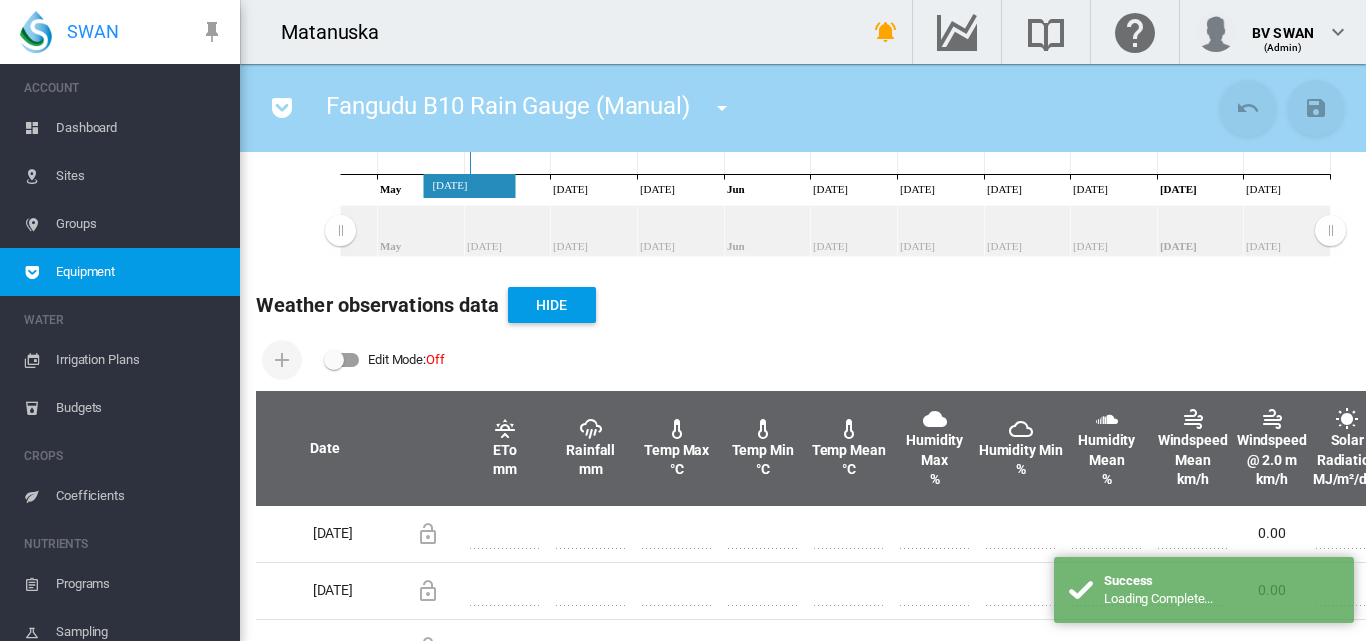 scroll, scrollTop: 600, scrollLeft: 0, axis: vertical 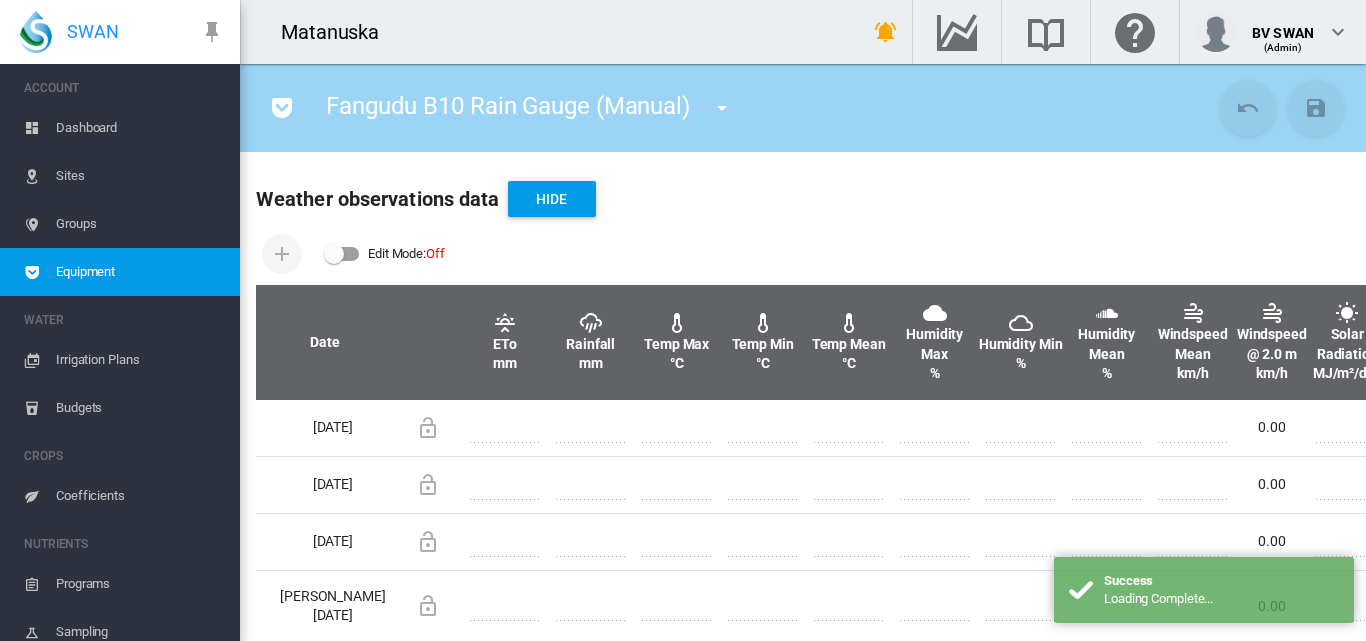 click at bounding box center [342, 254] 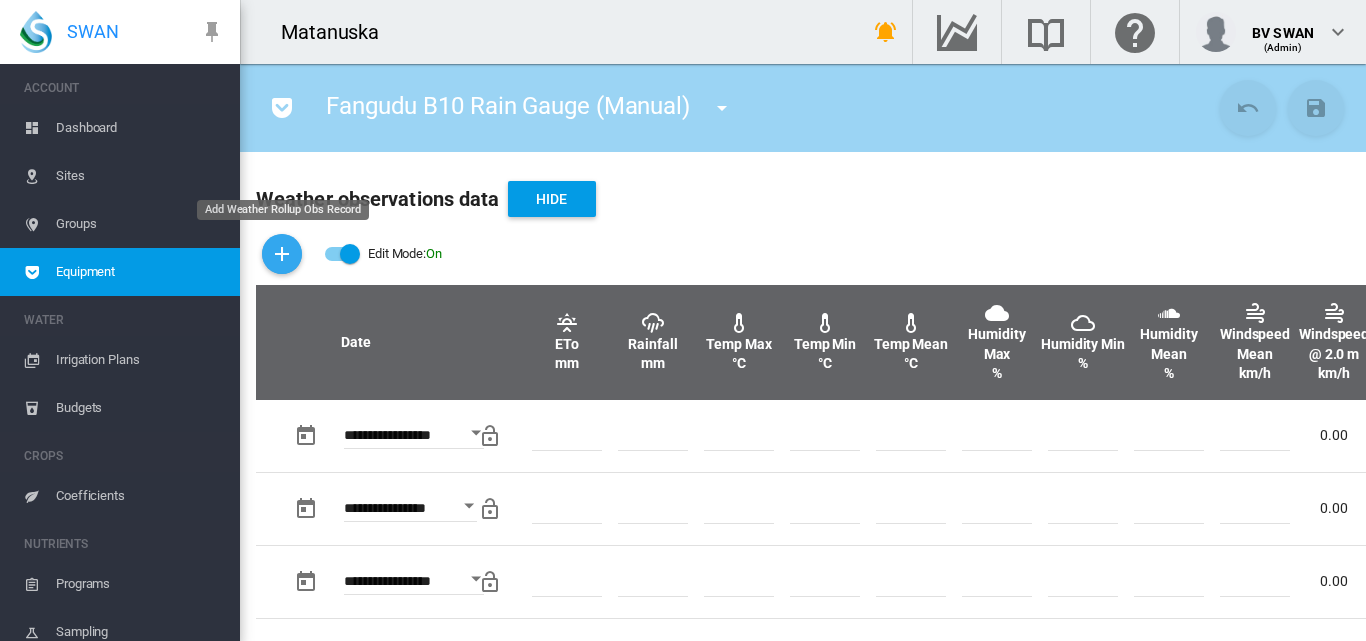 click at bounding box center (282, 254) 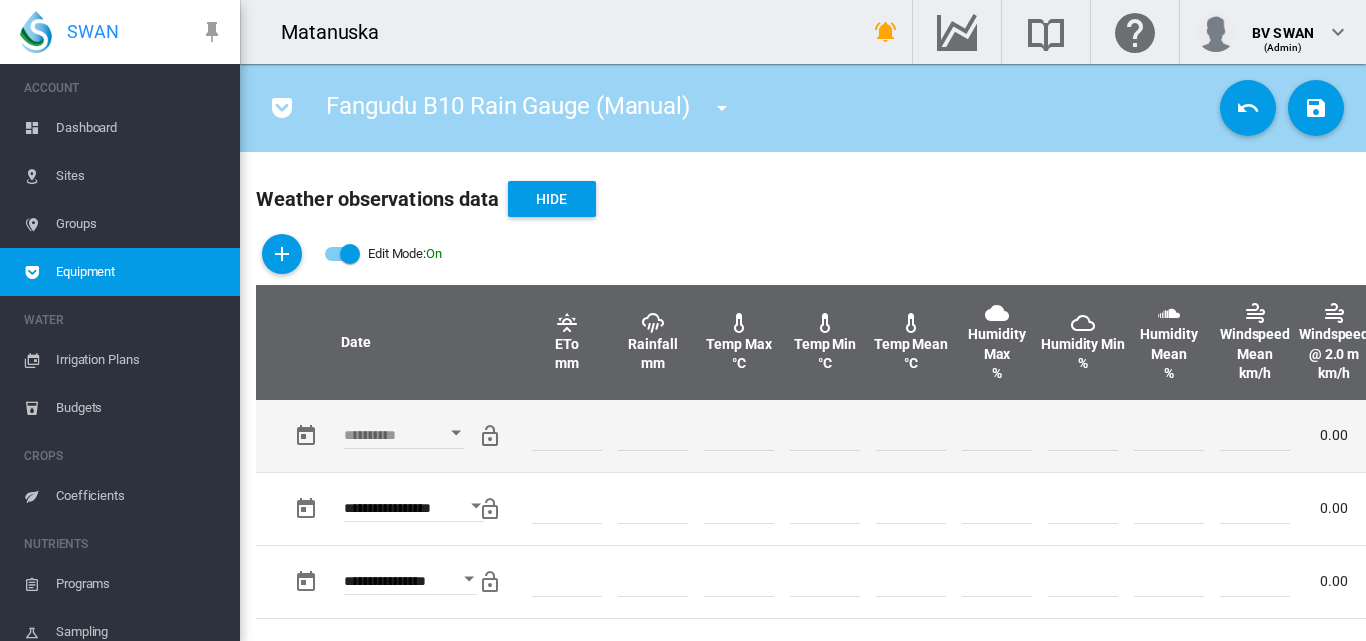 click at bounding box center [456, 432] 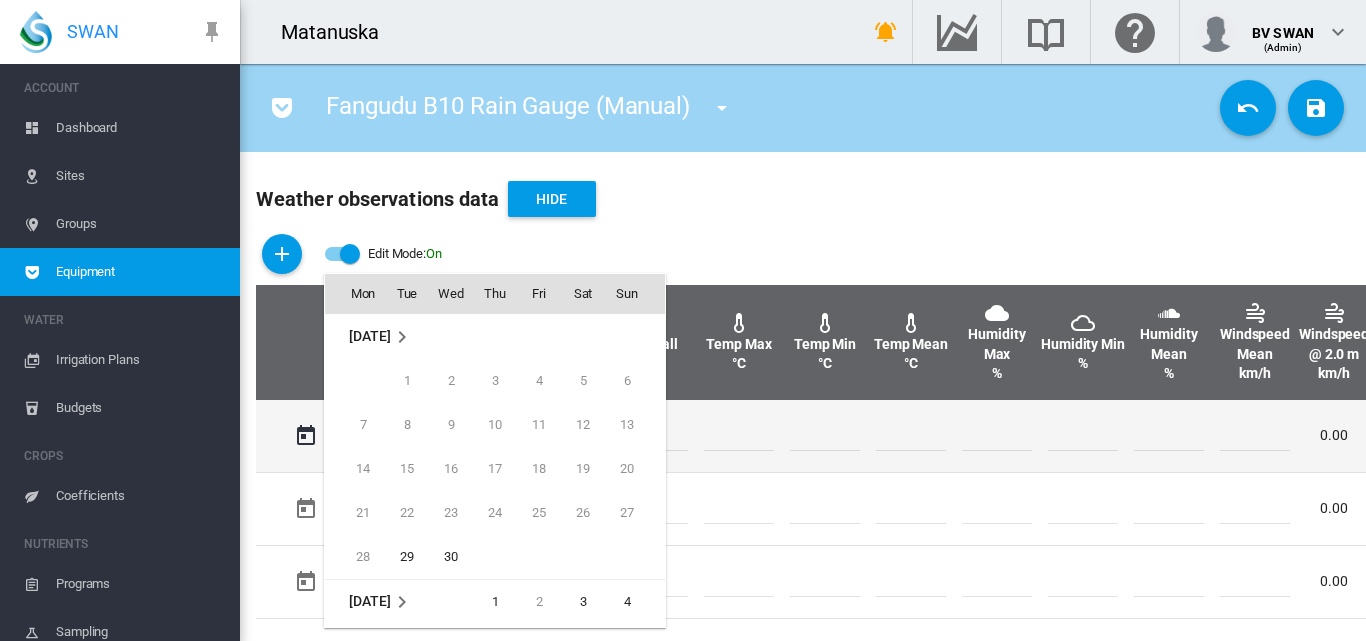 scroll, scrollTop: 795, scrollLeft: 0, axis: vertical 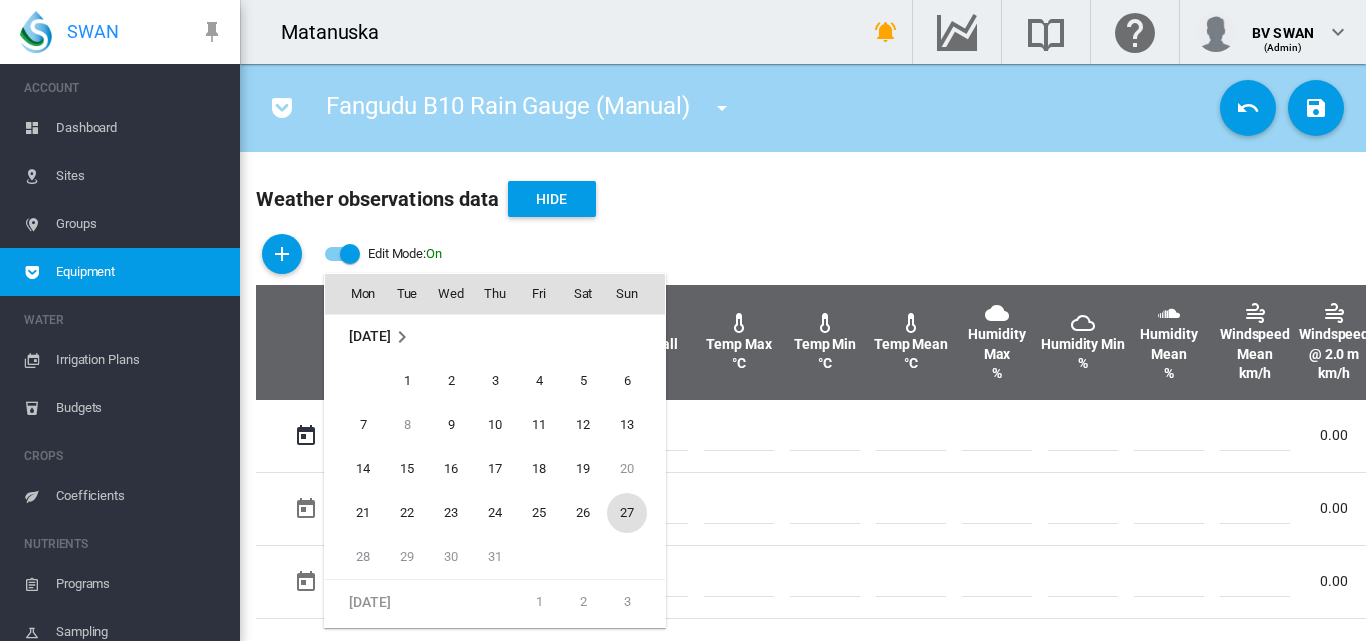 click on "27" at bounding box center (627, 513) 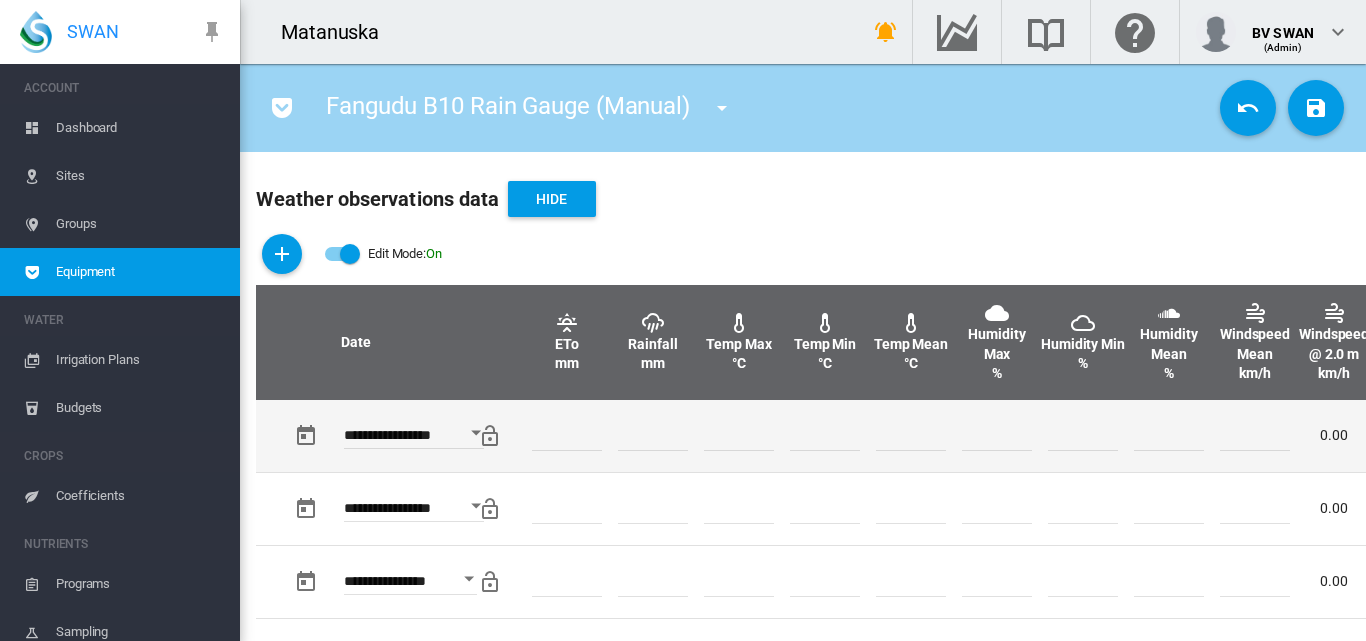 click at bounding box center [653, 436] 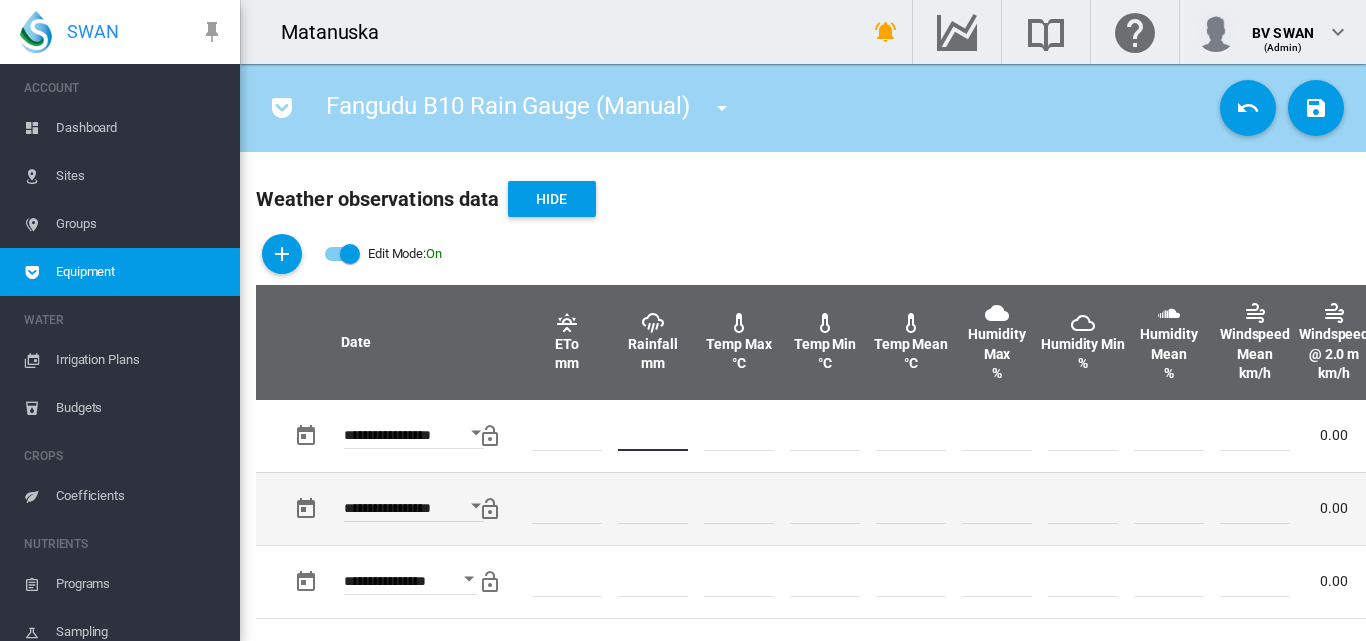 type on "*" 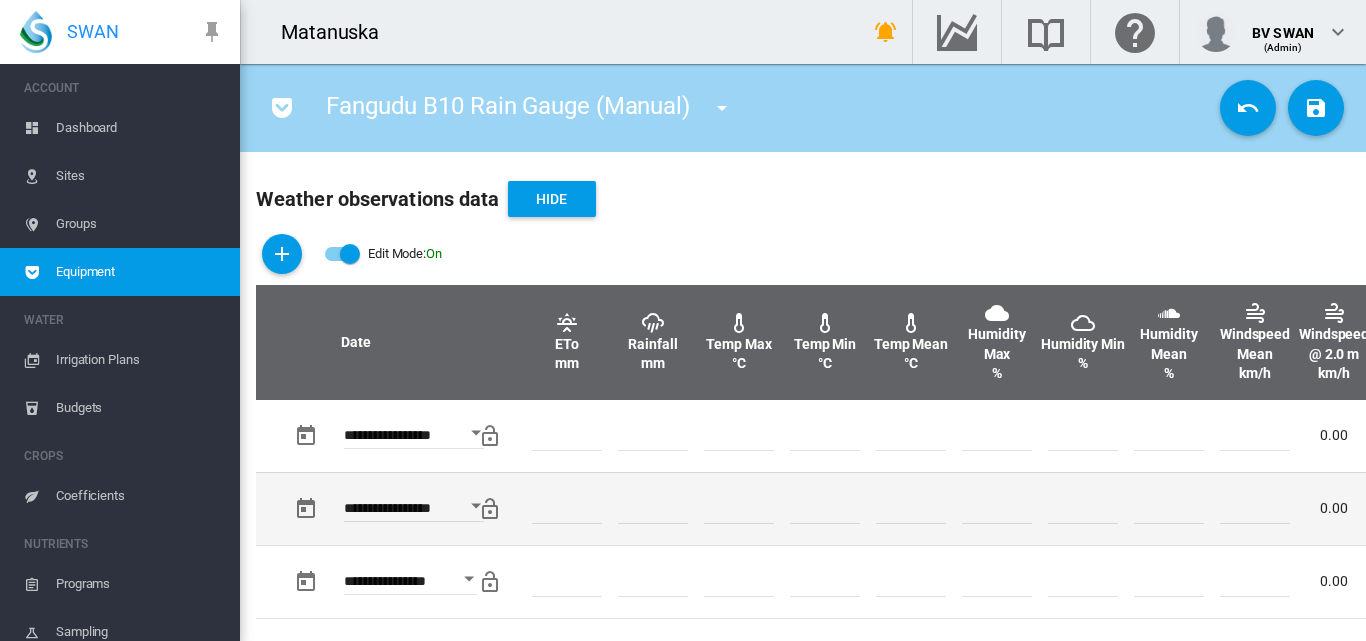click at bounding box center (739, 508) 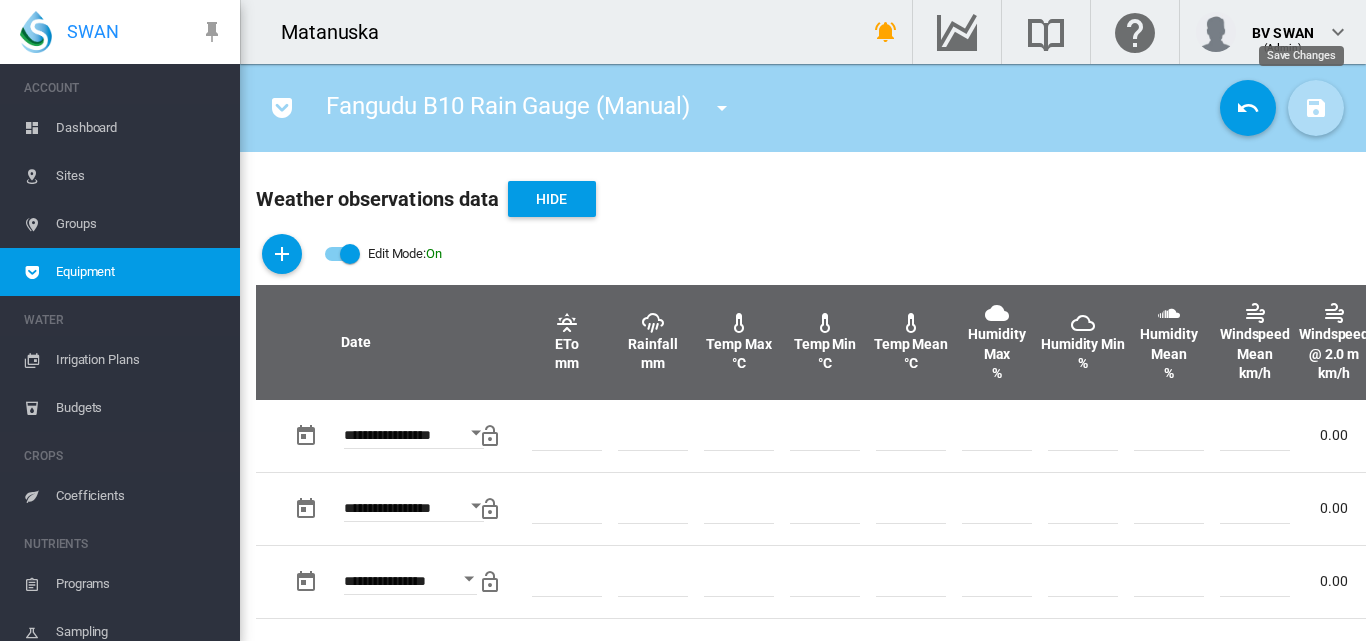 click at bounding box center [1316, 108] 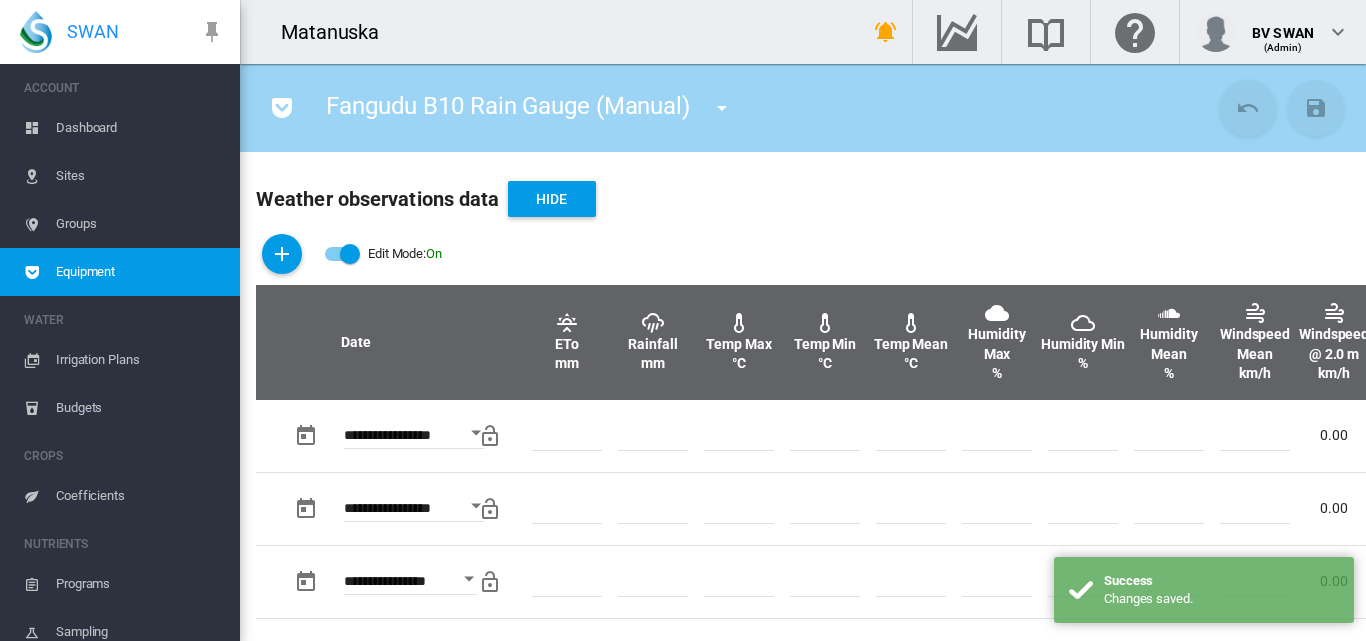 click at bounding box center (722, 108) 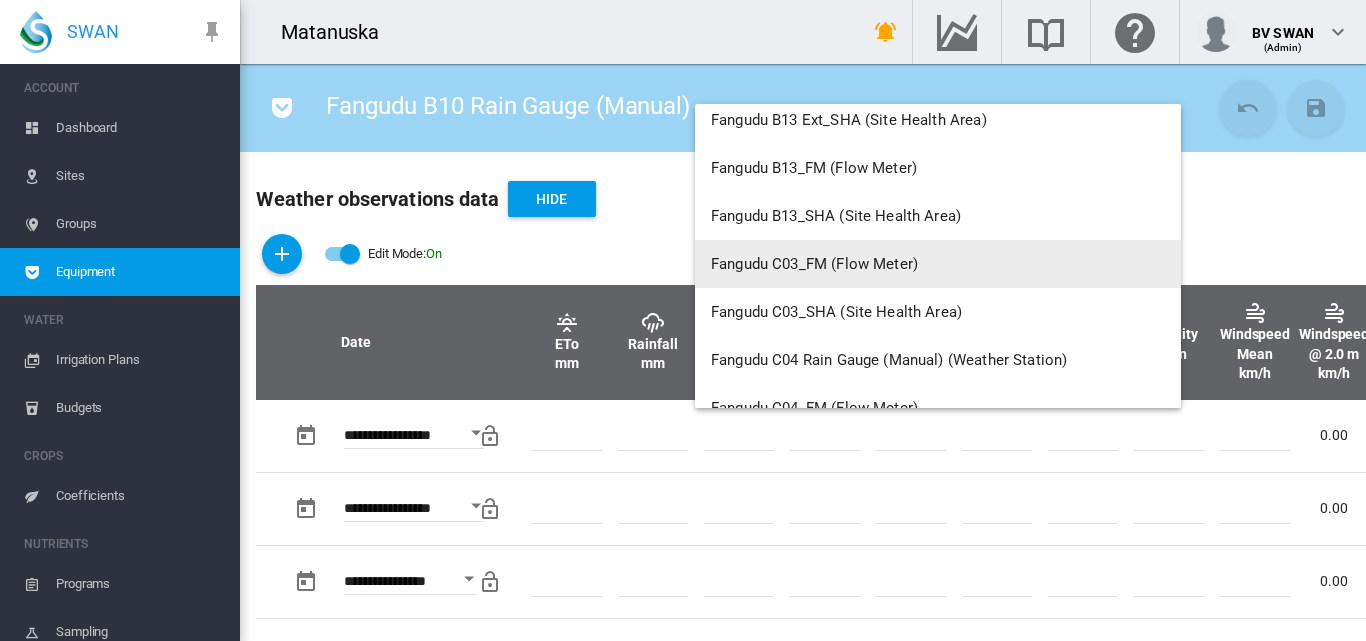 scroll, scrollTop: 6500, scrollLeft: 0, axis: vertical 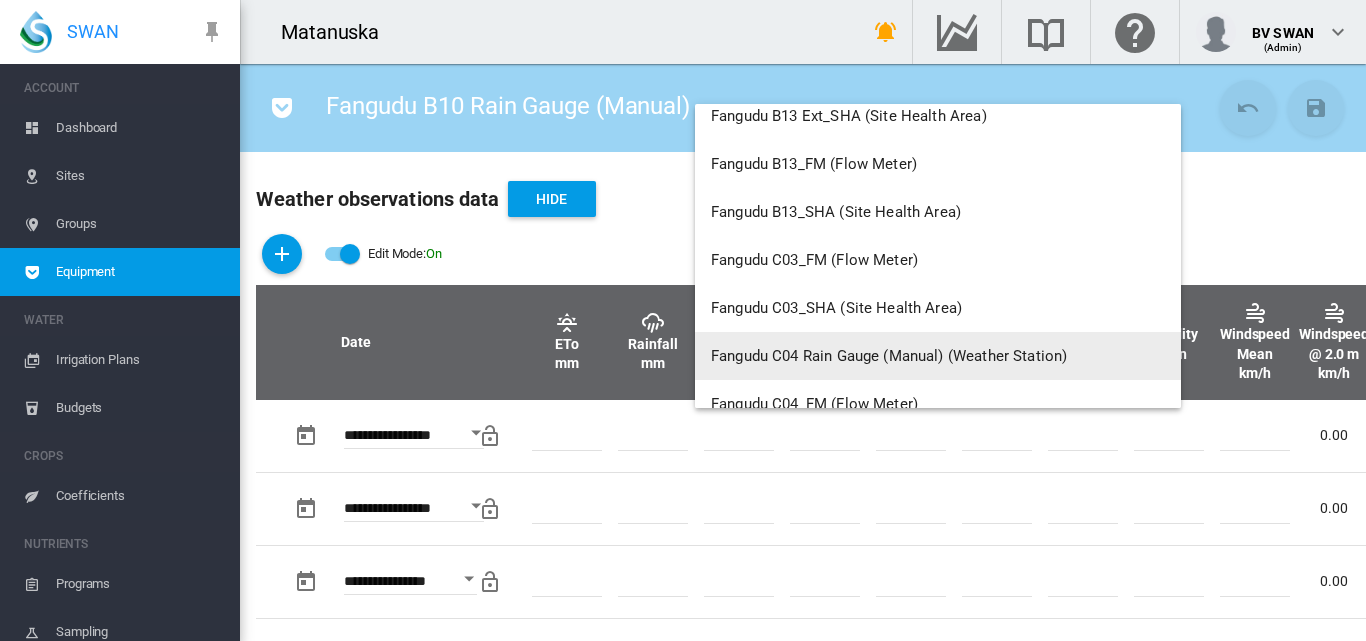 click on "Fangudu C04 Rain Gauge (Manual) (Weather Station)" at bounding box center [938, 356] 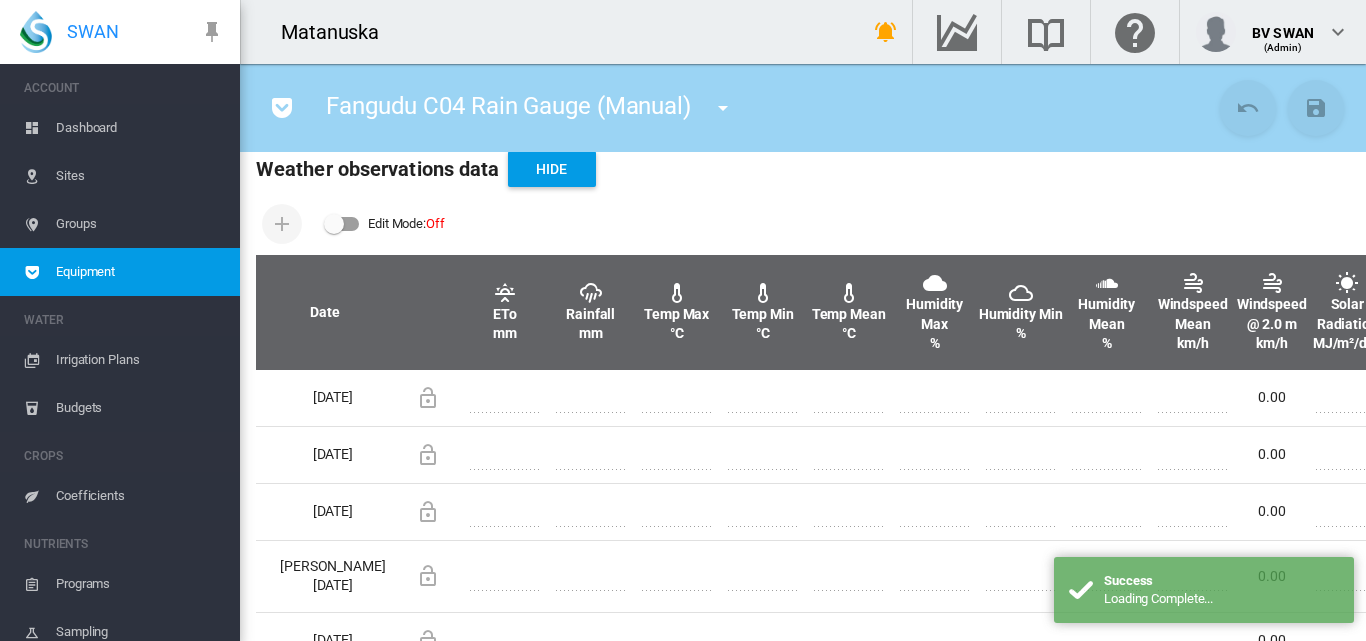 scroll, scrollTop: 600, scrollLeft: 0, axis: vertical 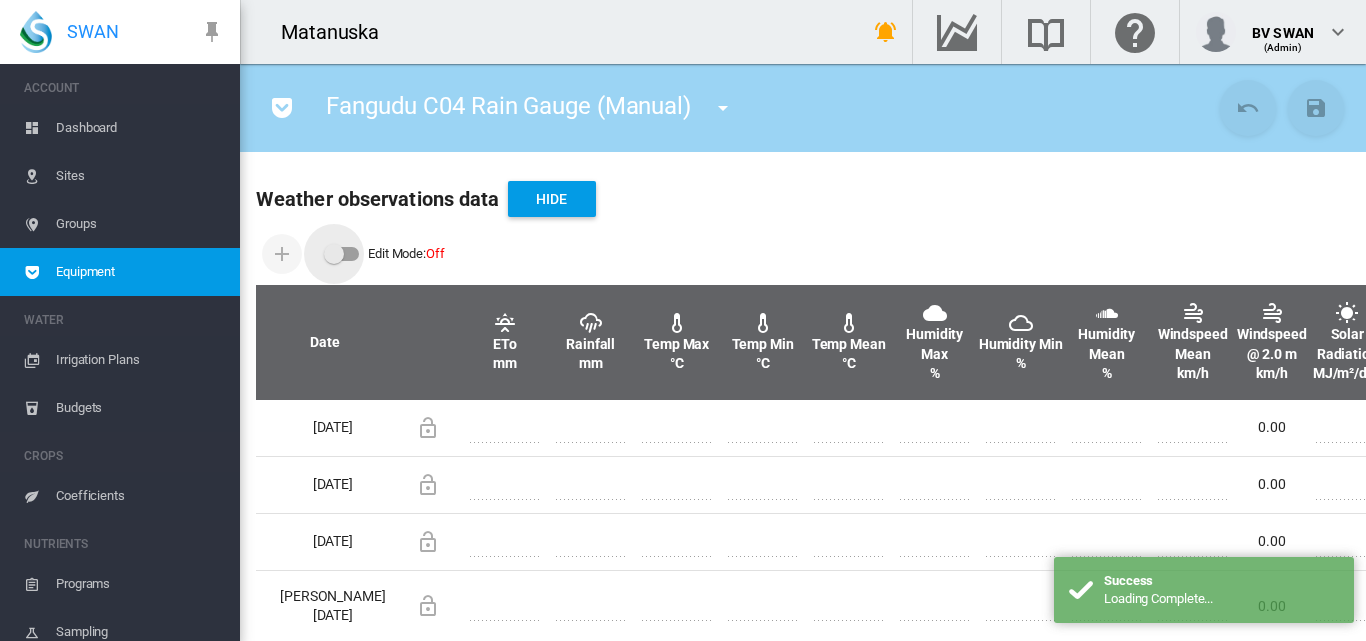 click at bounding box center [334, 254] 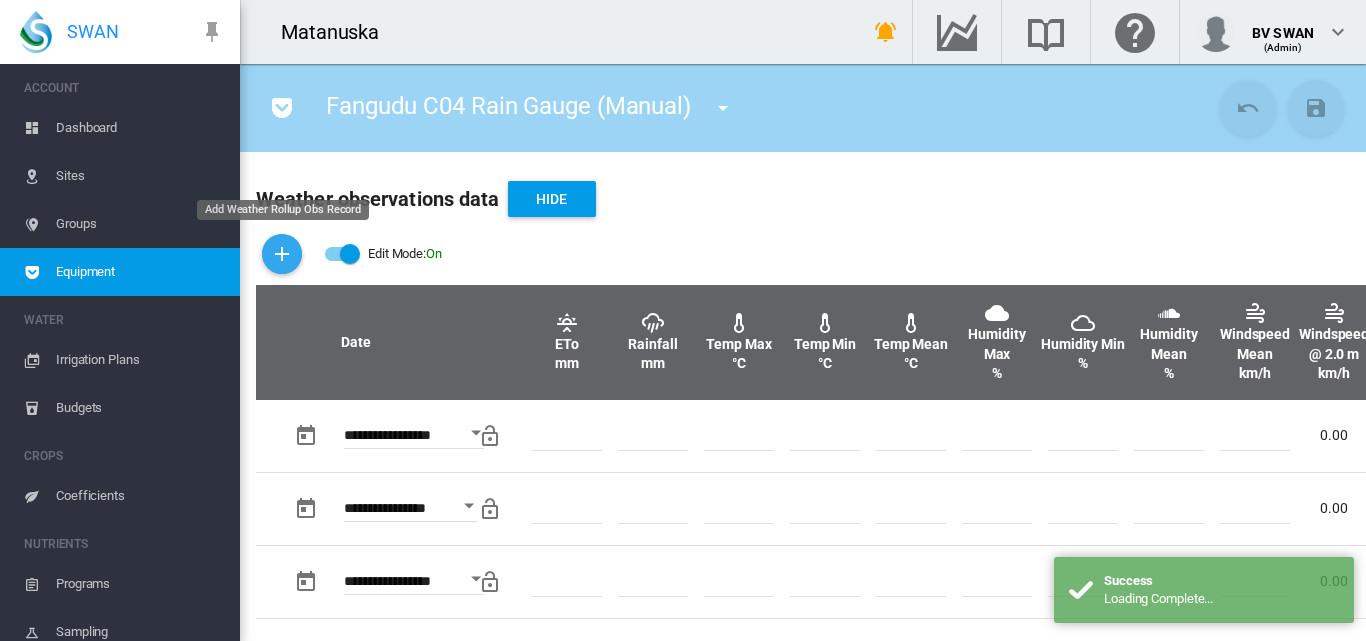 click at bounding box center (282, 254) 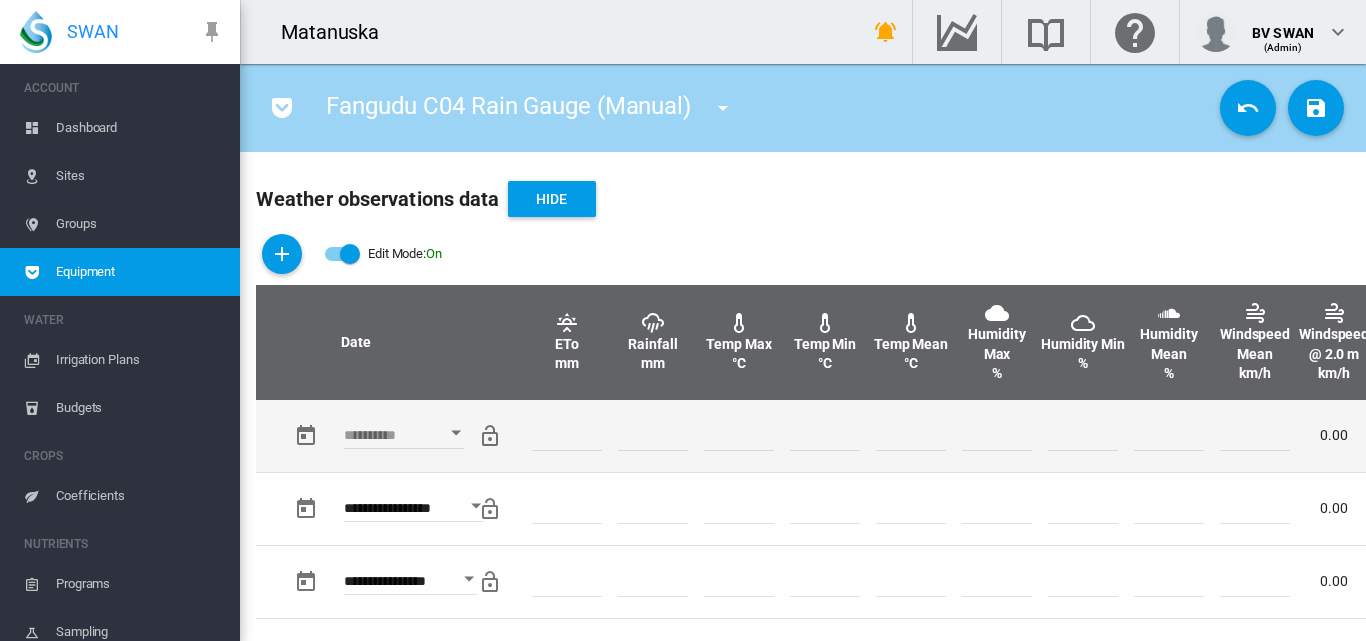 click at bounding box center (456, 432) 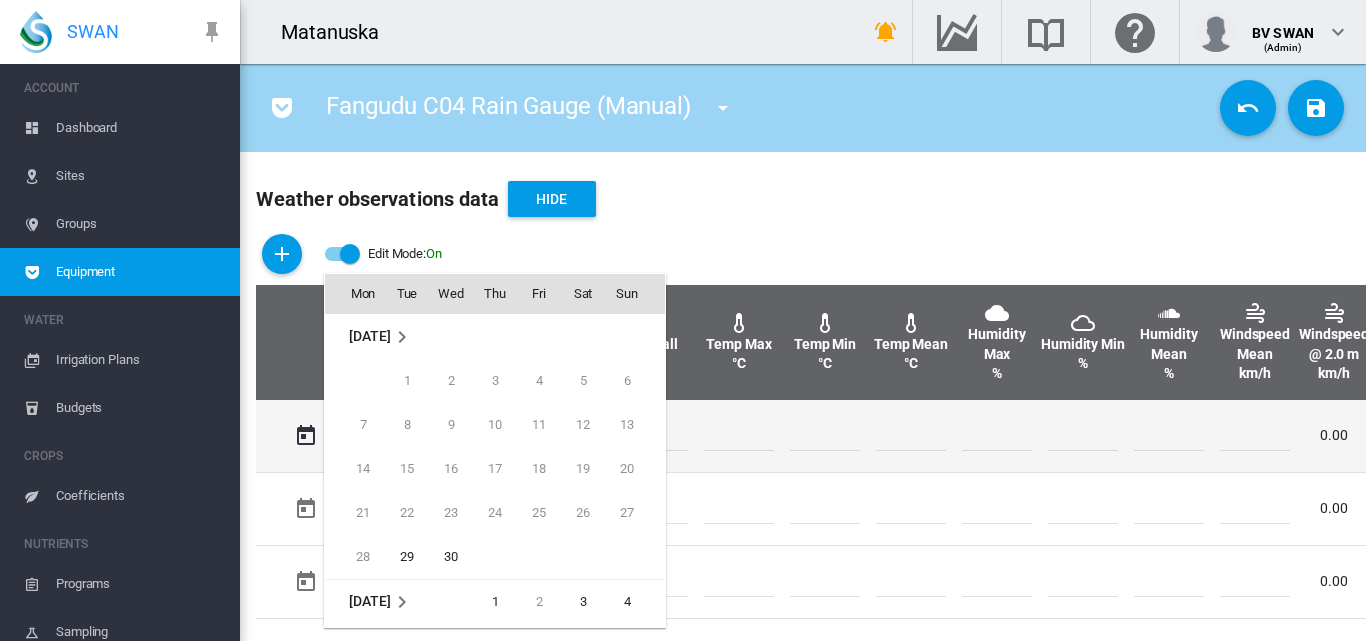 scroll, scrollTop: 795, scrollLeft: 0, axis: vertical 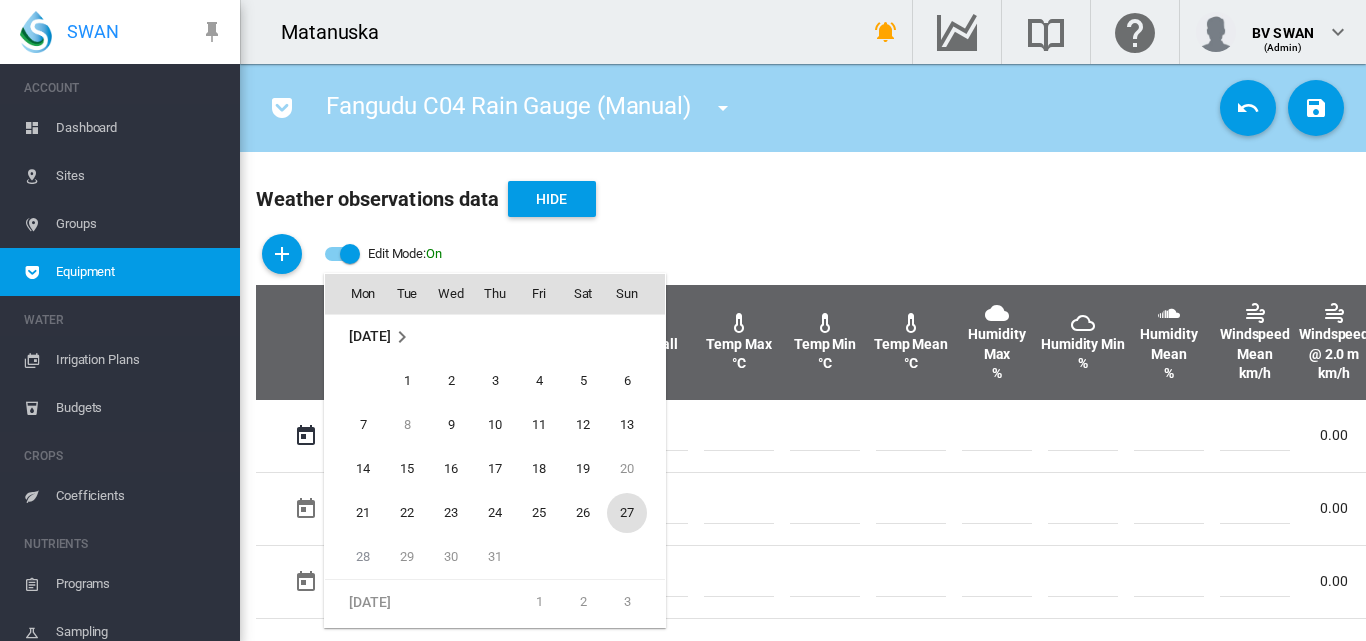 click on "27" at bounding box center (627, 513) 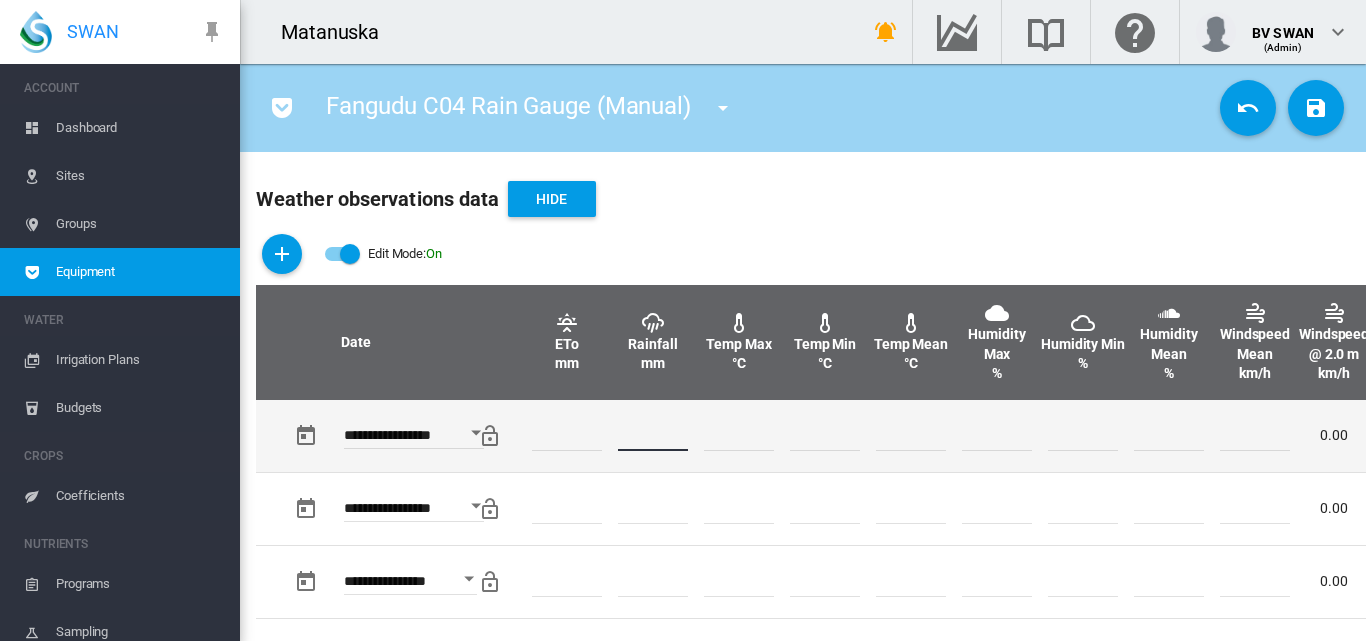 click at bounding box center (653, 436) 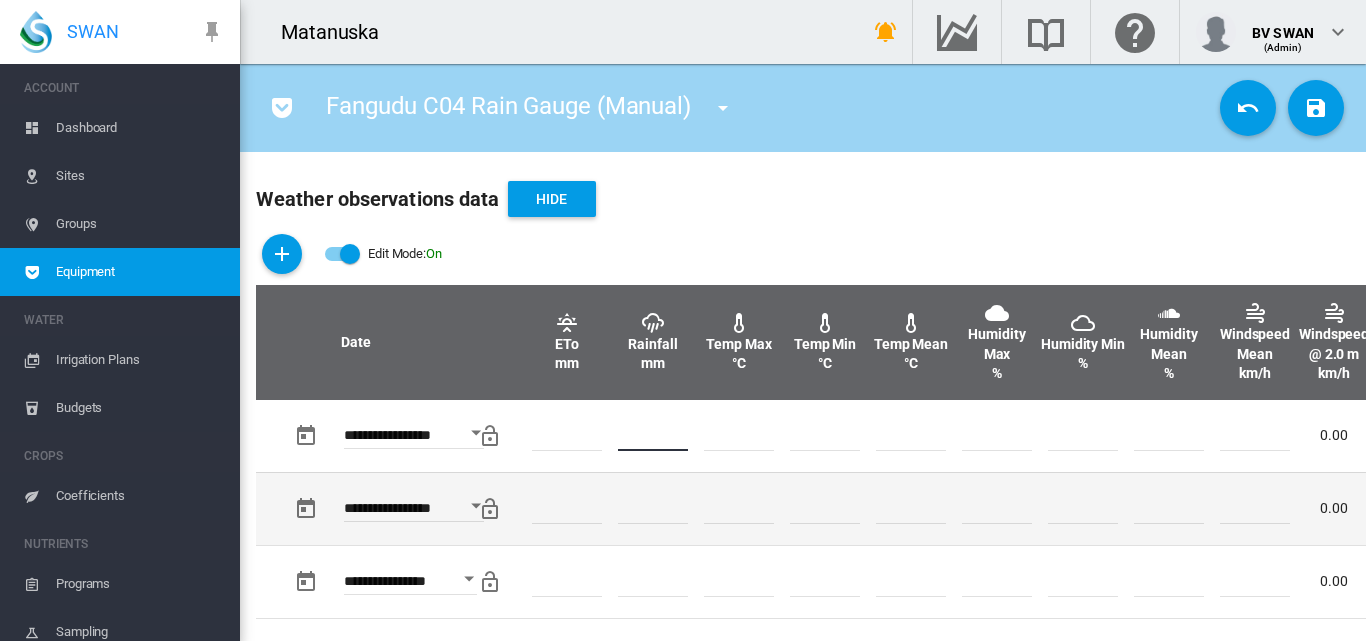 type on "*" 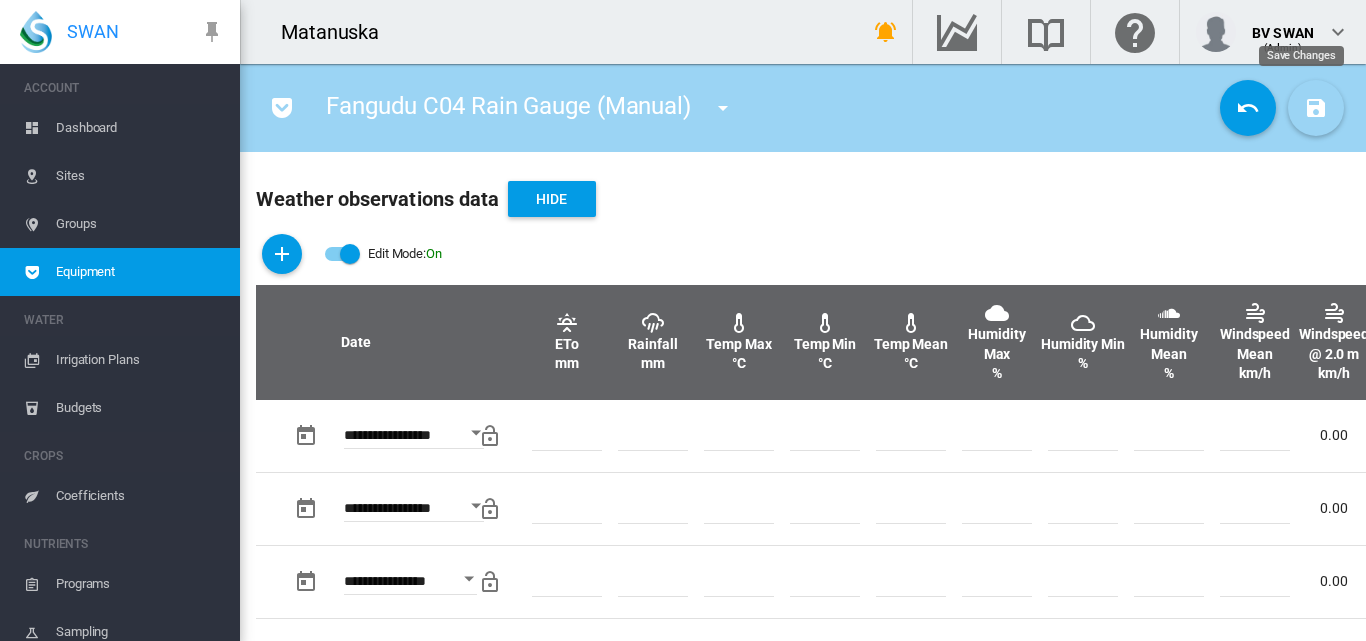 click at bounding box center [1316, 108] 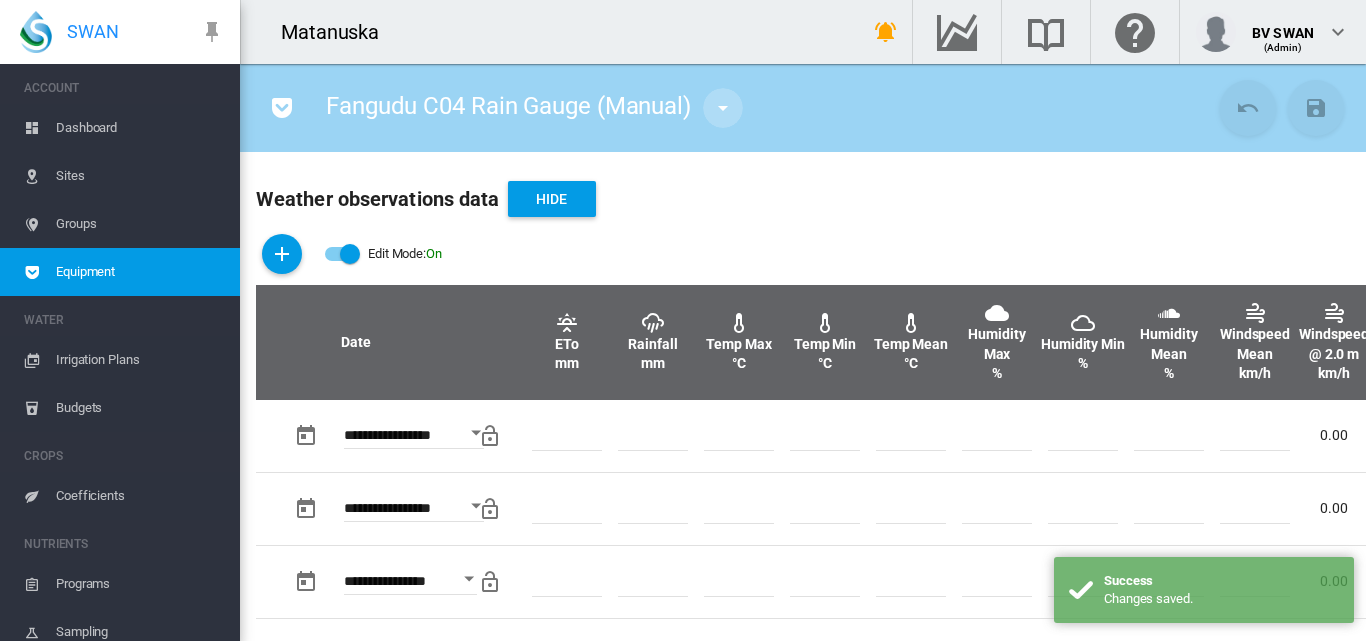 click at bounding box center (723, 108) 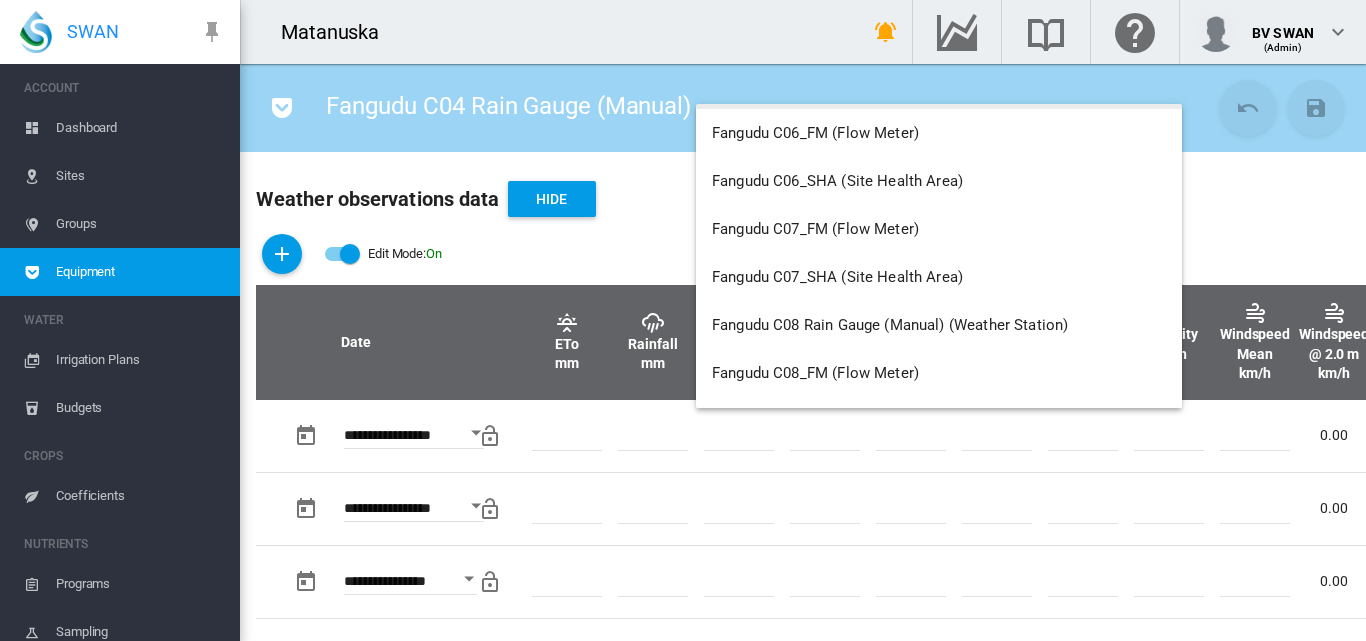 scroll, scrollTop: 7000, scrollLeft: 0, axis: vertical 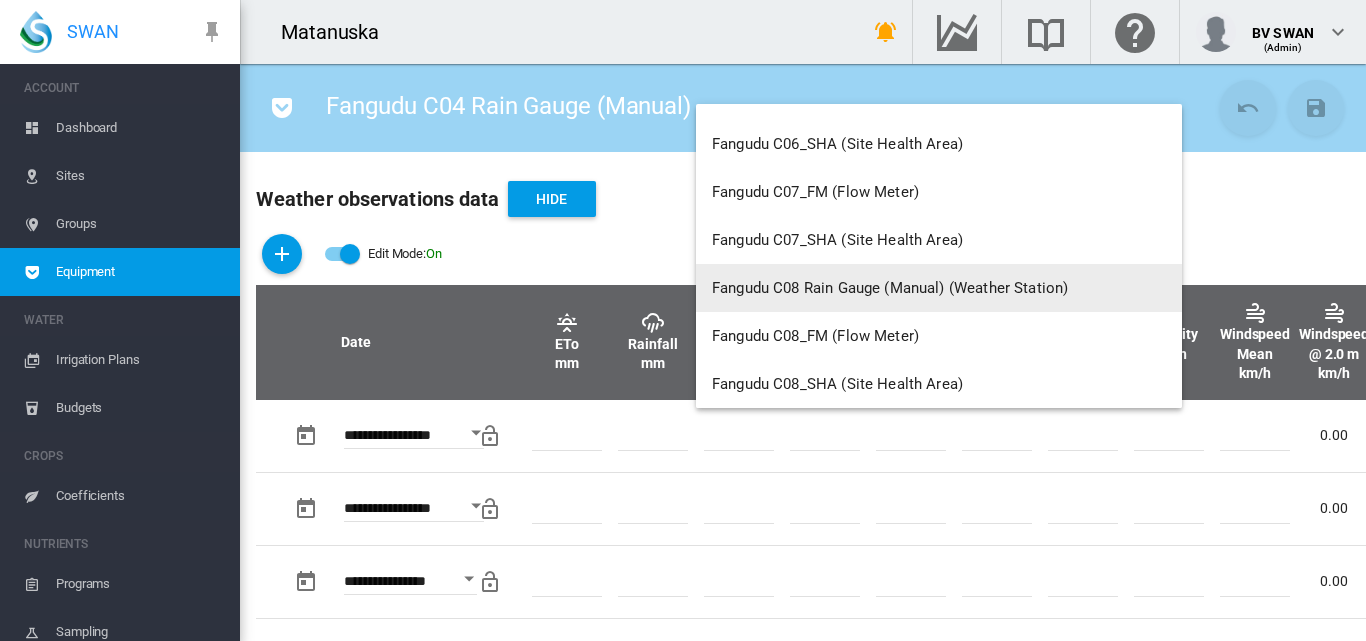 click on "Fangudu C08 Rain Gauge (Manual) (Weather Station)" at bounding box center [890, 288] 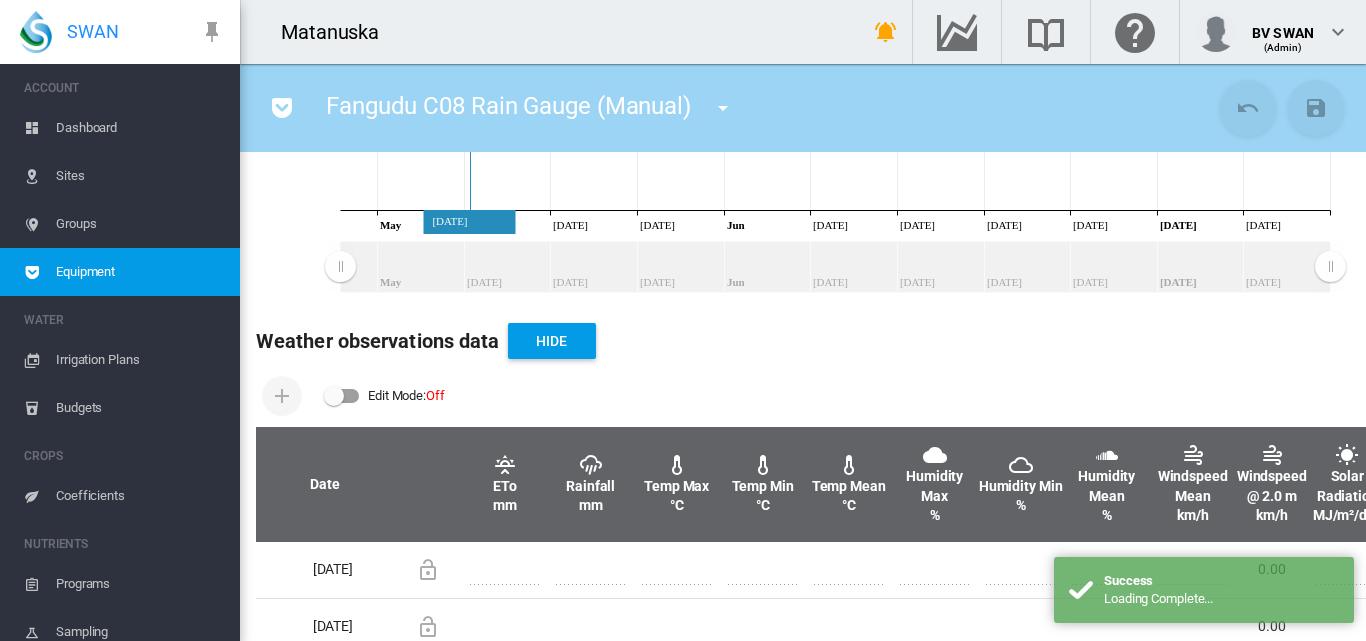 scroll, scrollTop: 500, scrollLeft: 0, axis: vertical 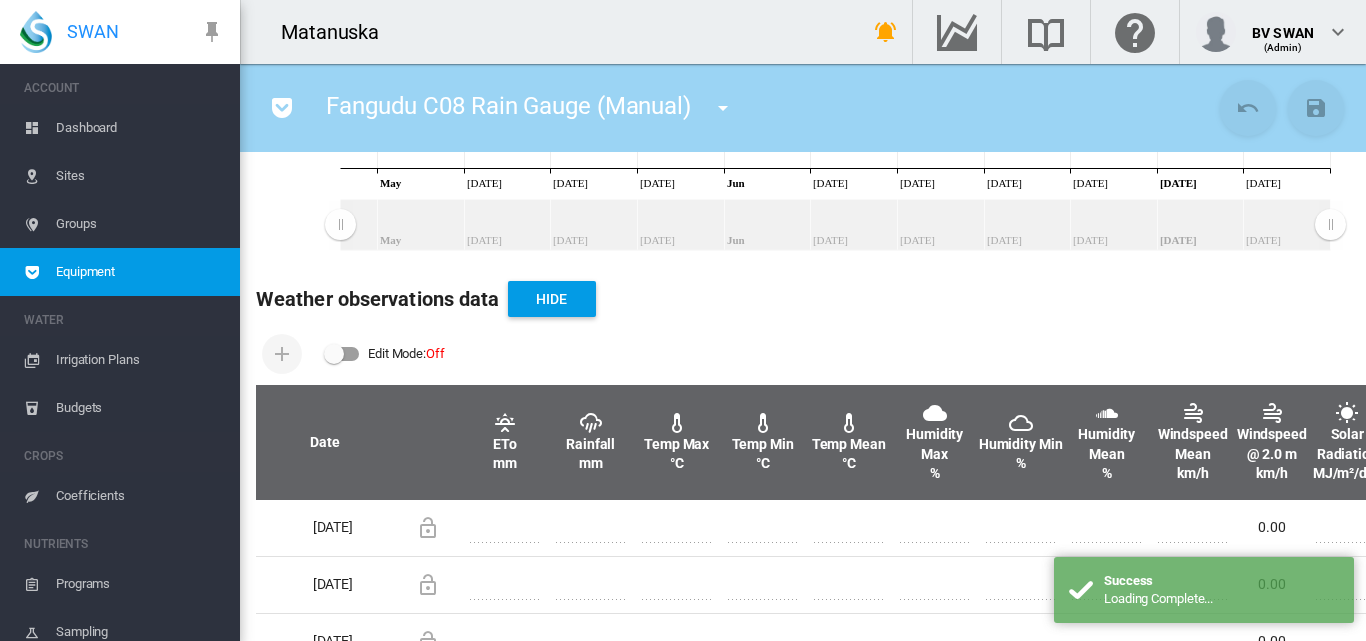 click at bounding box center [342, 354] 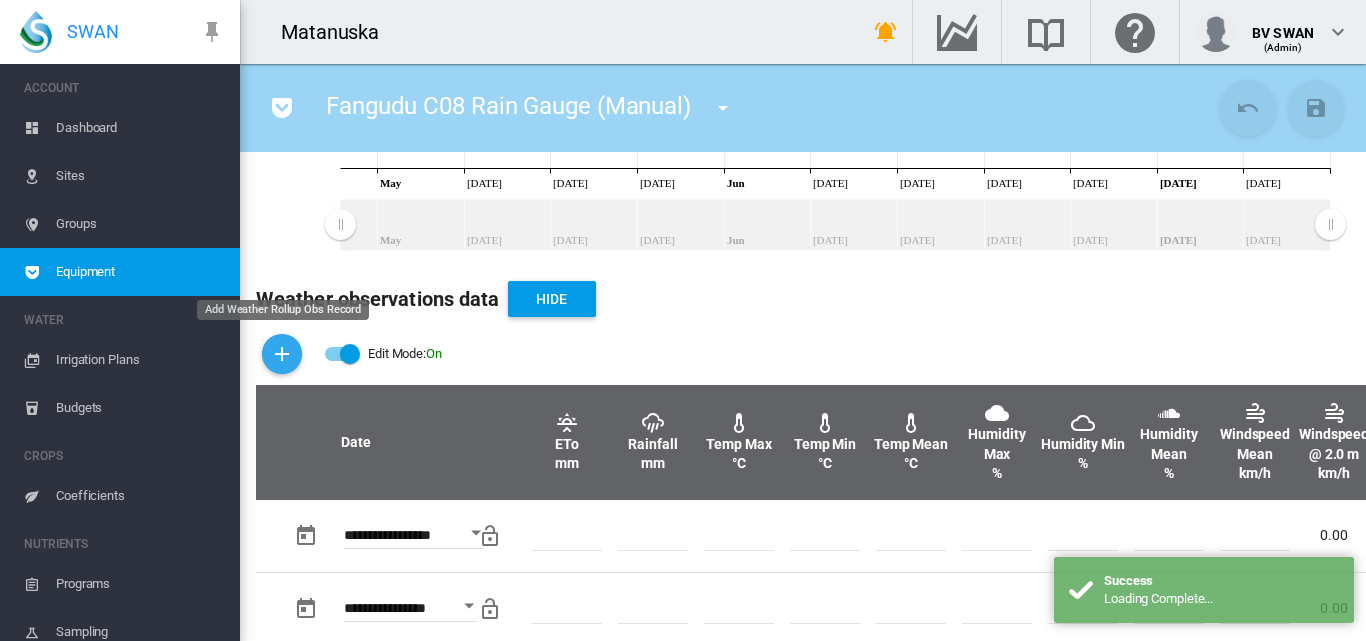 click at bounding box center (282, 354) 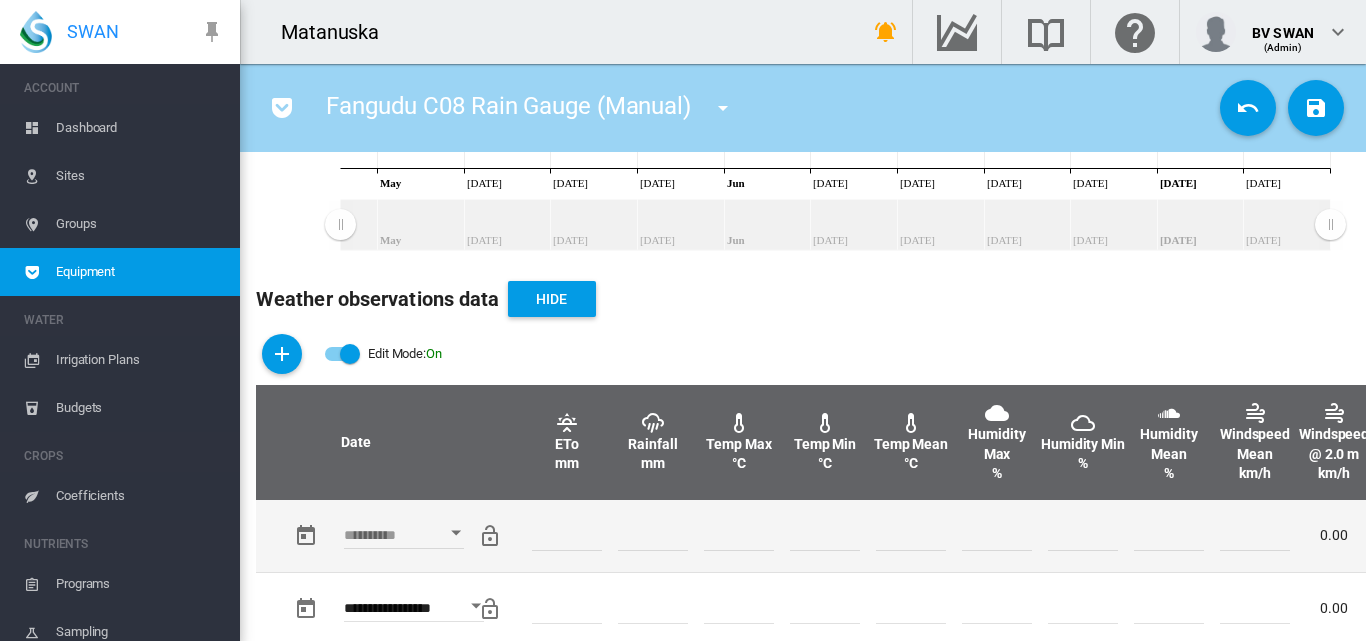 click at bounding box center (456, 533) 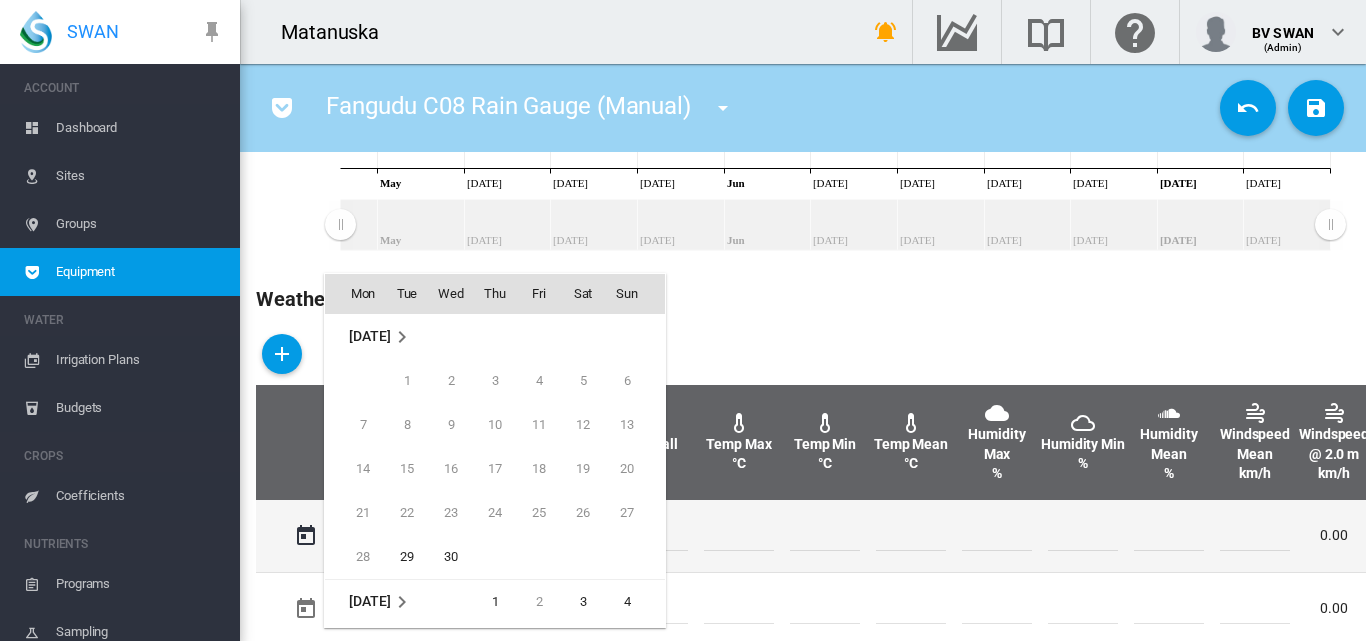 scroll, scrollTop: 795, scrollLeft: 0, axis: vertical 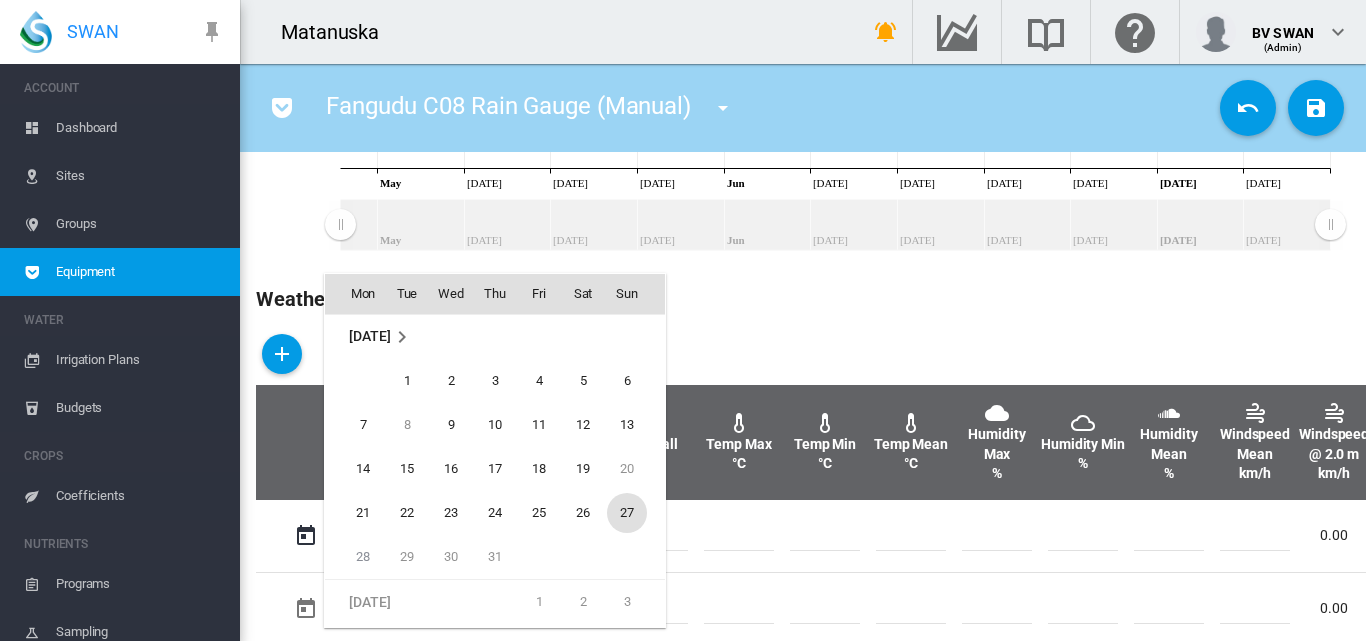 click on "27" at bounding box center [627, 513] 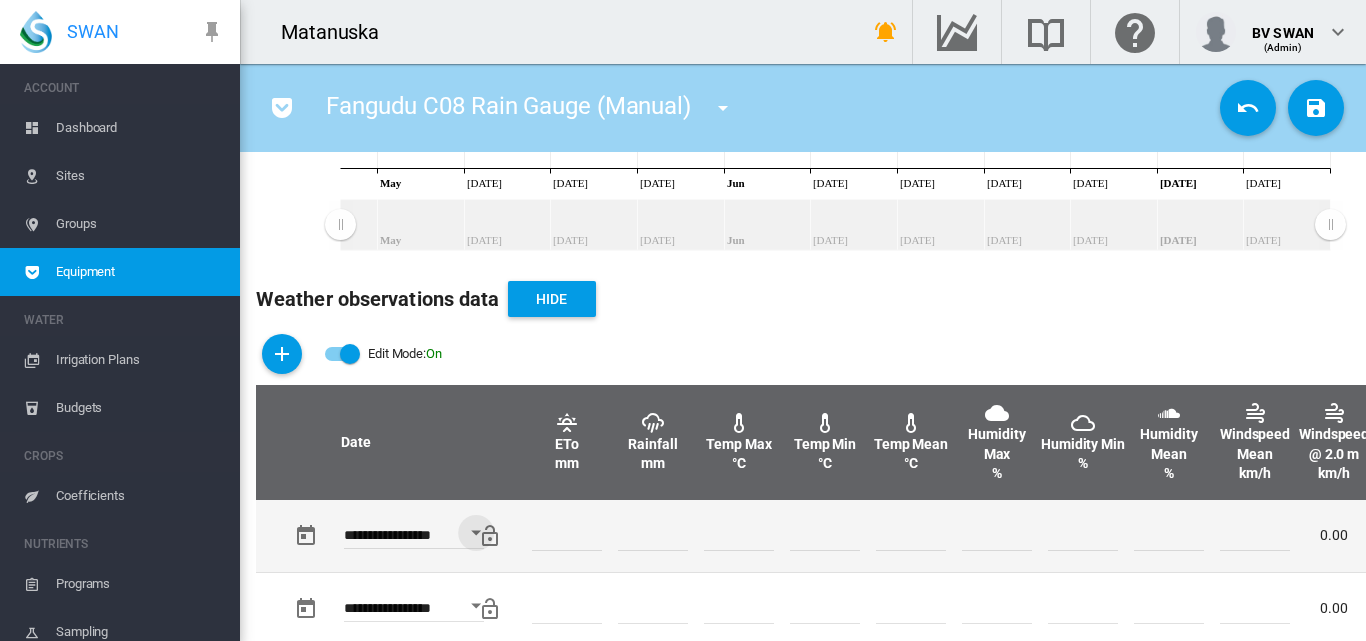 click at bounding box center [653, 536] 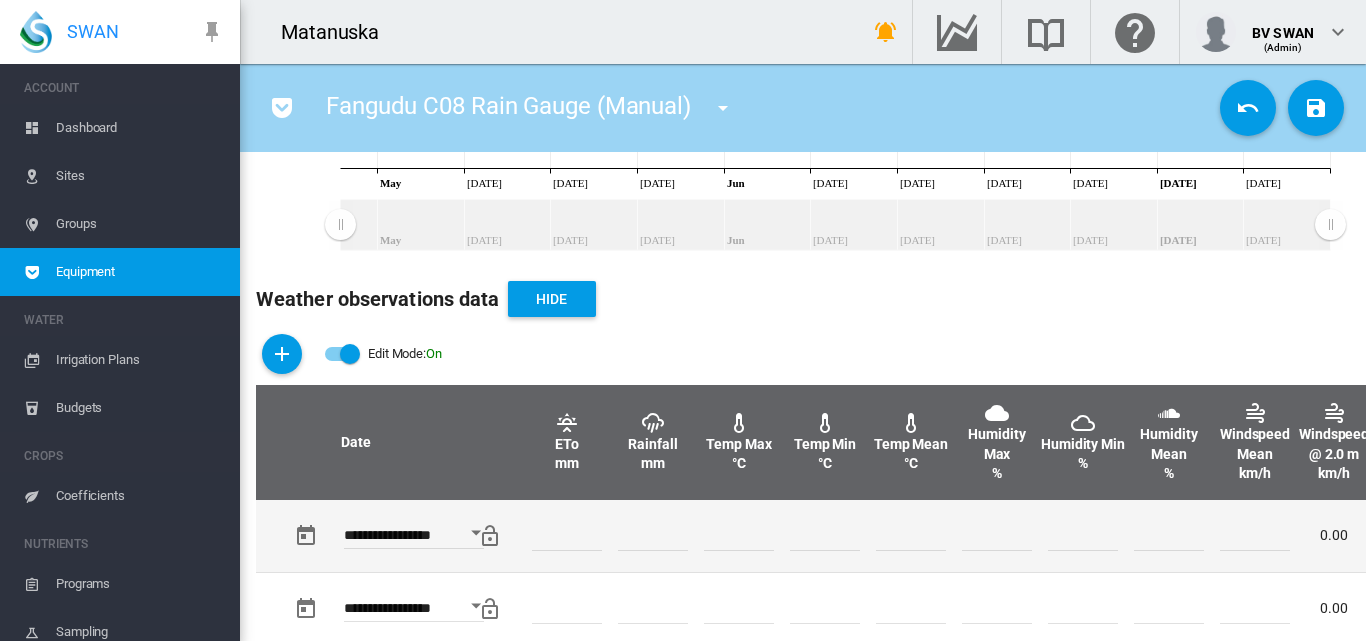 click at bounding box center [653, 536] 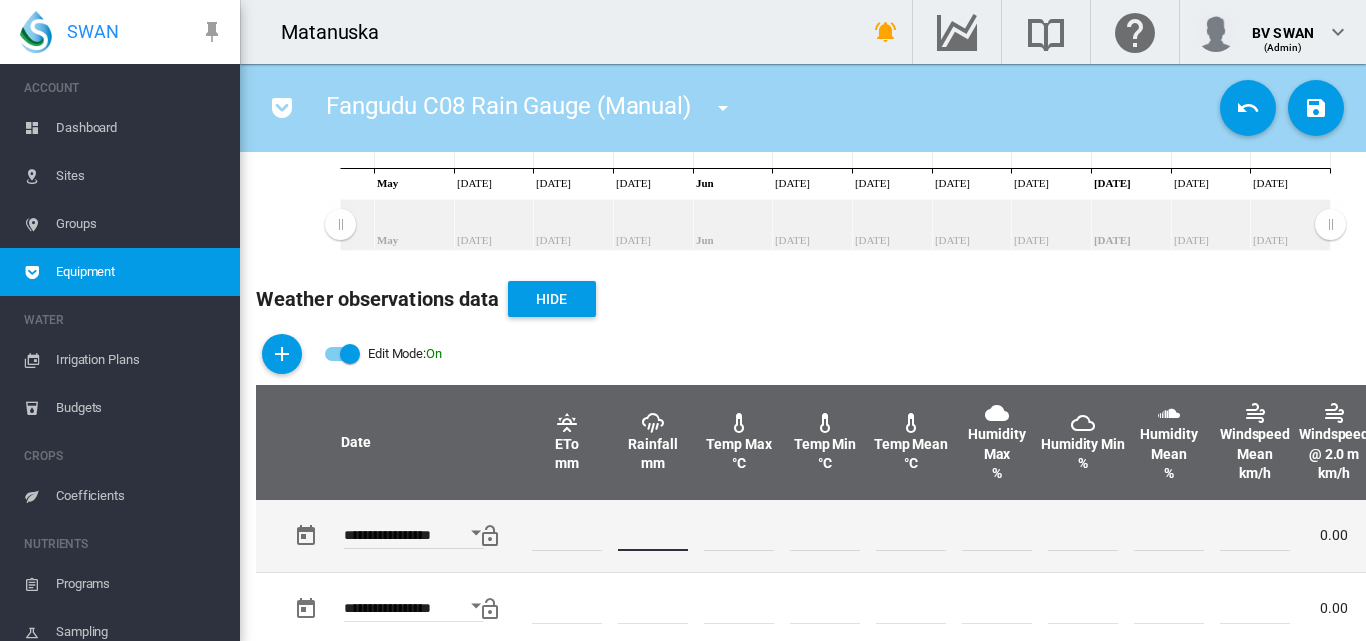type on "*" 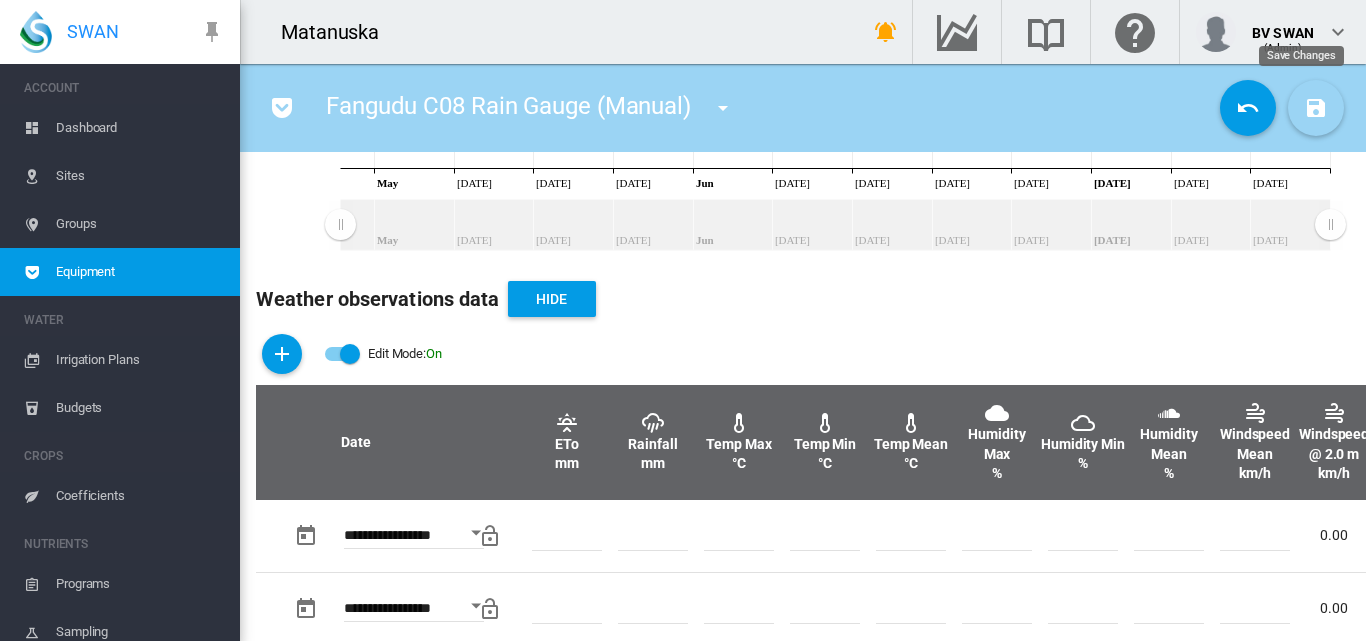 click at bounding box center (1316, 108) 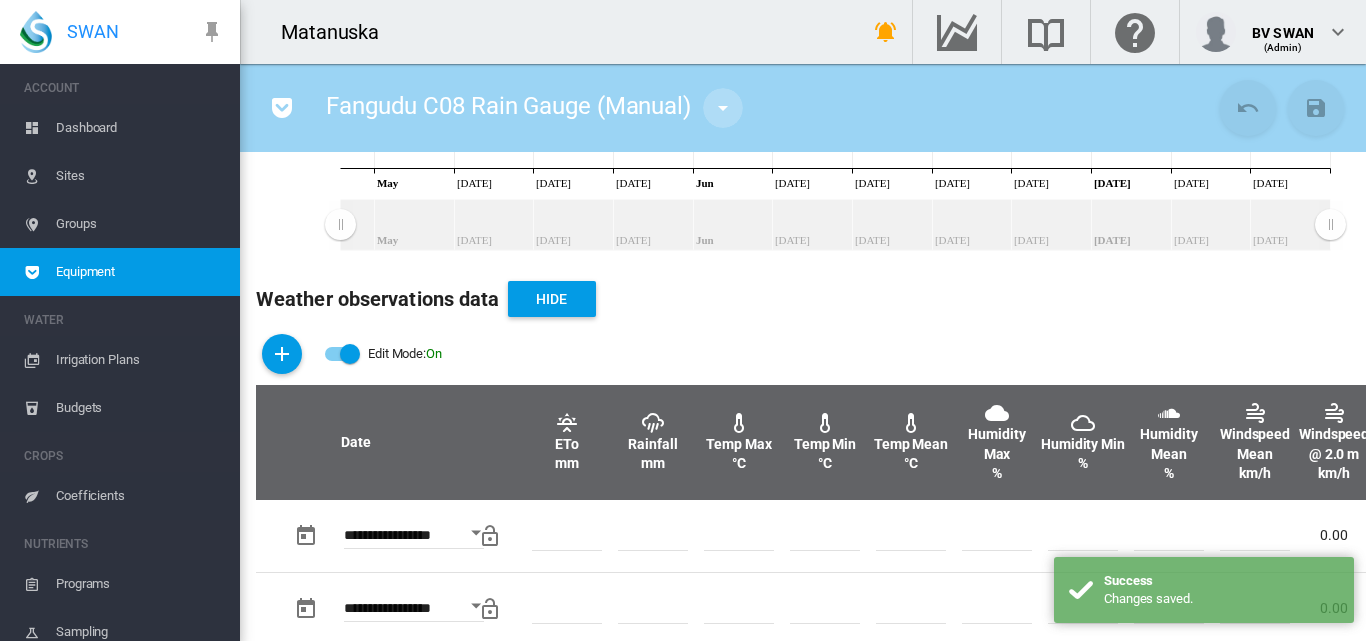 click at bounding box center [723, 108] 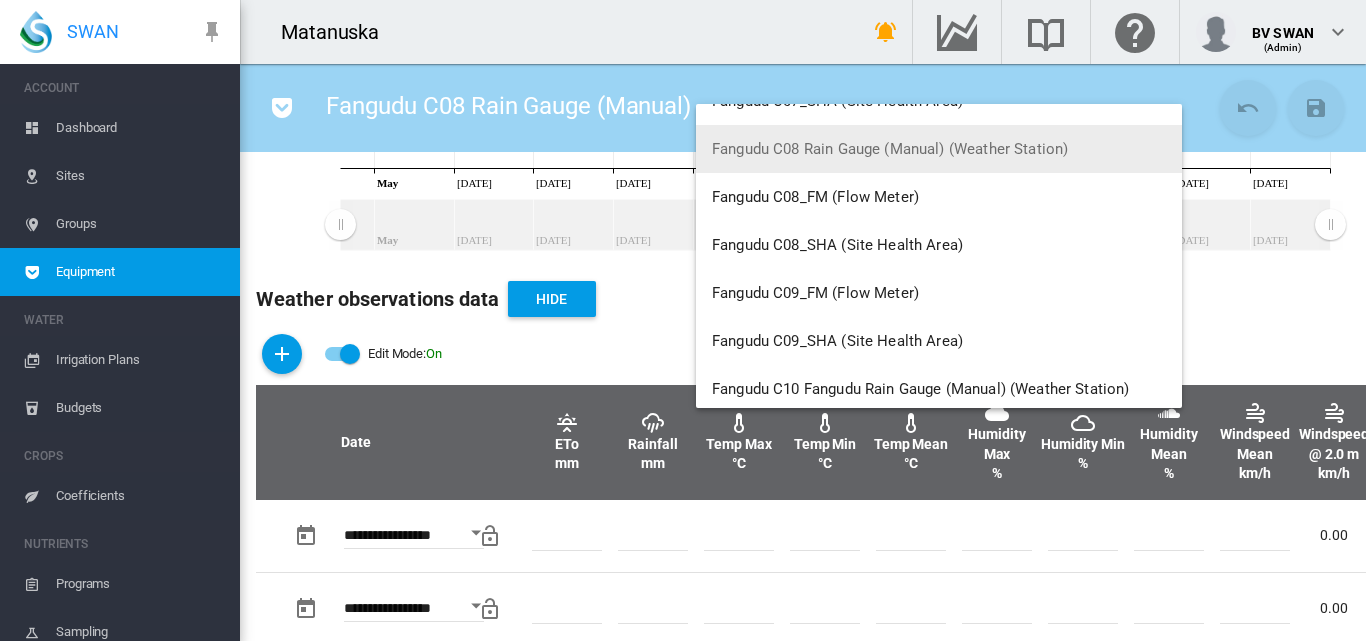 scroll, scrollTop: 7200, scrollLeft: 0, axis: vertical 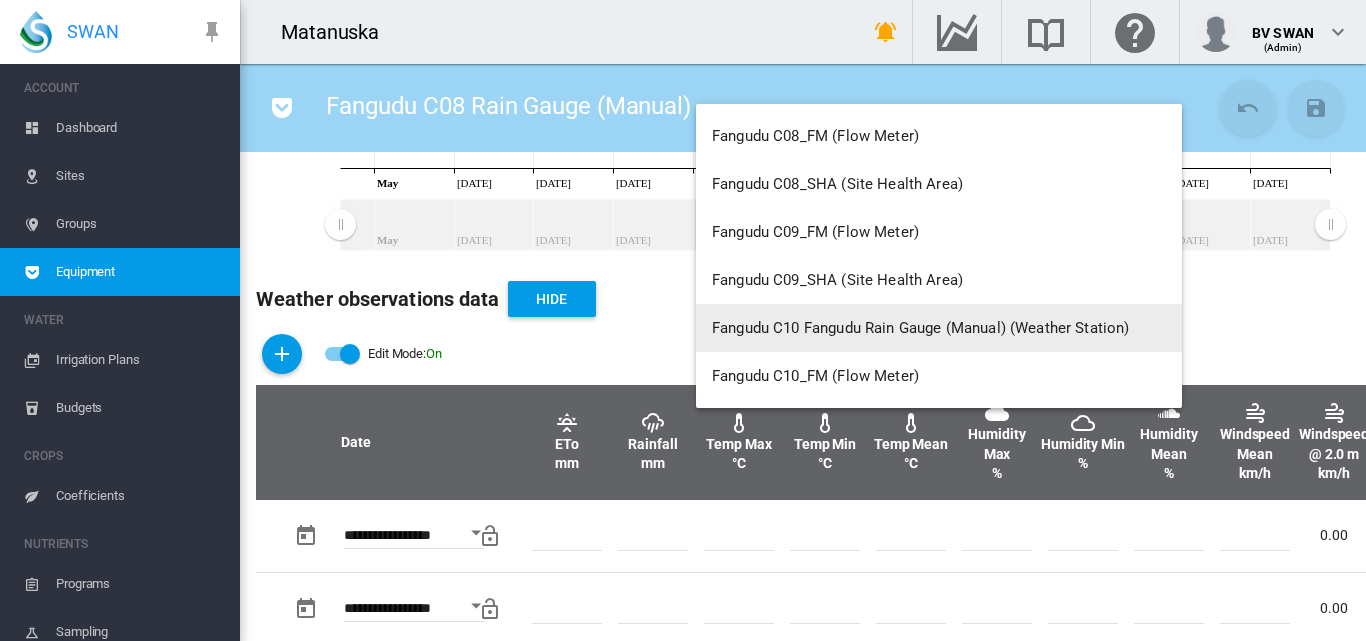 click on "Fangudu C10 Fangudu Rain Gauge  (Manual) (Weather Station)" at bounding box center [921, 328] 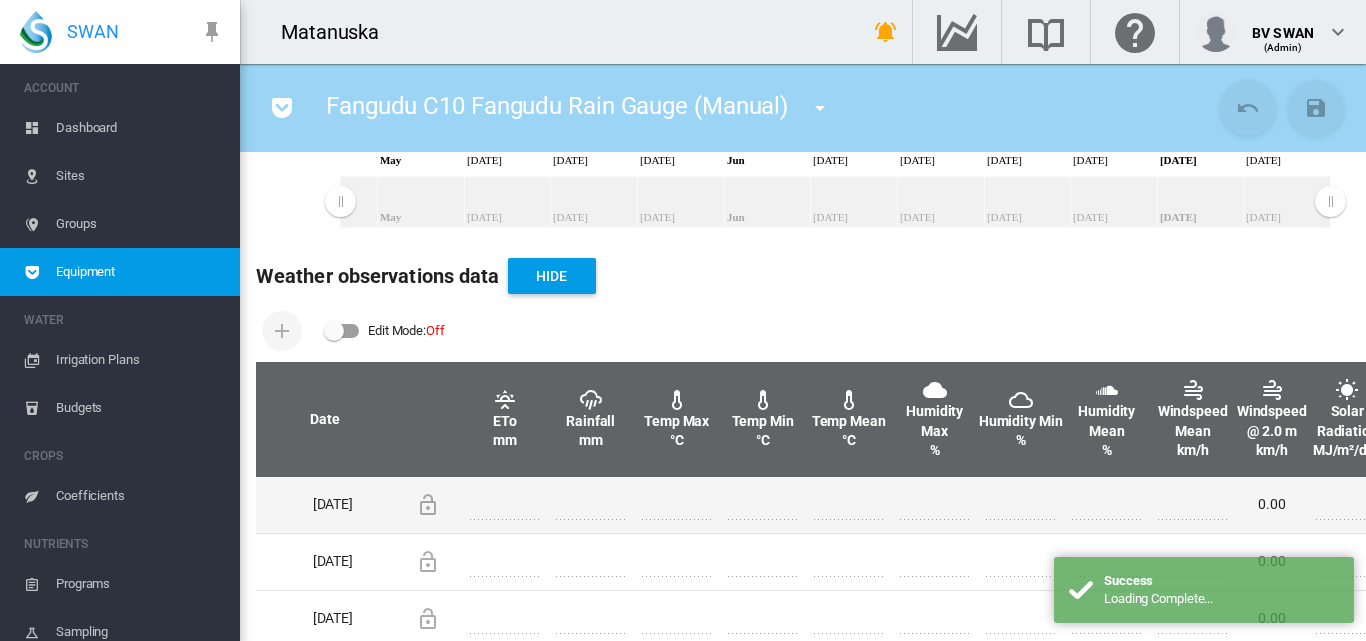 scroll, scrollTop: 600, scrollLeft: 0, axis: vertical 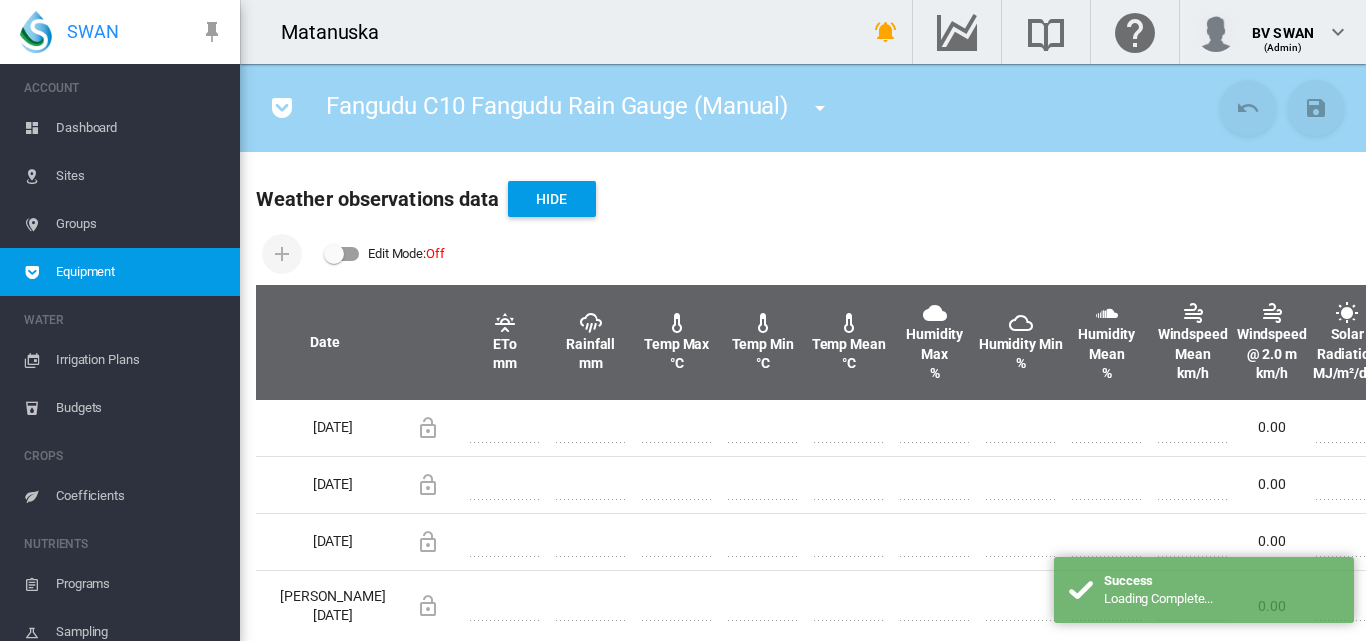 click at bounding box center (342, 254) 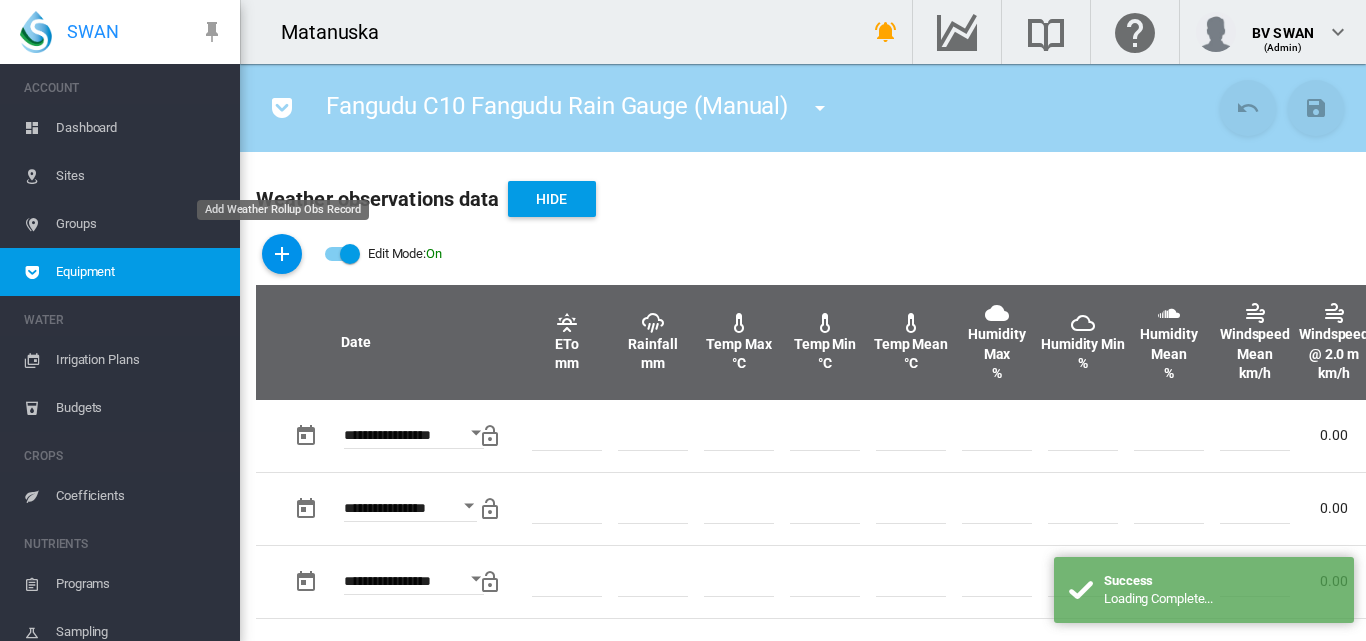 click at bounding box center [282, 254] 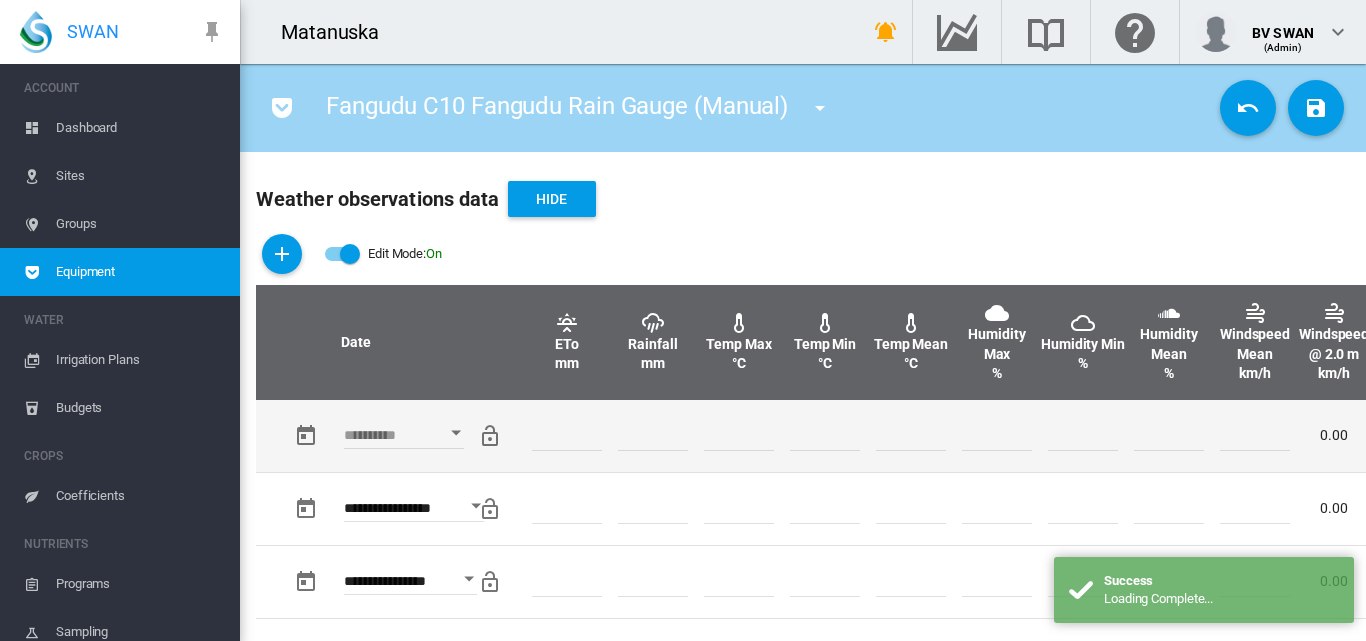click at bounding box center (456, 432) 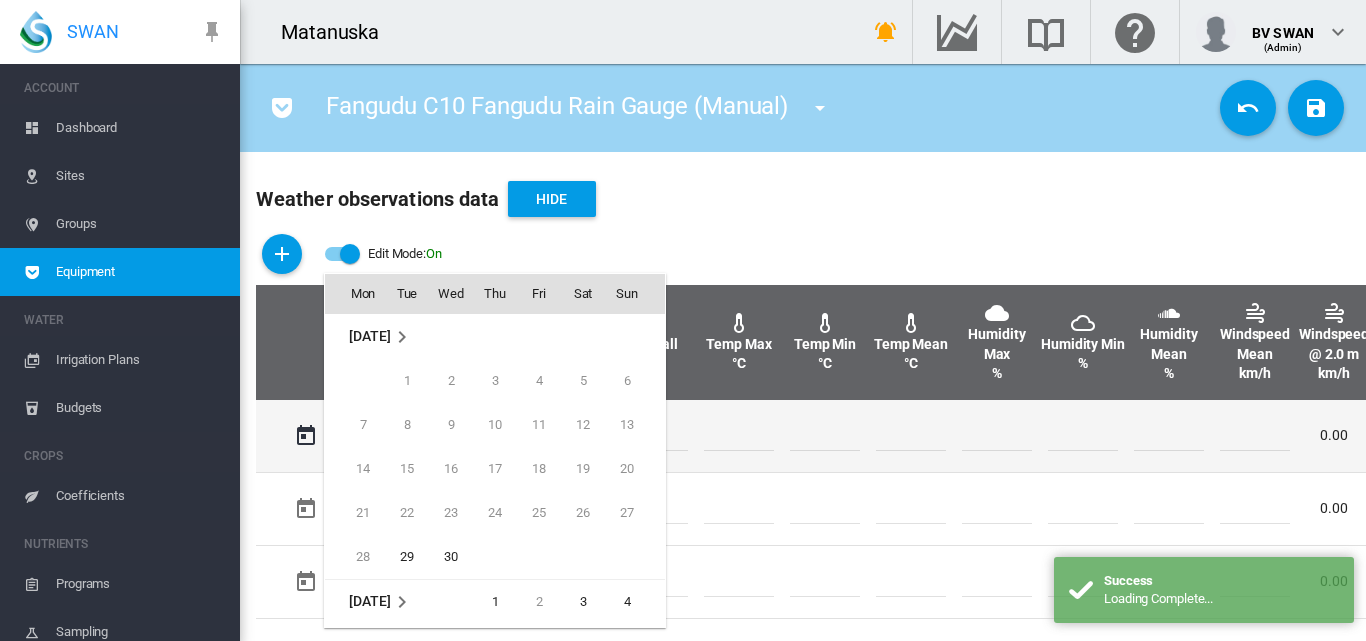 scroll, scrollTop: 795, scrollLeft: 0, axis: vertical 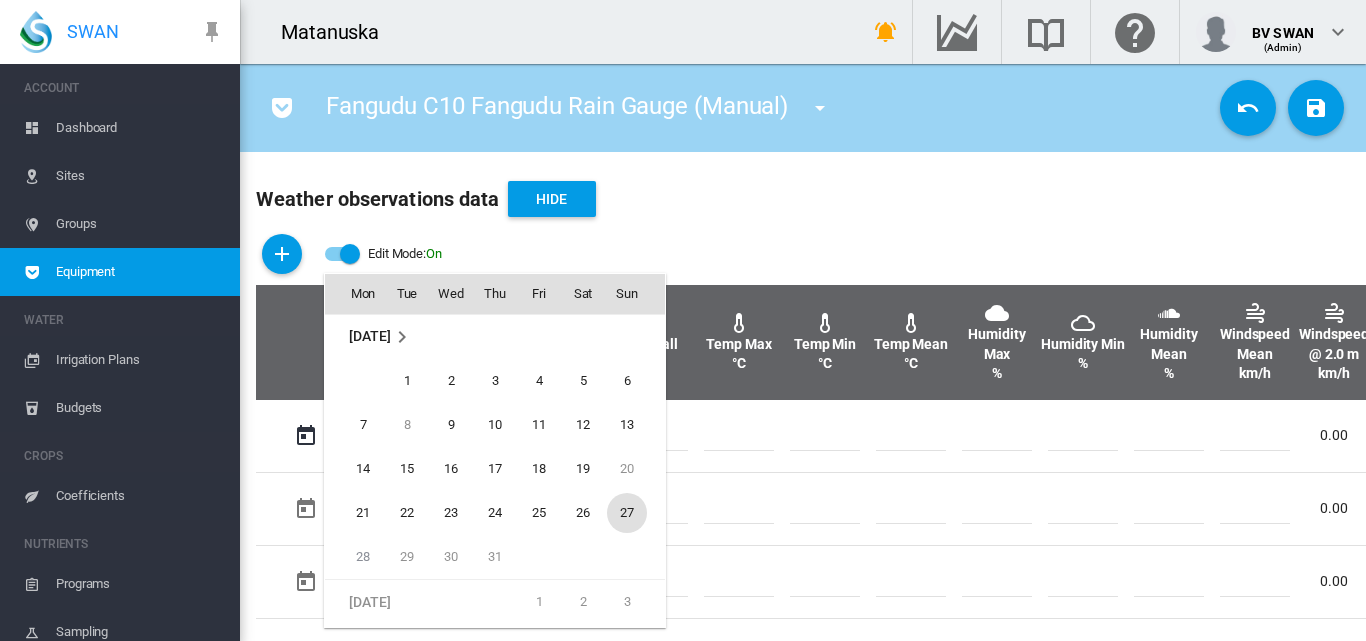 click on "27" at bounding box center (627, 513) 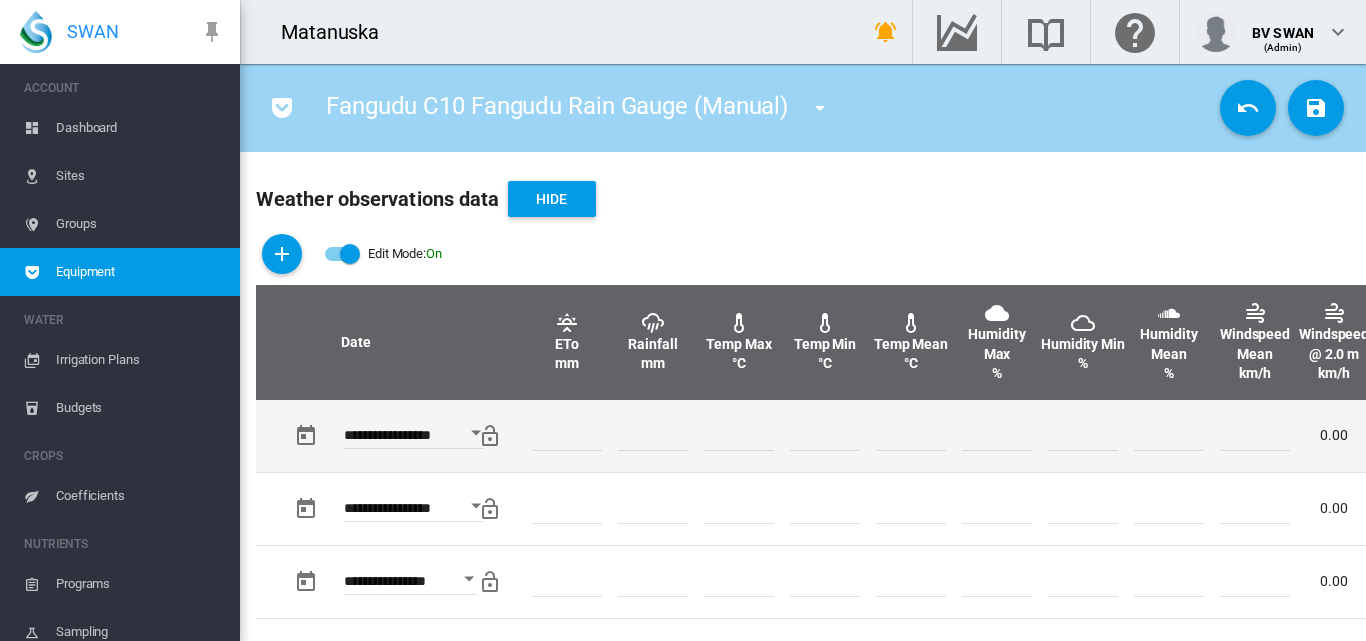 click at bounding box center [653, 436] 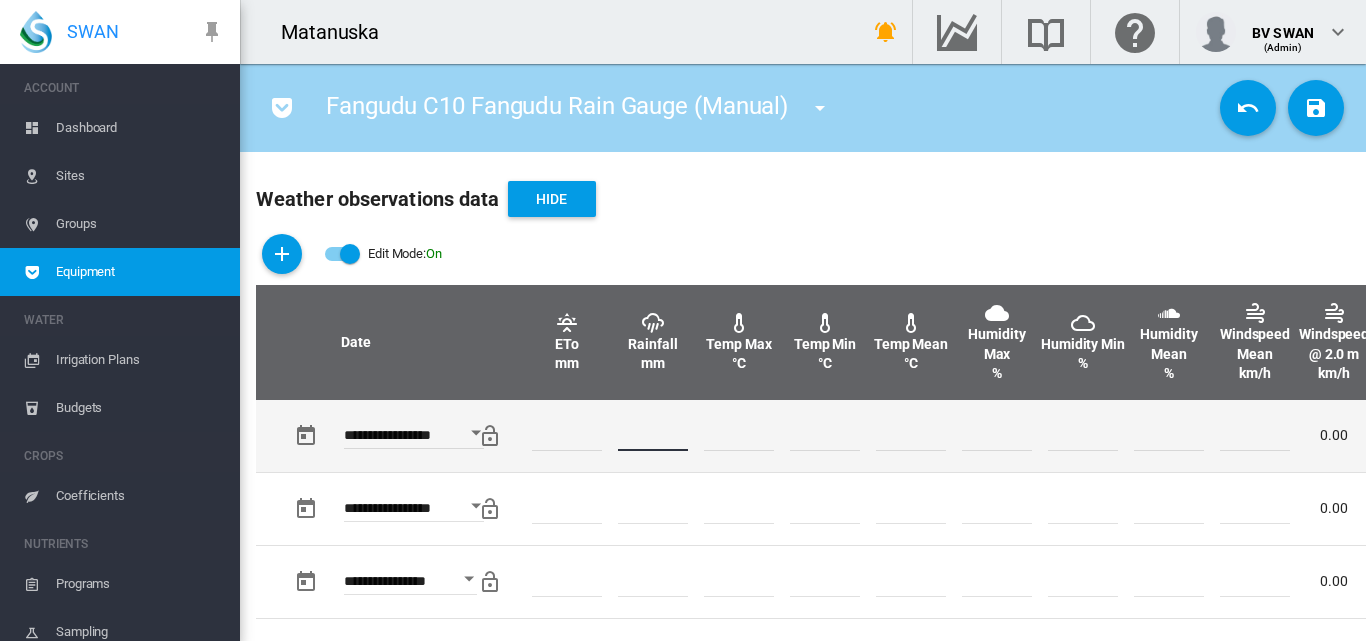 type on "*" 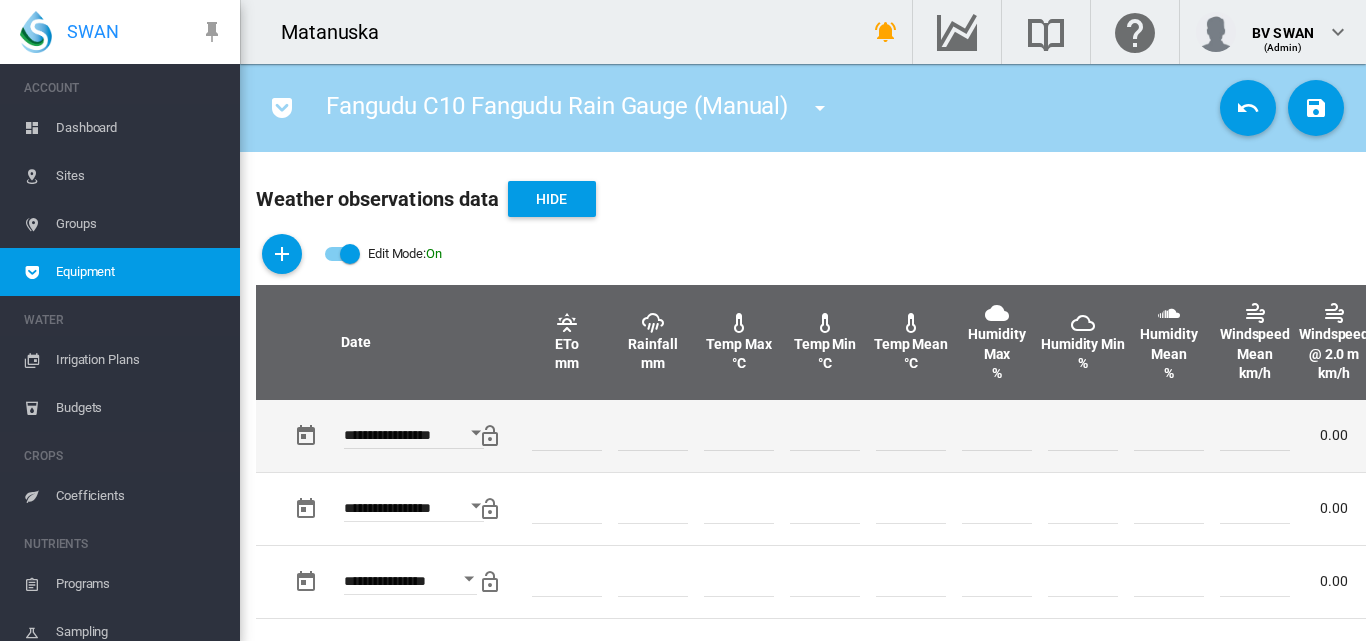 drag, startPoint x: 945, startPoint y: 467, endPoint x: 976, endPoint y: 466, distance: 31.016125 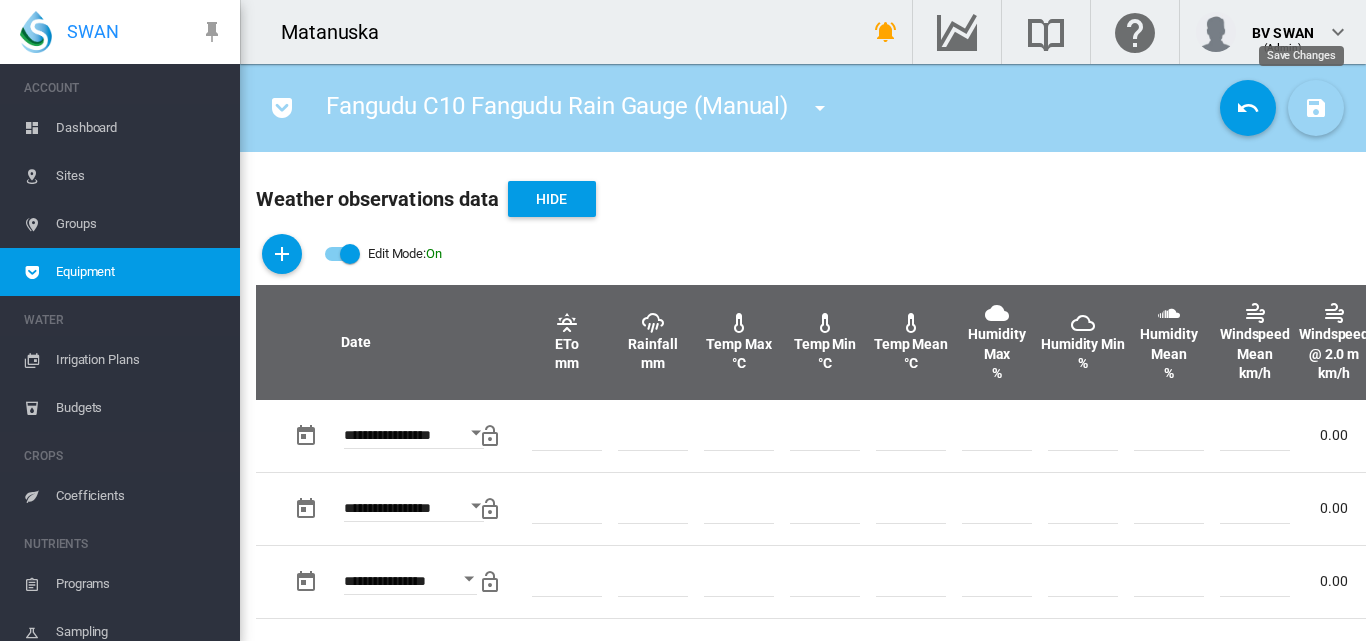 click at bounding box center (1316, 108) 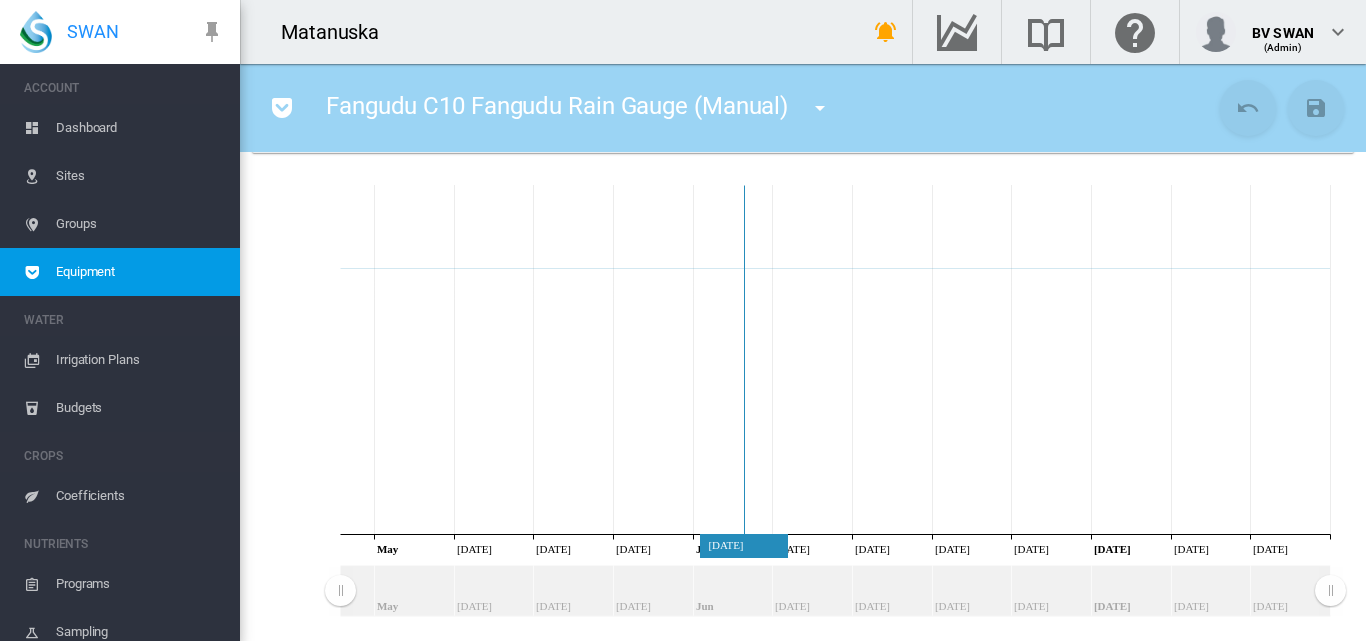 scroll, scrollTop: 105, scrollLeft: 0, axis: vertical 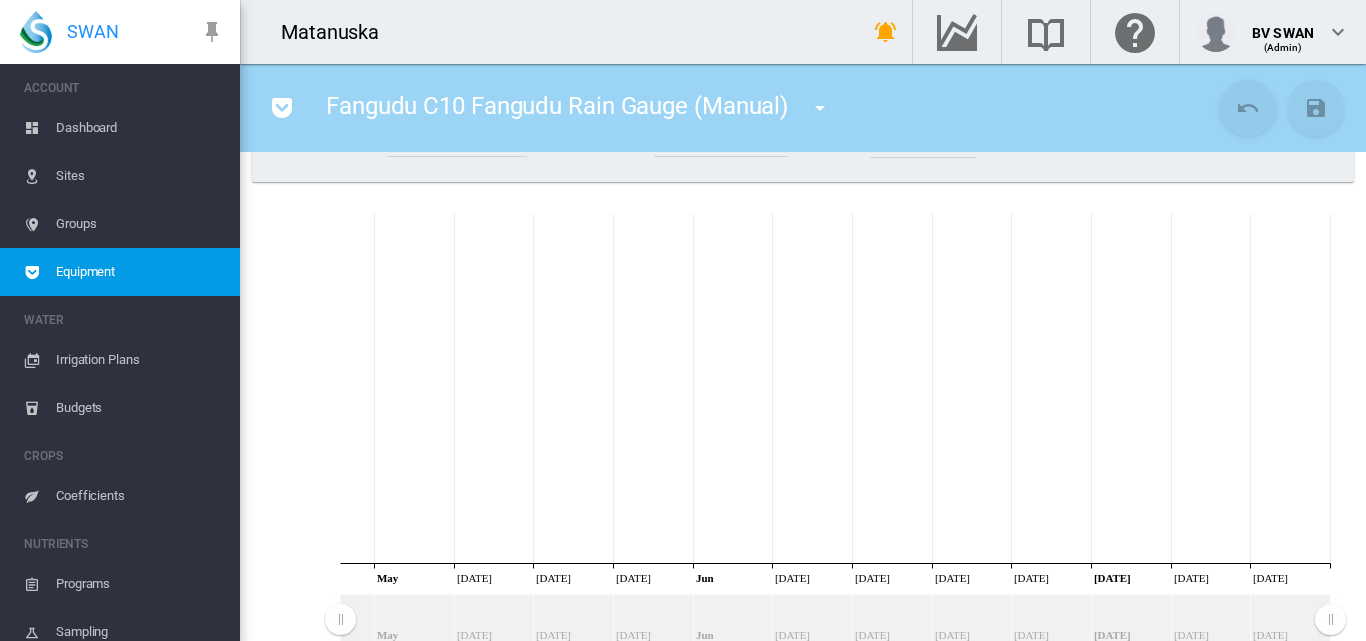 click at bounding box center [820, 108] 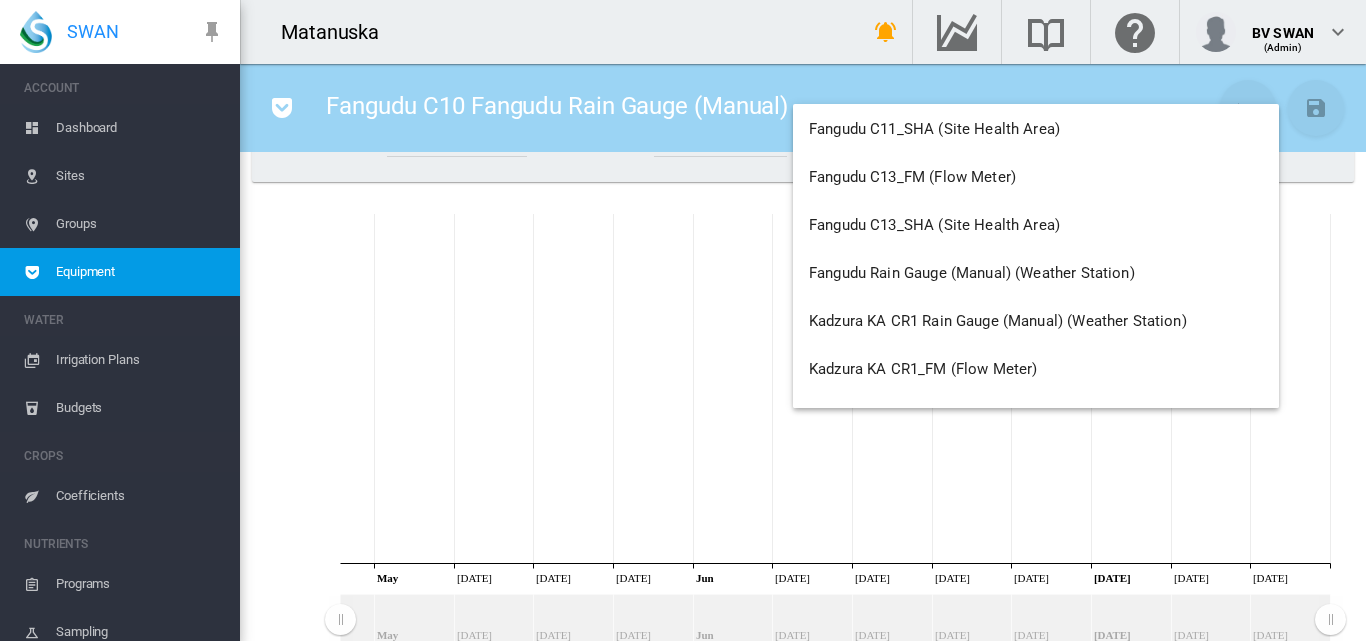 scroll, scrollTop: 7600, scrollLeft: 0, axis: vertical 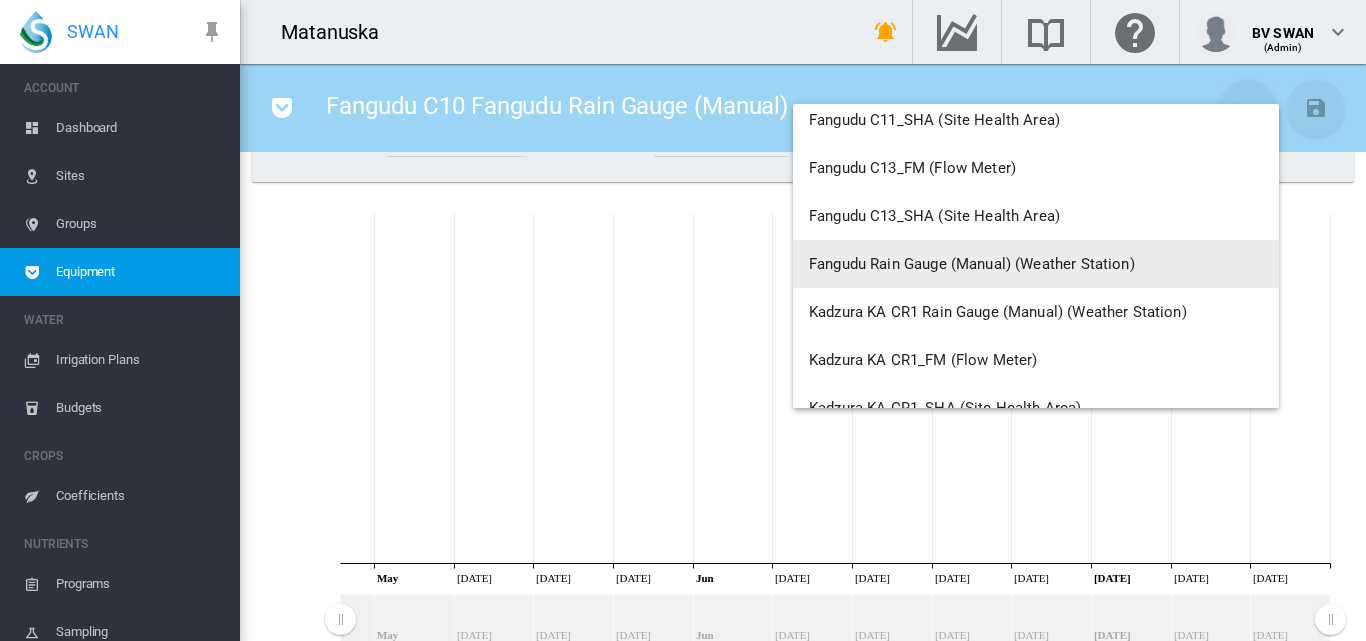 click on "Fangudu Rain Gauge (Manual) (Weather Station)" at bounding box center [972, 264] 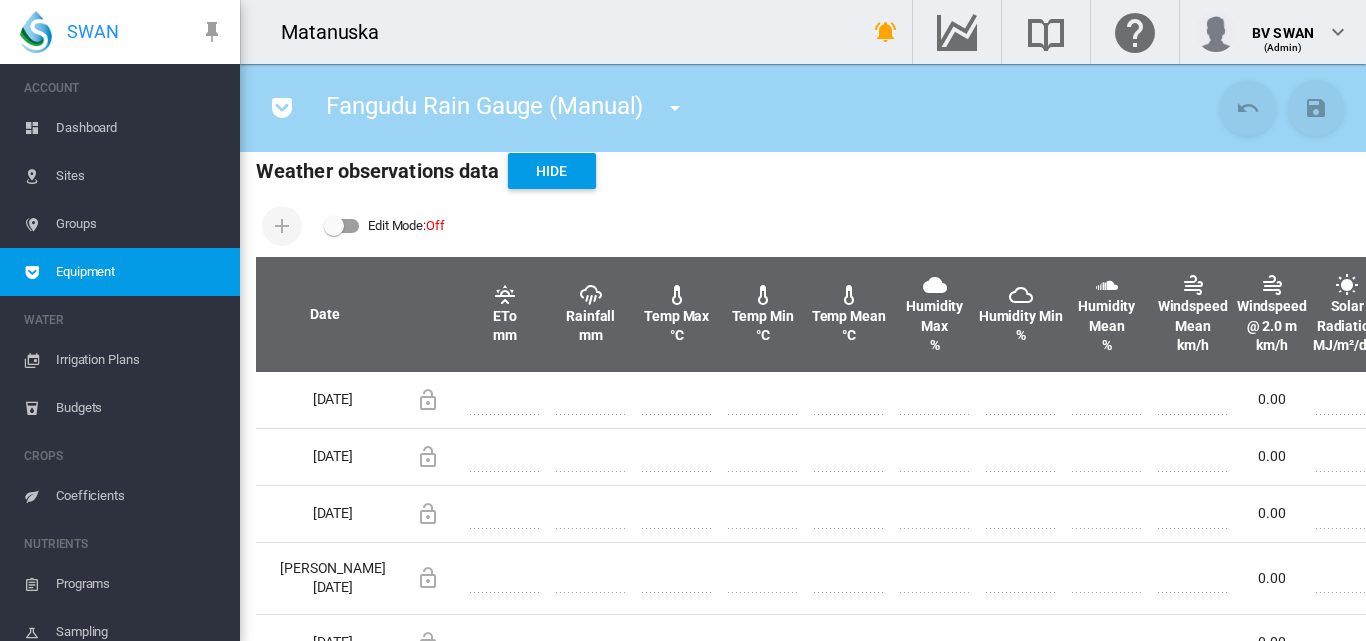 scroll, scrollTop: 600, scrollLeft: 0, axis: vertical 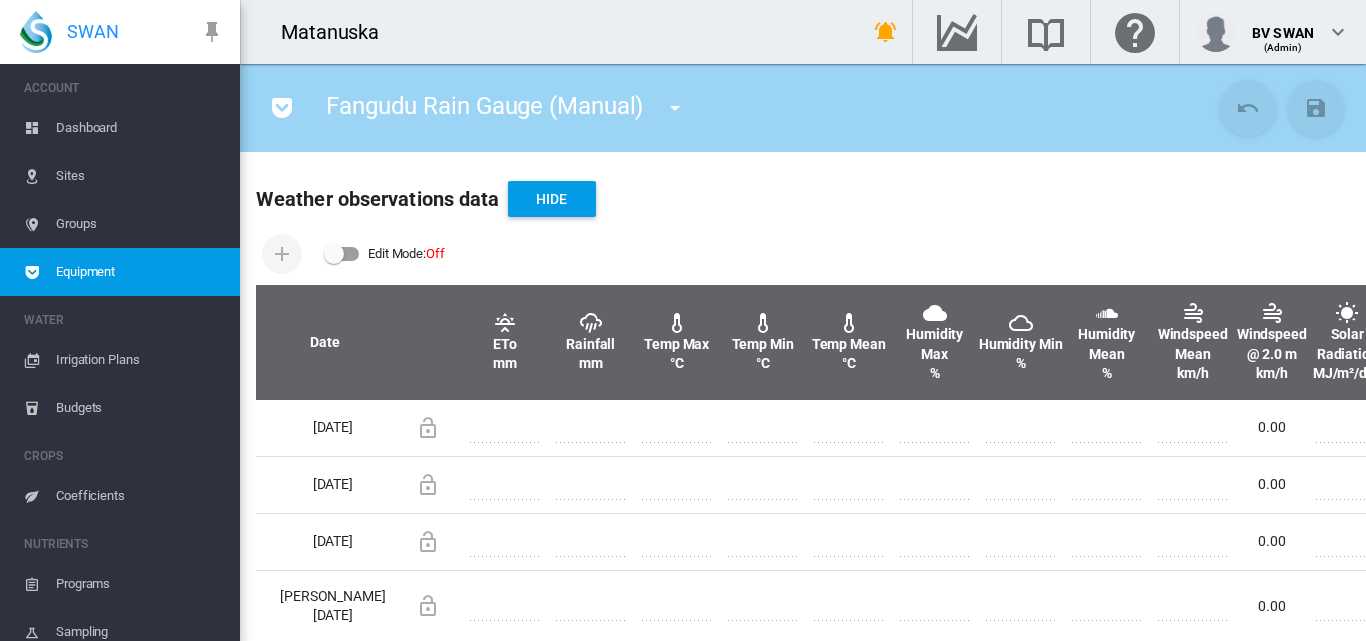 click at bounding box center [342, 254] 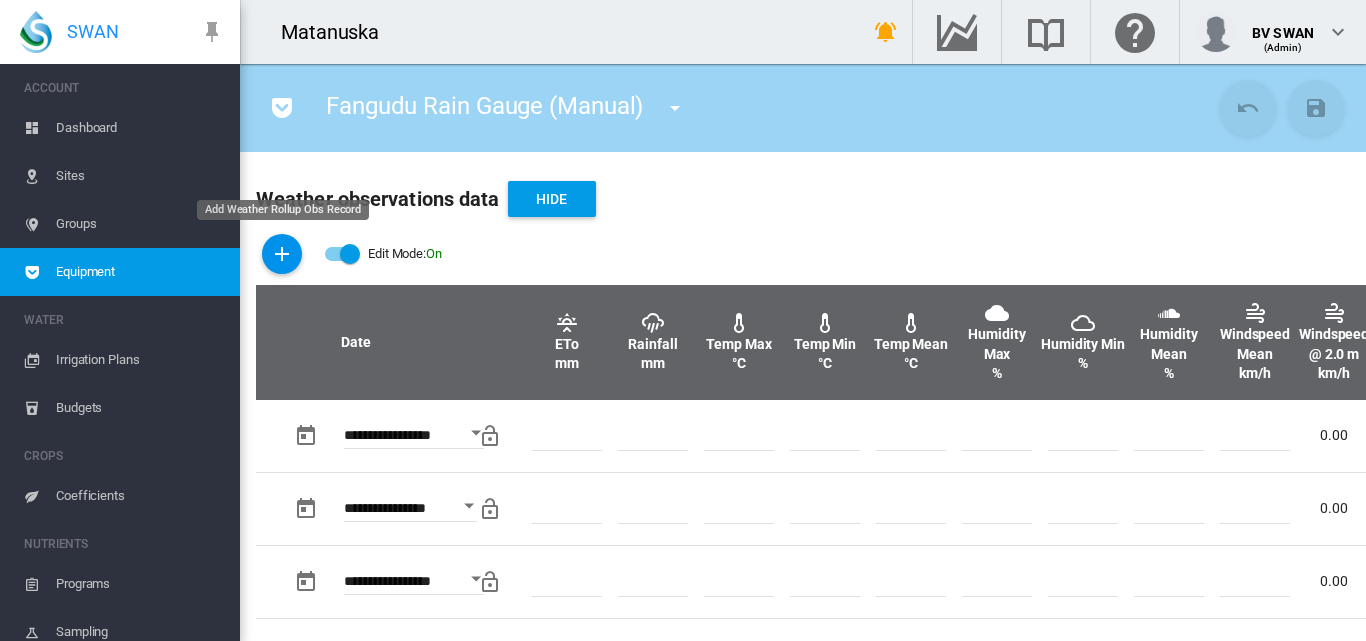 click at bounding box center [282, 254] 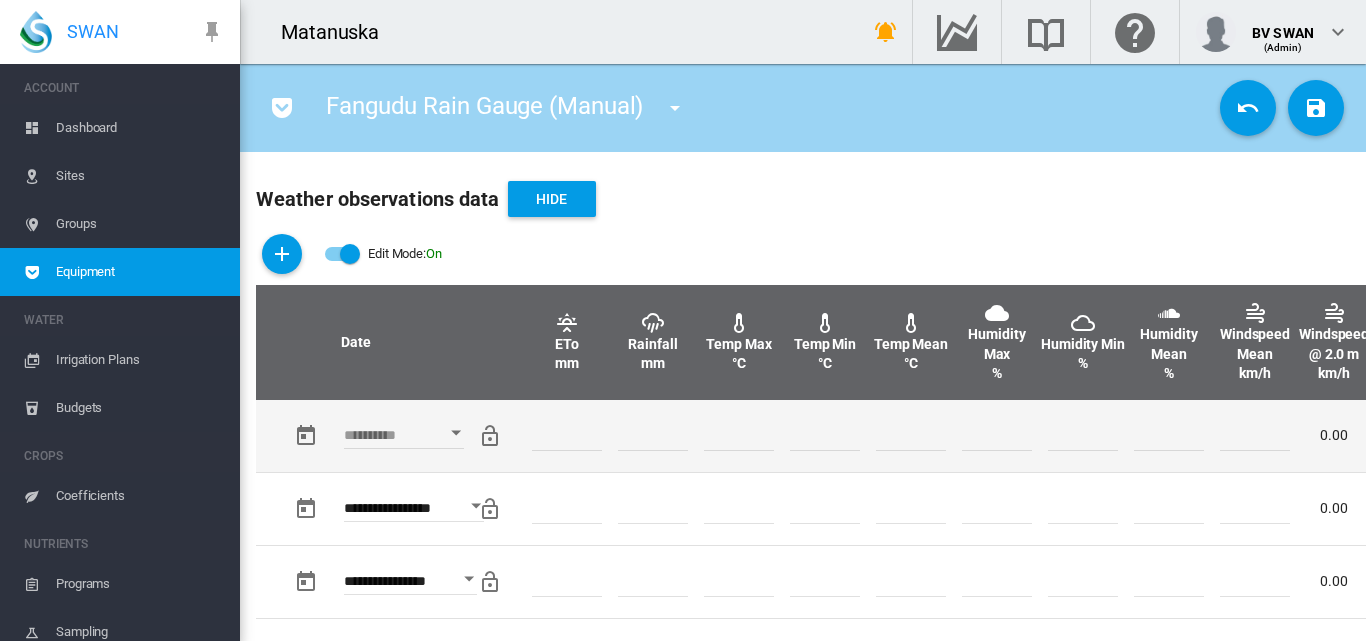click at bounding box center [456, 432] 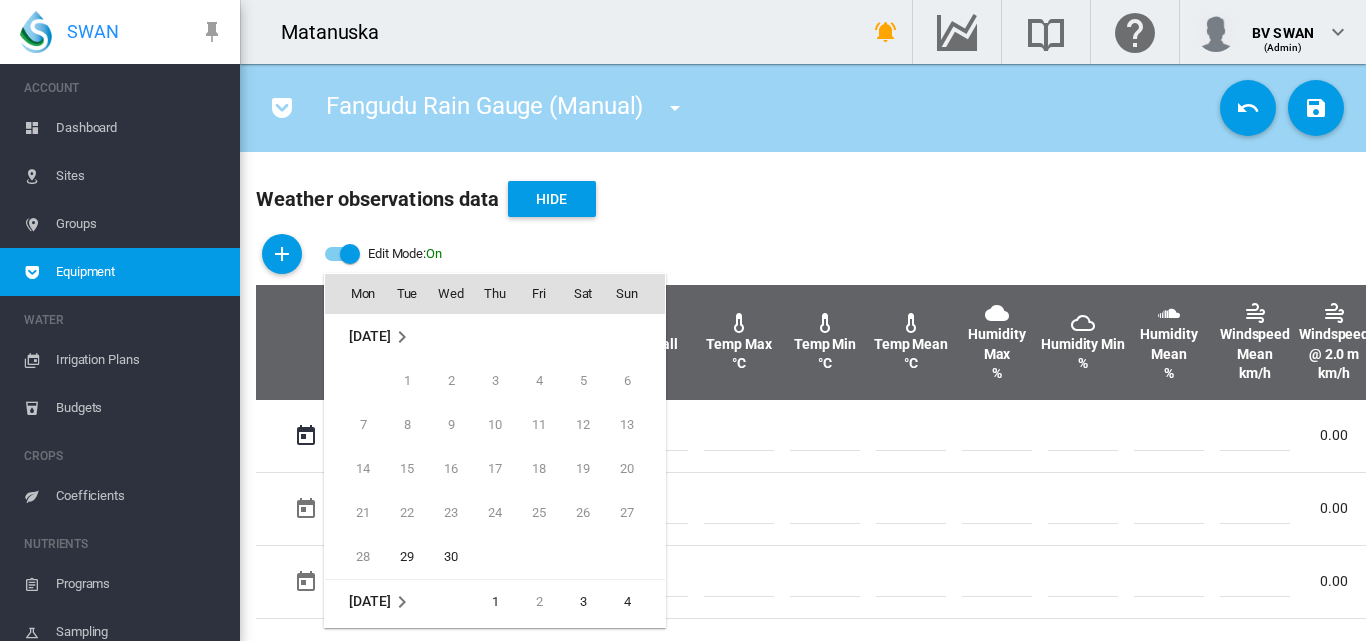 scroll, scrollTop: 795, scrollLeft: 0, axis: vertical 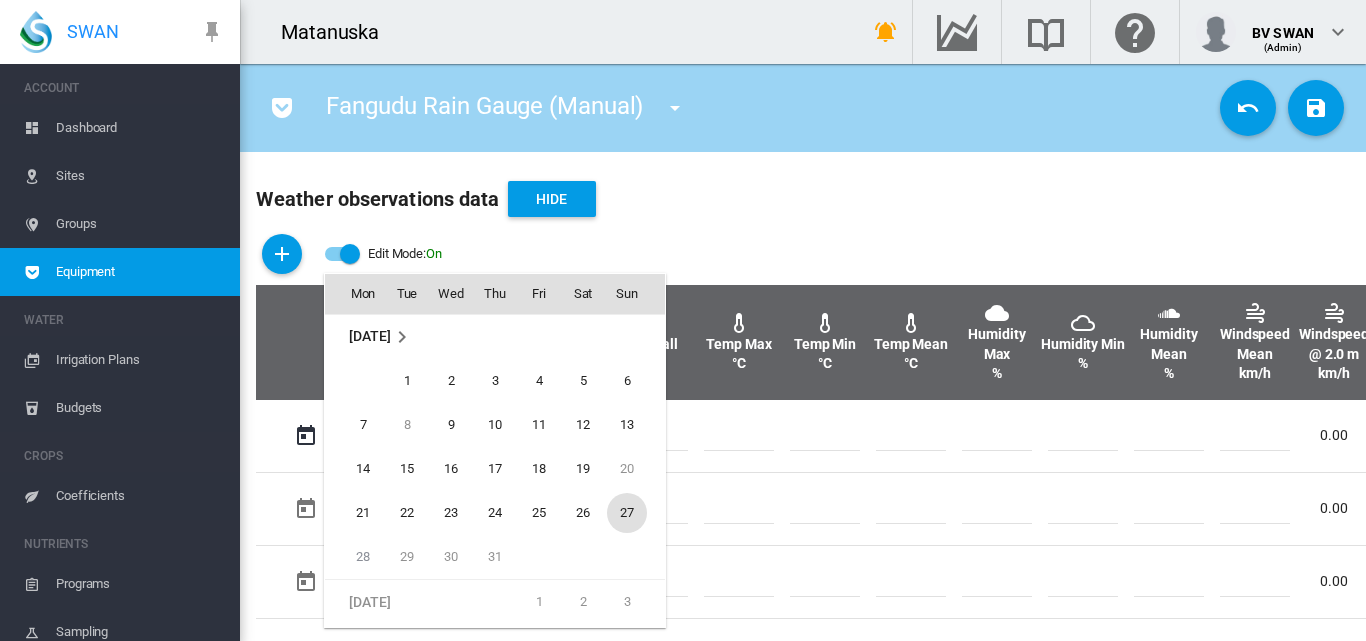 click on "27" at bounding box center (627, 513) 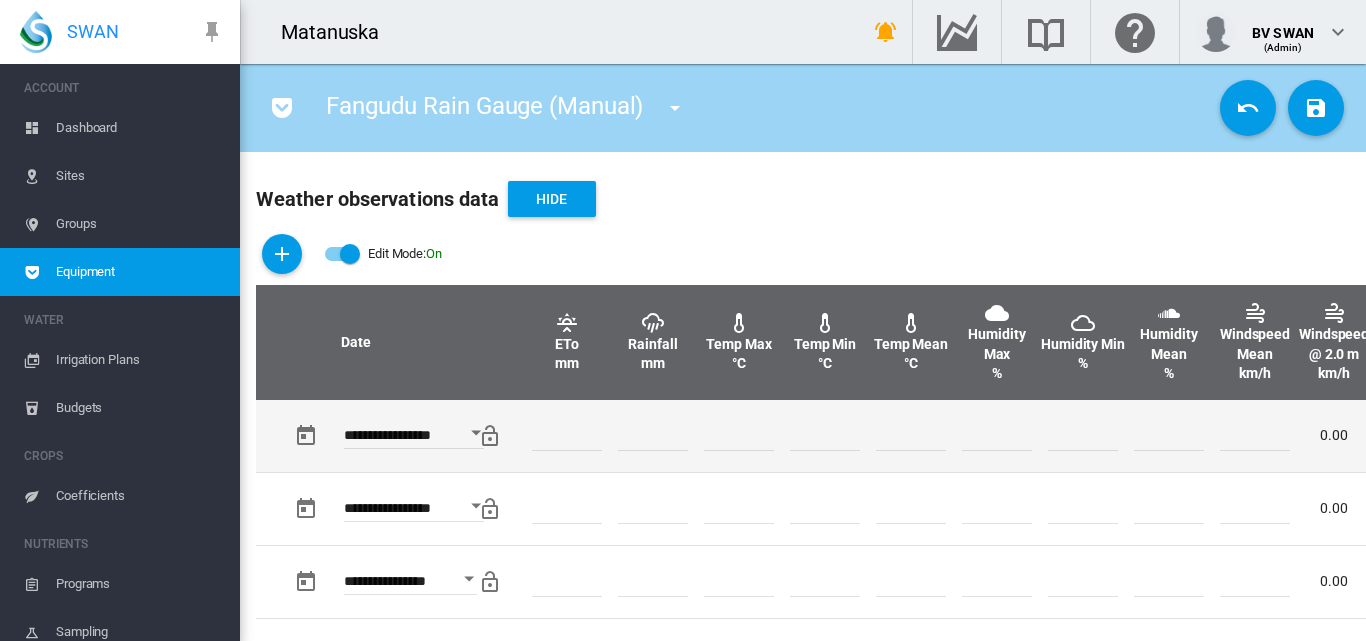 click at bounding box center [653, 436] 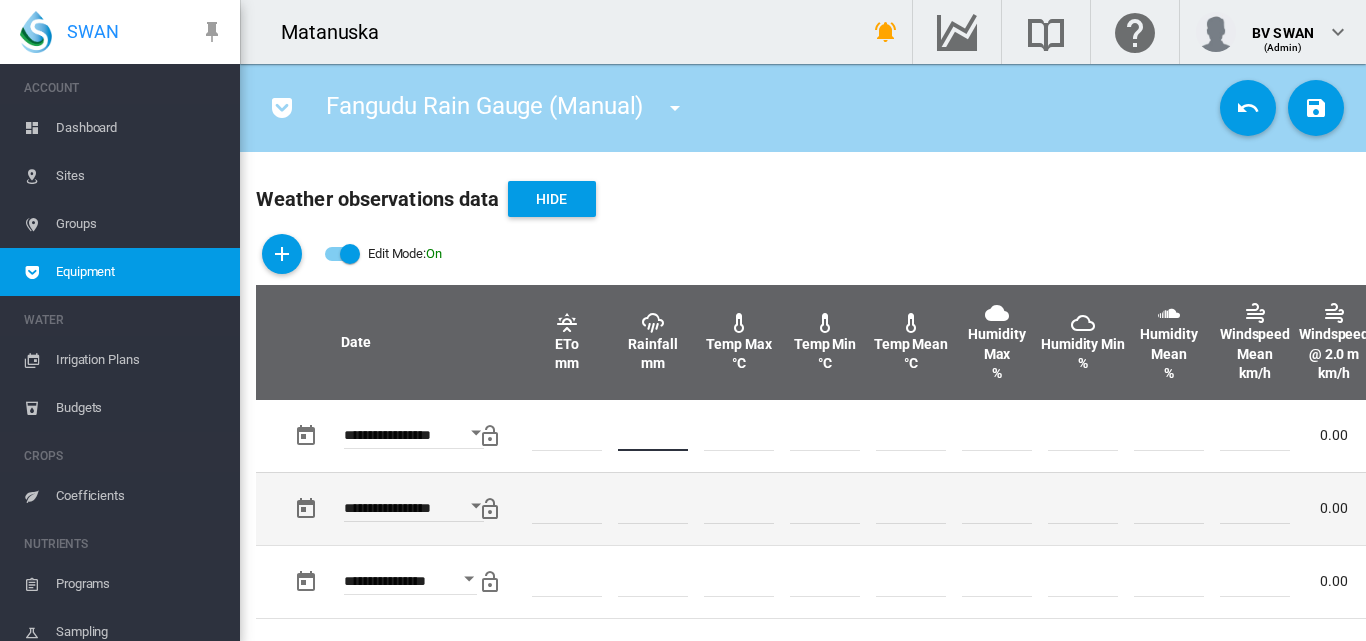 type on "*" 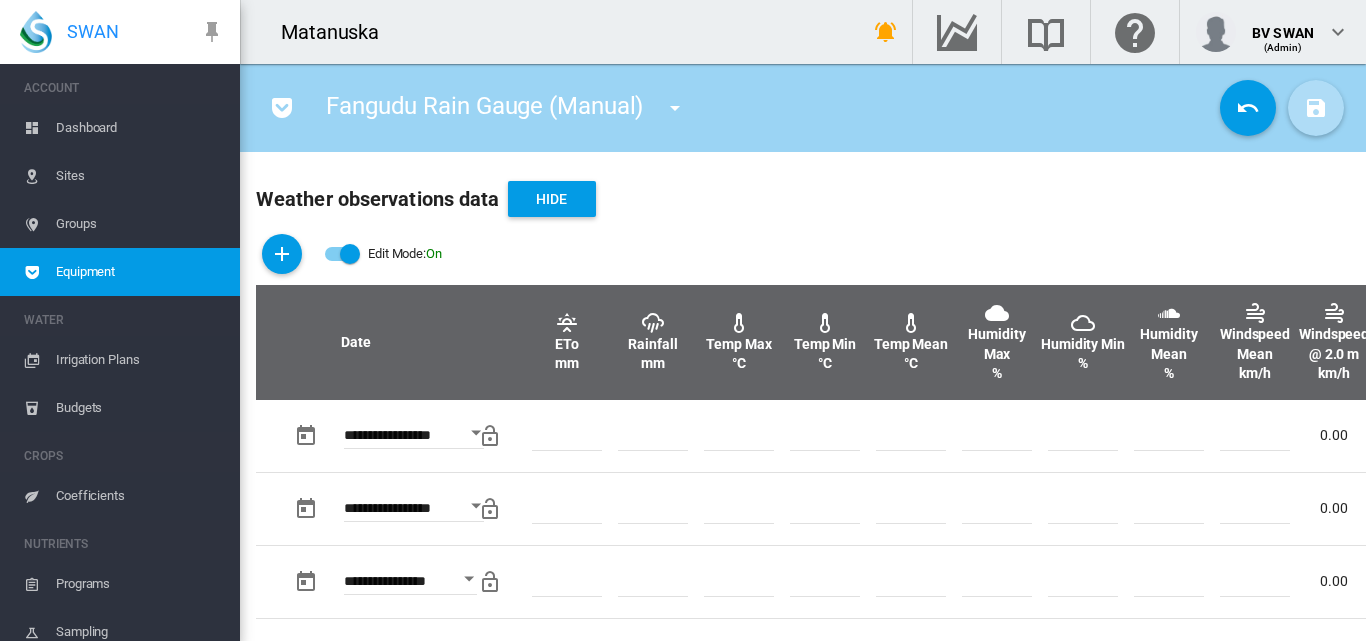 click at bounding box center (1316, 108) 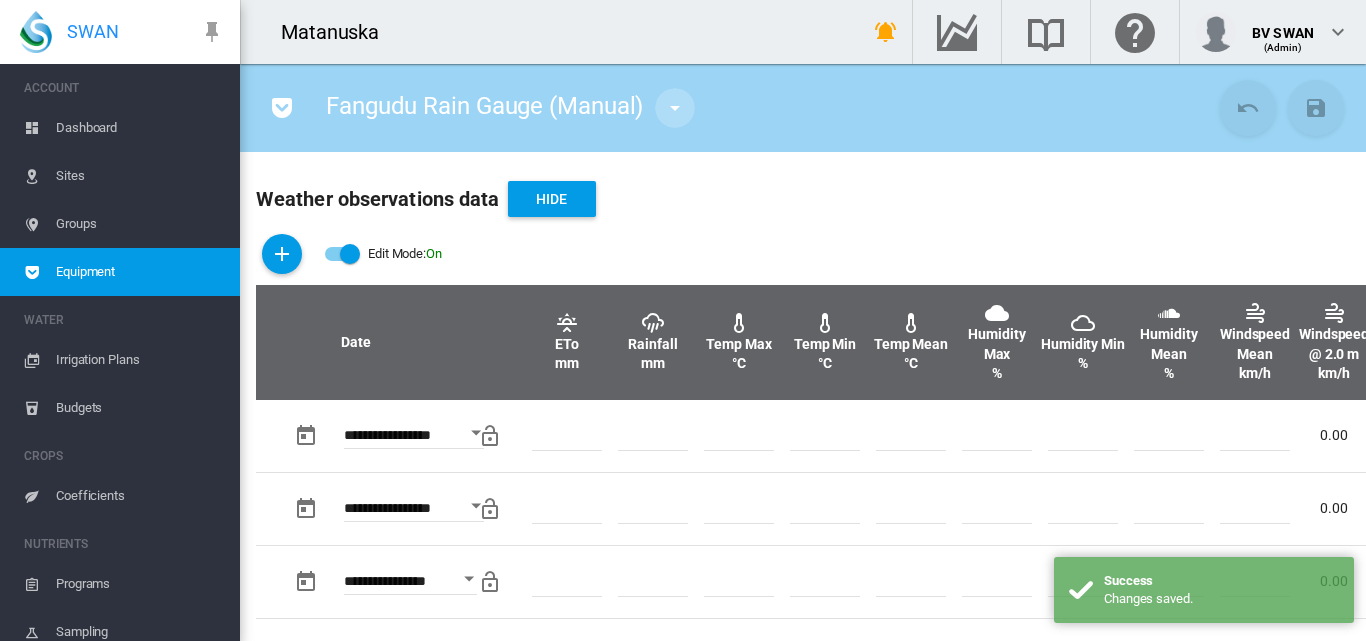 click at bounding box center [675, 108] 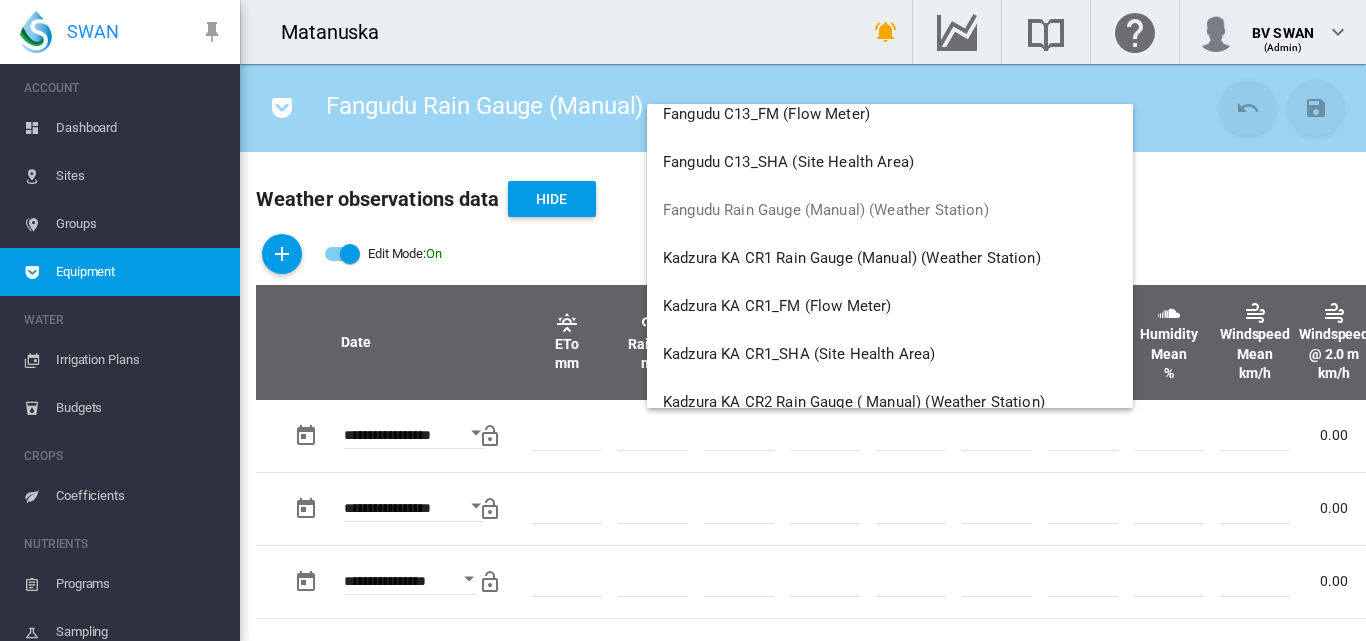 scroll, scrollTop: 7700, scrollLeft: 0, axis: vertical 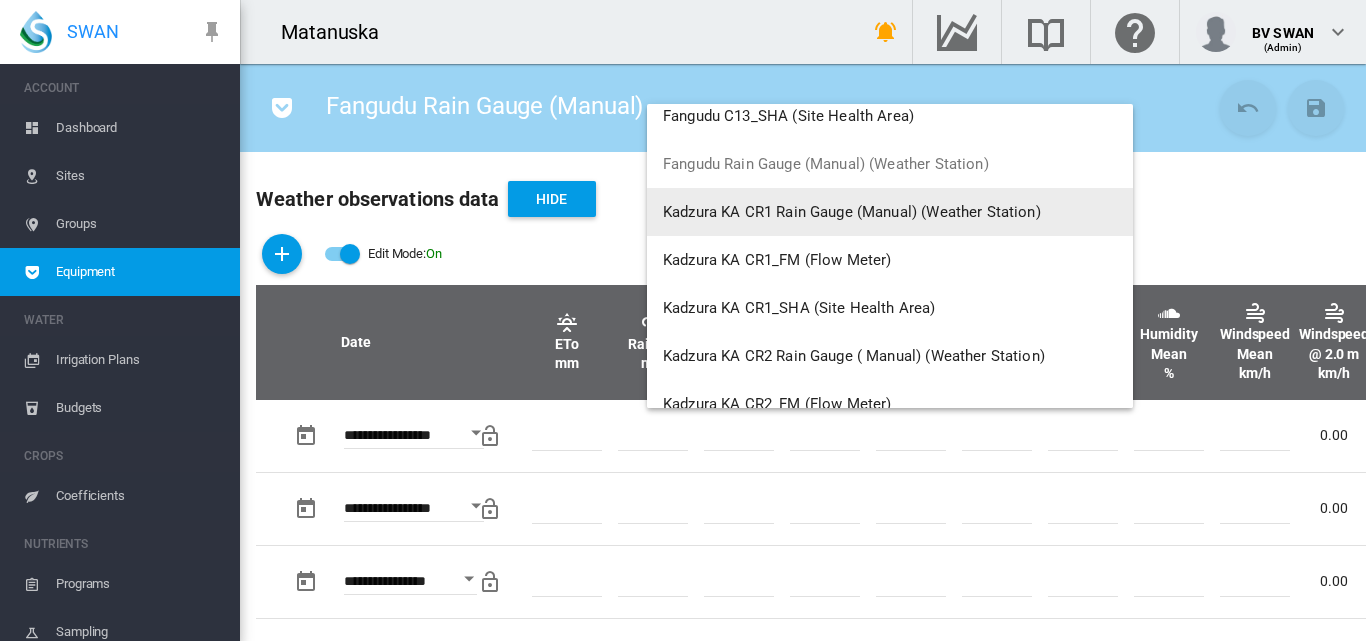 click on "Kadzura KA CR1 Rain Gauge (Manual) (Weather Station)" at bounding box center (852, 212) 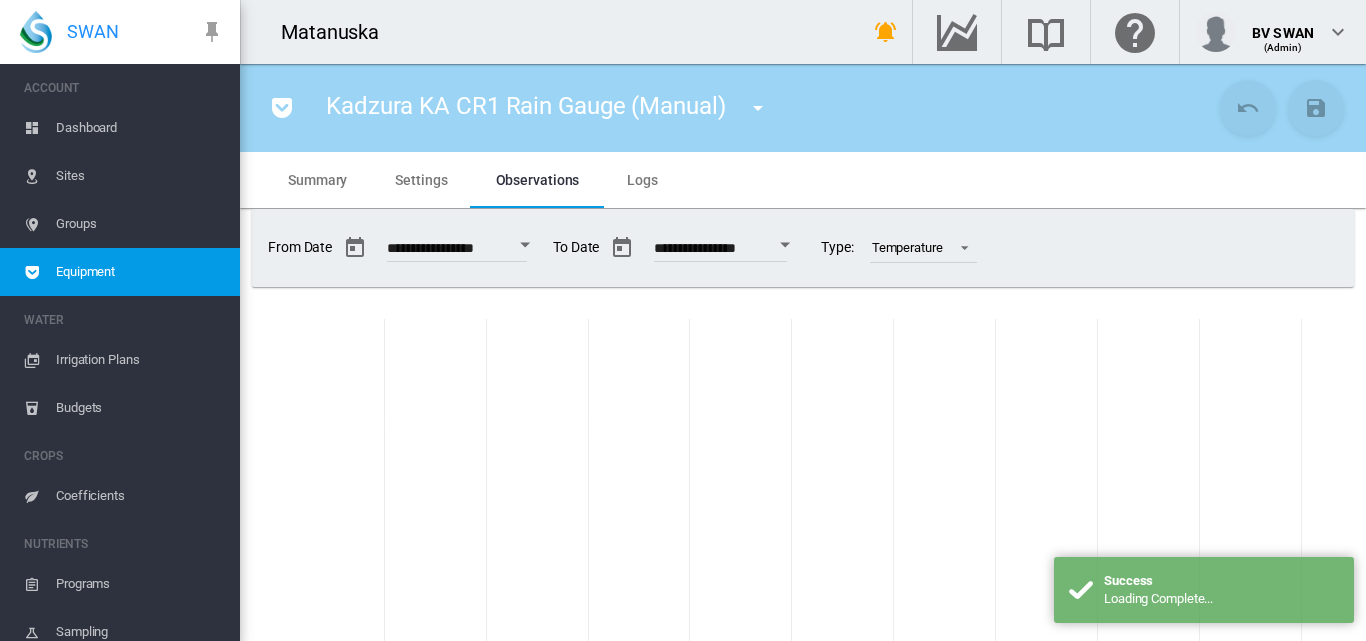 click on "Irrigation Plans" at bounding box center (140, 360) 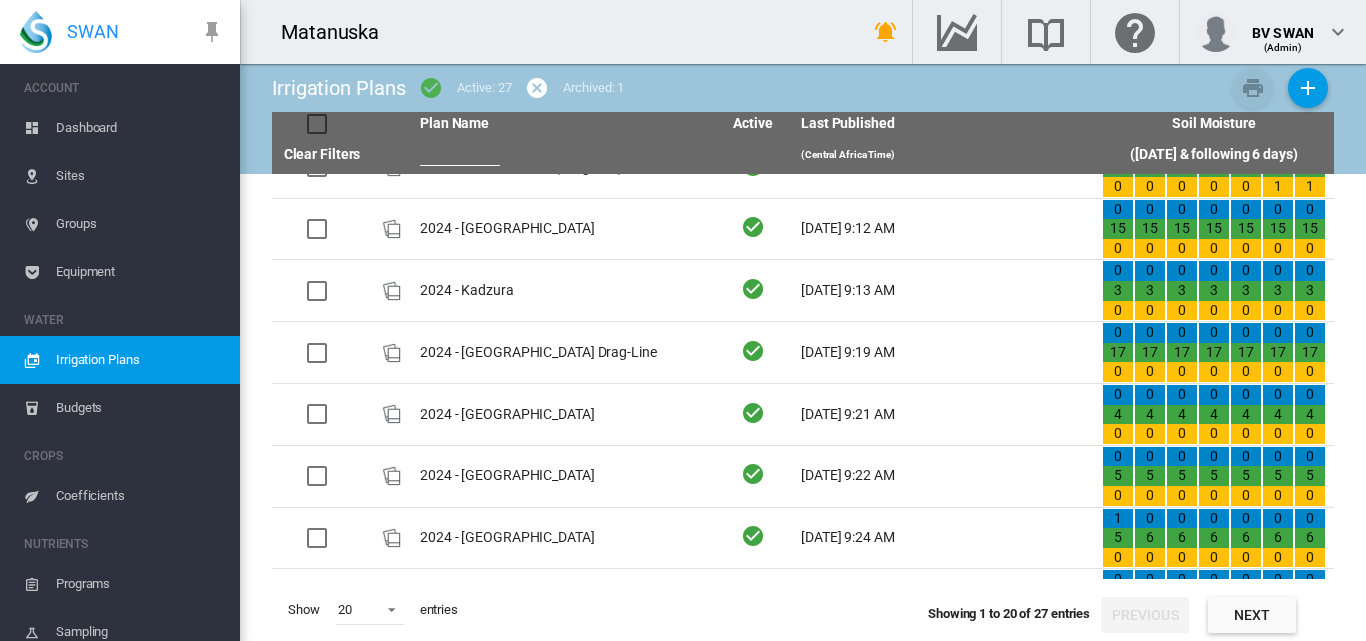 scroll, scrollTop: 400, scrollLeft: 0, axis: vertical 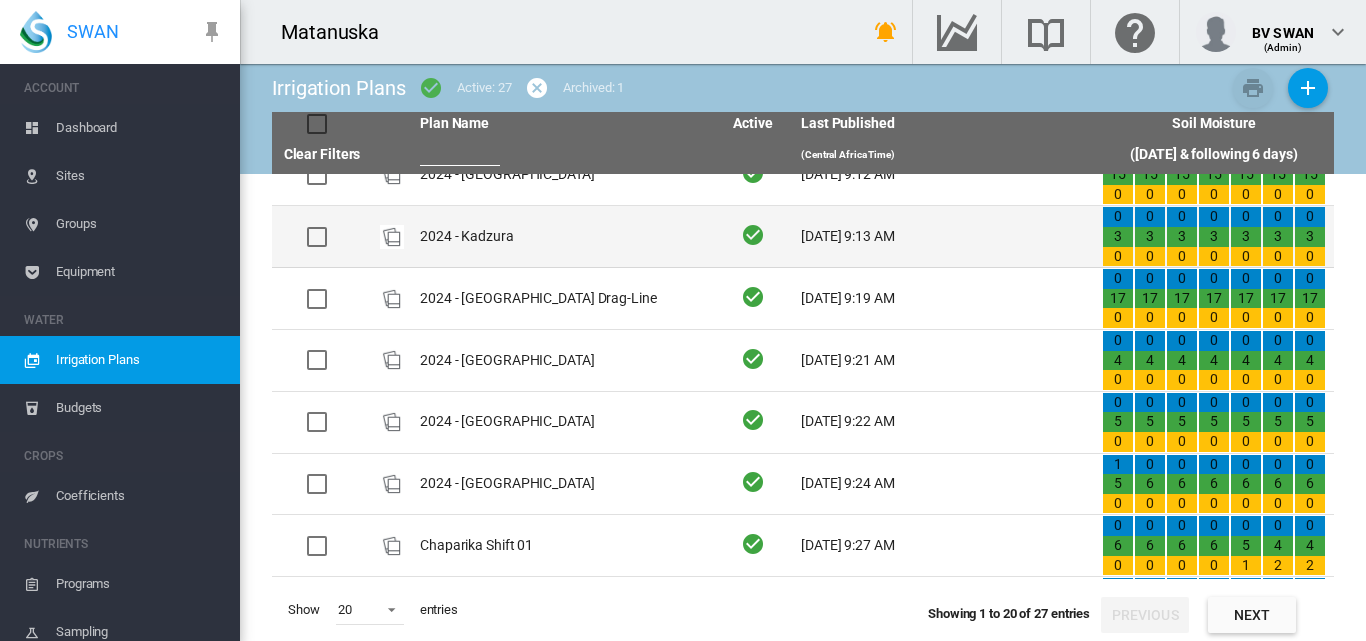 click on "2024 - Kadzura" at bounding box center [562, 236] 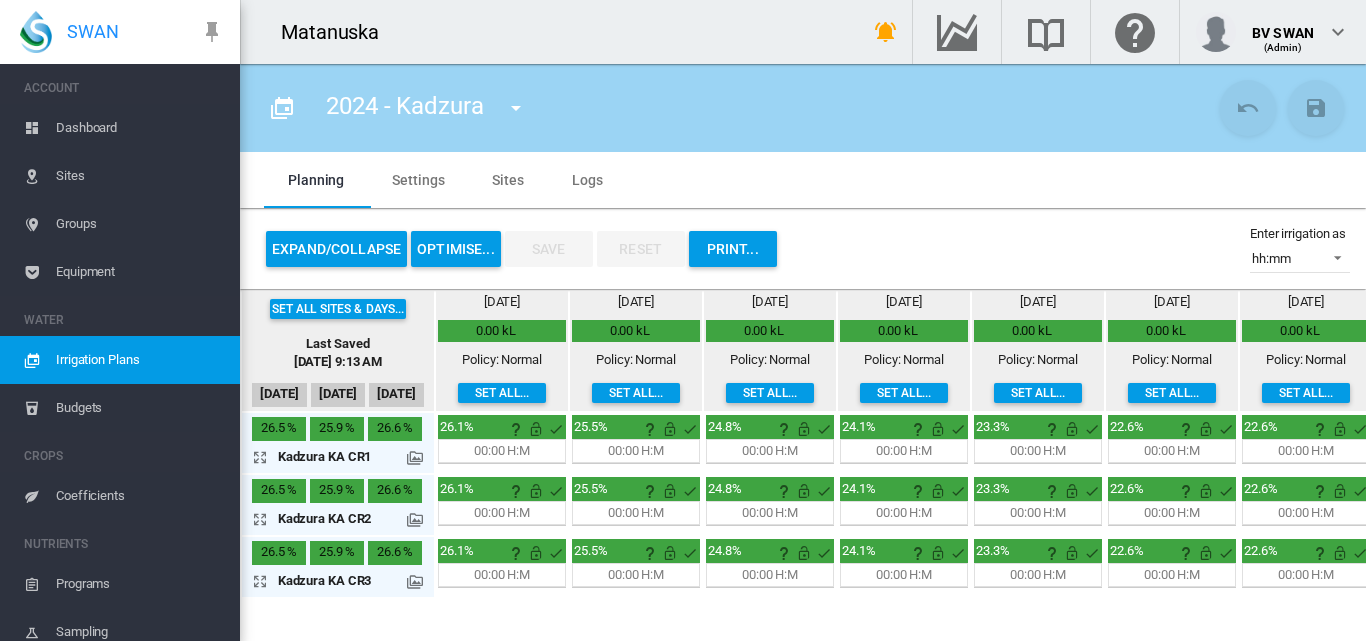 scroll, scrollTop: 0, scrollLeft: 0, axis: both 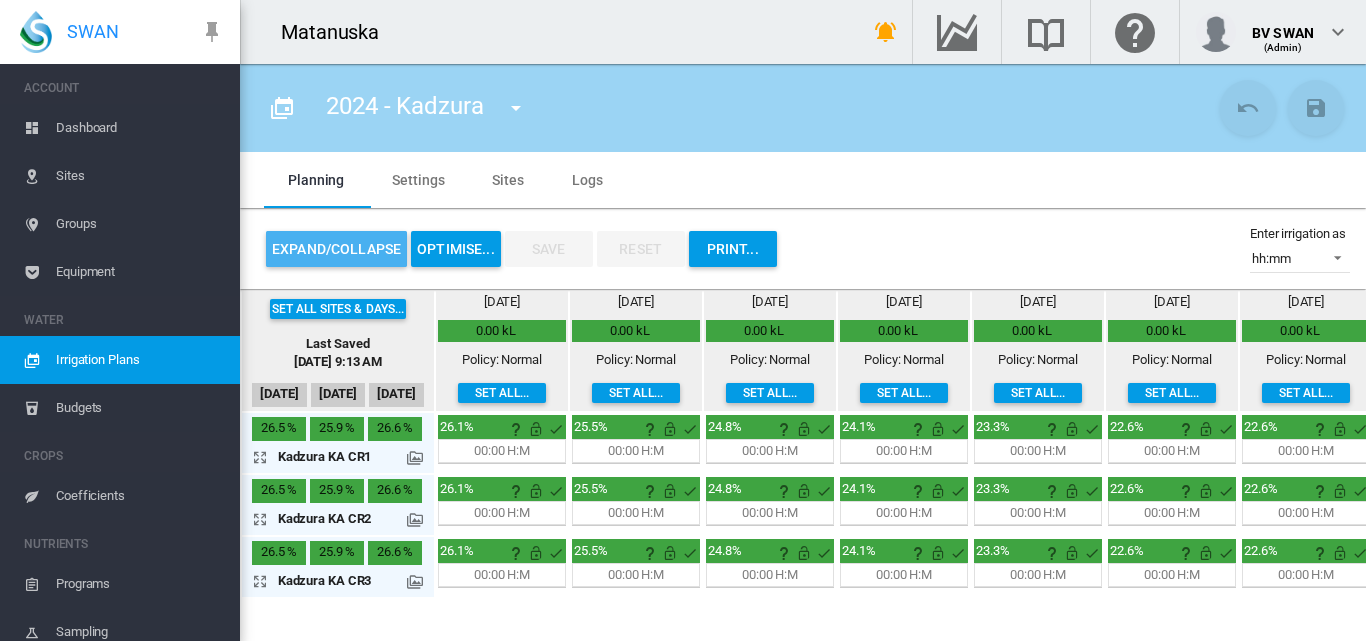 click on "Expand/Collapse" at bounding box center (336, 249) 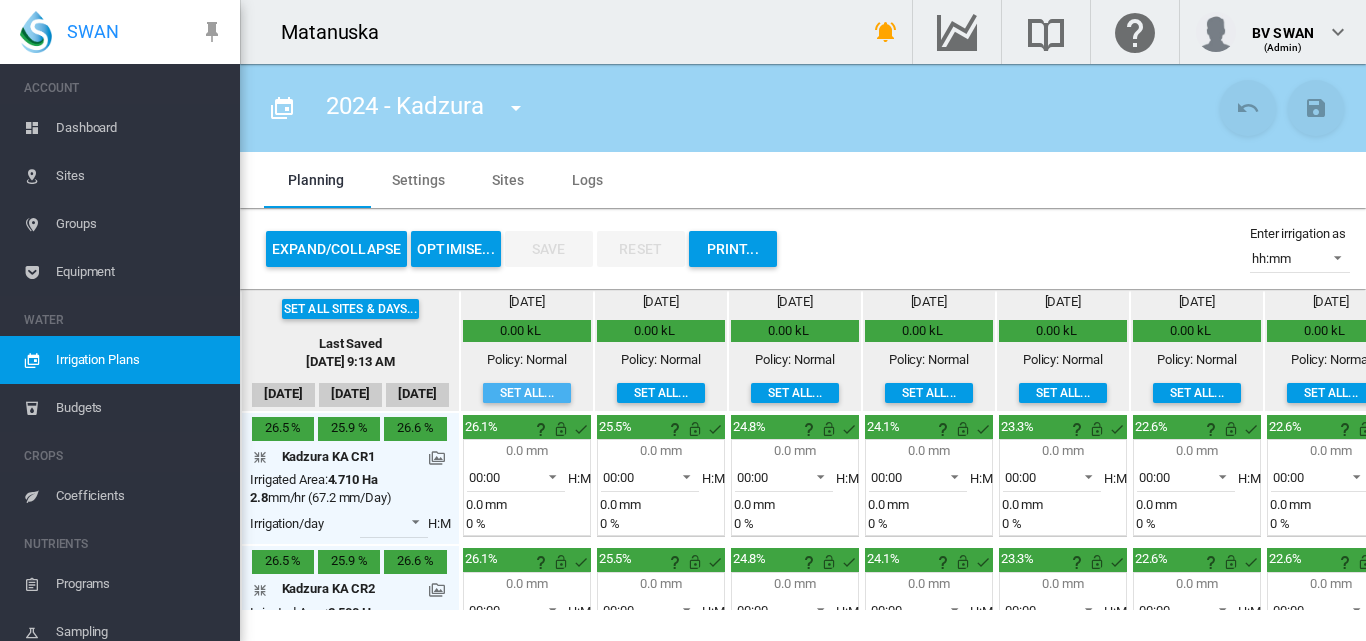 click on "Set all..." at bounding box center (527, 393) 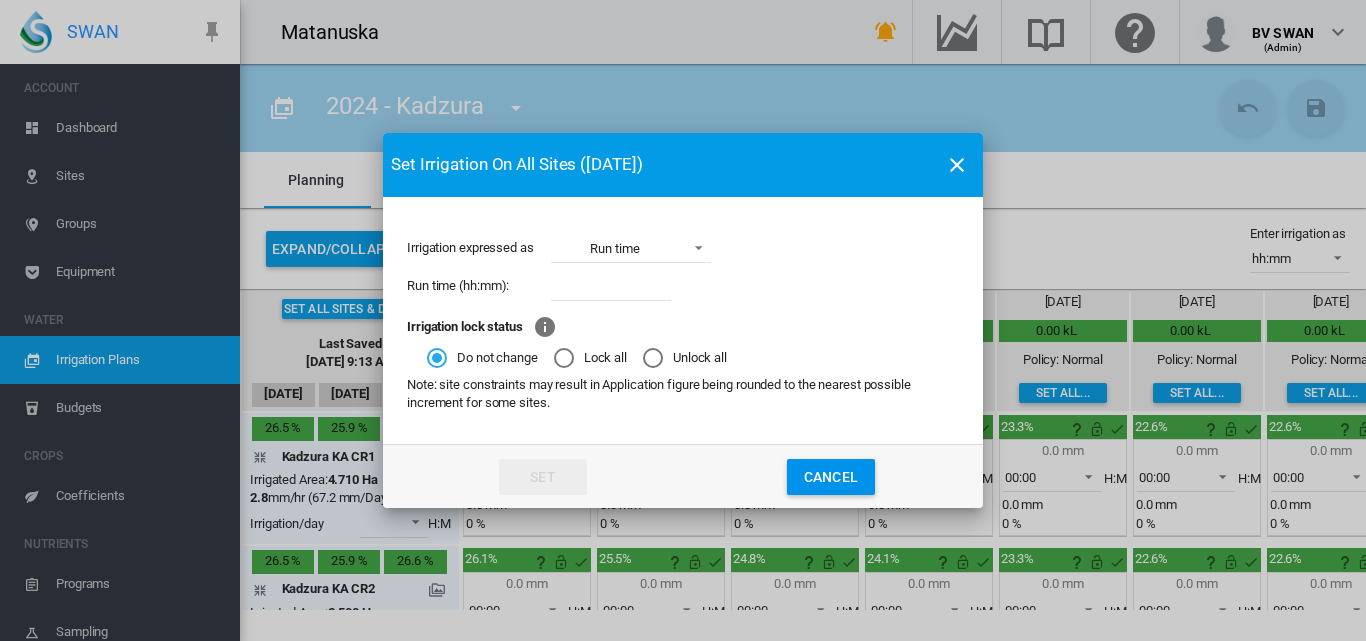 click at bounding box center [611, 286] 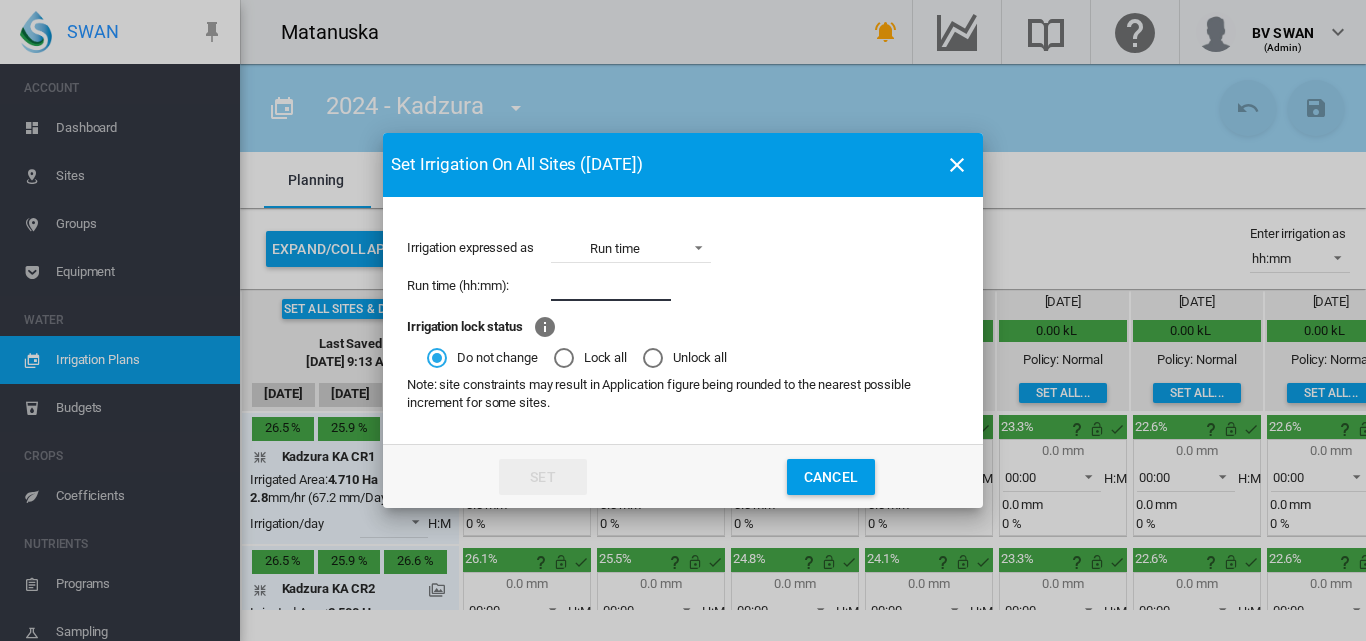type on "****" 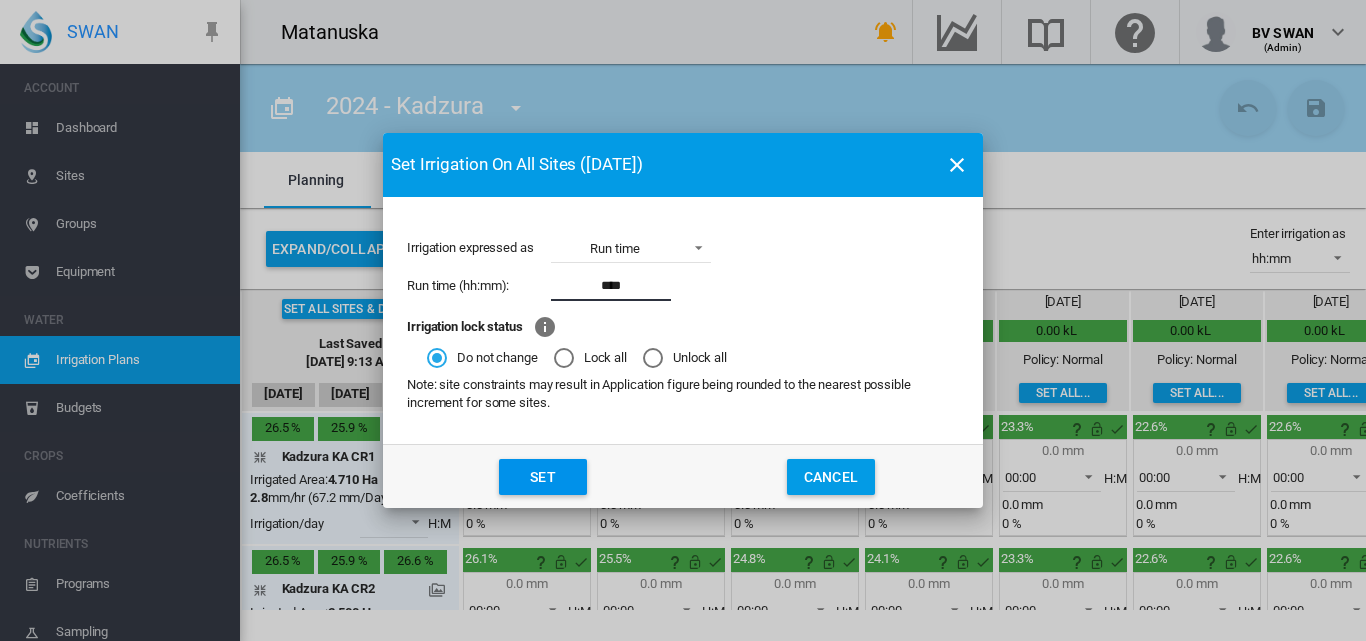 click on "Set" 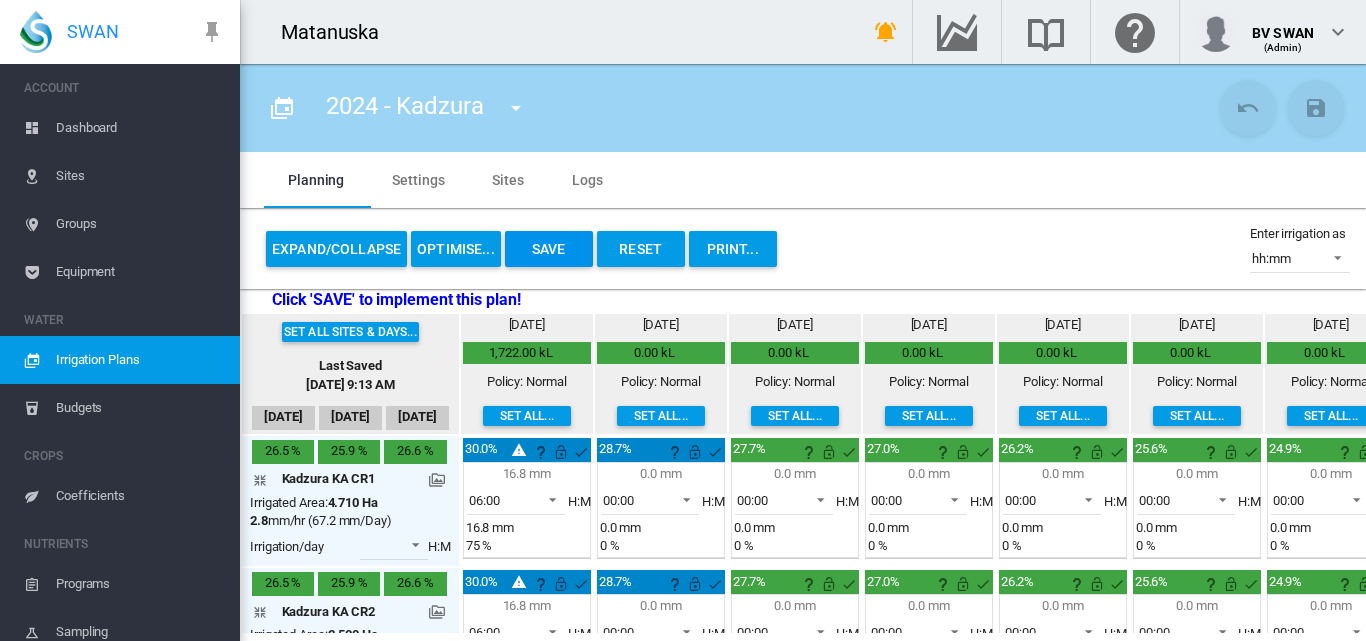 click on "Save" at bounding box center (549, 249) 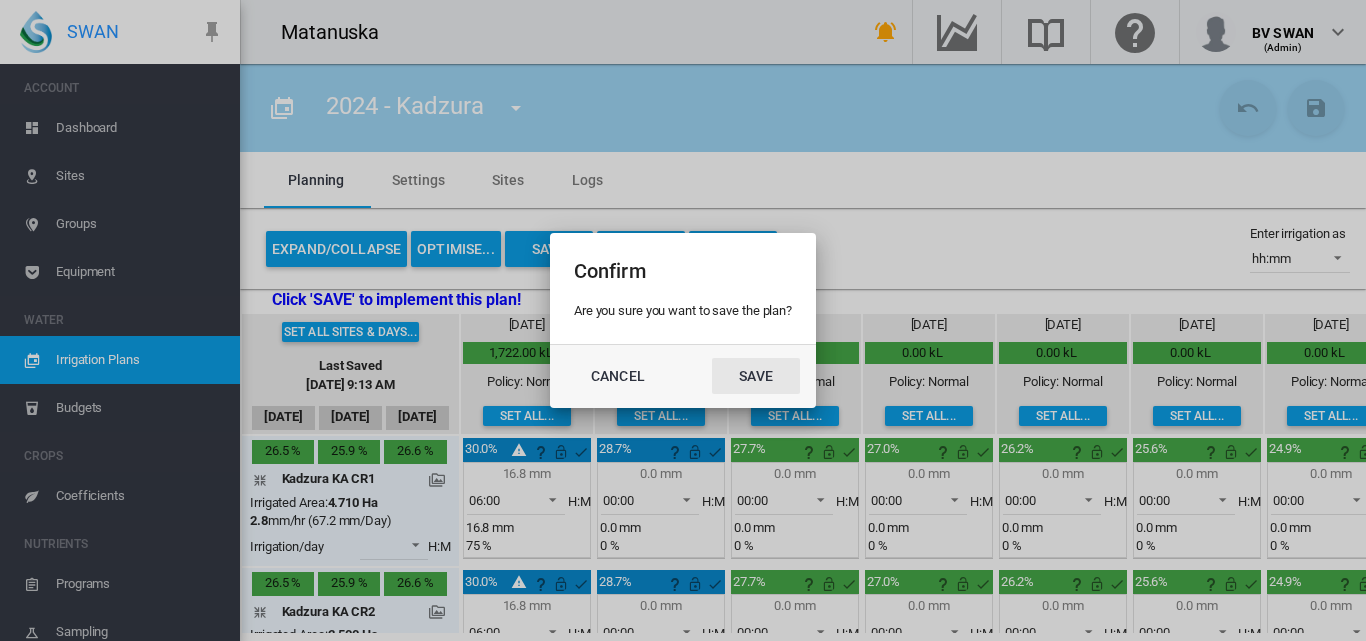 click on "Save" 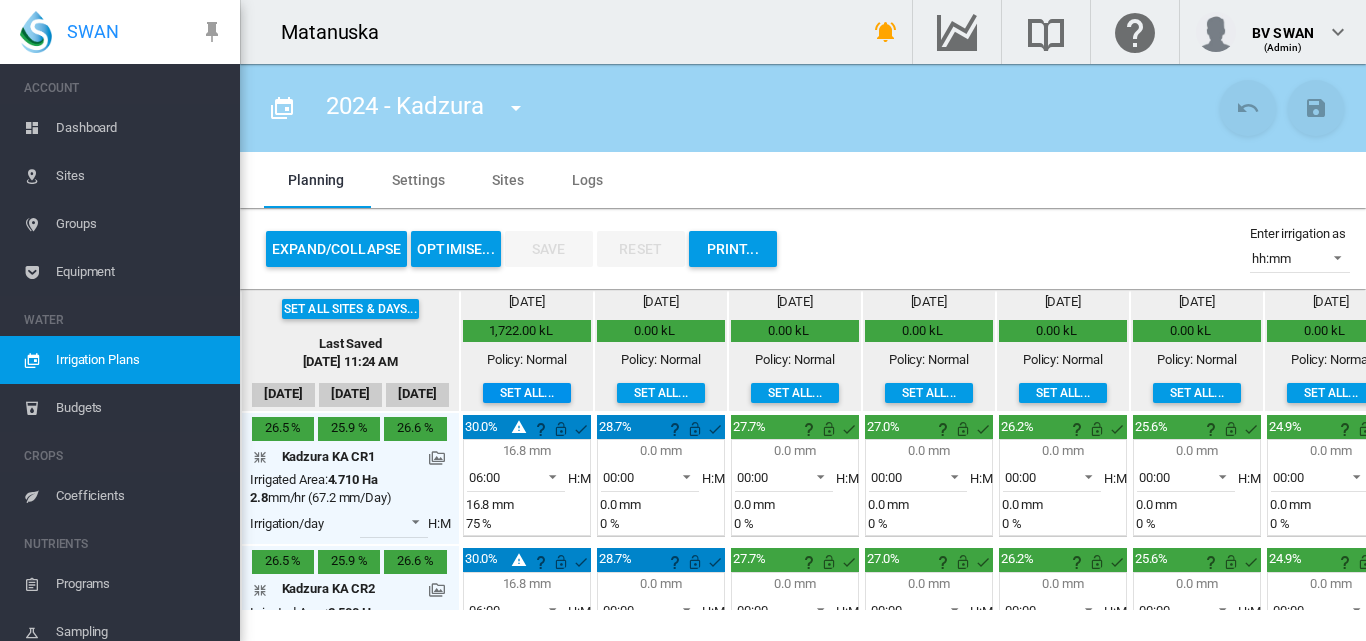 click on "Set all..." at bounding box center (527, 393) 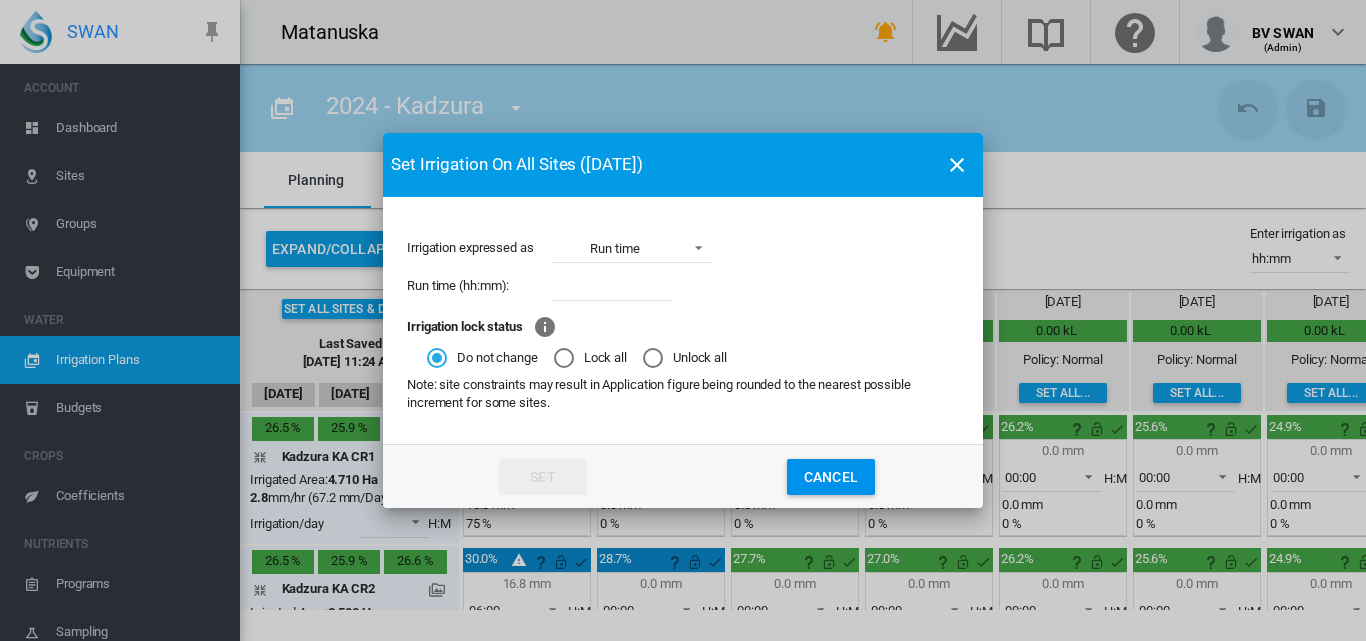 click at bounding box center (611, 286) 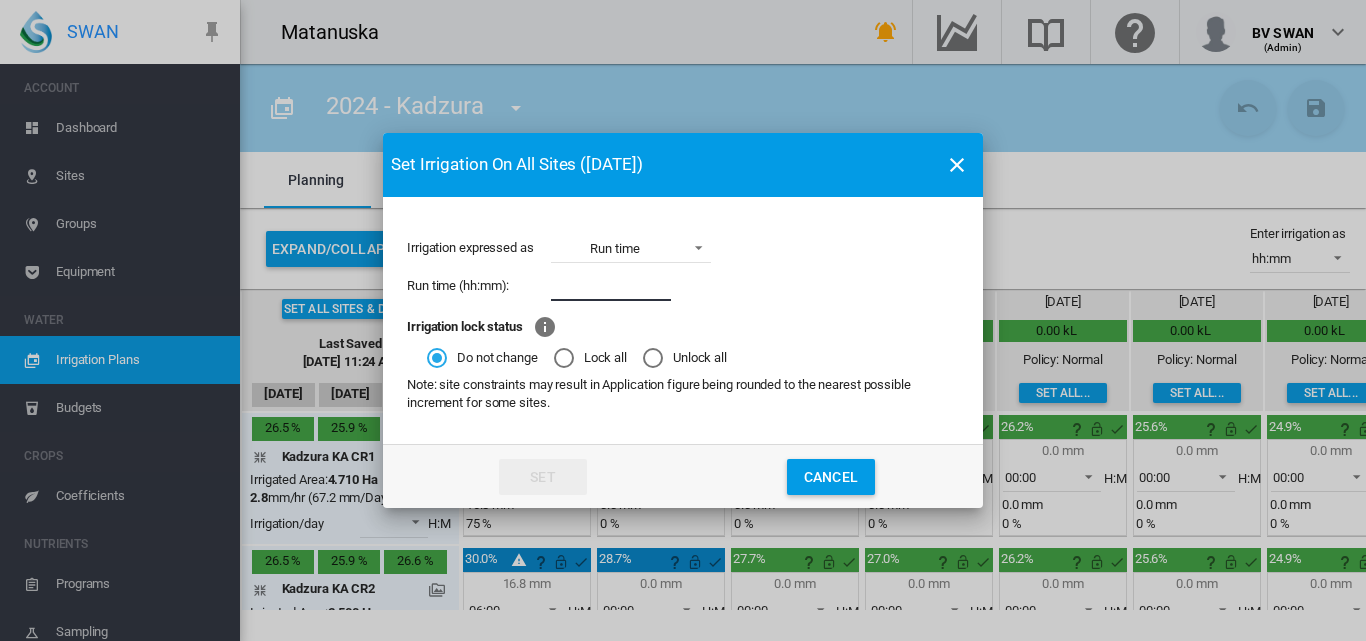 type on "*****" 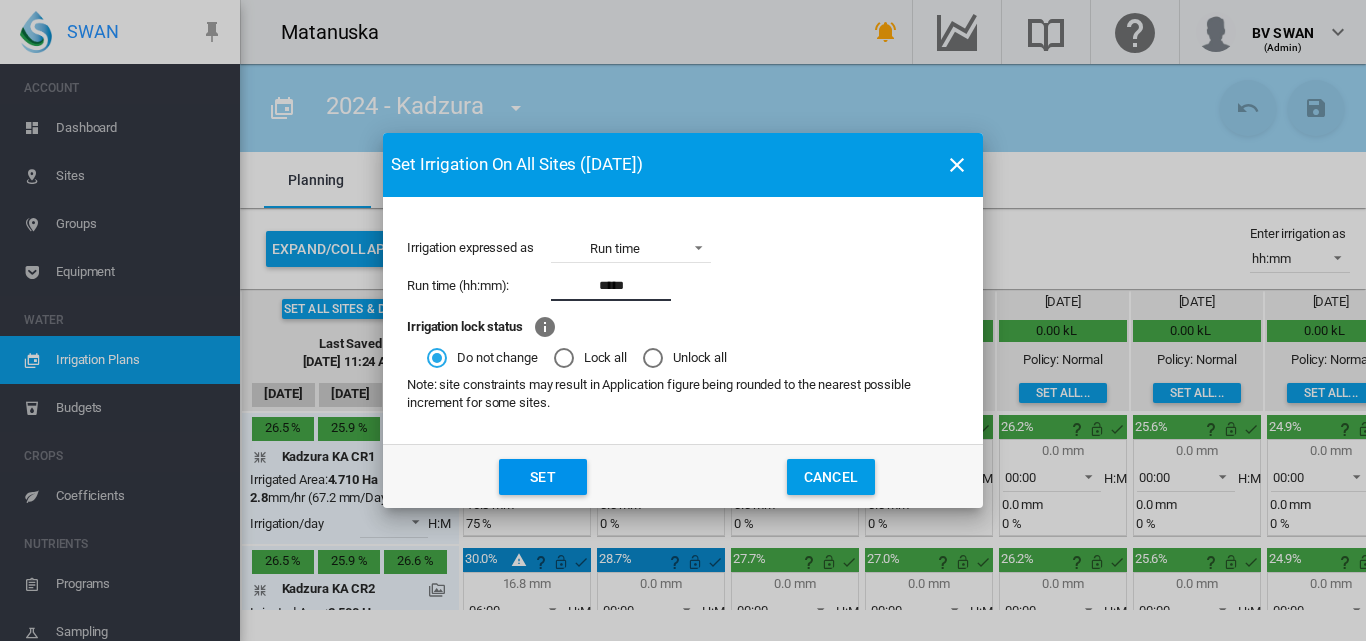 click on "Set" 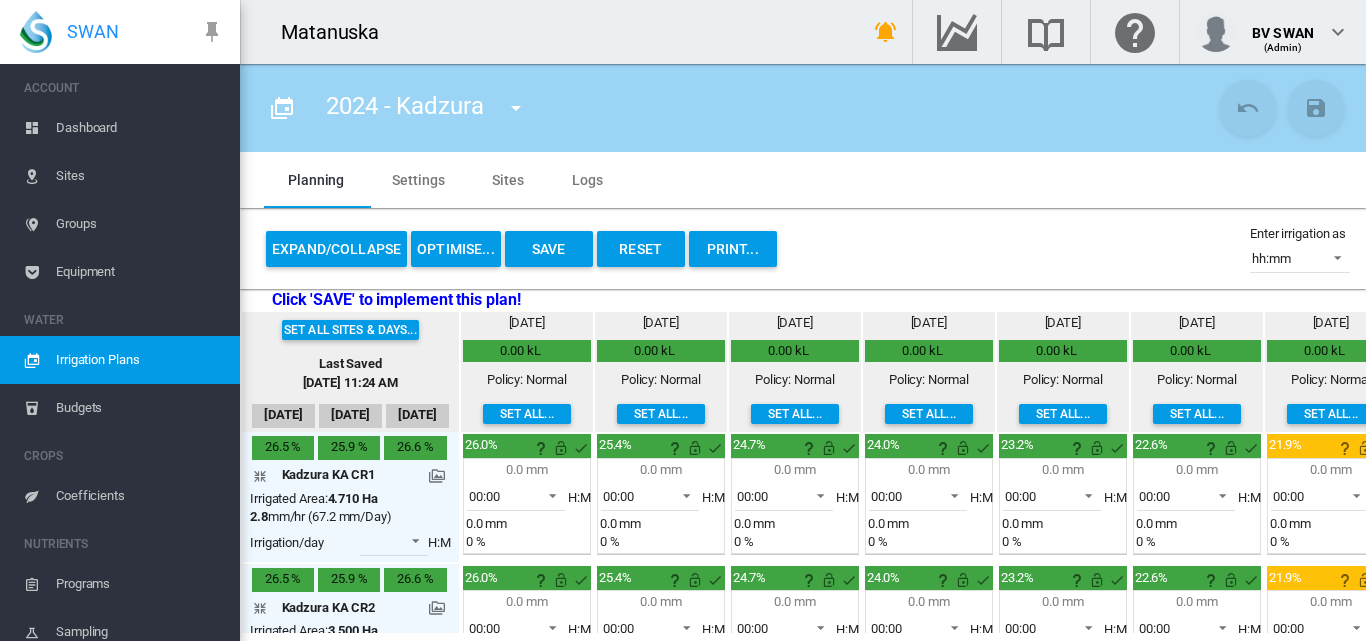 scroll, scrollTop: 0, scrollLeft: 0, axis: both 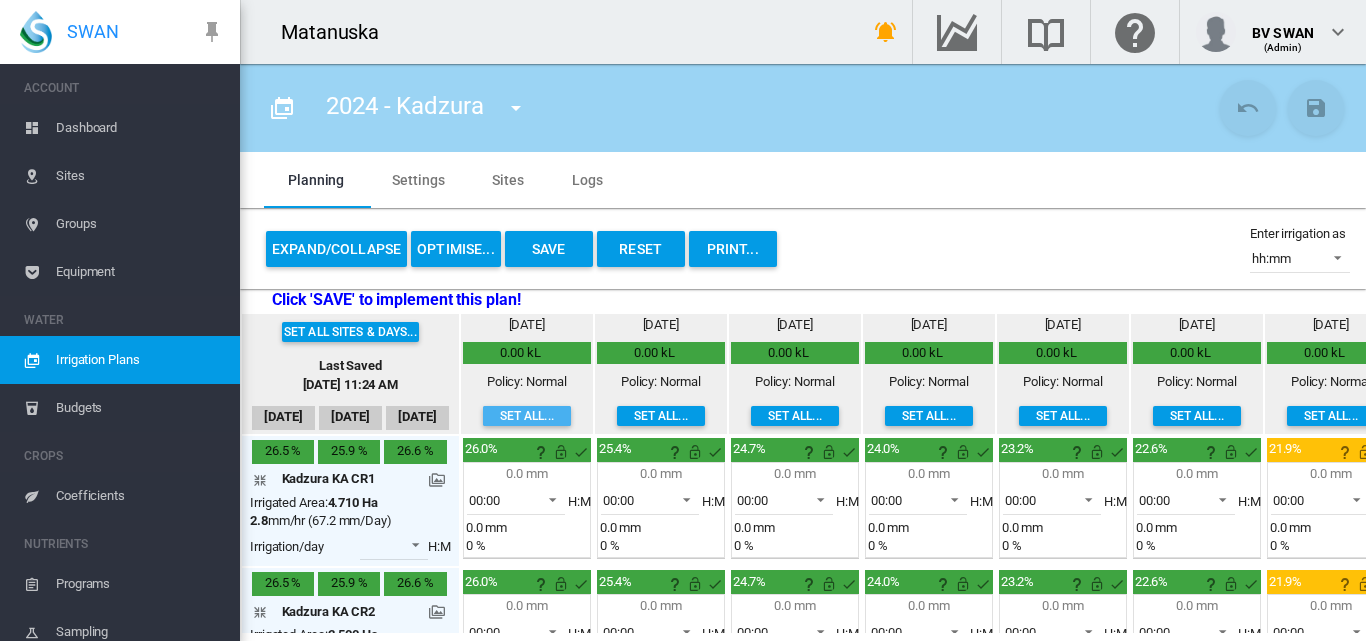 click on "Set all..." at bounding box center [527, 416] 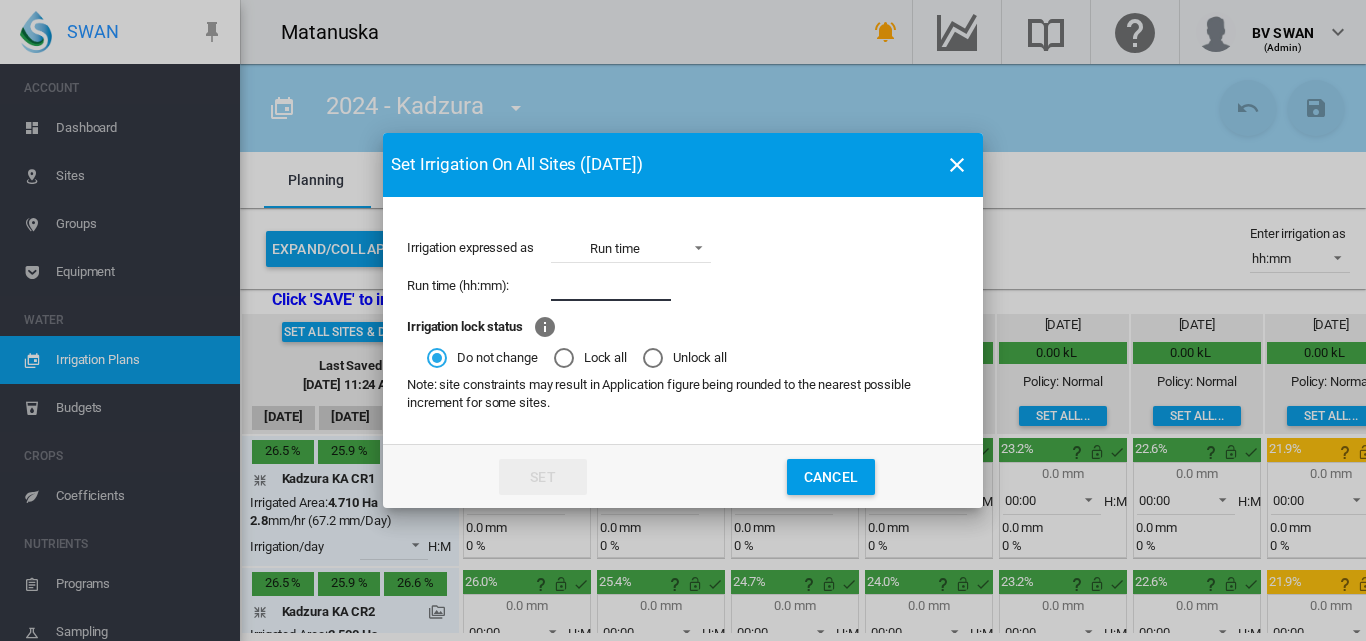 click at bounding box center [611, 286] 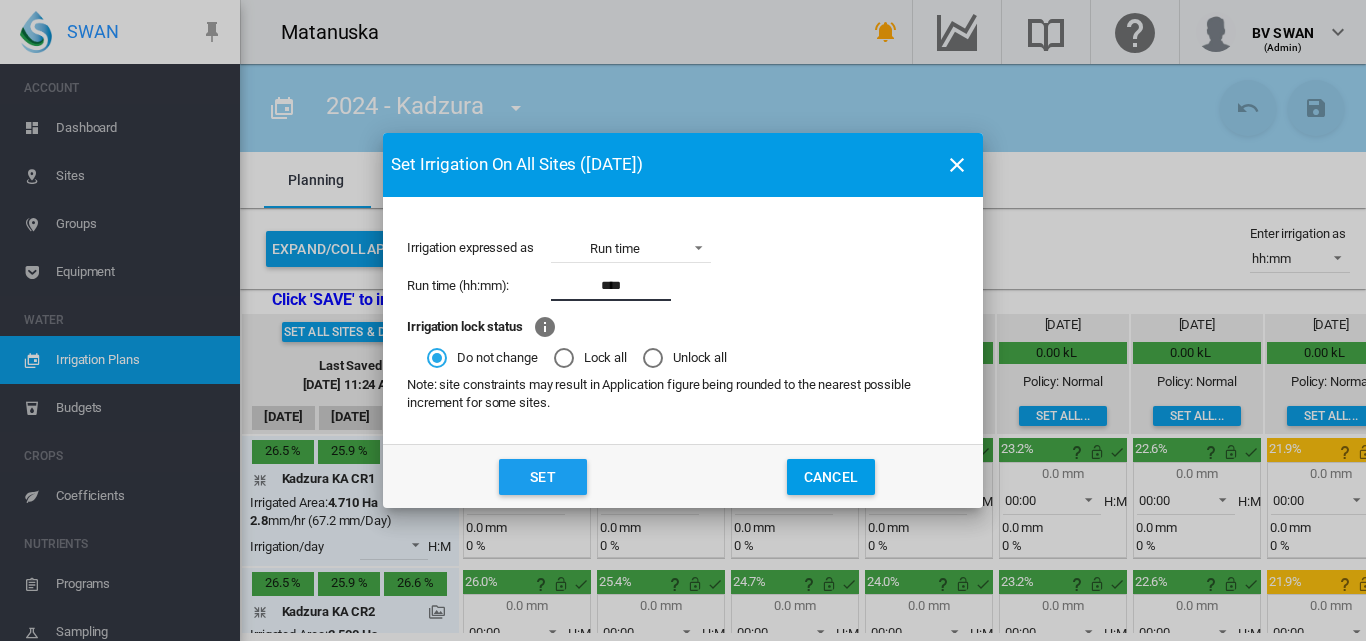 click on "Set" 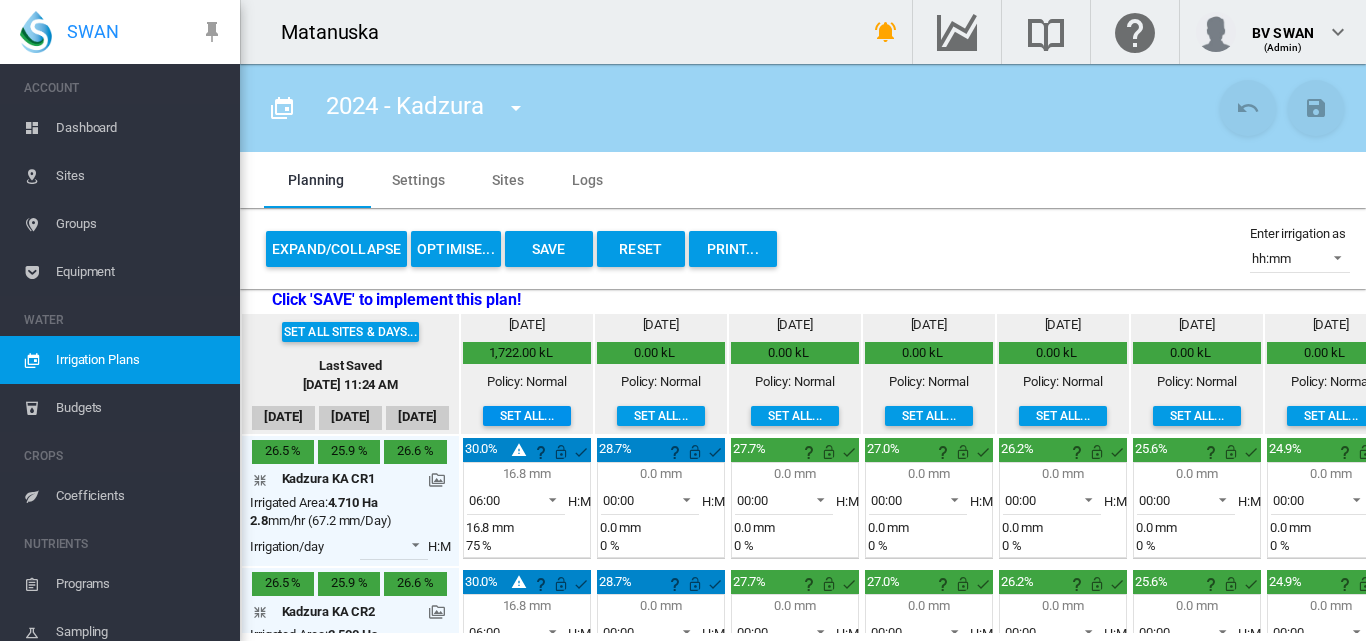 click on "Set all..." at bounding box center [527, 416] 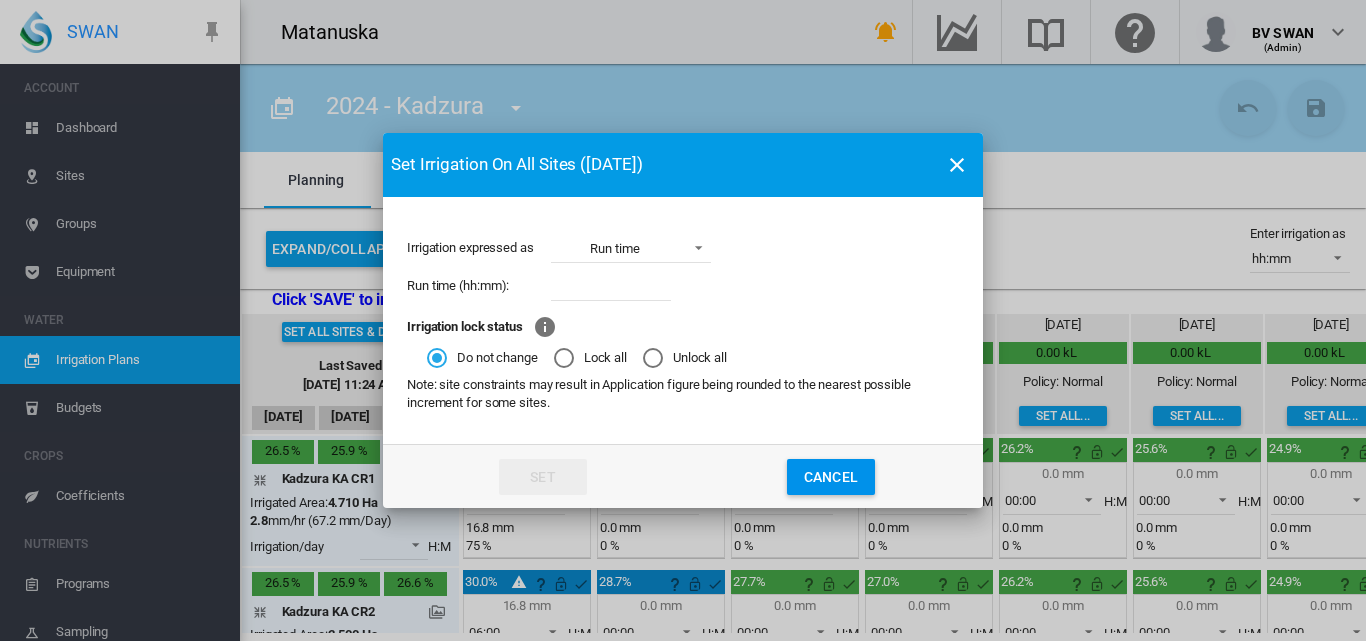 click at bounding box center (611, 286) 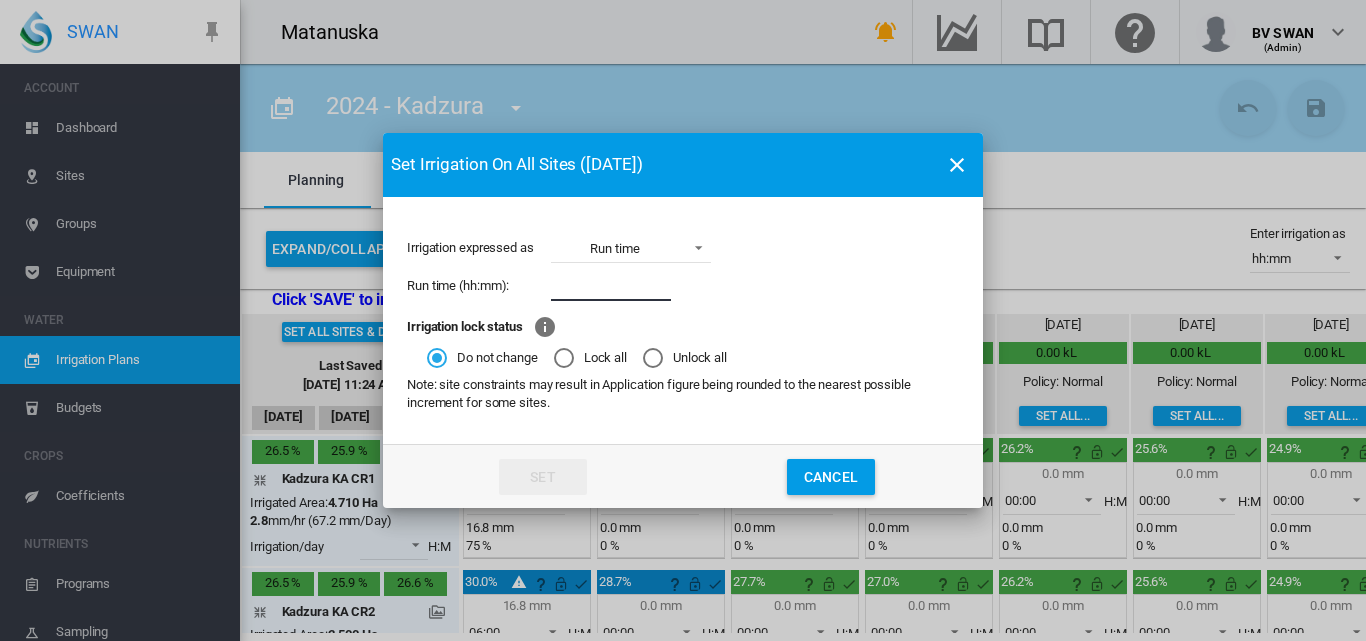 click at bounding box center (957, 165) 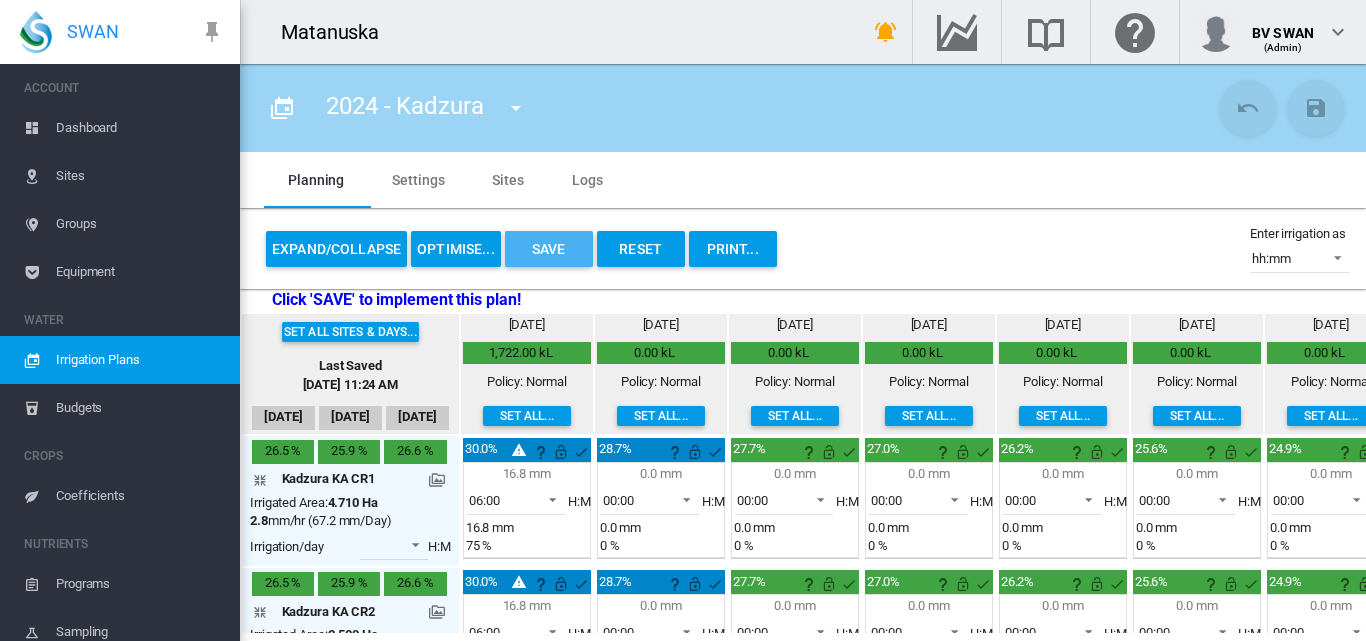click on "Save" at bounding box center [549, 249] 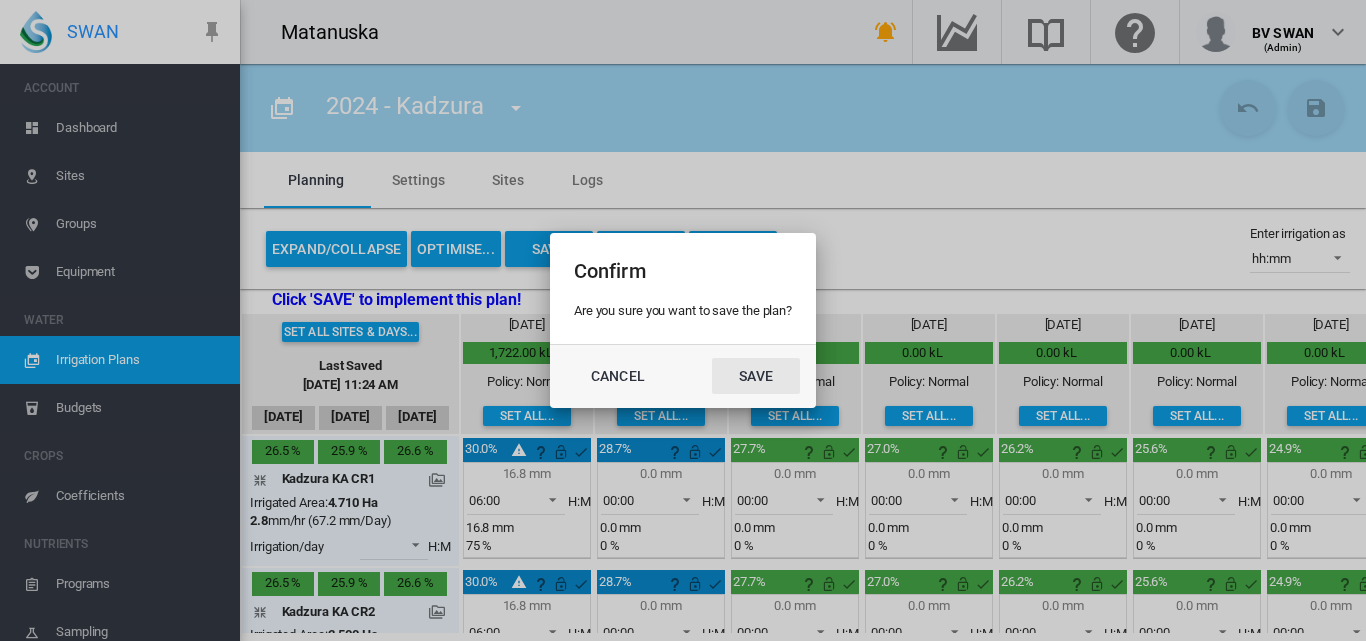 click on "Save" 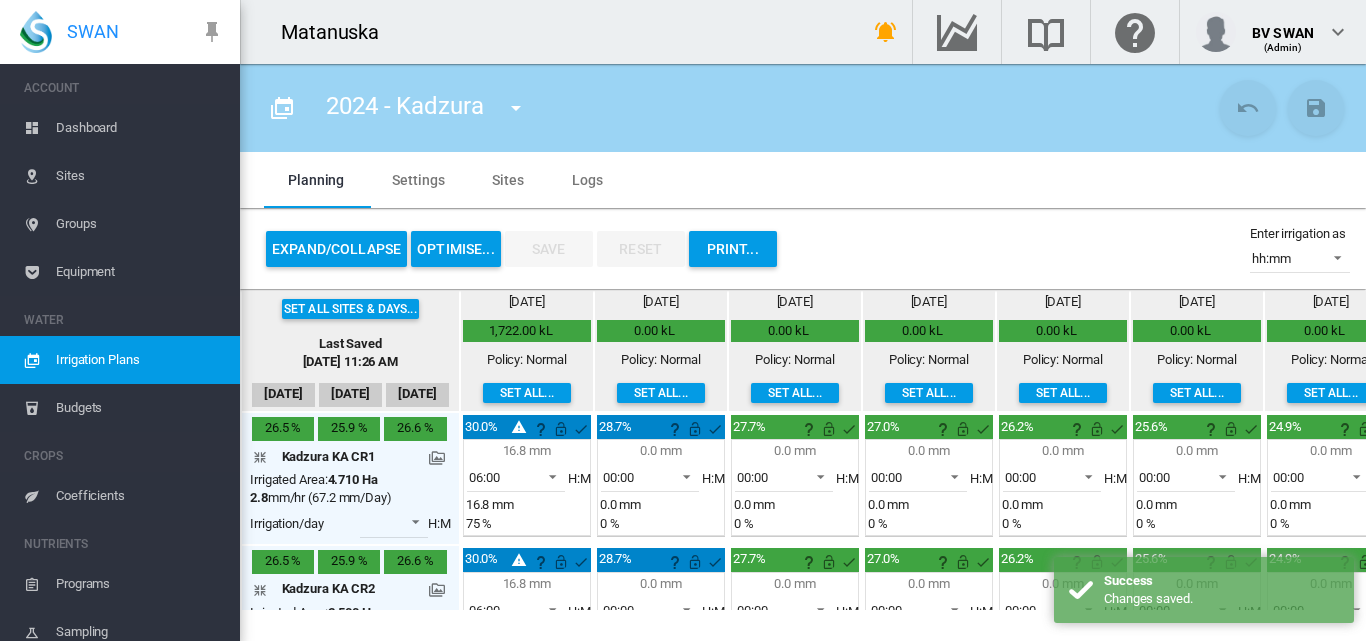 click on "Equipment" at bounding box center [140, 272] 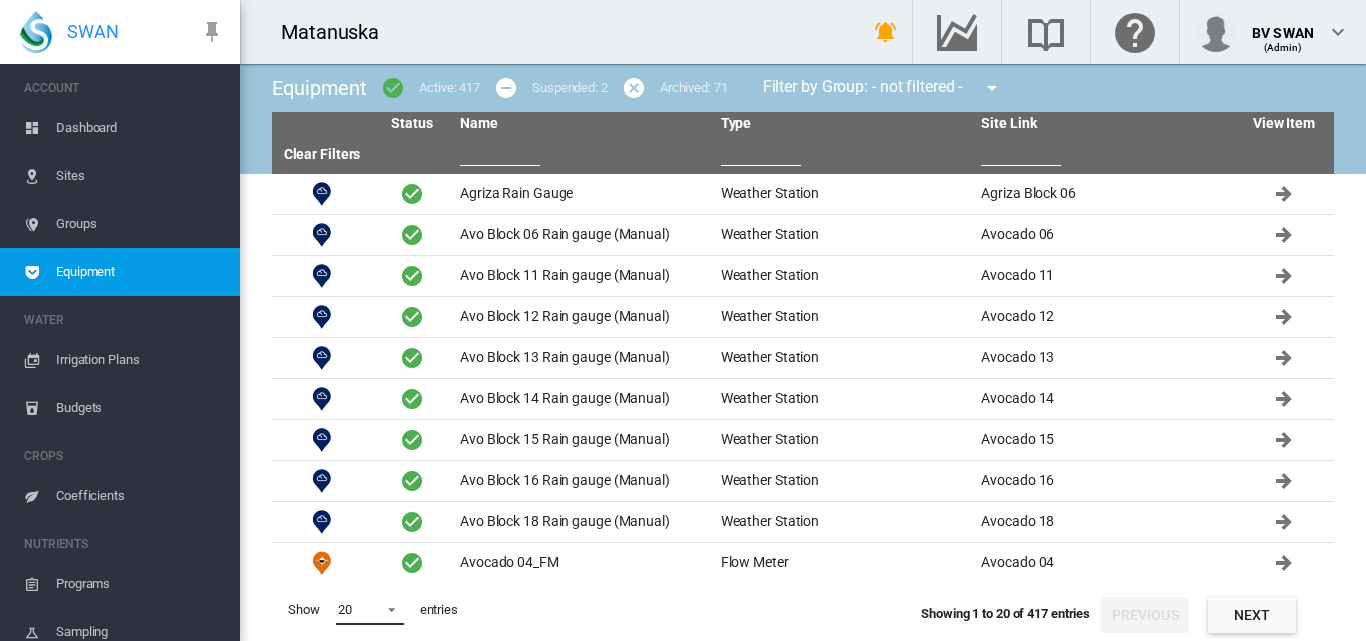 click at bounding box center (386, 608) 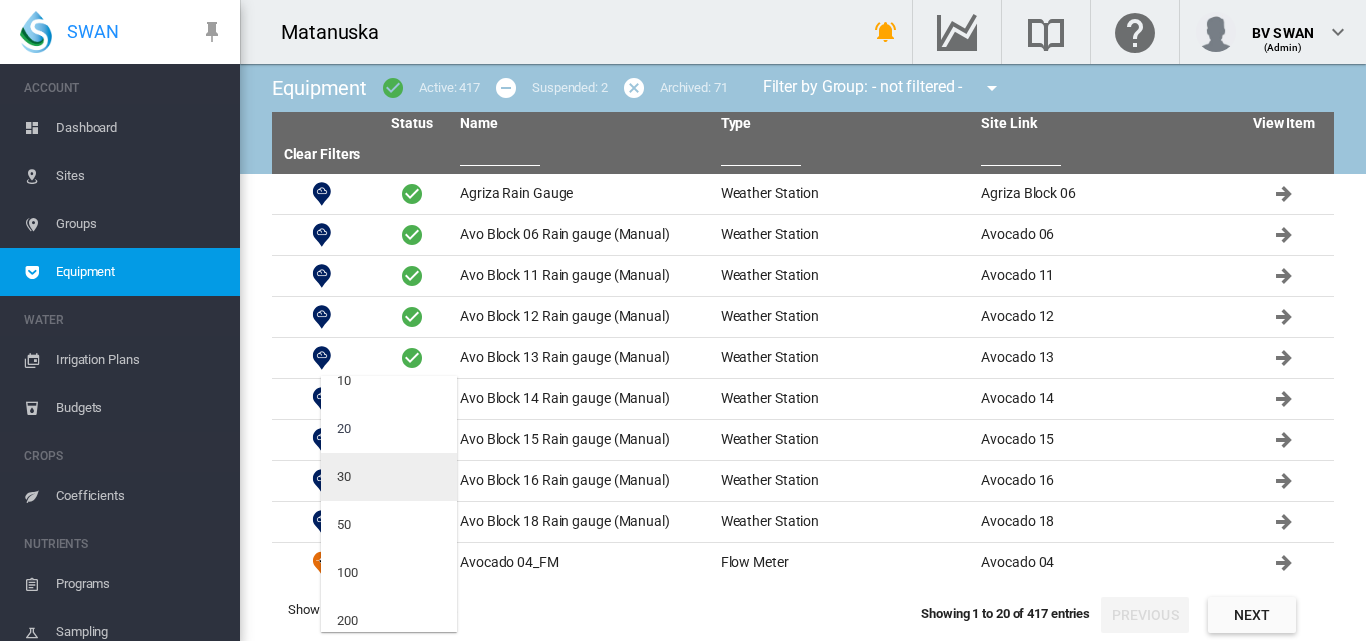 scroll, scrollTop: 80, scrollLeft: 0, axis: vertical 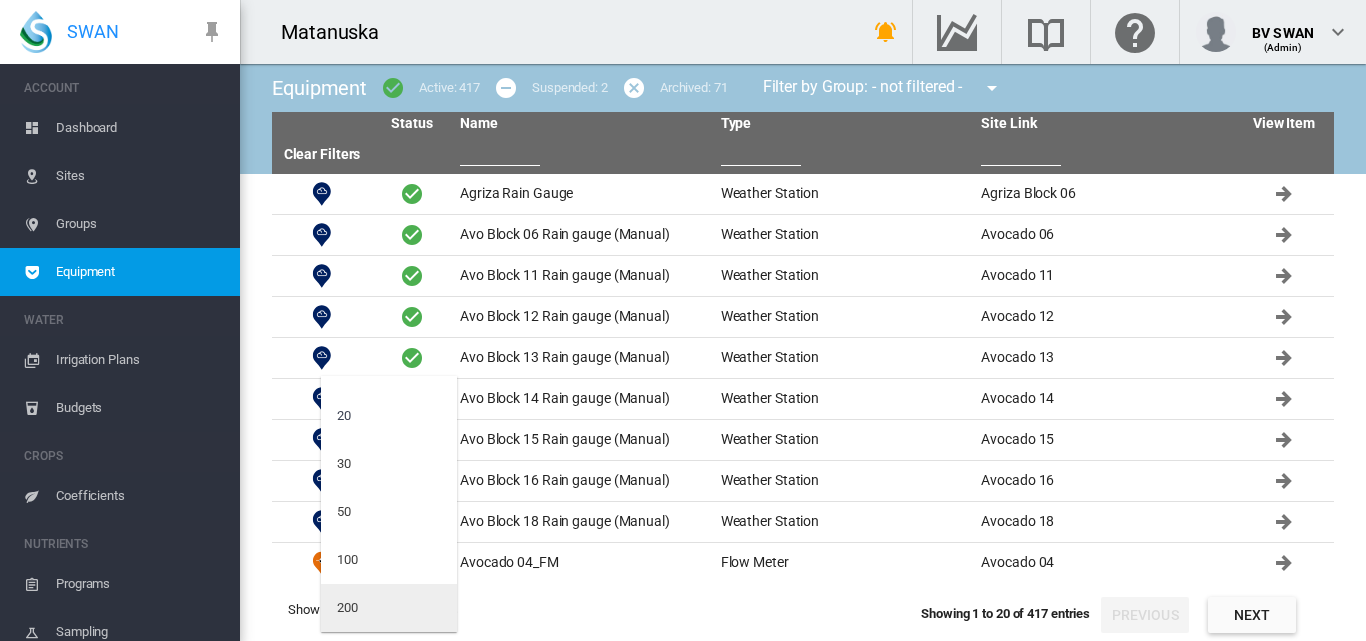 click on "200" at bounding box center [389, 608] 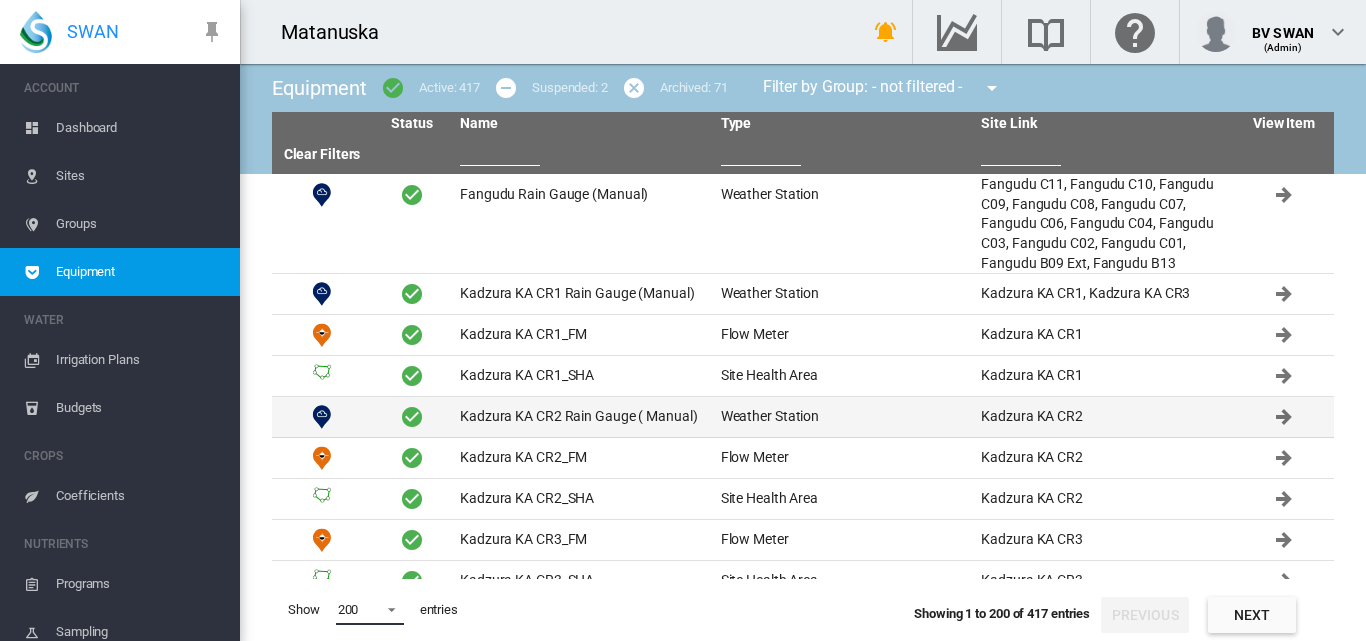 scroll, scrollTop: 6900, scrollLeft: 0, axis: vertical 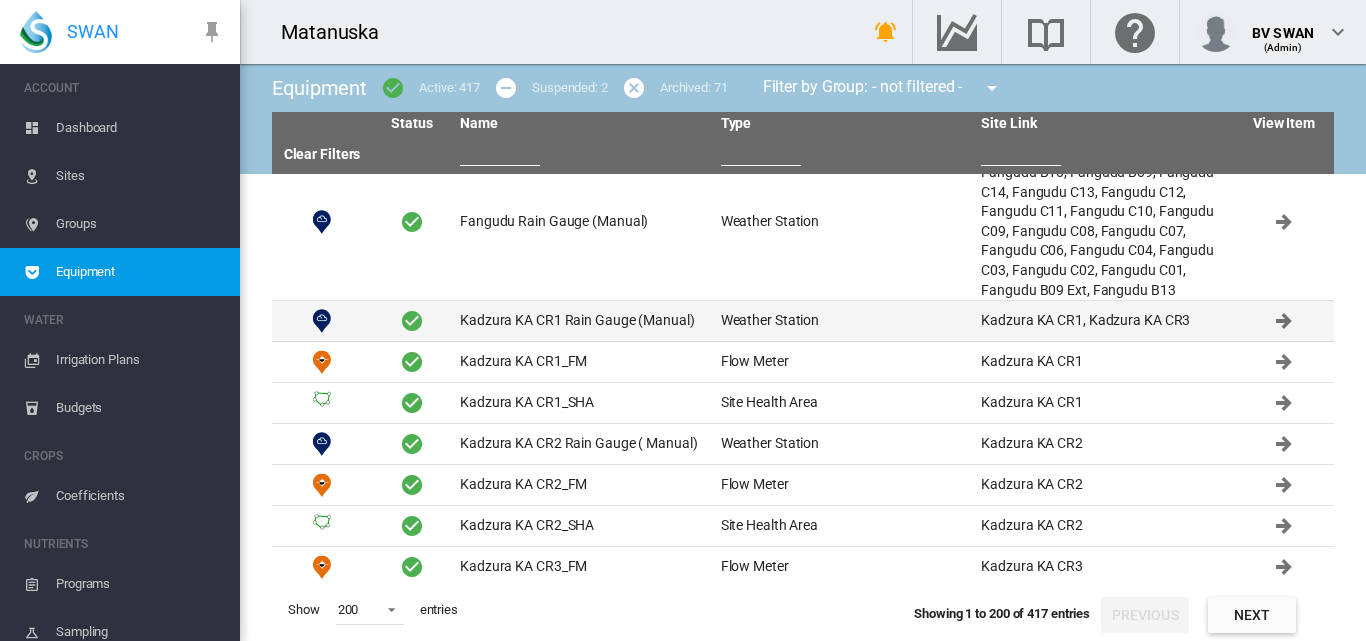 click on "Kadzura KA CR1 Rain Gauge (Manual)" at bounding box center (582, 321) 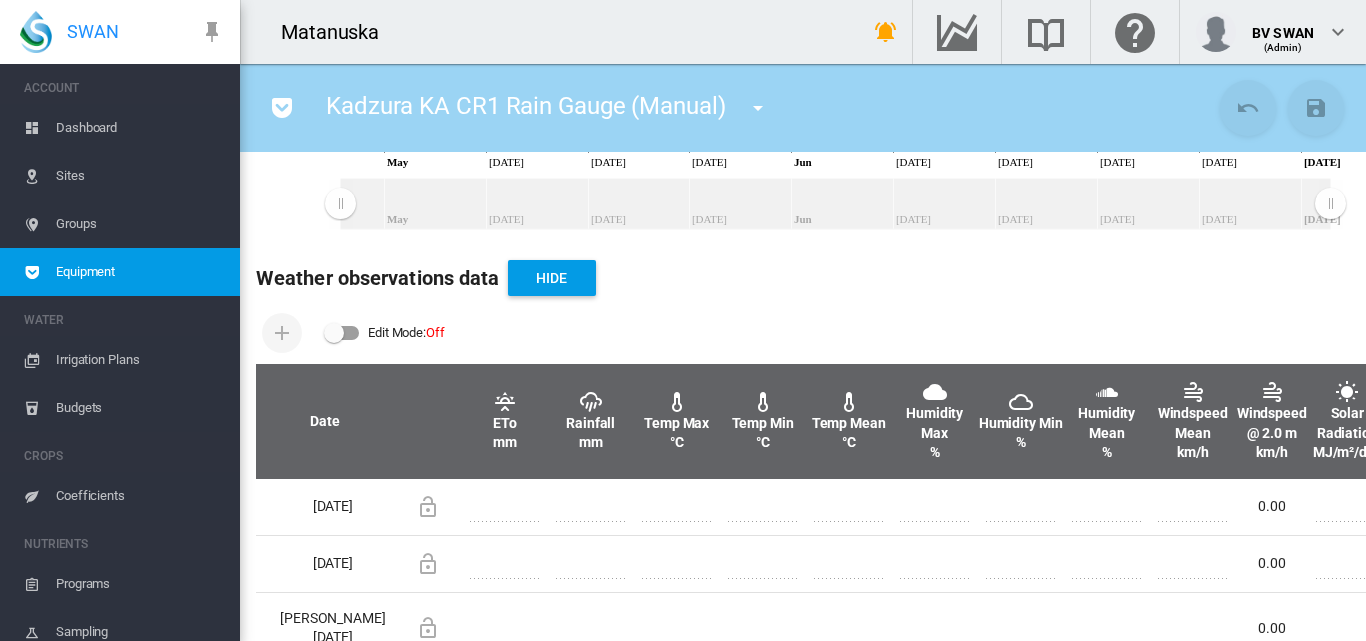scroll, scrollTop: 500, scrollLeft: 0, axis: vertical 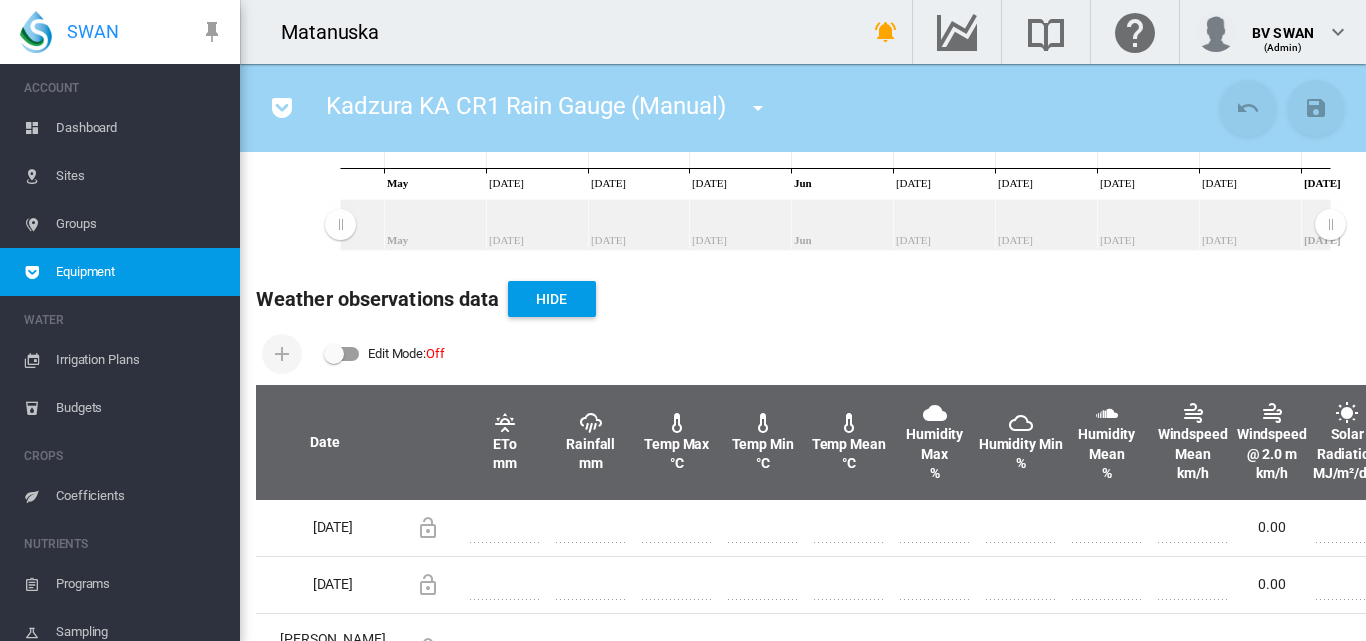 click at bounding box center (342, 354) 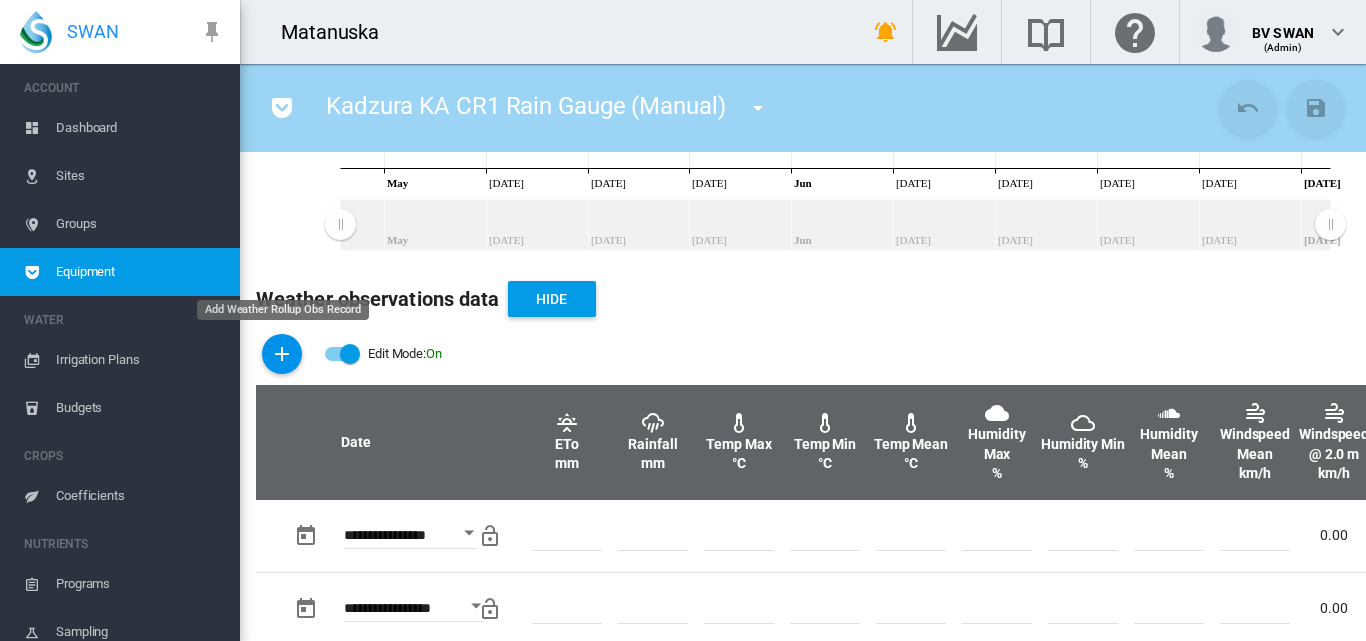 click at bounding box center (282, 354) 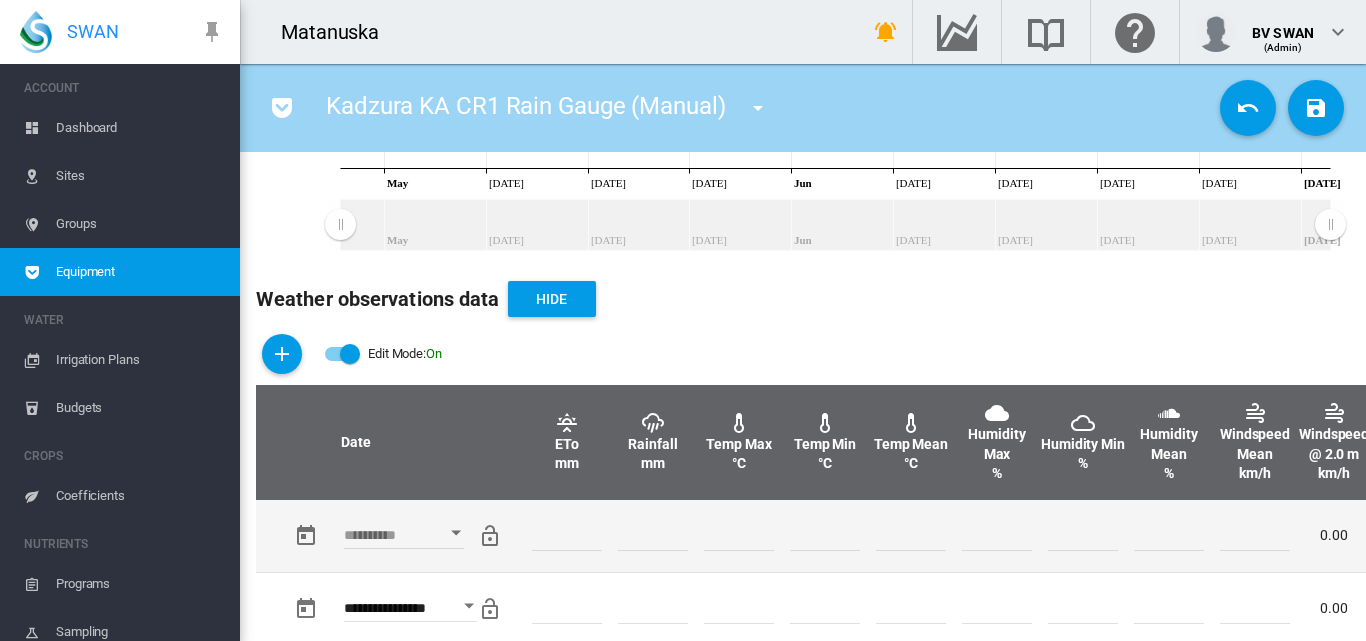click at bounding box center [456, 533] 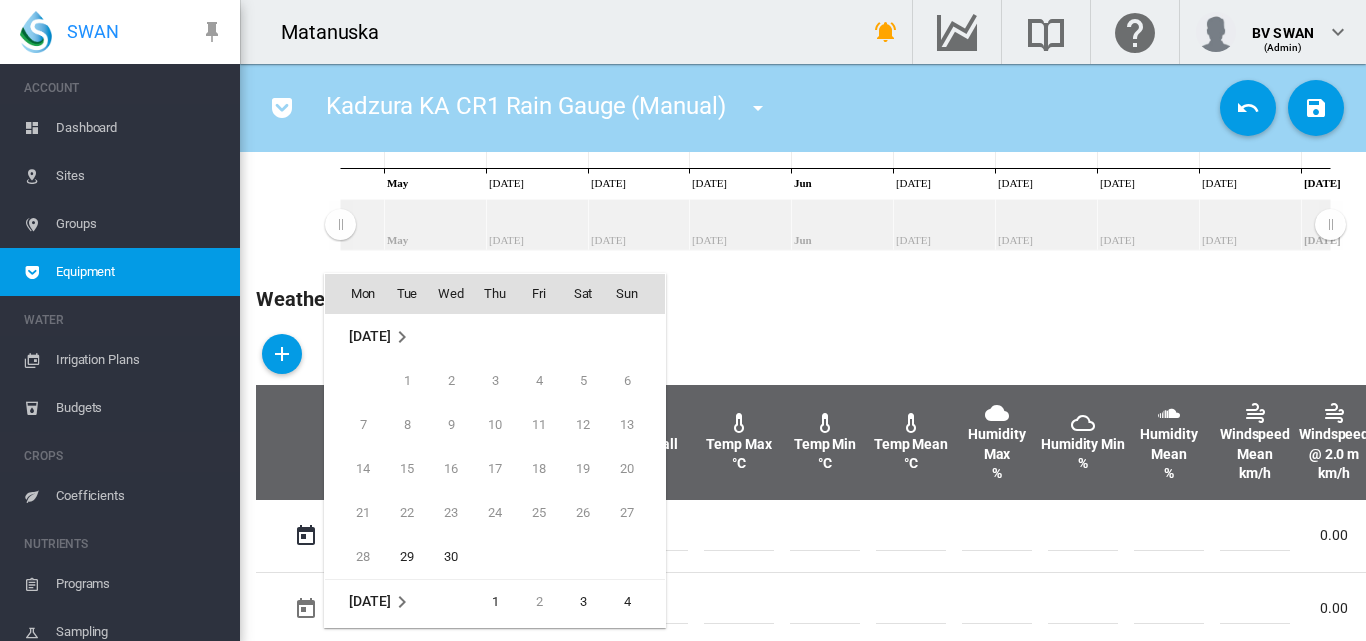 scroll, scrollTop: 795, scrollLeft: 0, axis: vertical 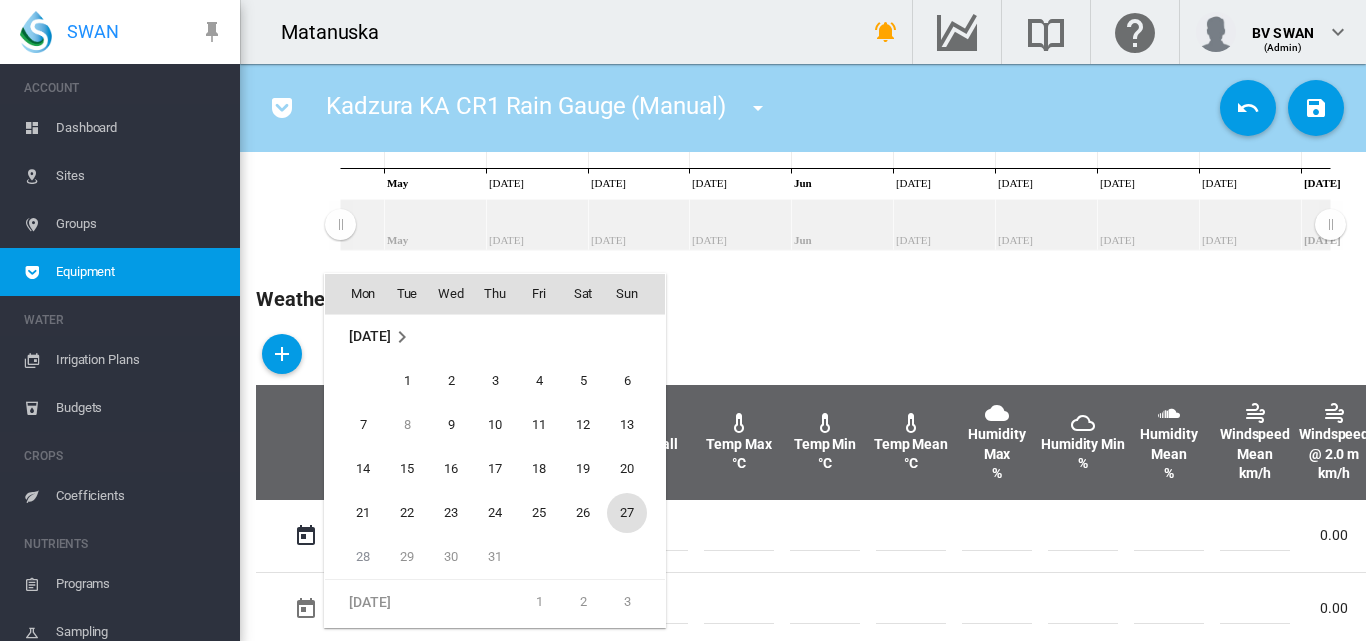 click on "27" at bounding box center (627, 513) 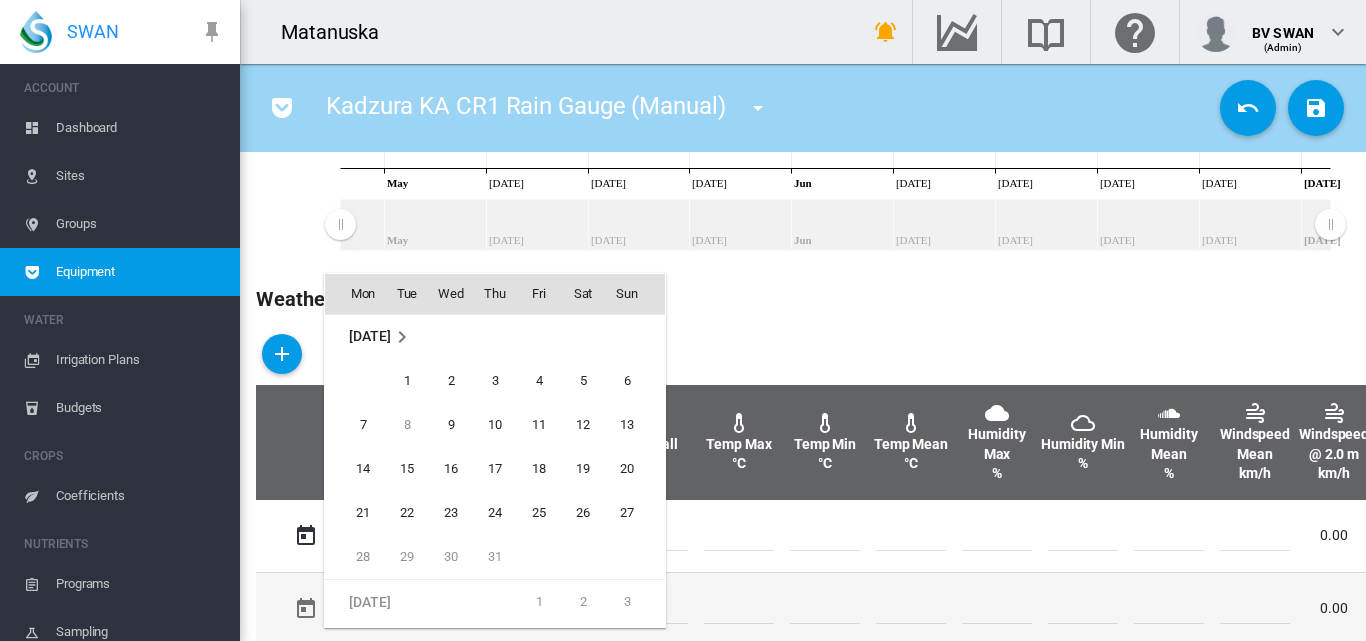 type on "**********" 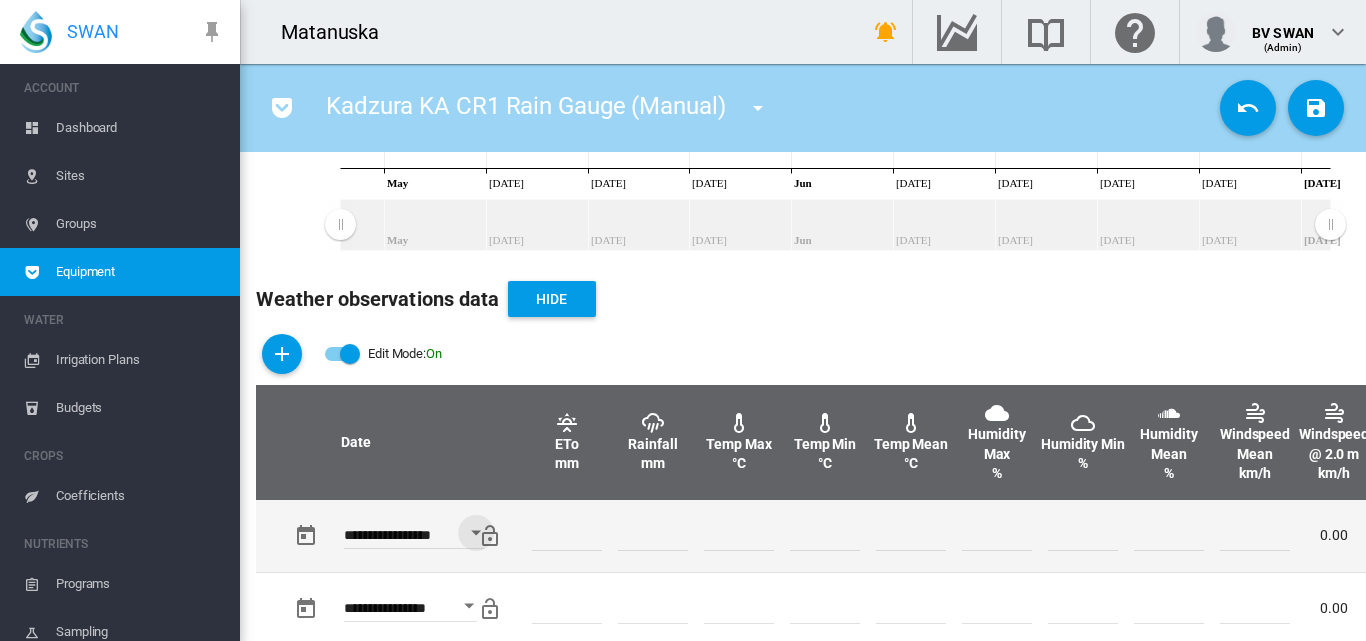 click at bounding box center [653, 536] 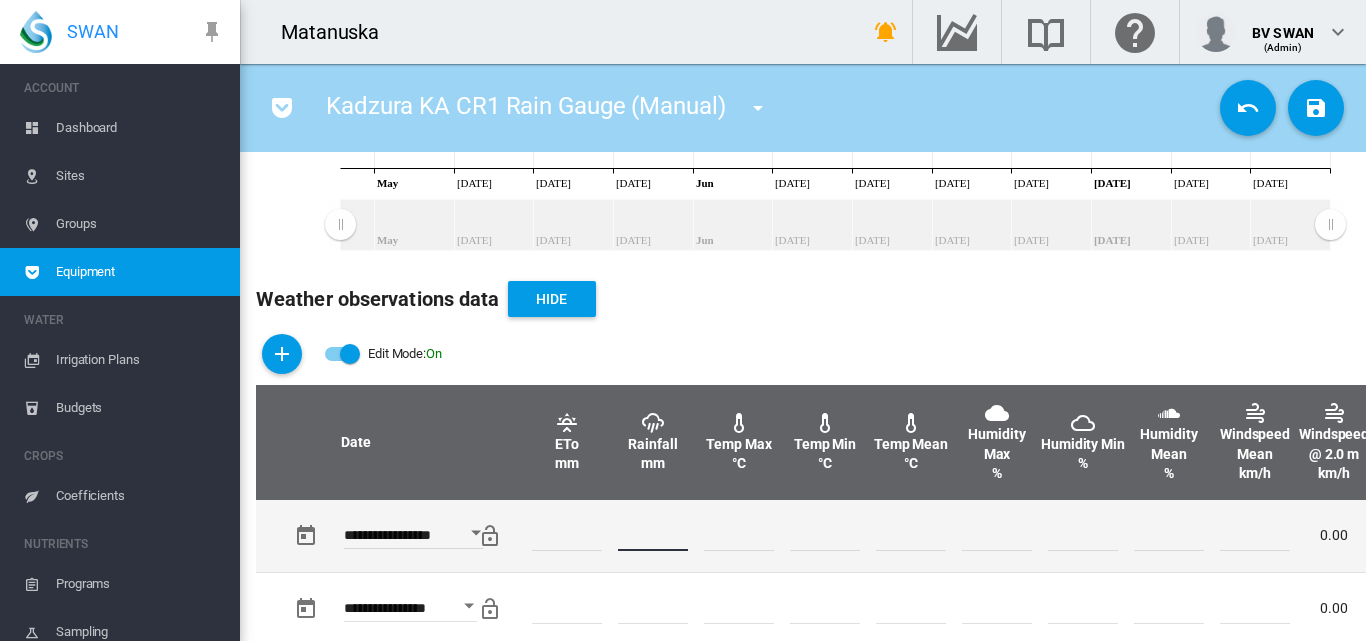 type on "*" 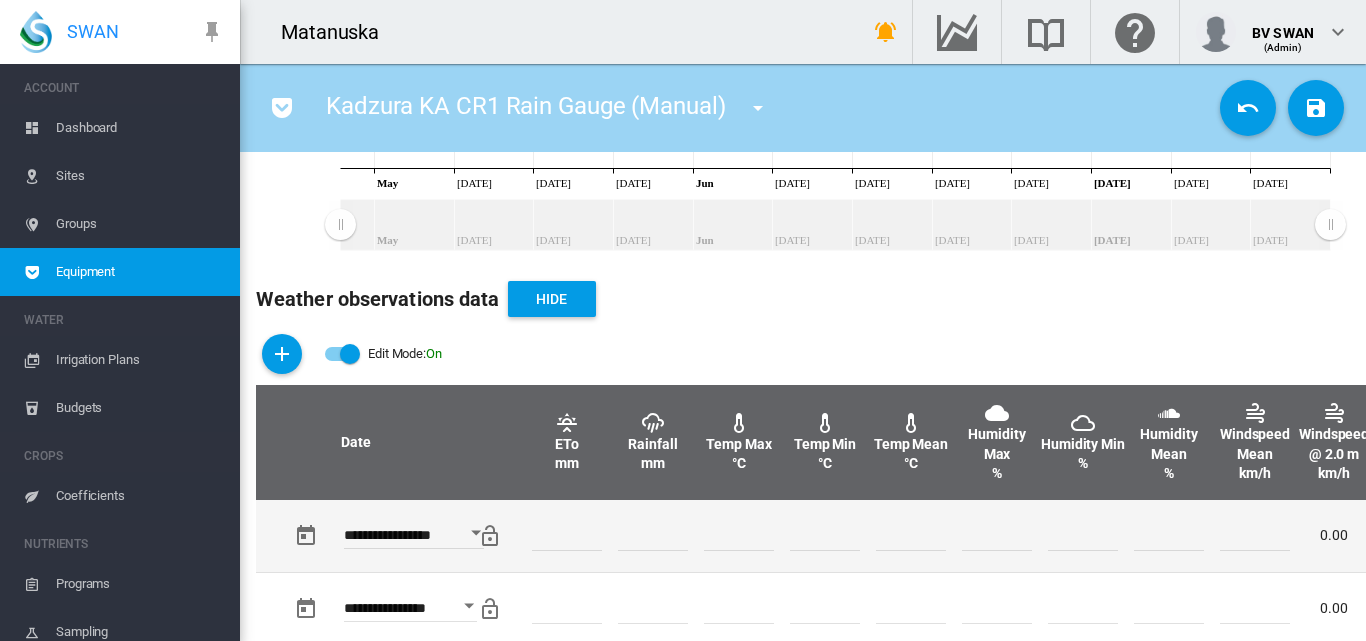 click at bounding box center [911, 536] 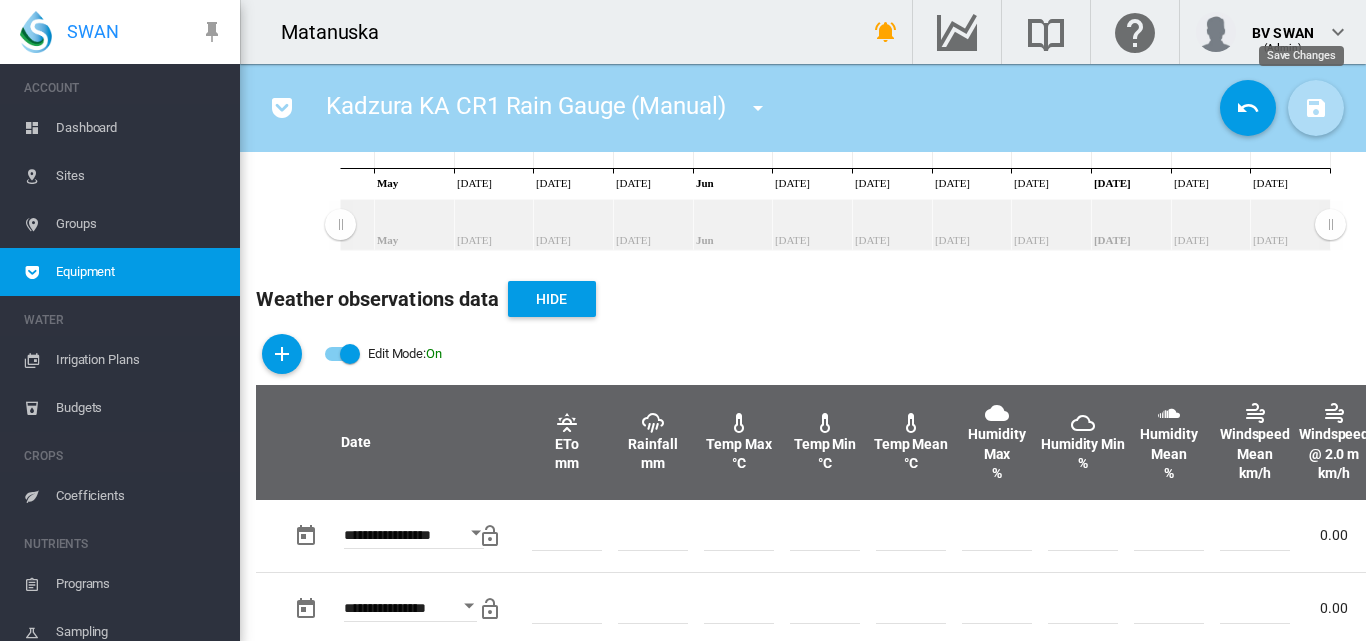 click at bounding box center (1316, 108) 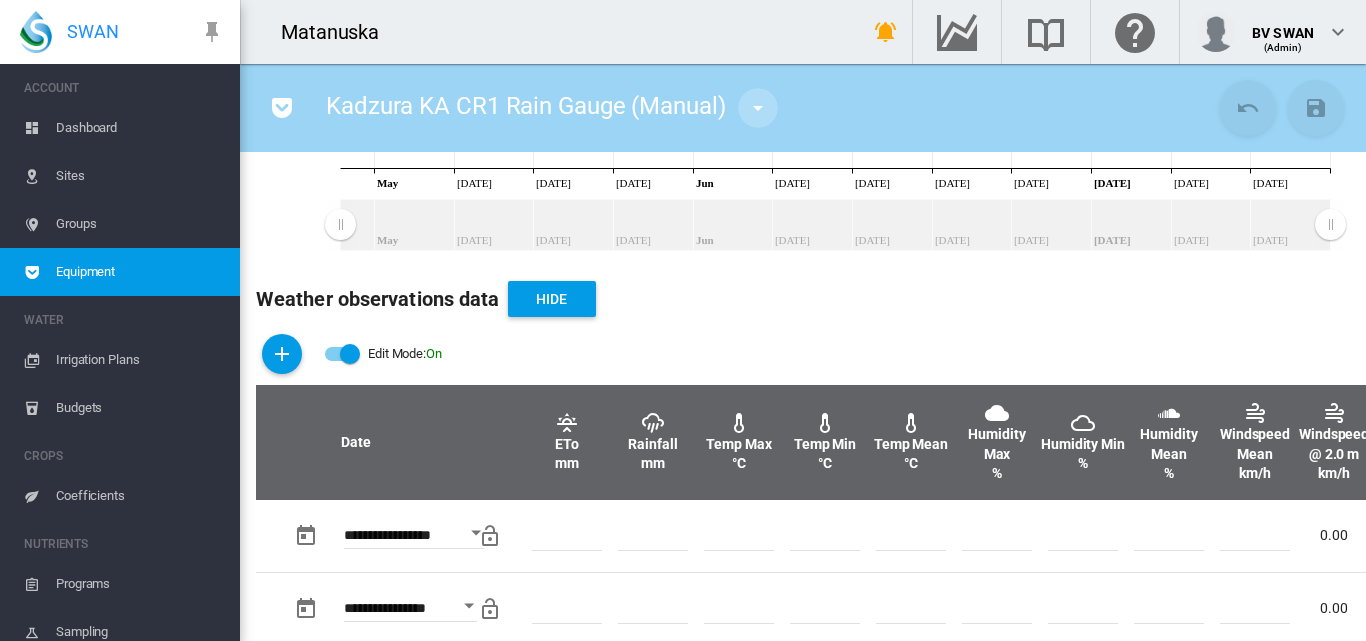 click at bounding box center [758, 108] 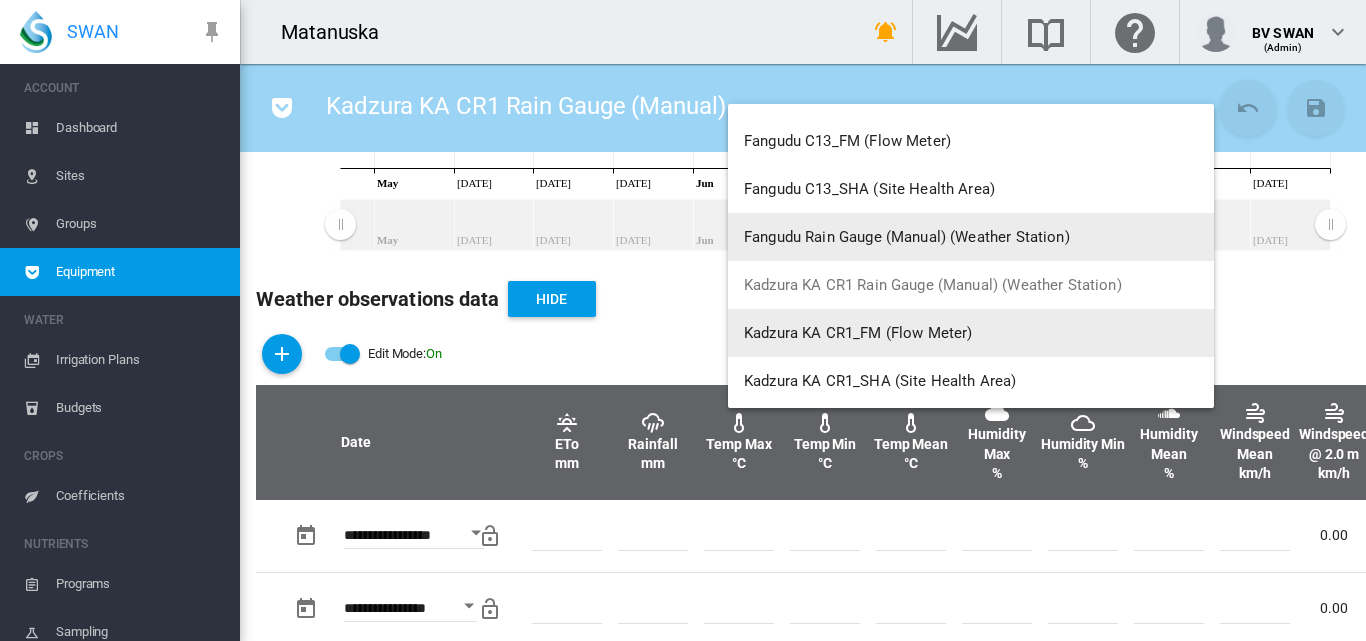 scroll, scrollTop: 7727, scrollLeft: 0, axis: vertical 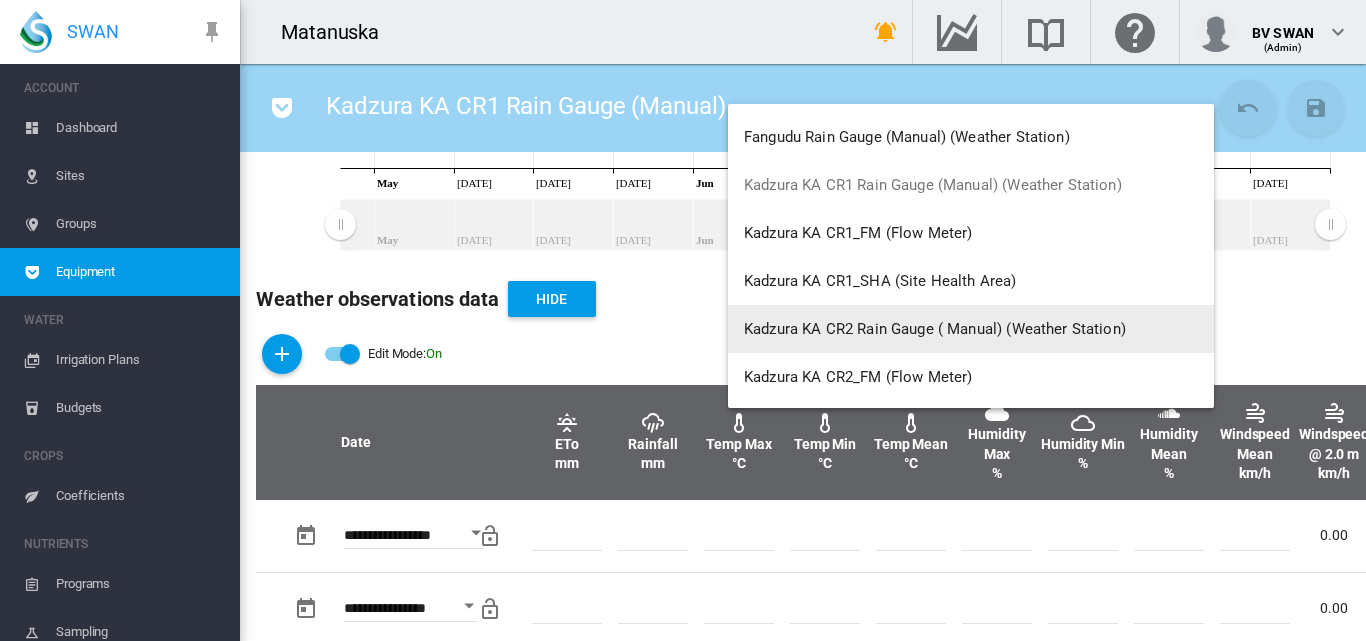 click on "Kadzura KA CR2 Rain Gauge ( Manual) (Weather Station)" at bounding box center (935, 329) 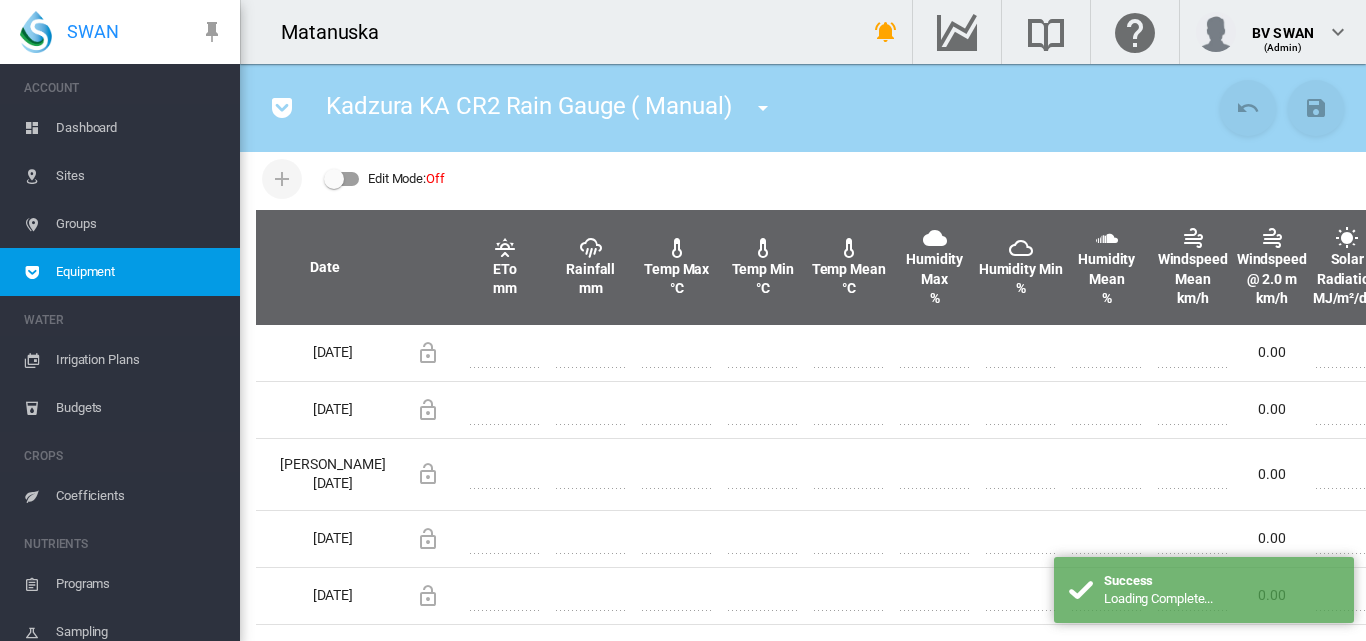 scroll, scrollTop: 532, scrollLeft: 0, axis: vertical 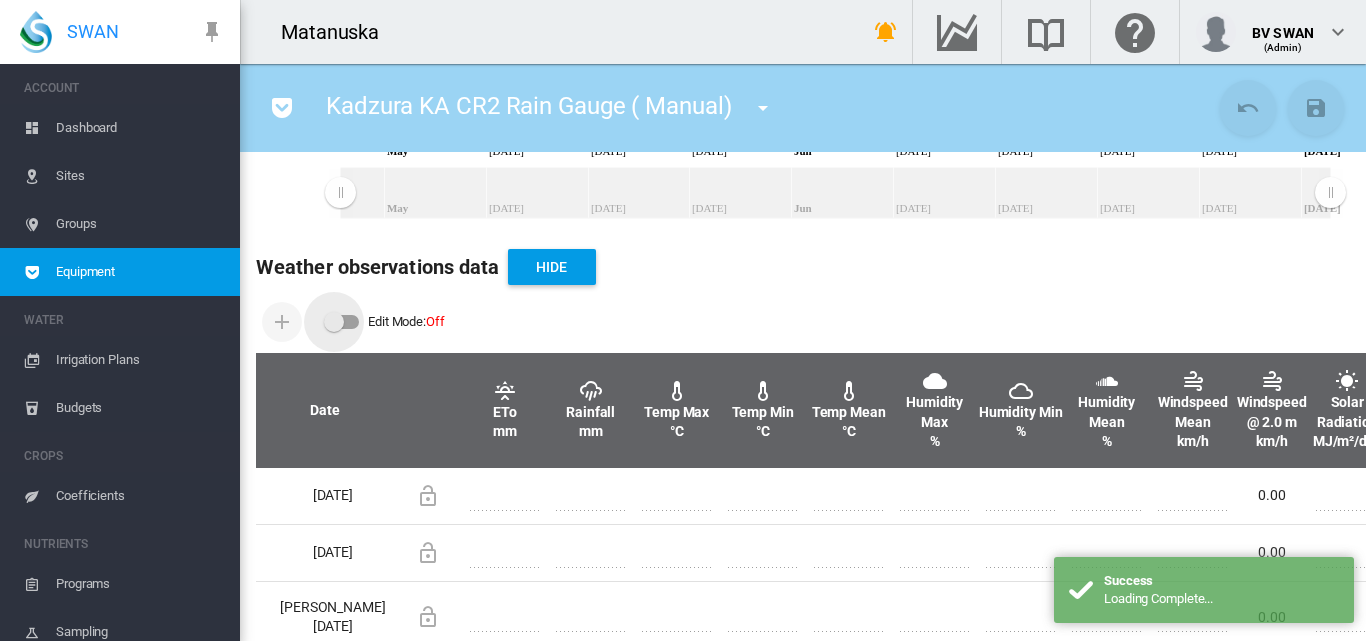 click at bounding box center [334, 322] 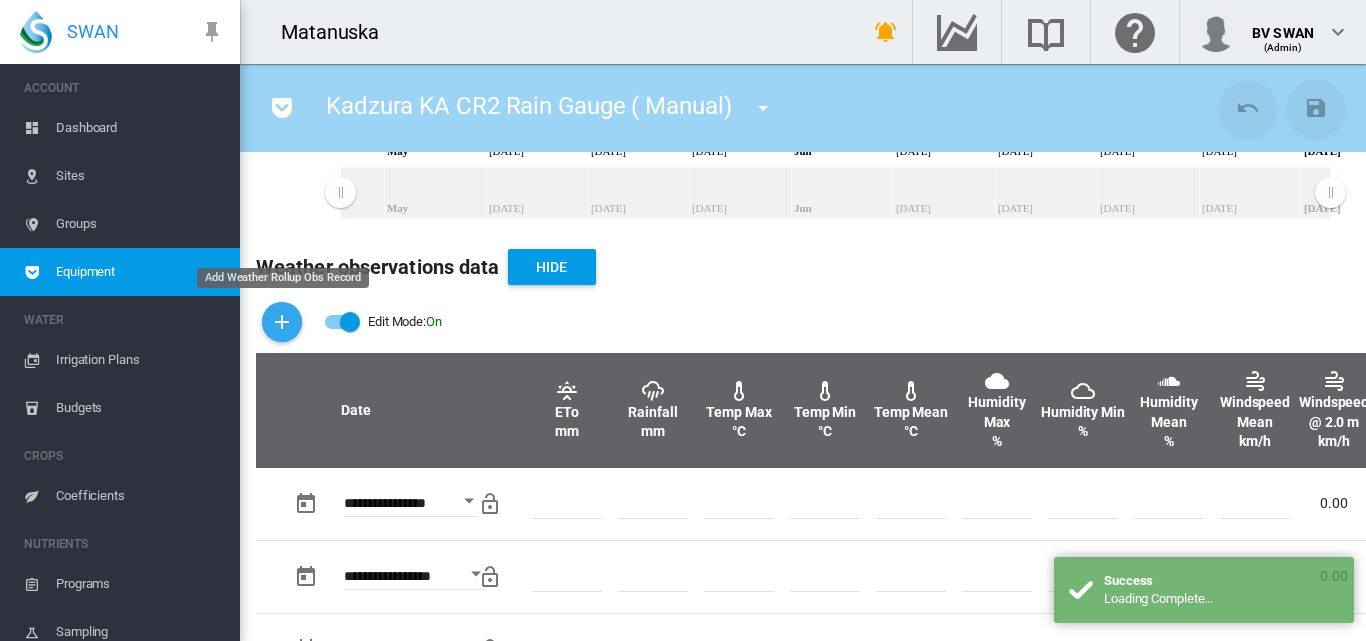 click at bounding box center [282, 322] 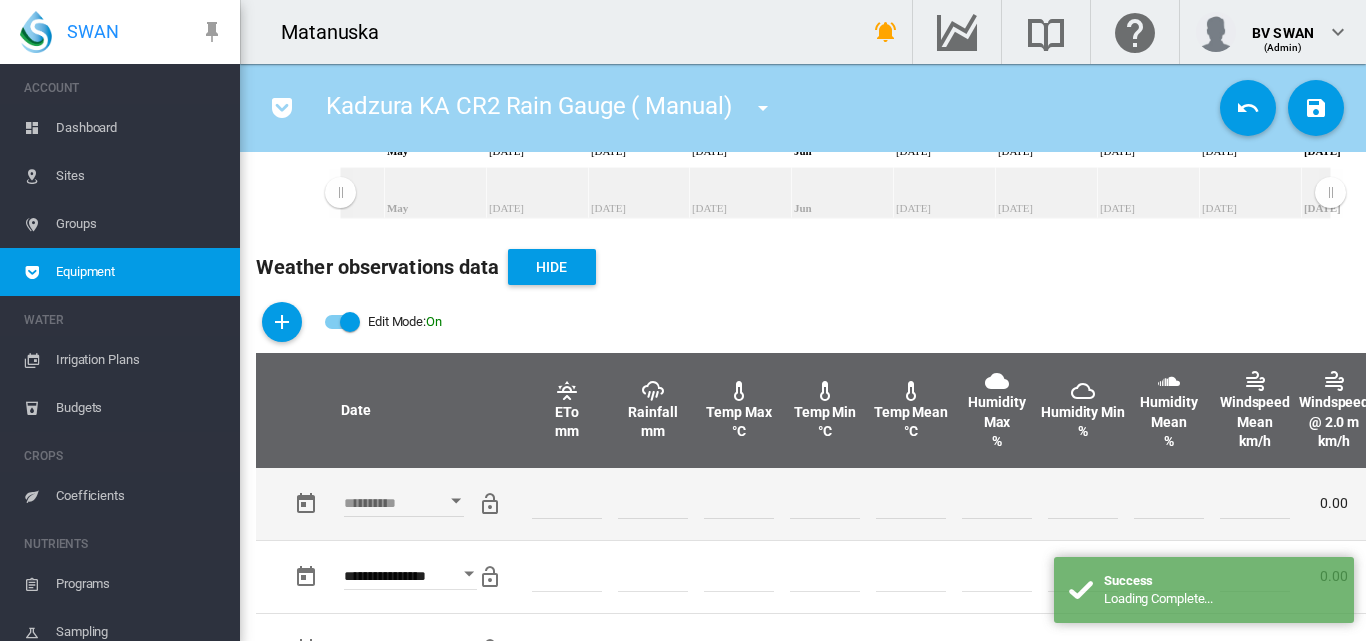 click at bounding box center (456, 500) 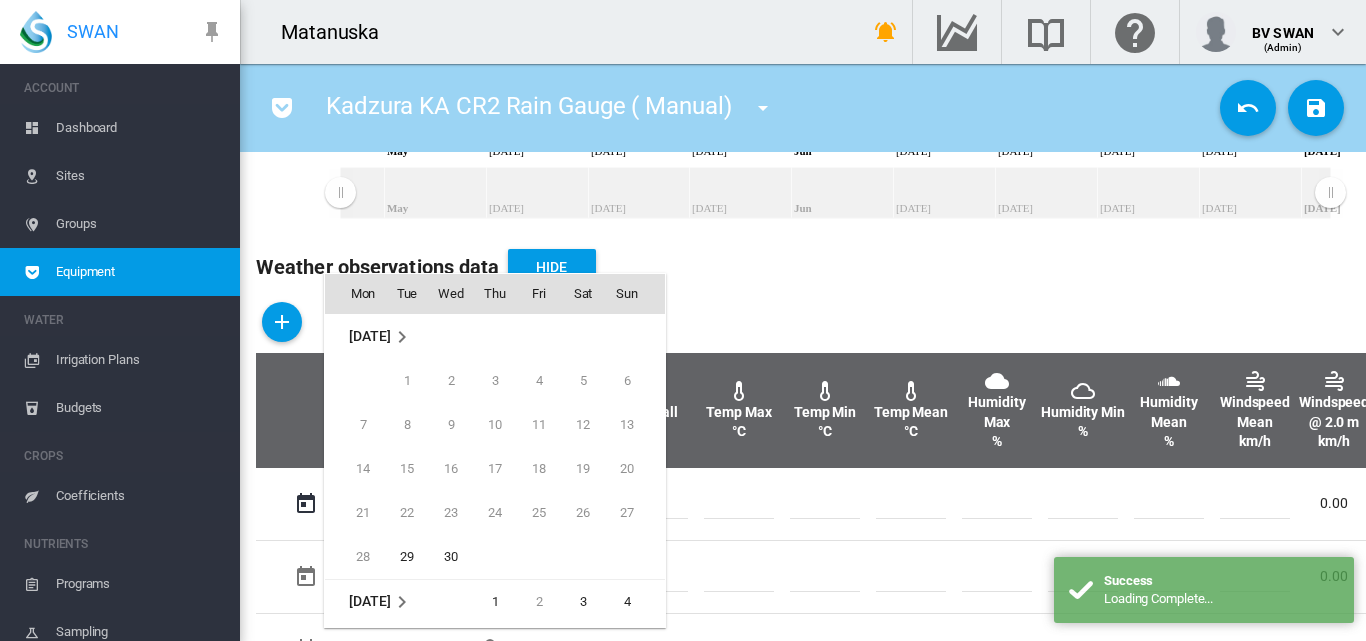 scroll, scrollTop: 795, scrollLeft: 0, axis: vertical 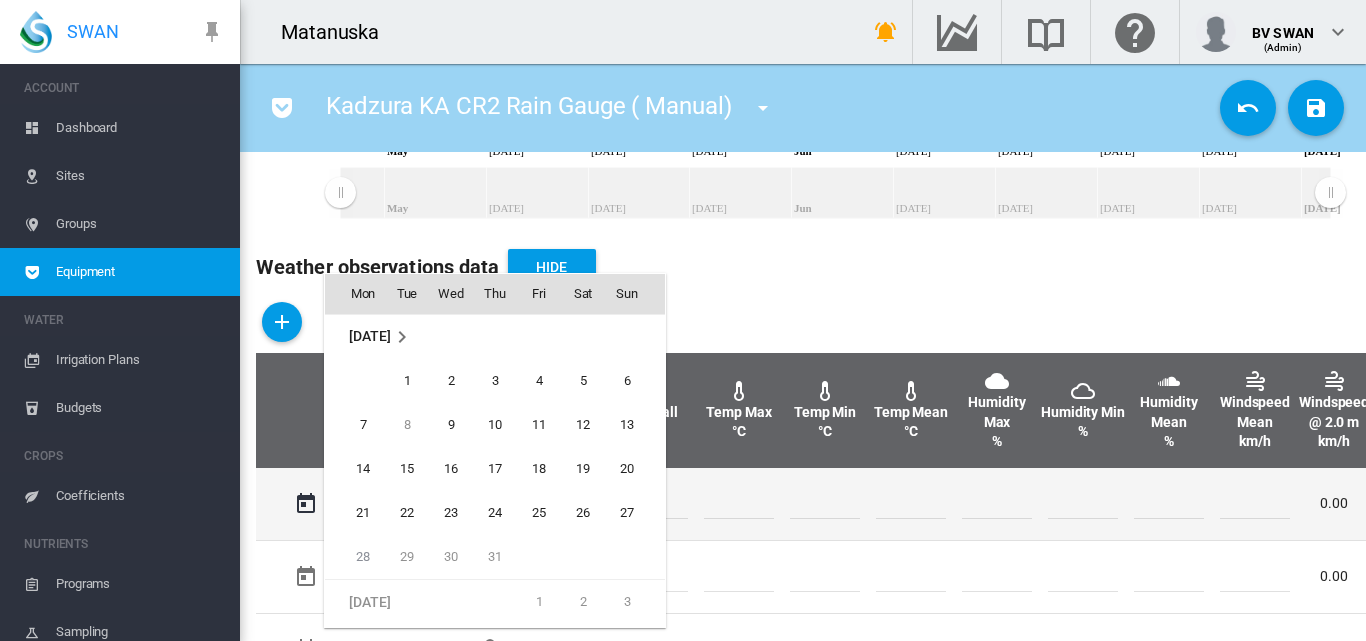 click on "27" at bounding box center [627, 513] 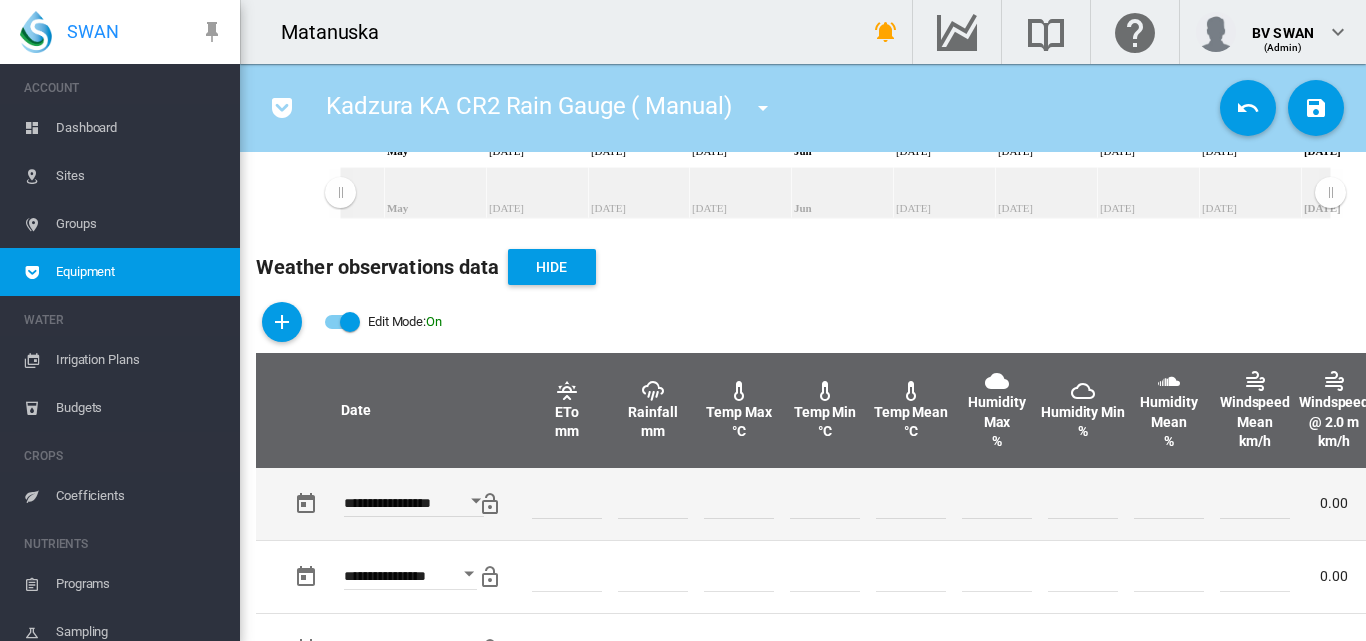 click at bounding box center (653, 504) 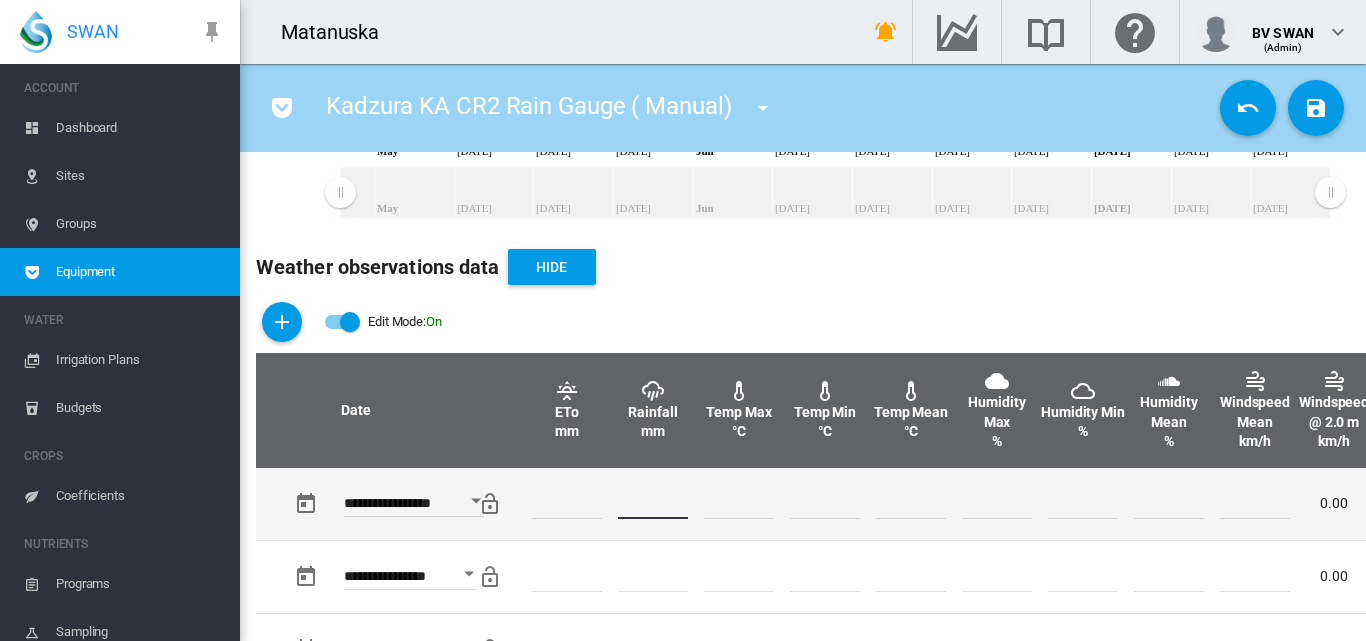 type on "*" 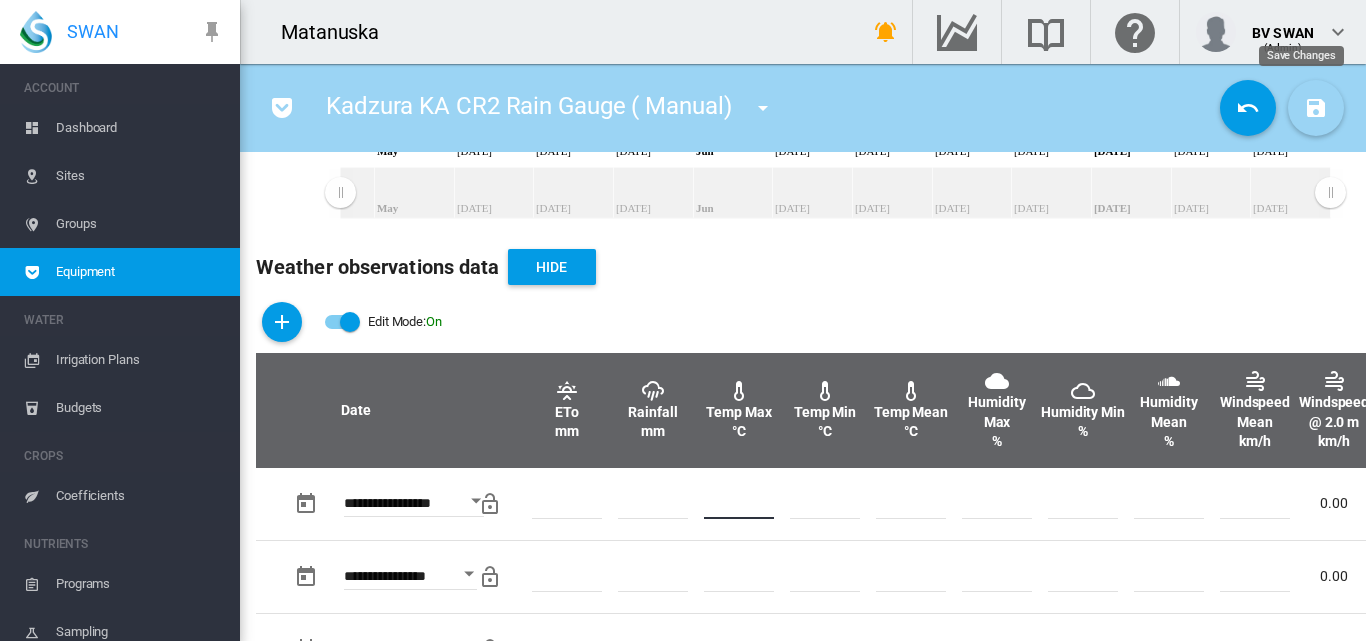 click at bounding box center [1316, 108] 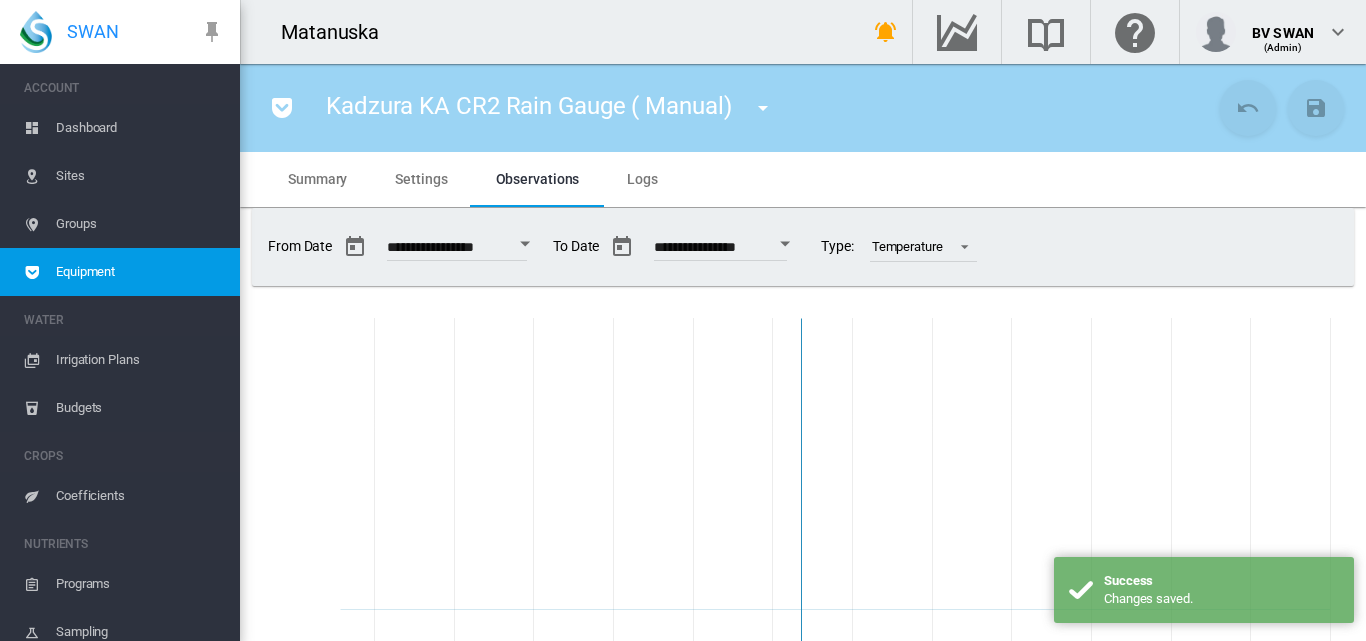 scroll, scrollTop: 0, scrollLeft: 0, axis: both 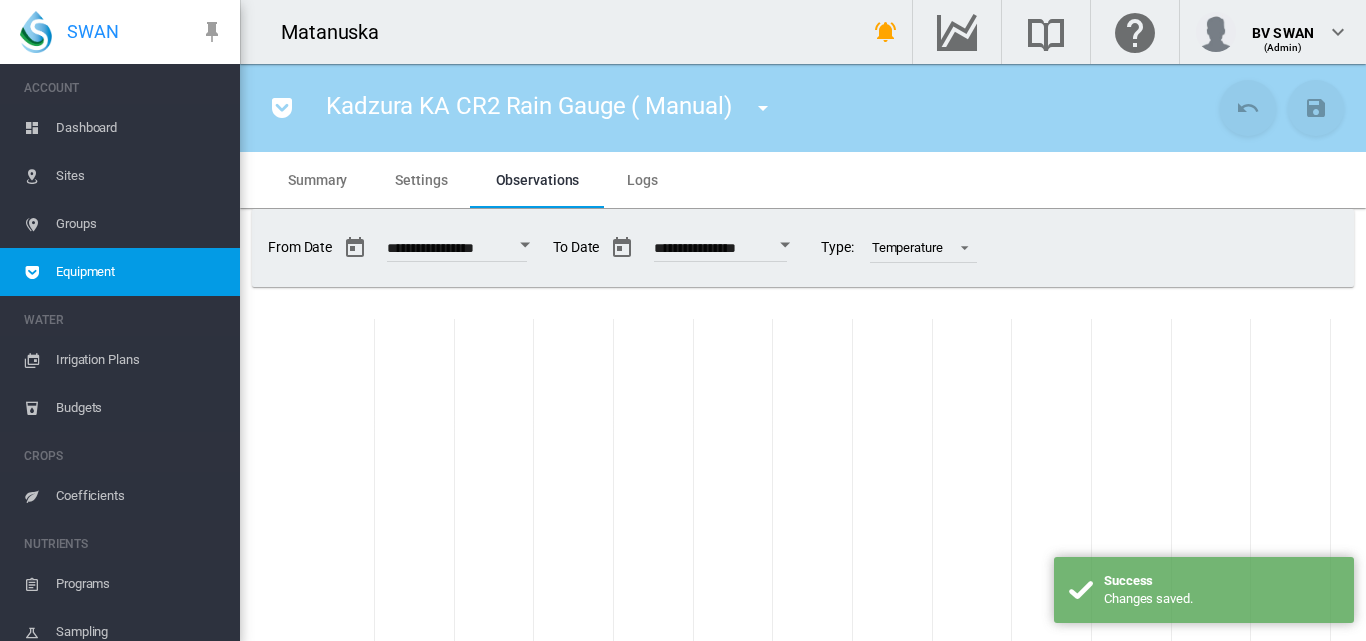 click at bounding box center (763, 108) 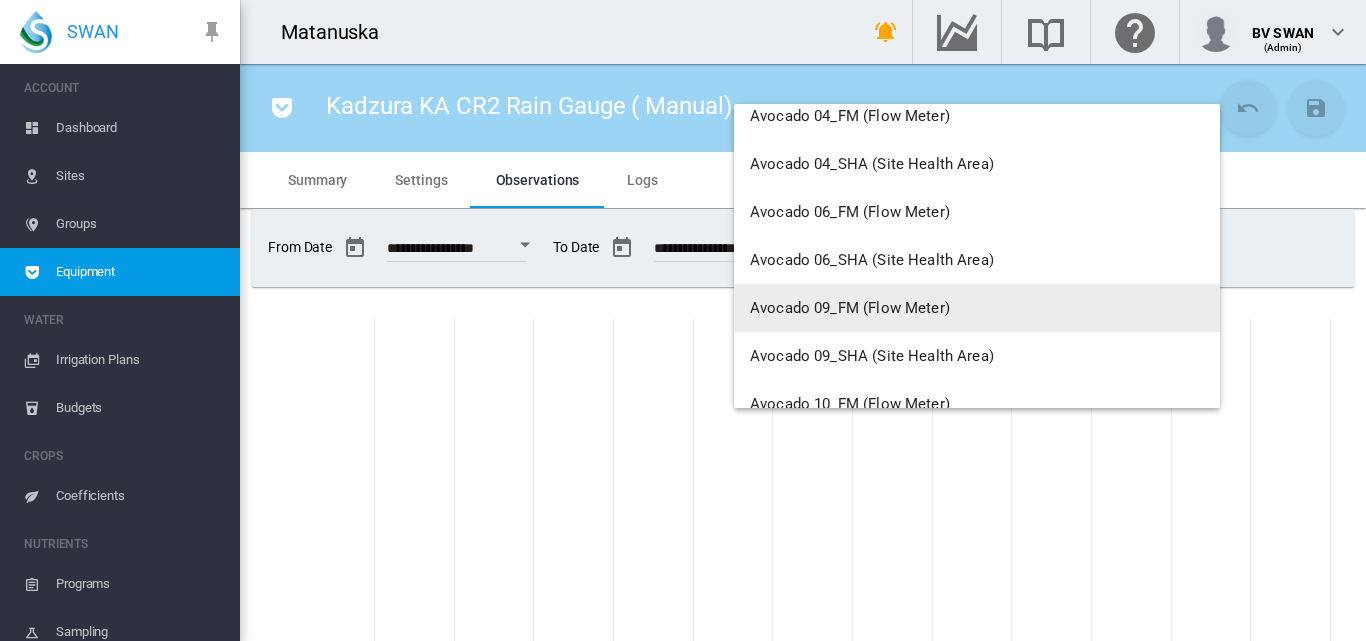 scroll, scrollTop: 579, scrollLeft: 0, axis: vertical 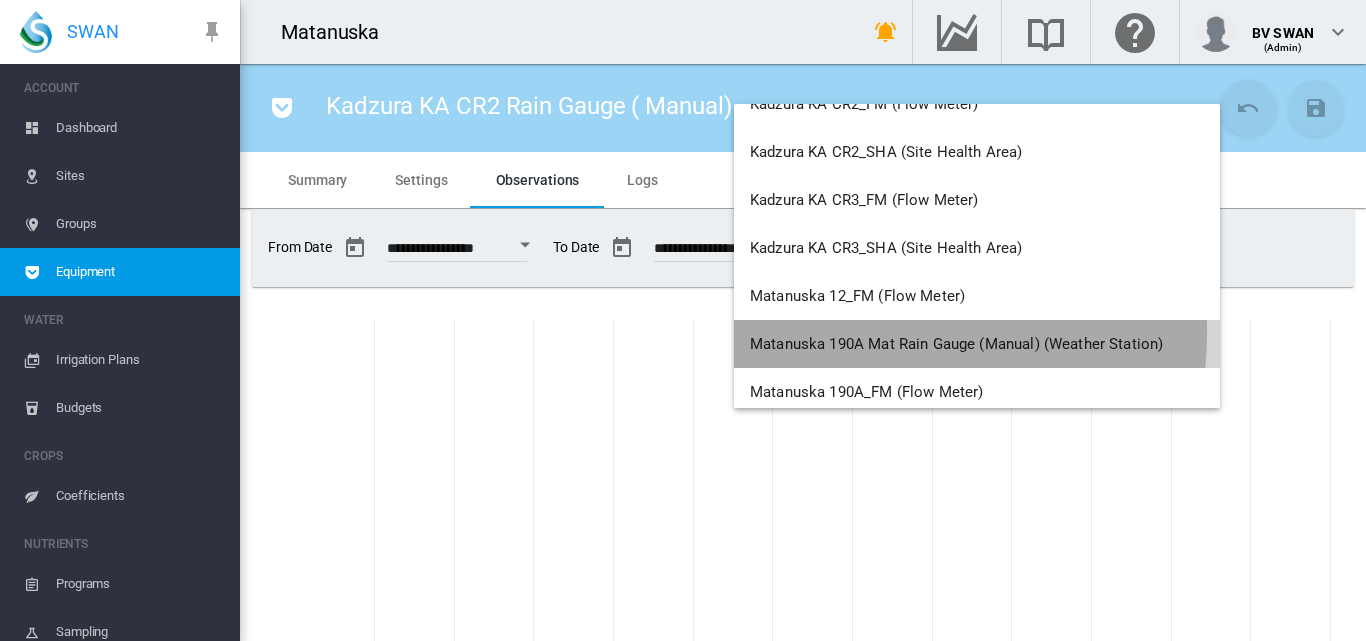 click on "Matanuska 190A Mat Rain Gauge (Manual) (Weather Station)" at bounding box center [977, 344] 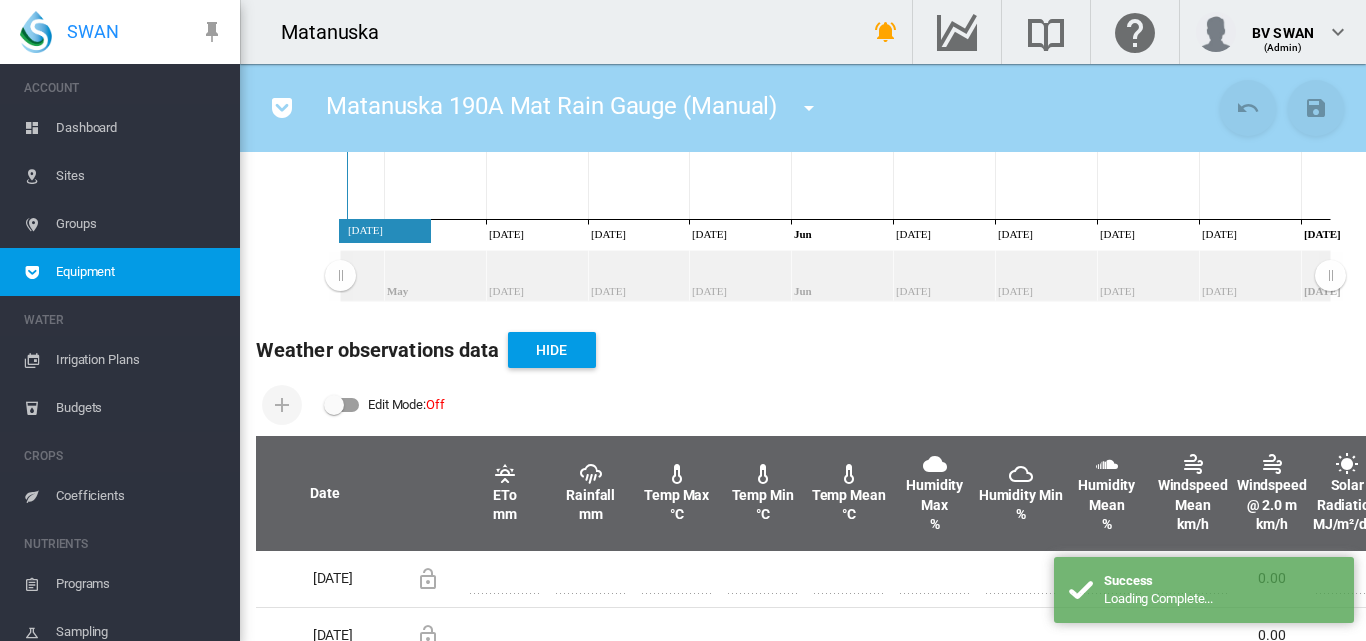 scroll, scrollTop: 500, scrollLeft: 0, axis: vertical 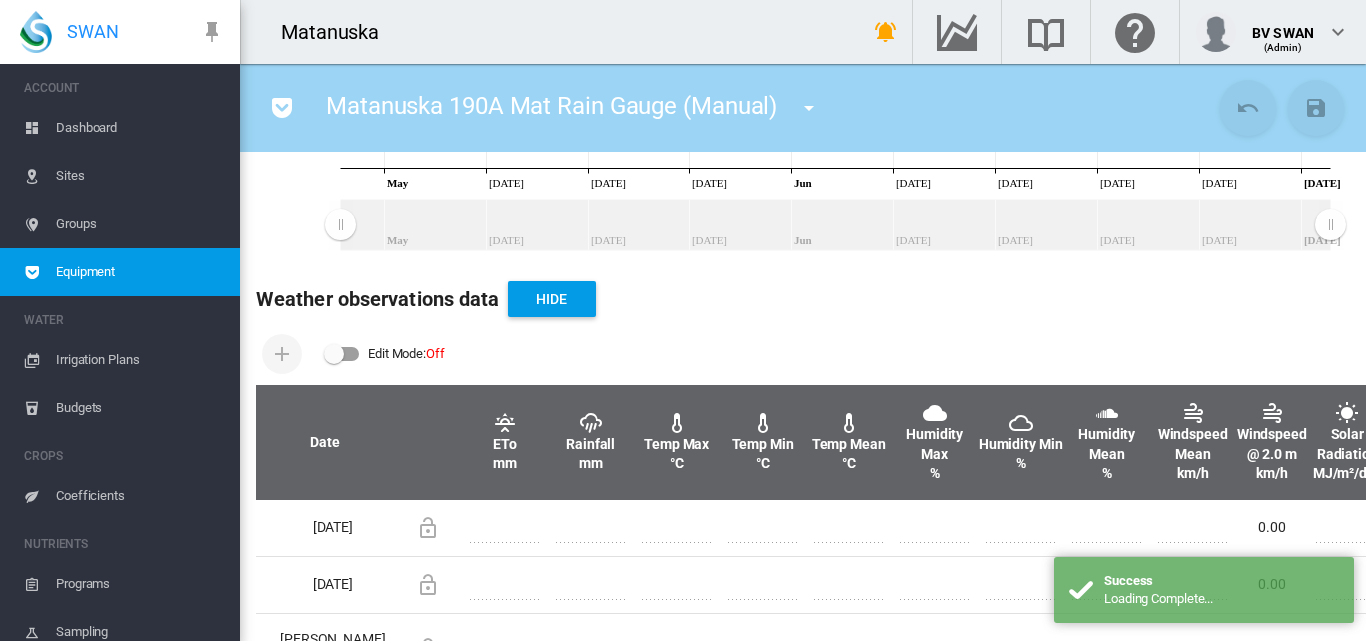 click at bounding box center (342, 354) 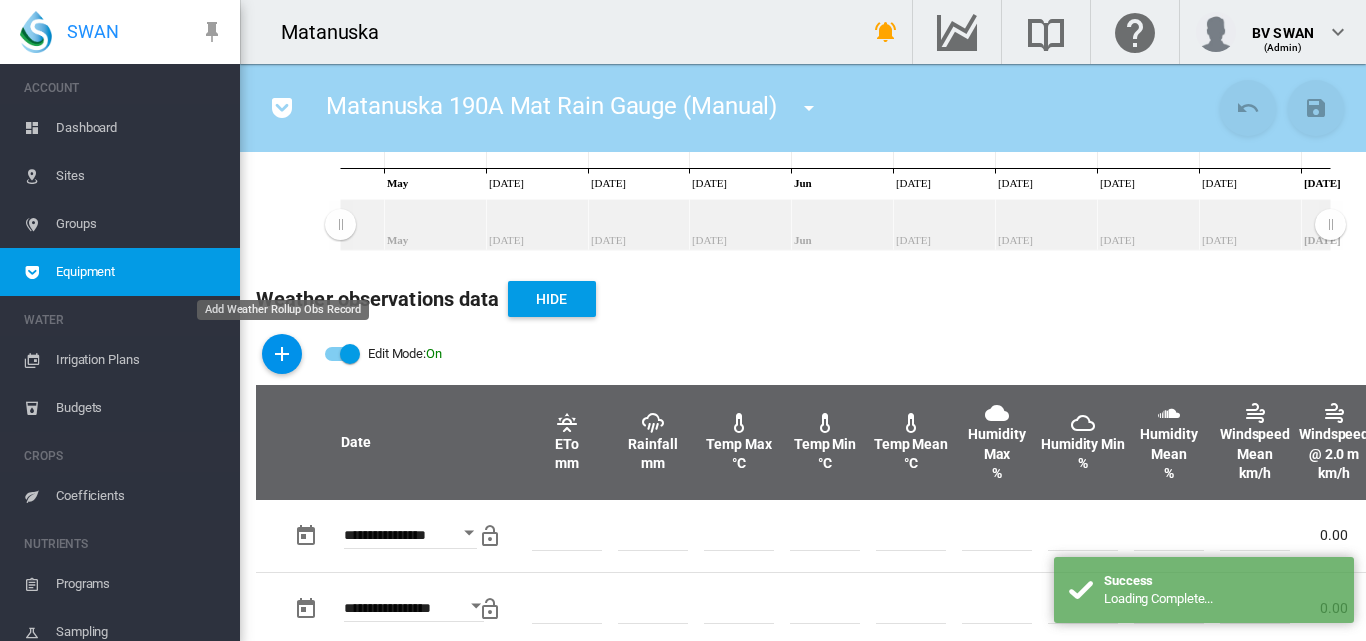 click at bounding box center (282, 354) 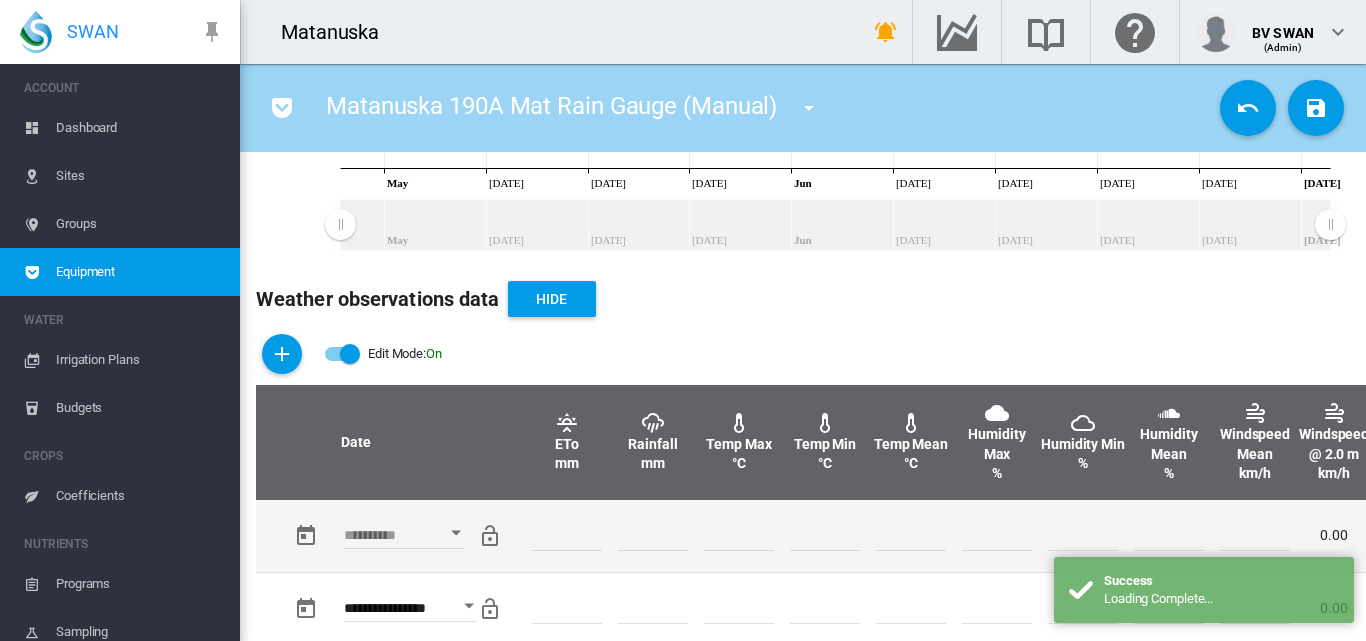 click at bounding box center [456, 533] 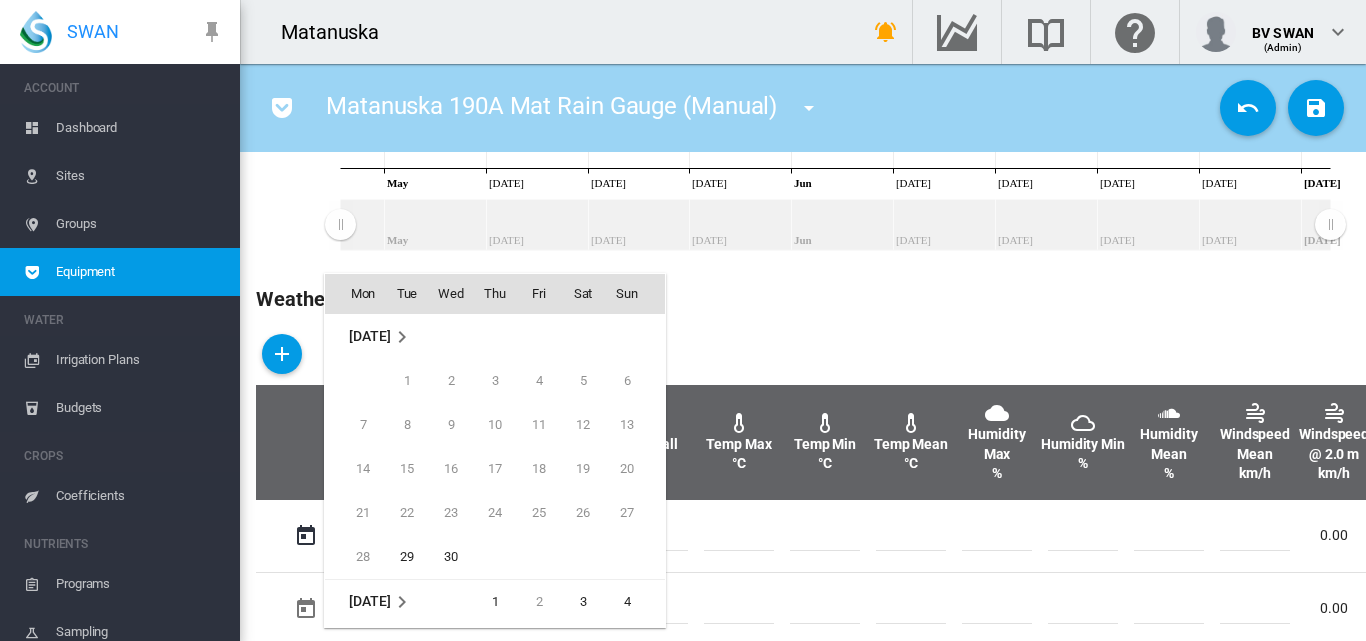 scroll, scrollTop: 795, scrollLeft: 0, axis: vertical 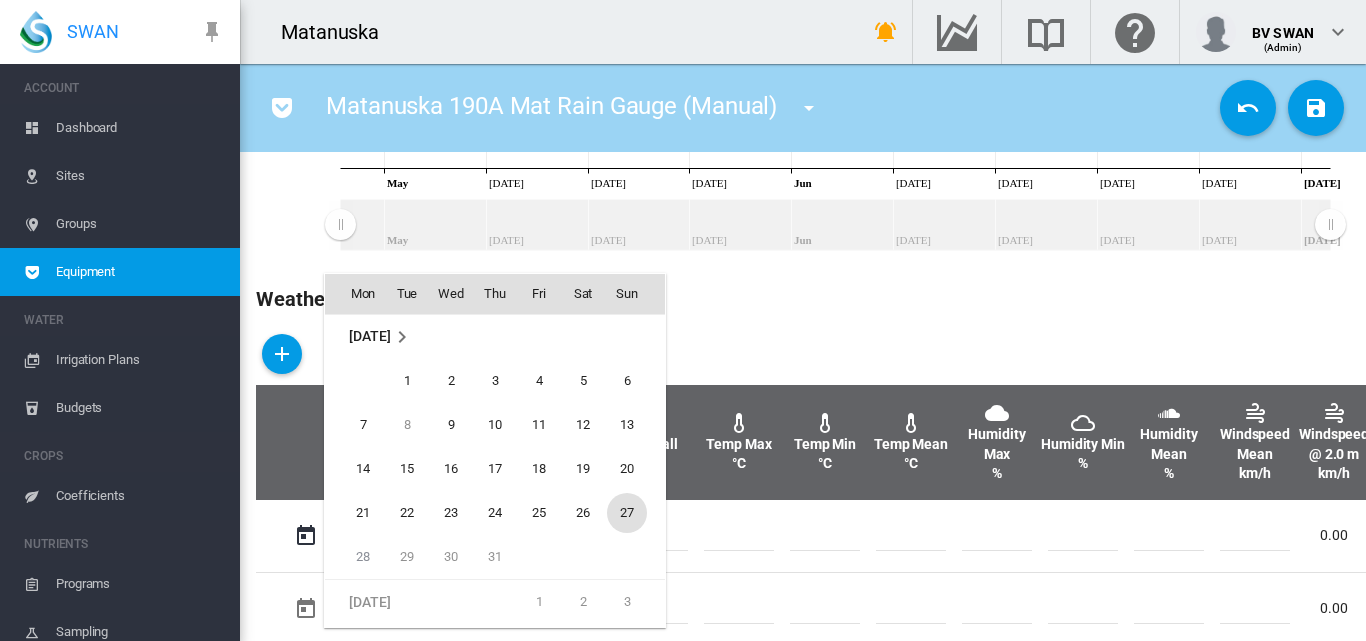 click on "27" at bounding box center (627, 513) 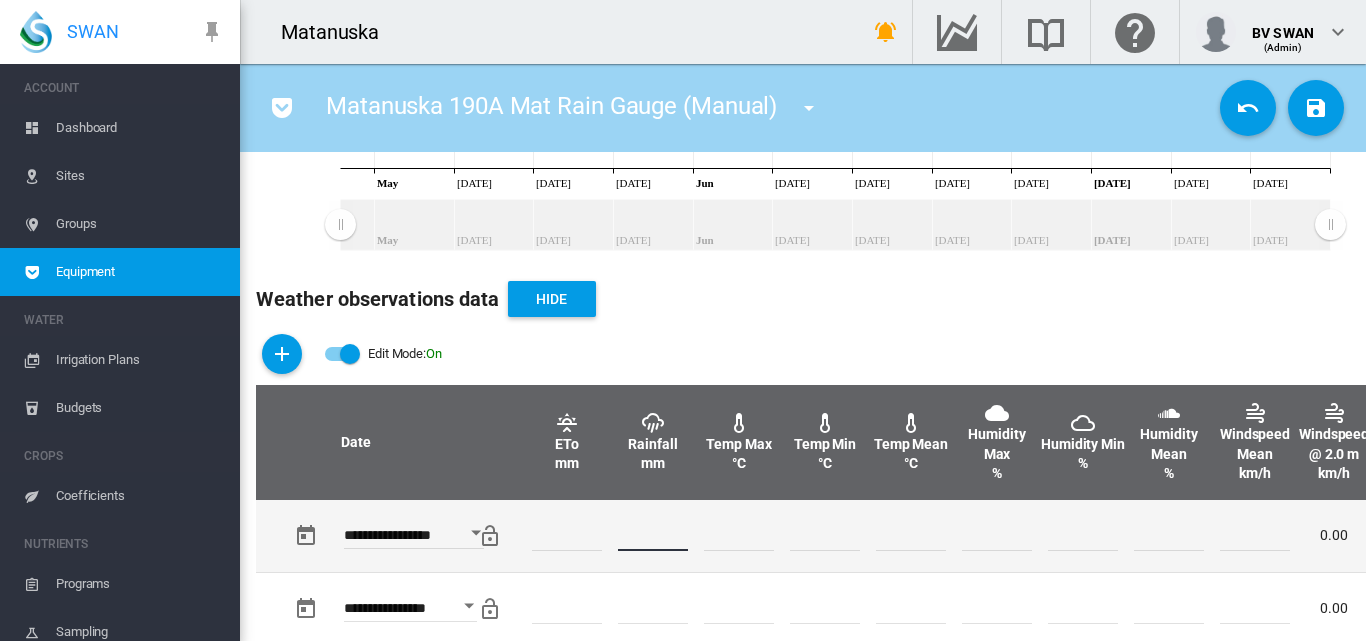 click at bounding box center [653, 536] 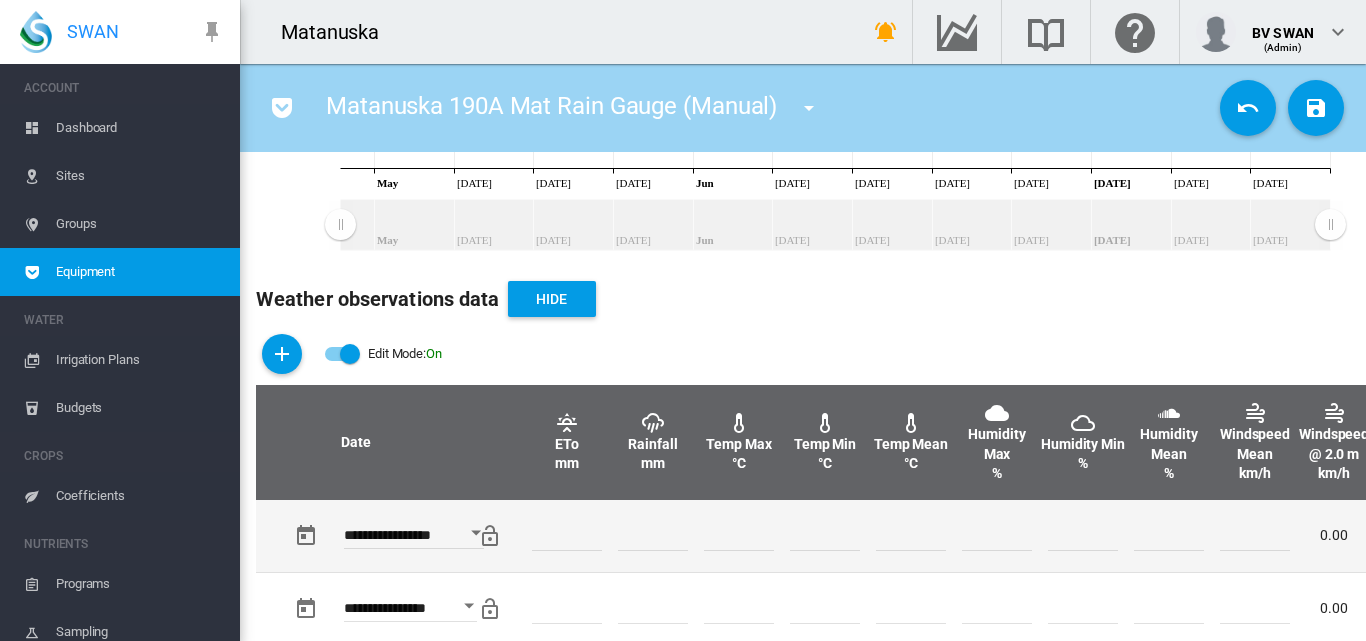 click at bounding box center (997, 536) 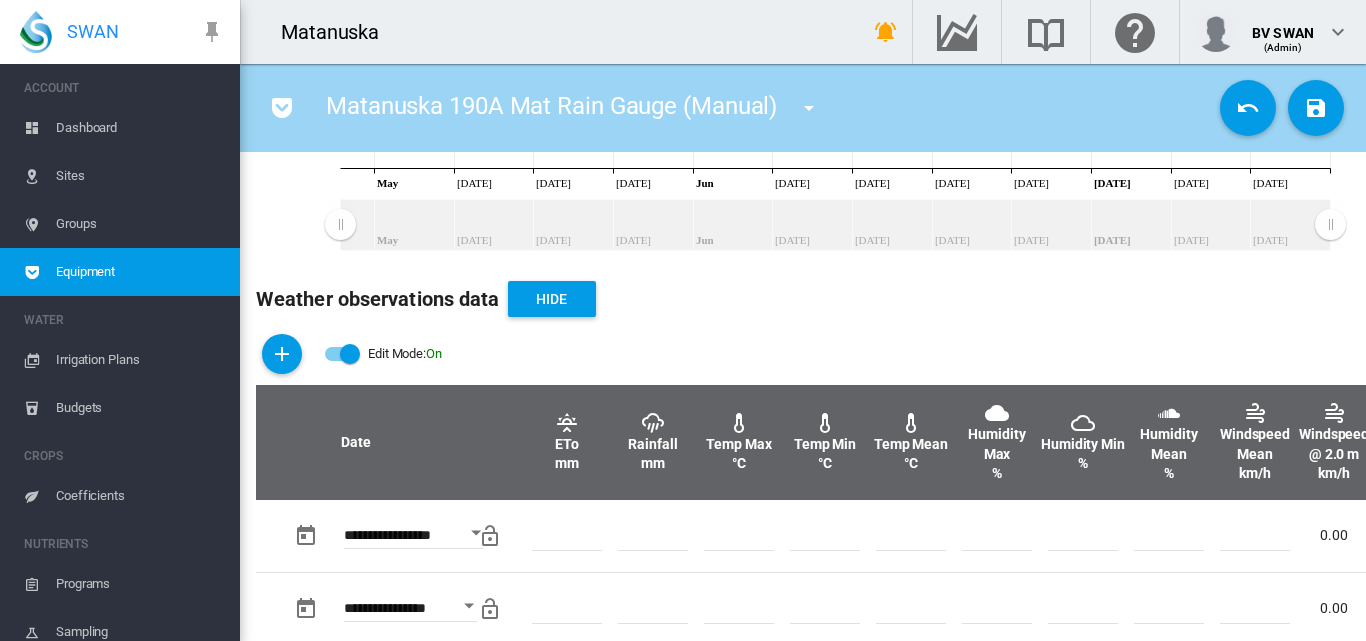 scroll, scrollTop: 0, scrollLeft: 0, axis: both 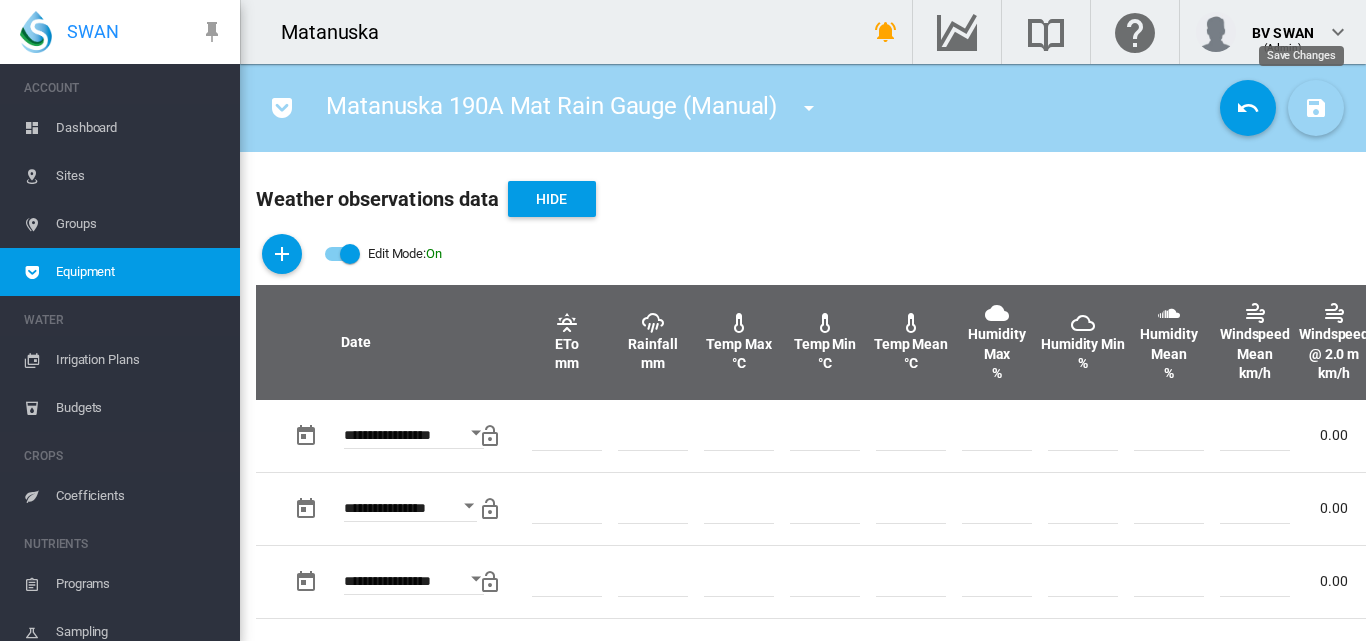 click at bounding box center (1316, 108) 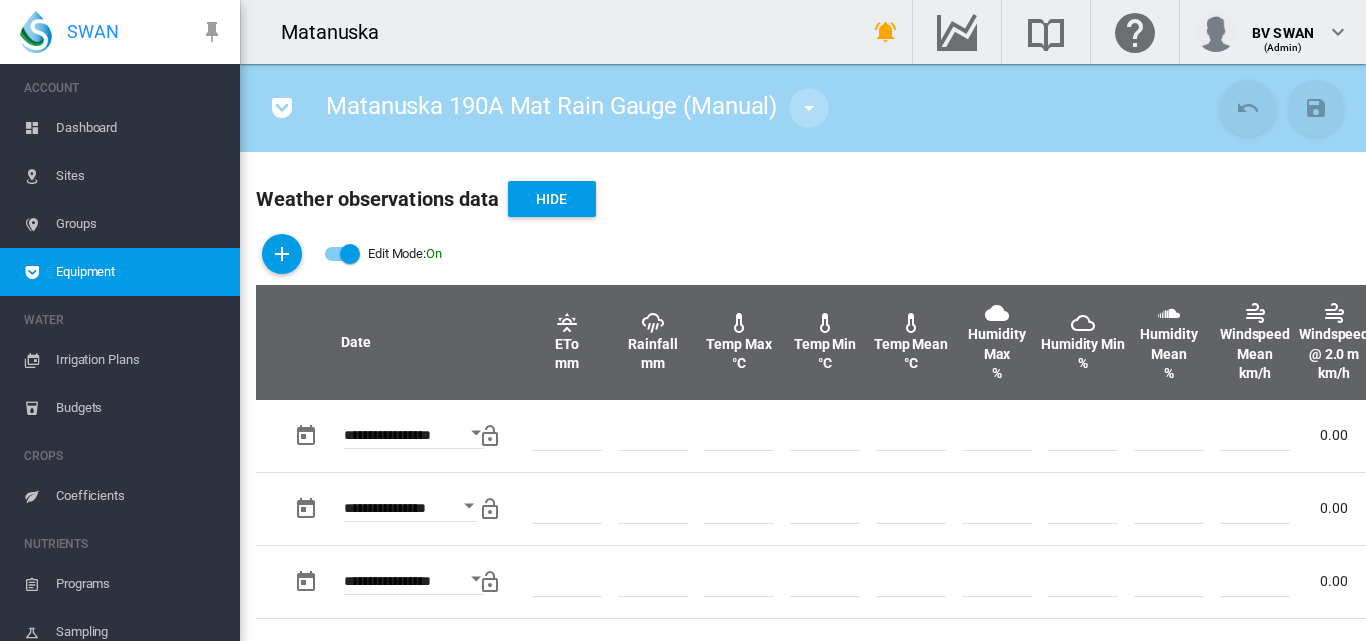click at bounding box center [809, 108] 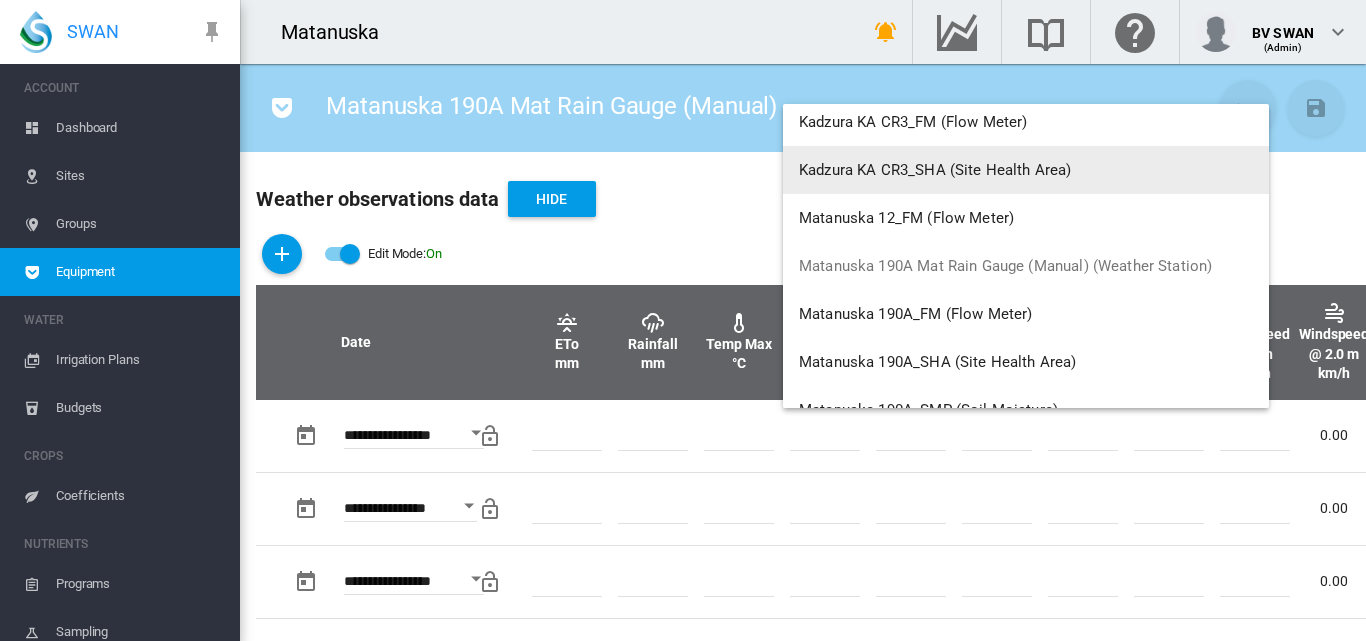 scroll, scrollTop: 8200, scrollLeft: 0, axis: vertical 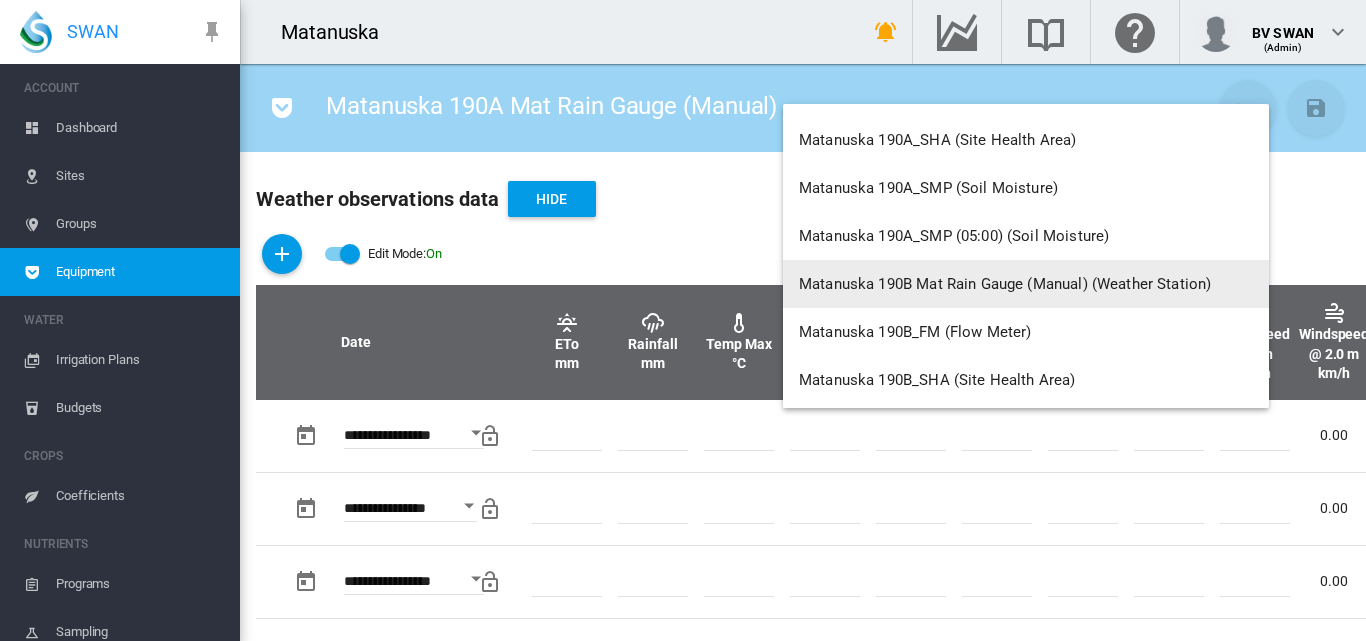 click on "Matanuska 190B Mat Rain Gauge (Manual) (Weather Station)" at bounding box center [1026, 284] 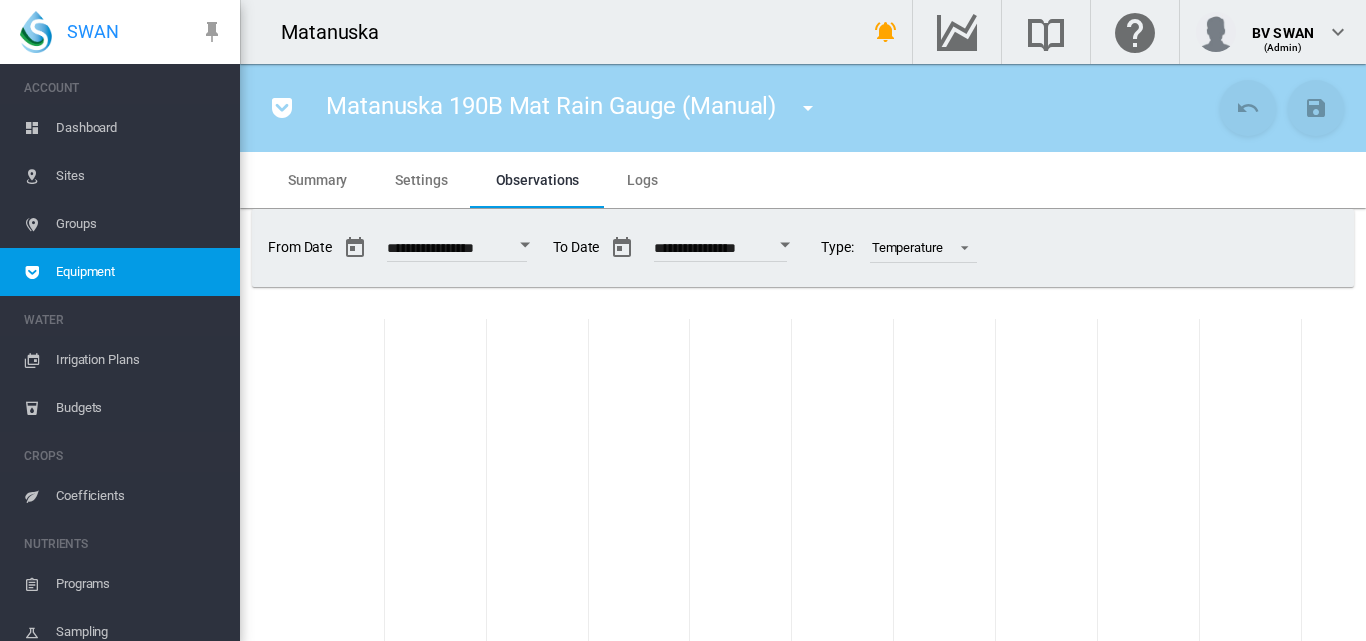 click on "Irrigation Plans" at bounding box center [140, 360] 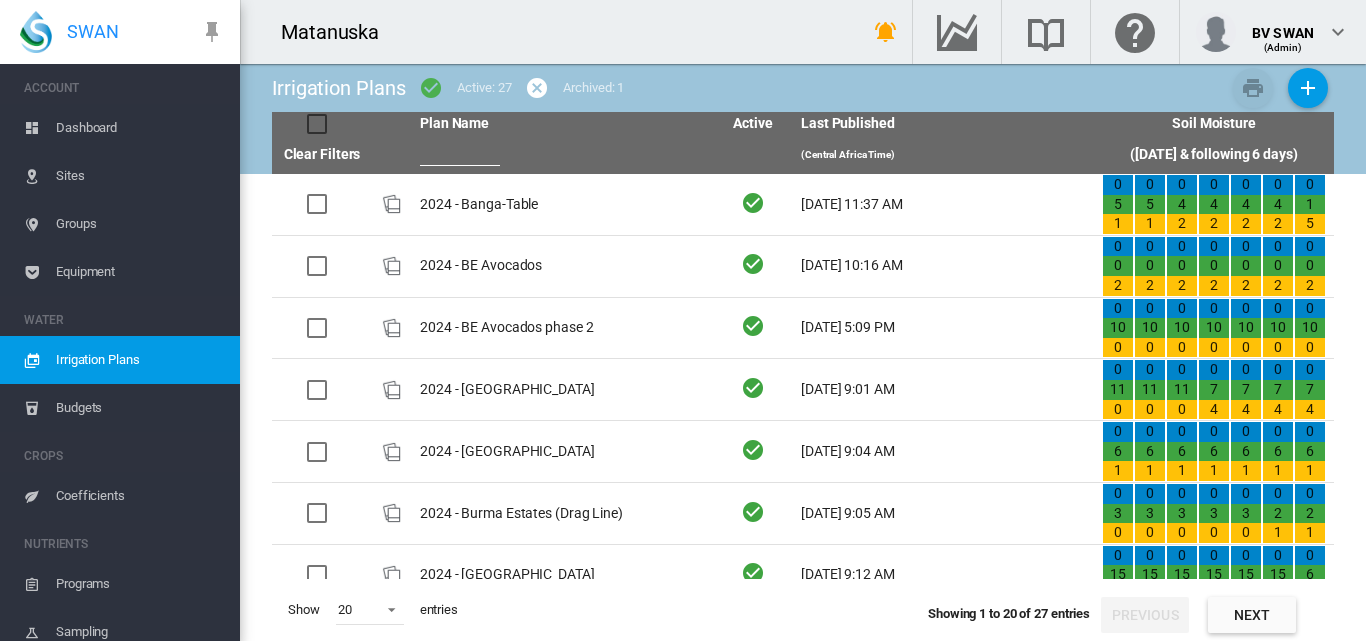 click on "Equipment" at bounding box center [140, 272] 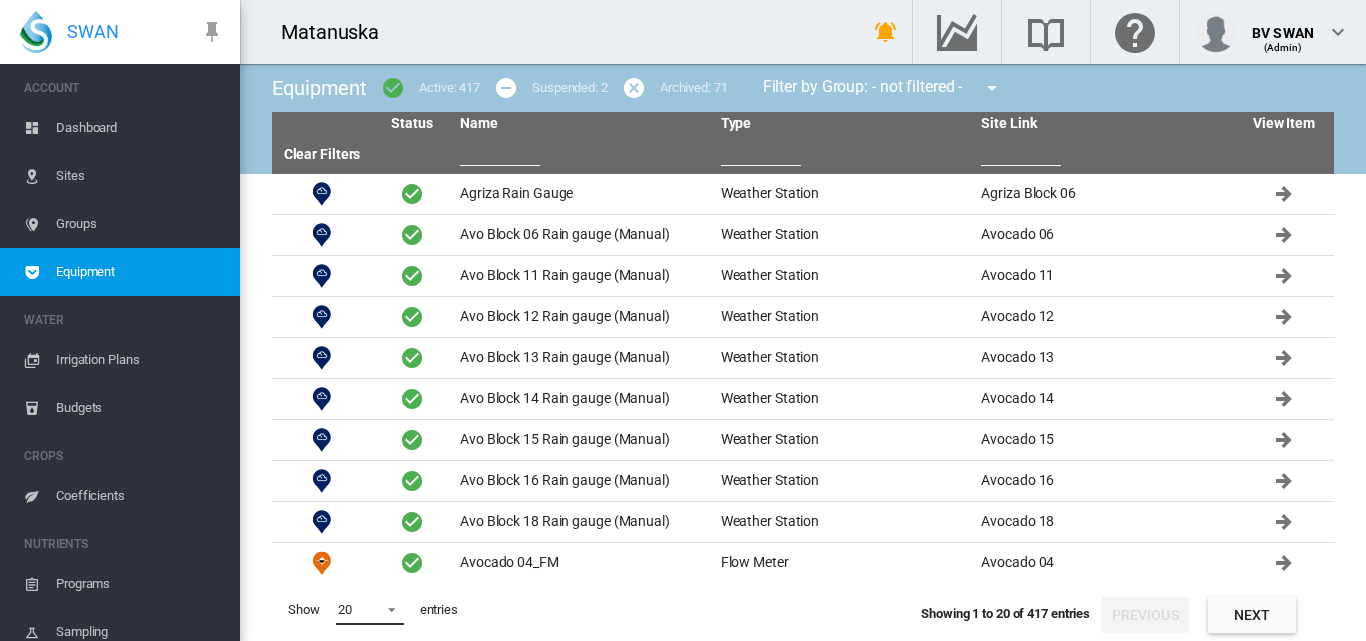 click at bounding box center [386, 608] 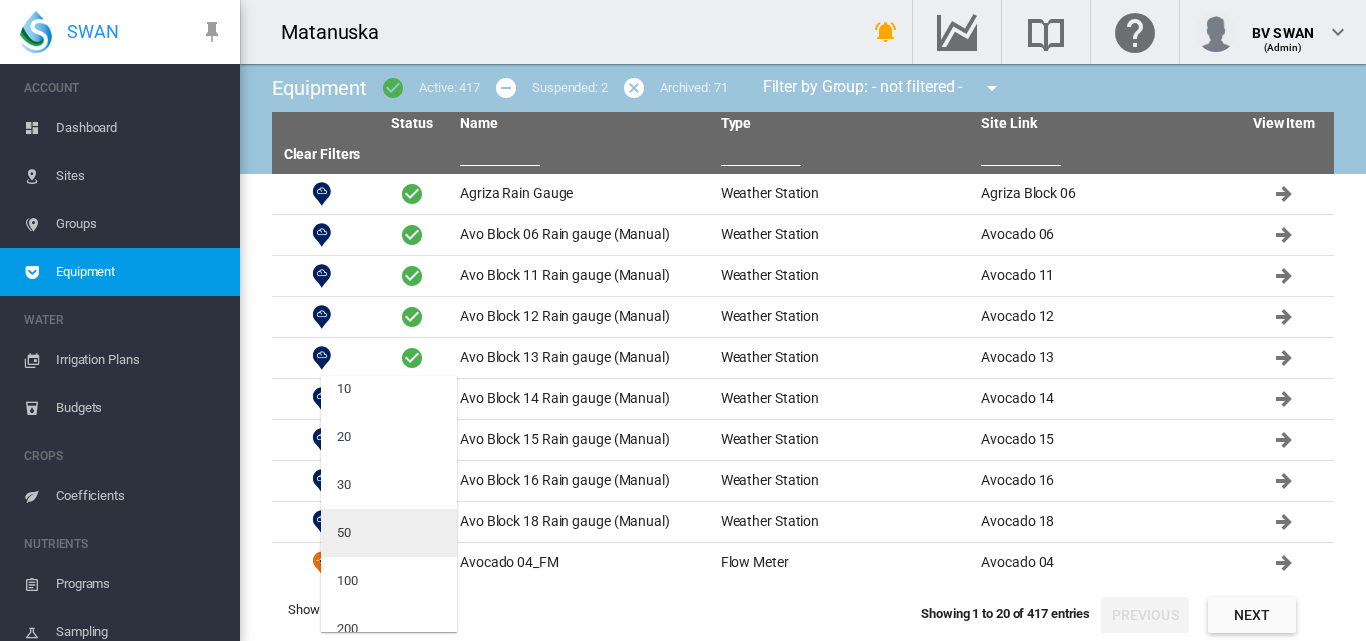 scroll, scrollTop: 80, scrollLeft: 0, axis: vertical 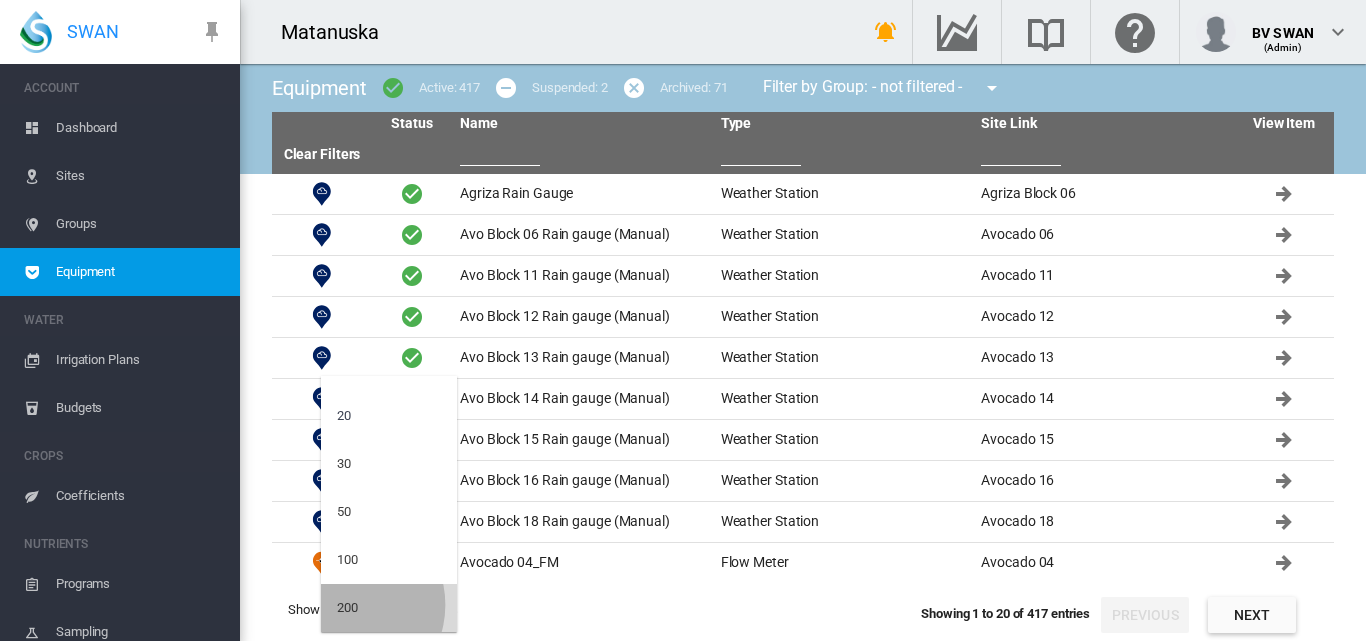 click on "200" at bounding box center [347, 608] 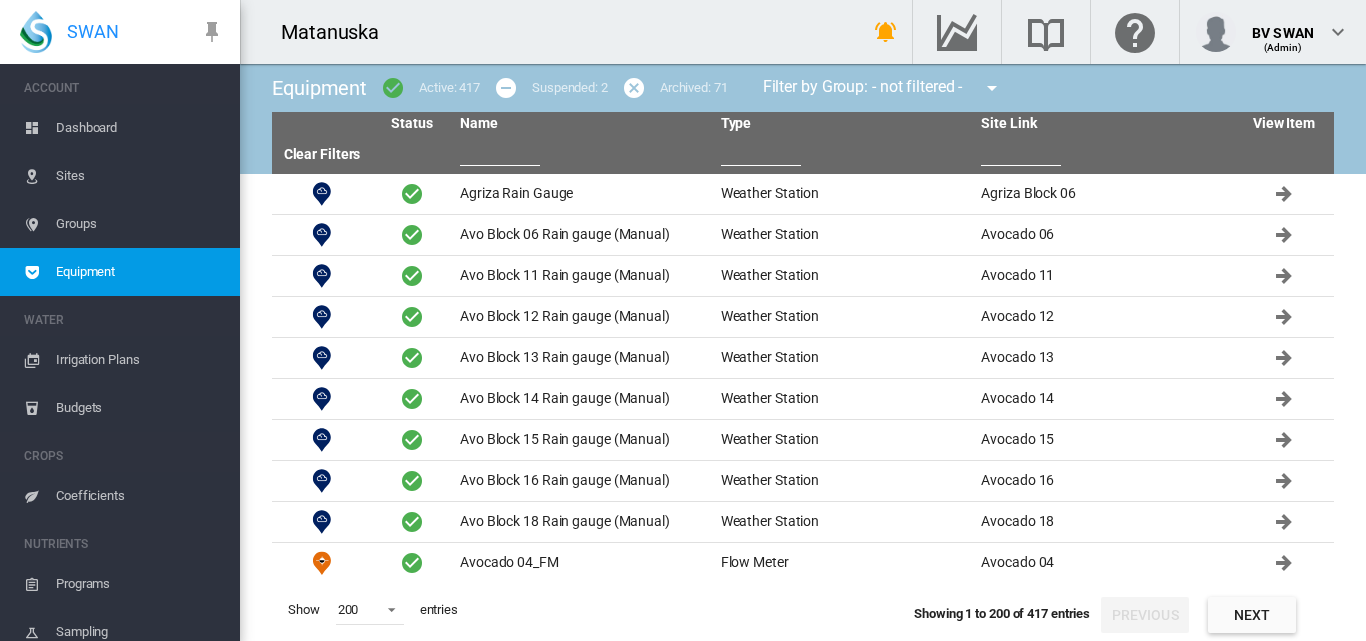 click at bounding box center (500, 151) 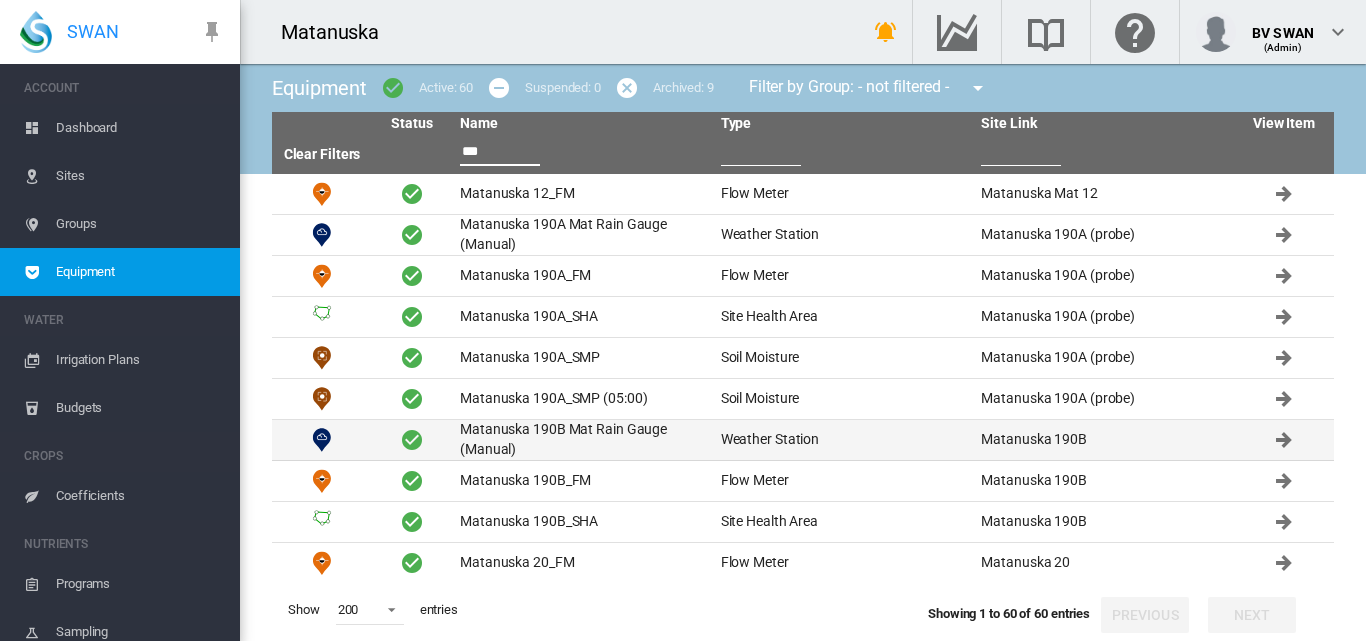 type on "***" 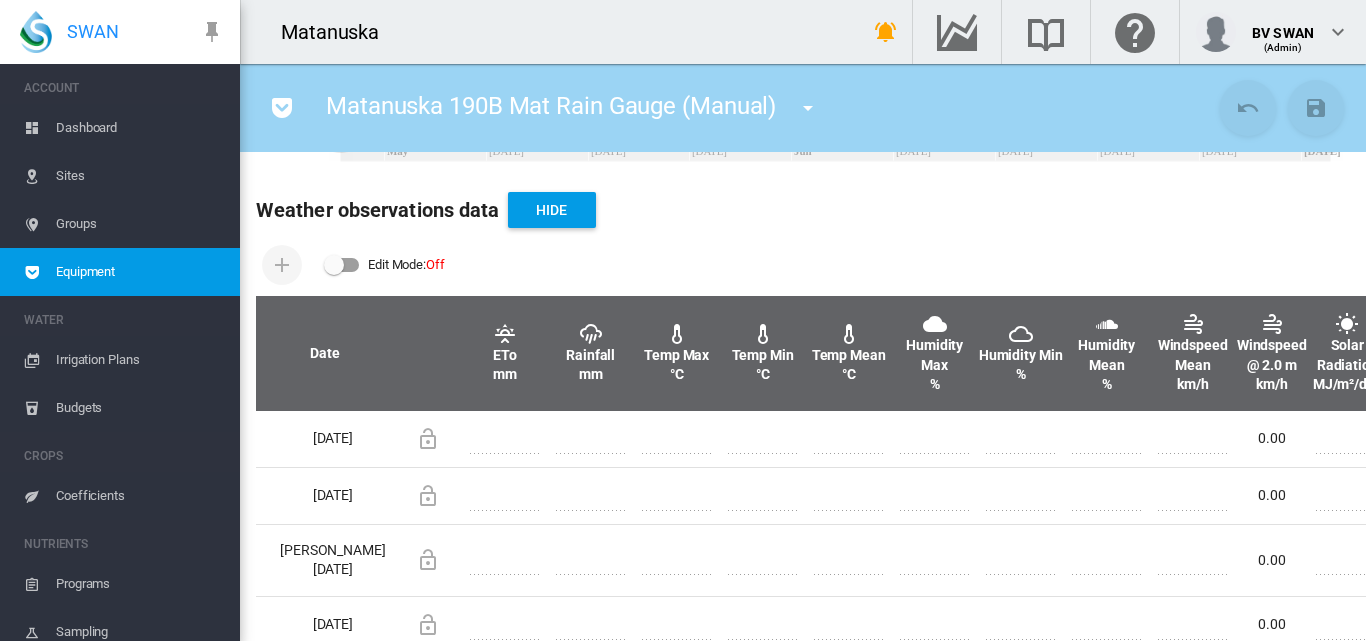 scroll, scrollTop: 600, scrollLeft: 0, axis: vertical 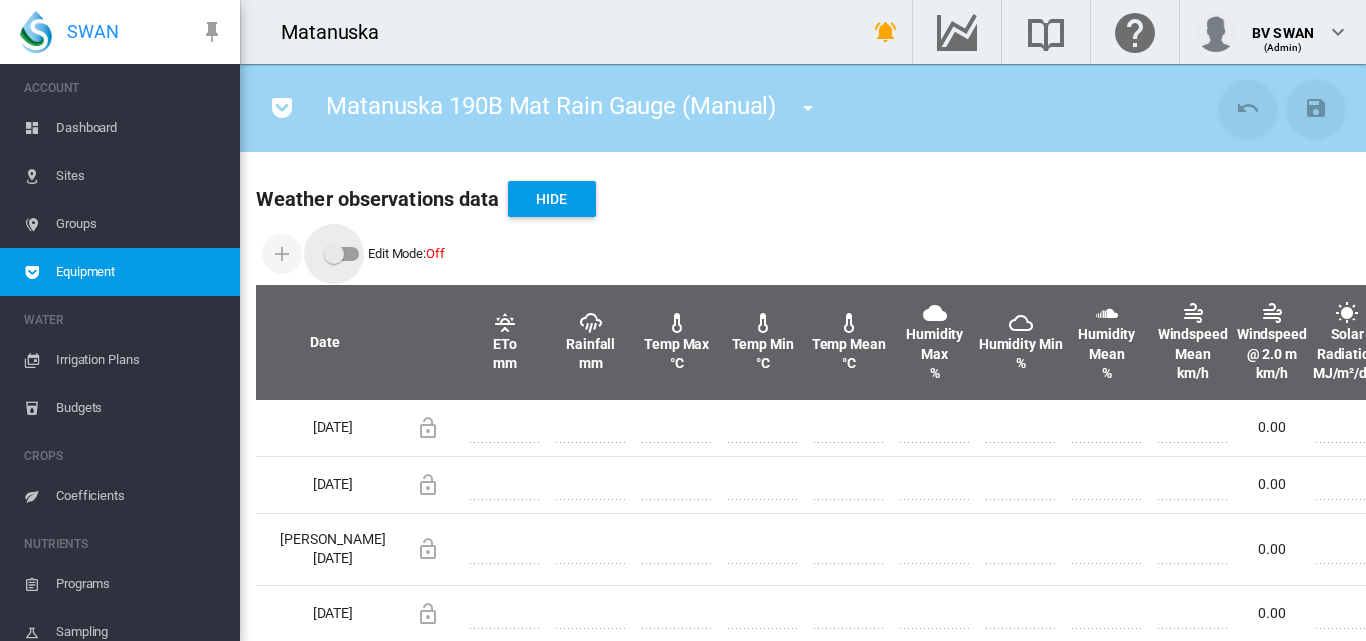 click at bounding box center (334, 254) 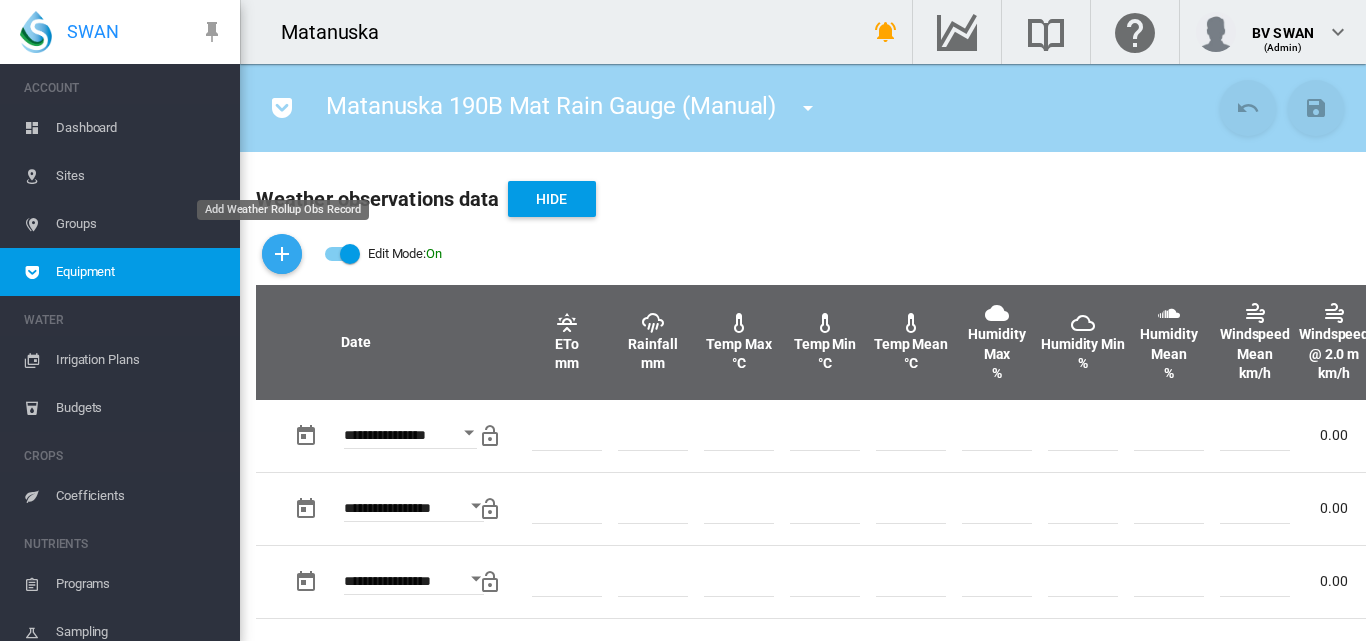 click at bounding box center [282, 254] 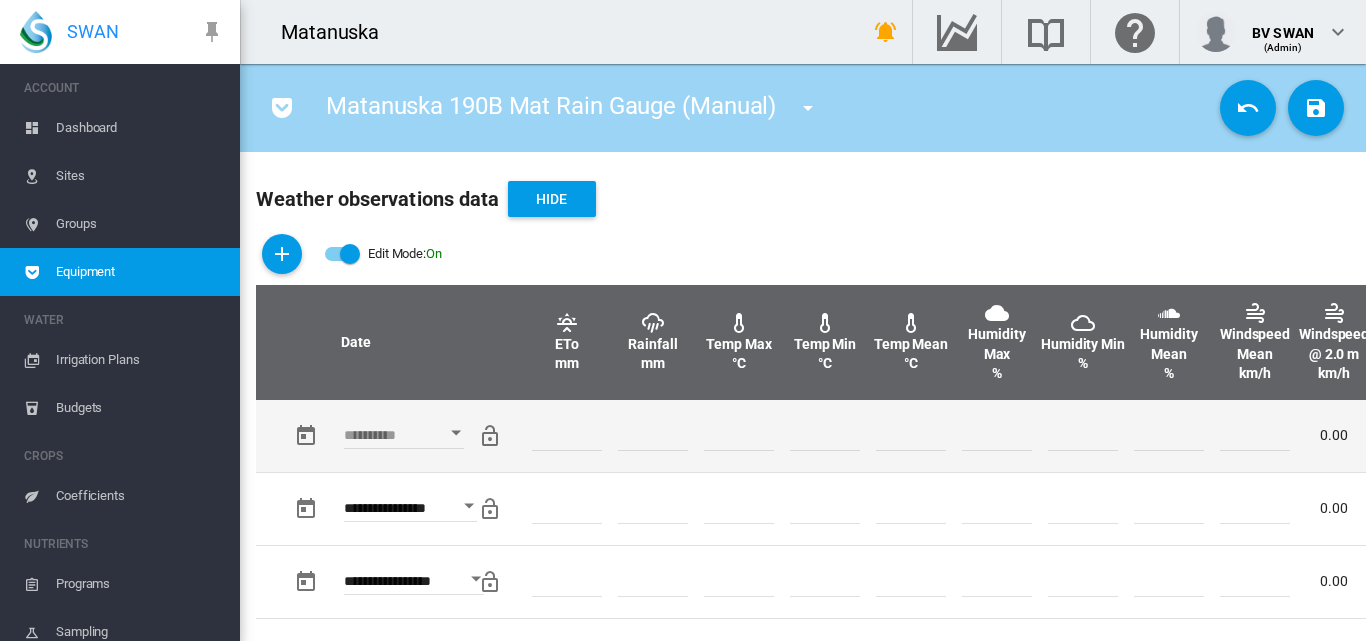 click at bounding box center (456, 433) 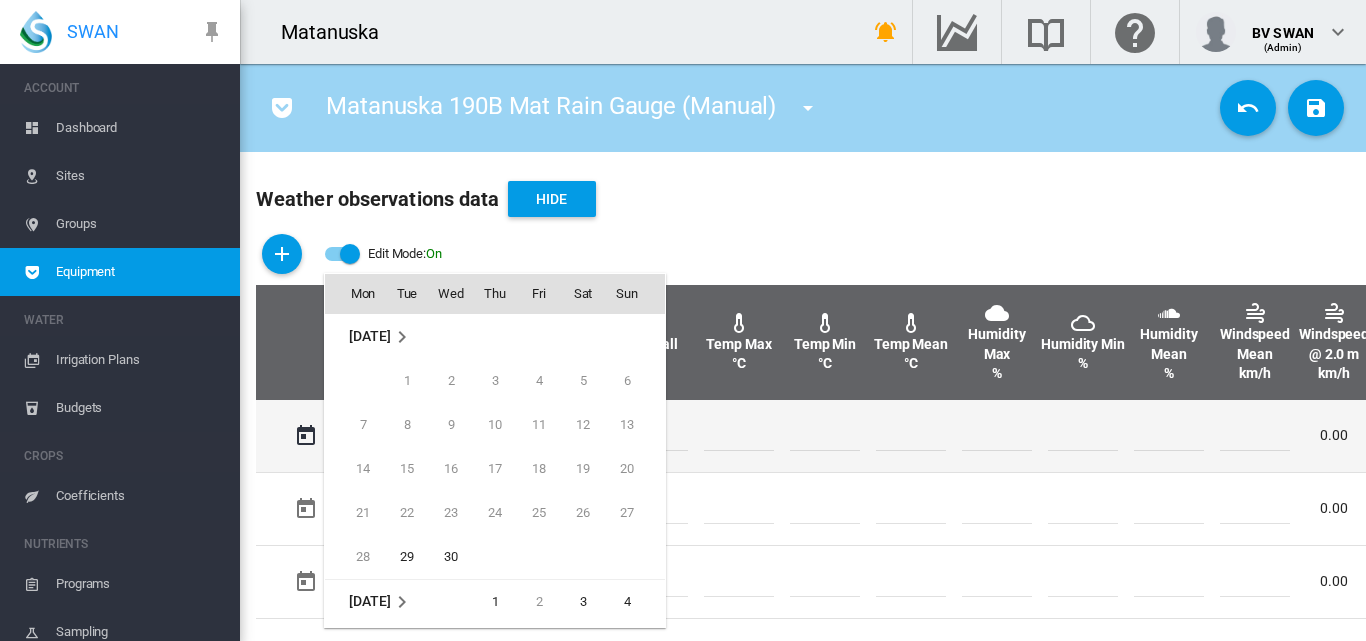 scroll, scrollTop: 795, scrollLeft: 0, axis: vertical 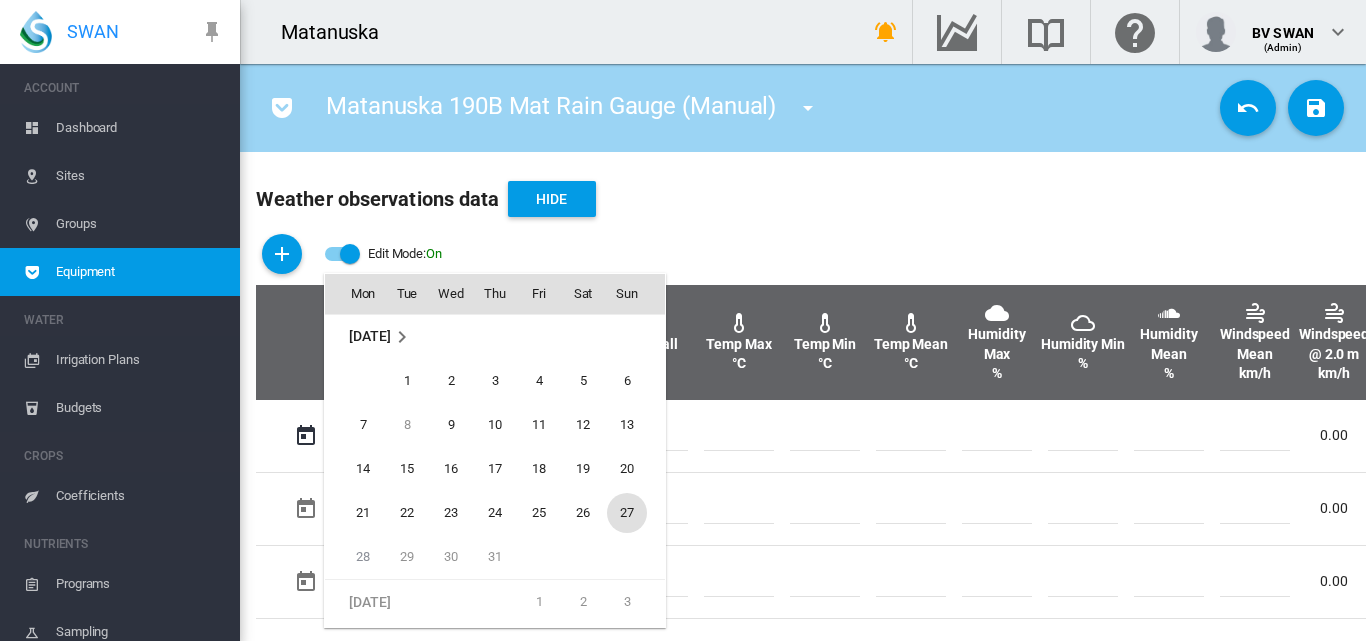 click on "27" at bounding box center (627, 513) 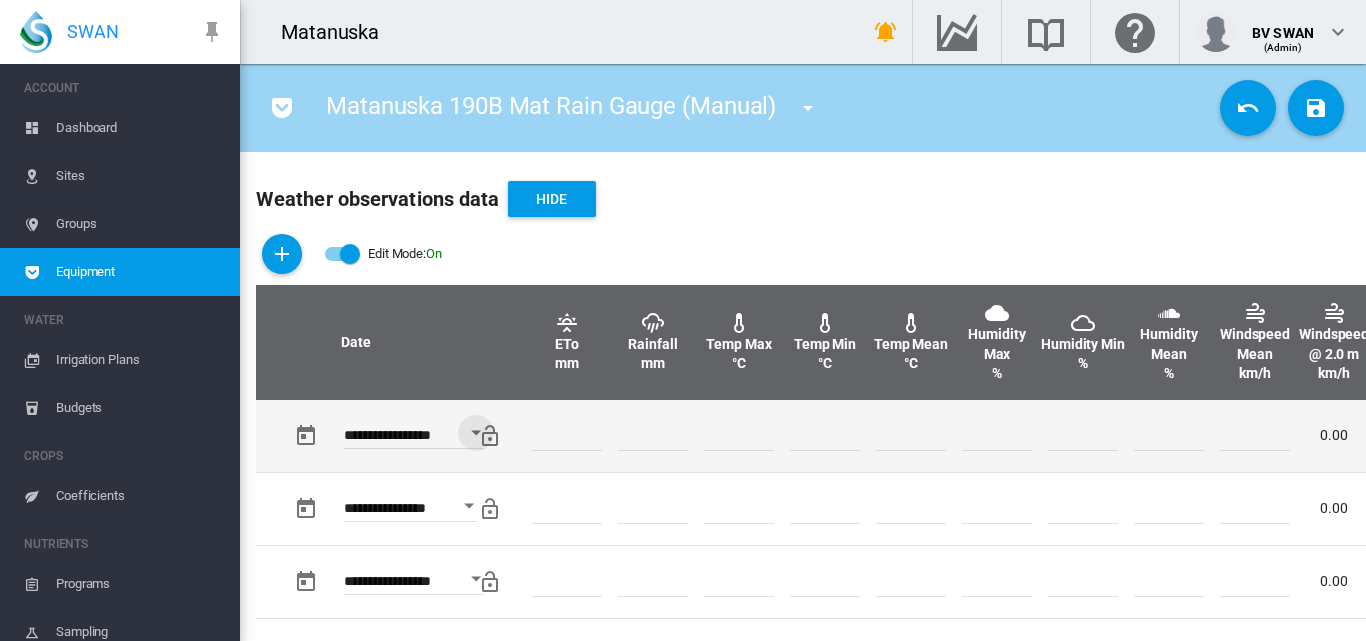 click at bounding box center [653, 436] 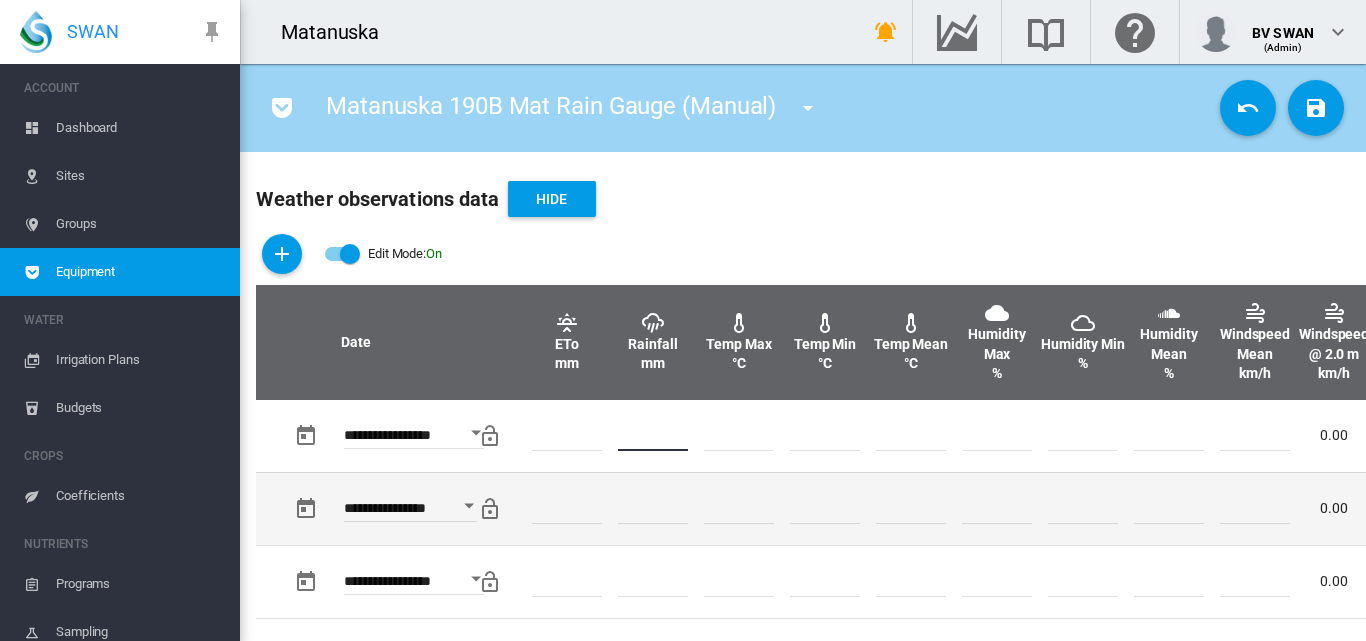 type on "*" 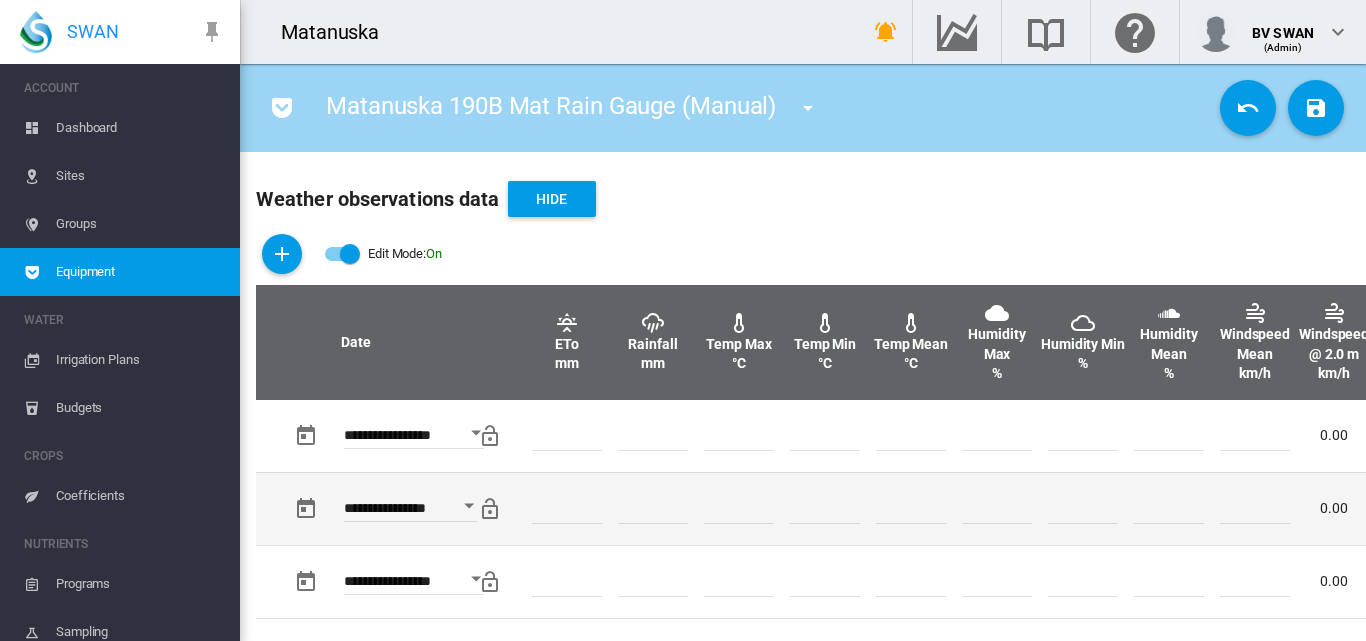 click at bounding box center [911, 508] 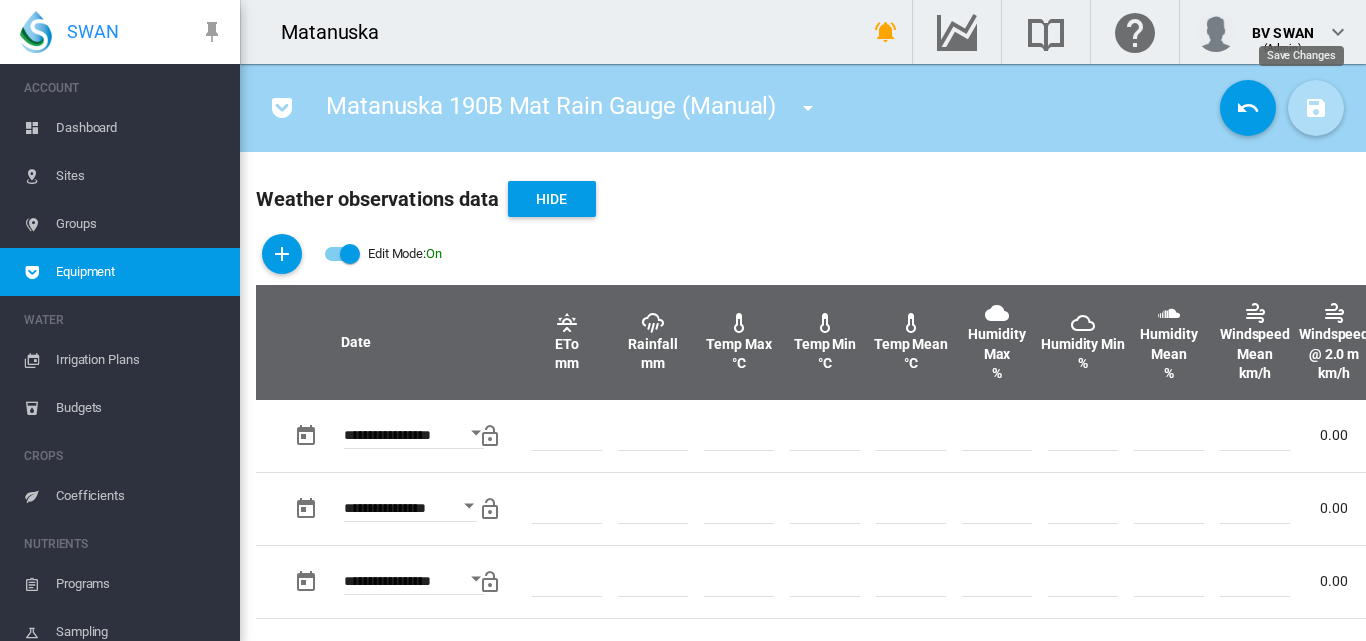 click at bounding box center (1316, 108) 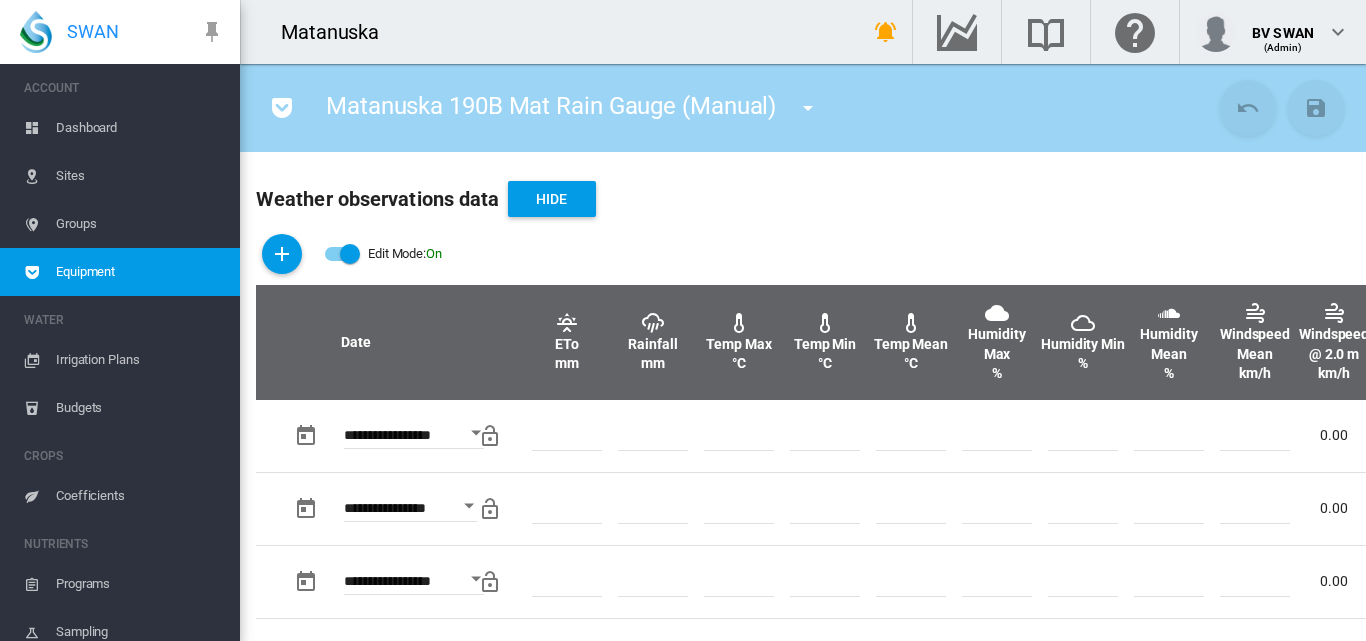 click at bounding box center (808, 108) 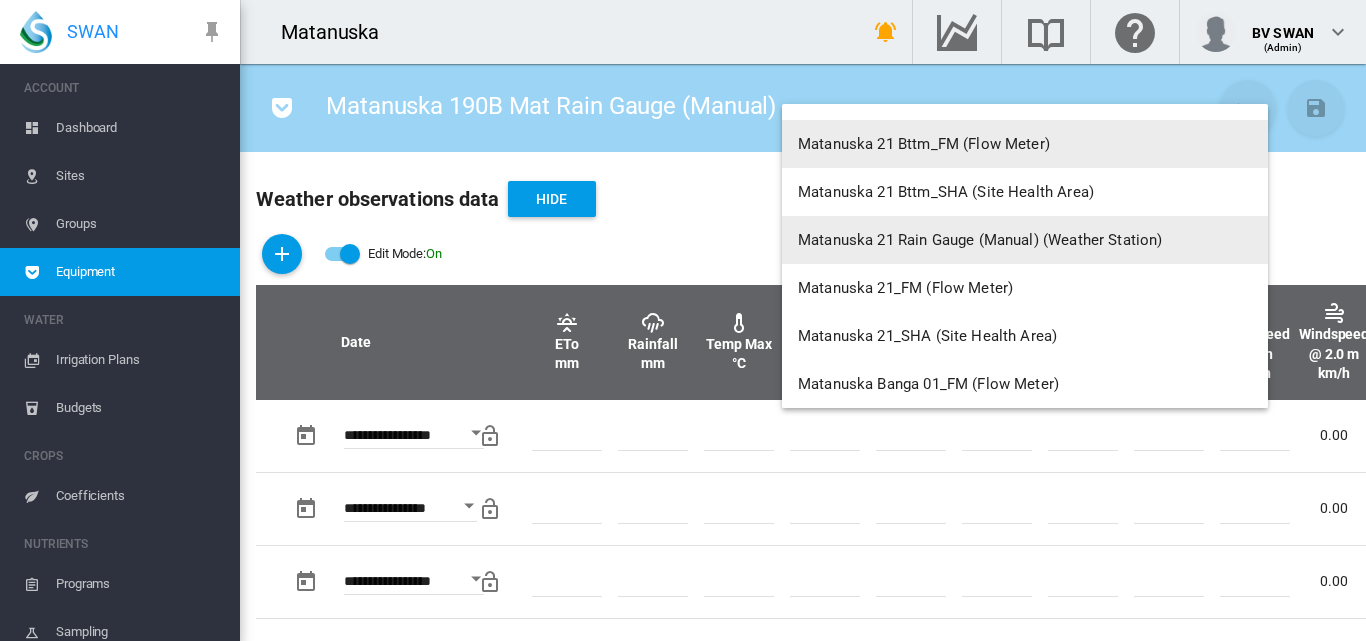 scroll, scrollTop: 8700, scrollLeft: 0, axis: vertical 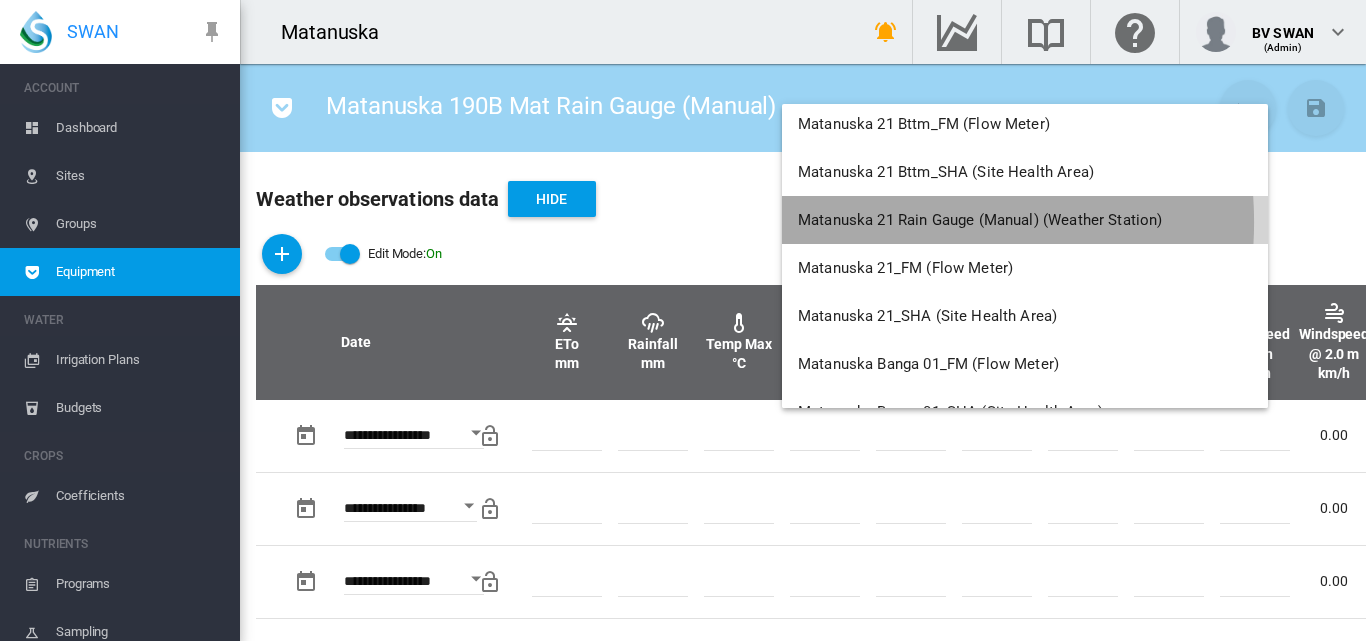 click on "Matanuska 21 Rain Gauge (Manual) (Weather Station)" at bounding box center [980, 220] 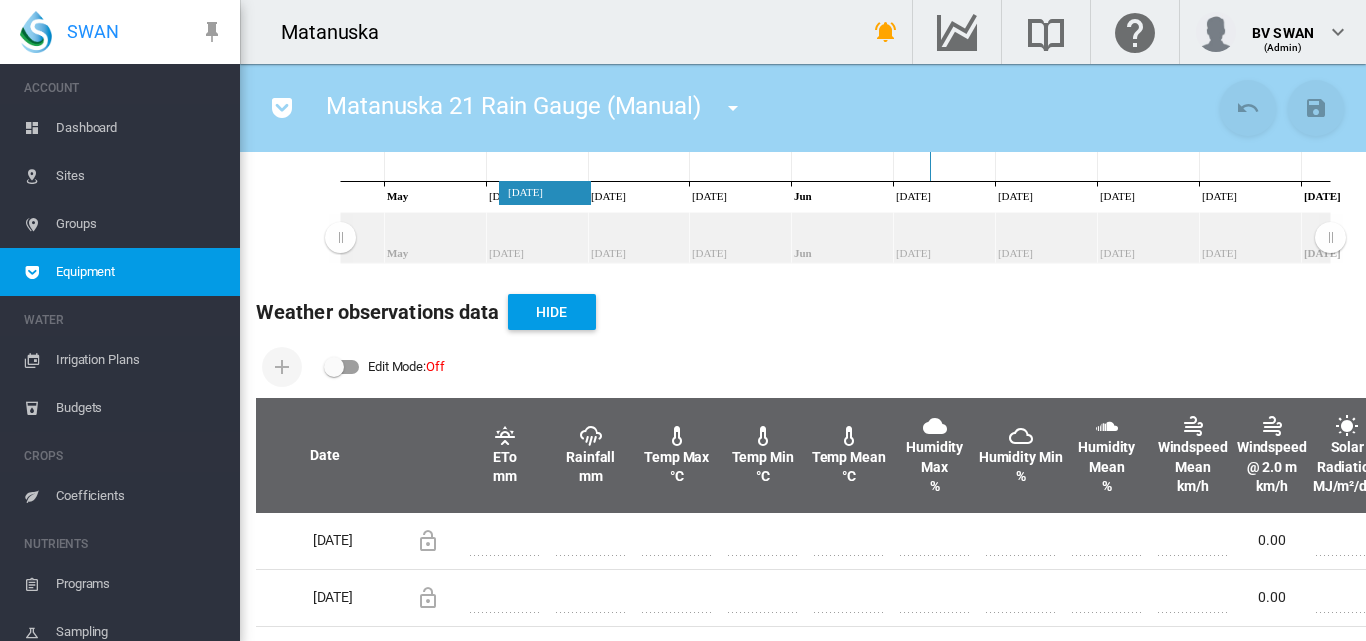 scroll, scrollTop: 600, scrollLeft: 0, axis: vertical 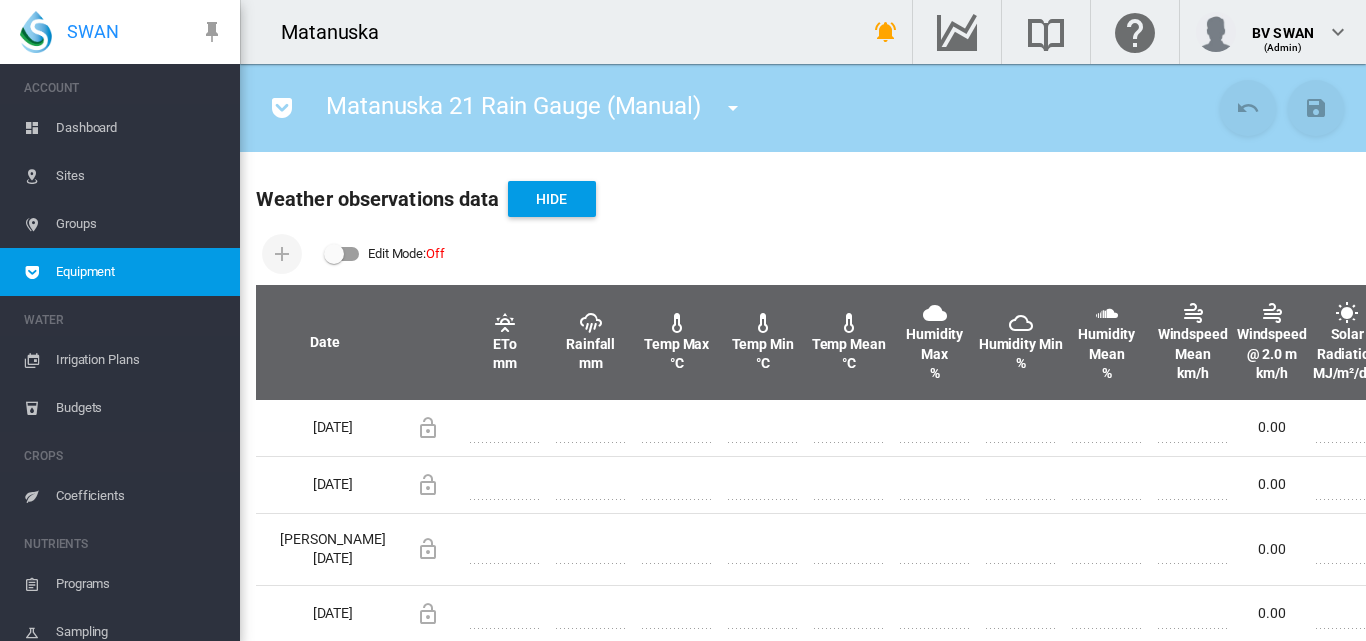 click at bounding box center [342, 254] 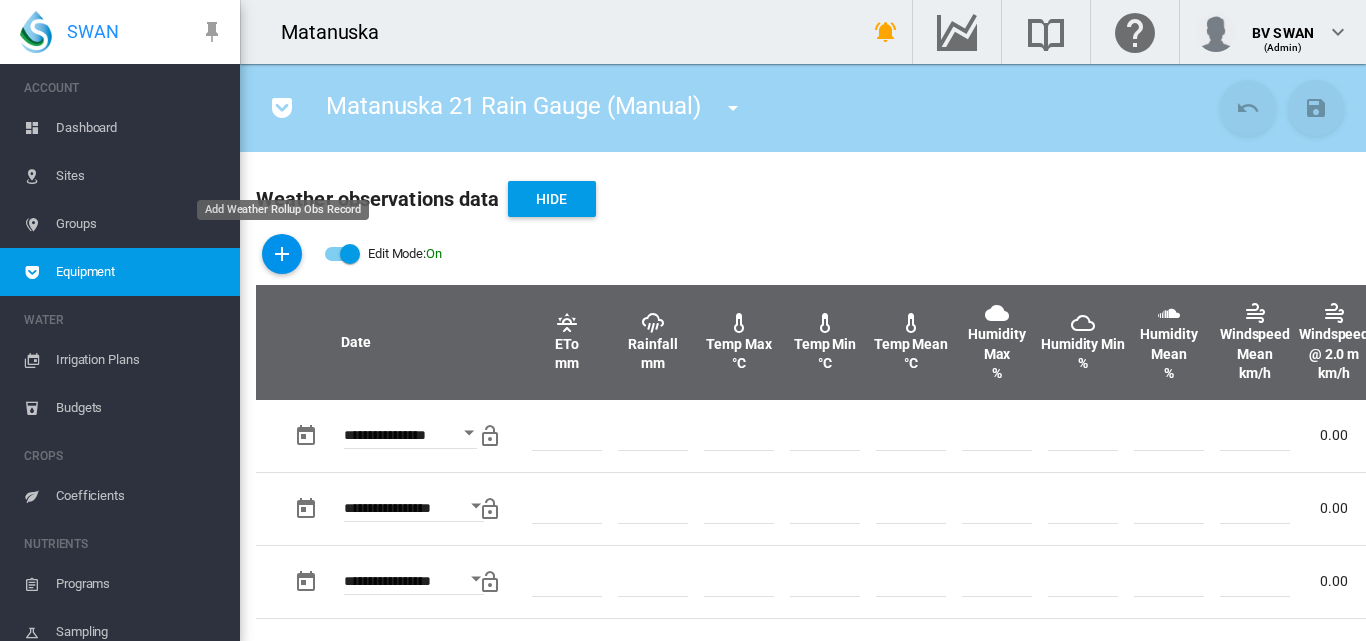 click at bounding box center (282, 254) 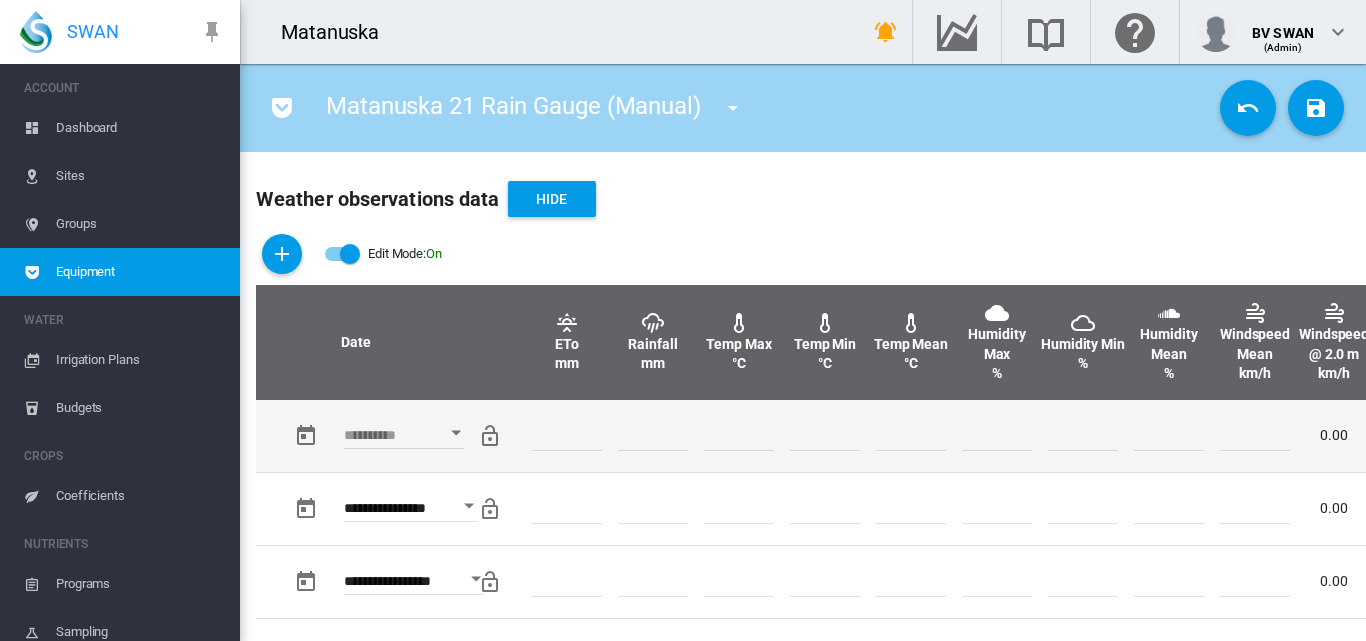 click at bounding box center [456, 432] 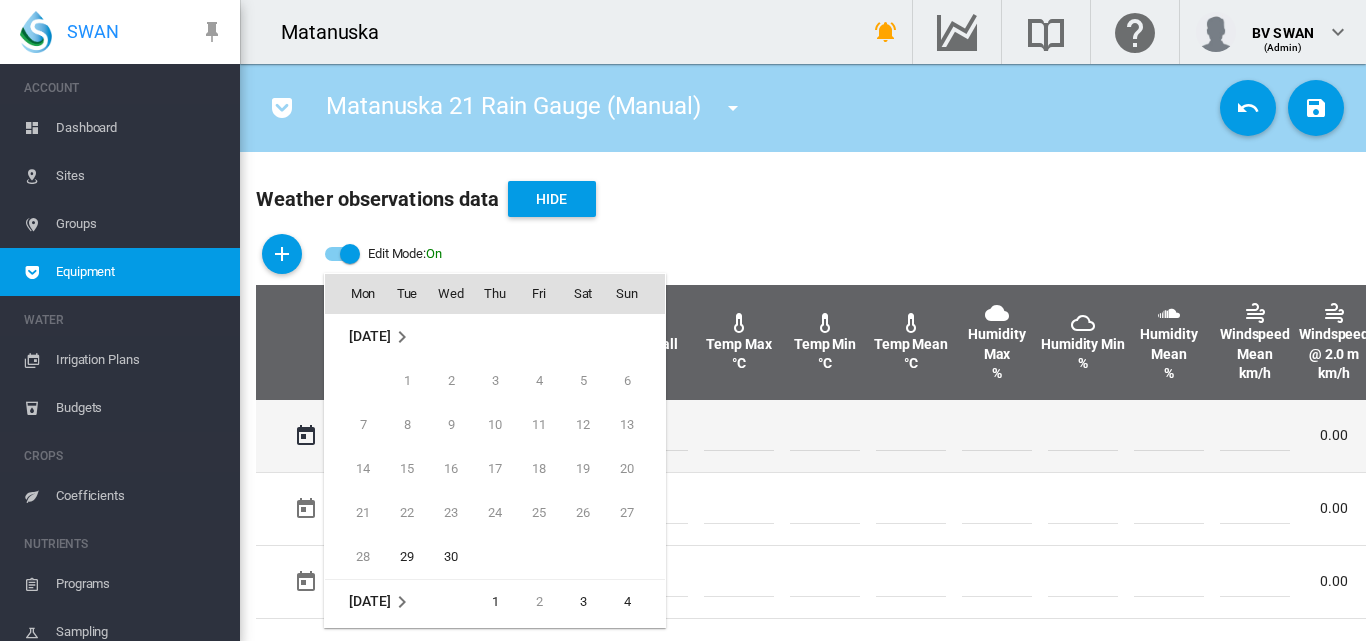 scroll, scrollTop: 795, scrollLeft: 0, axis: vertical 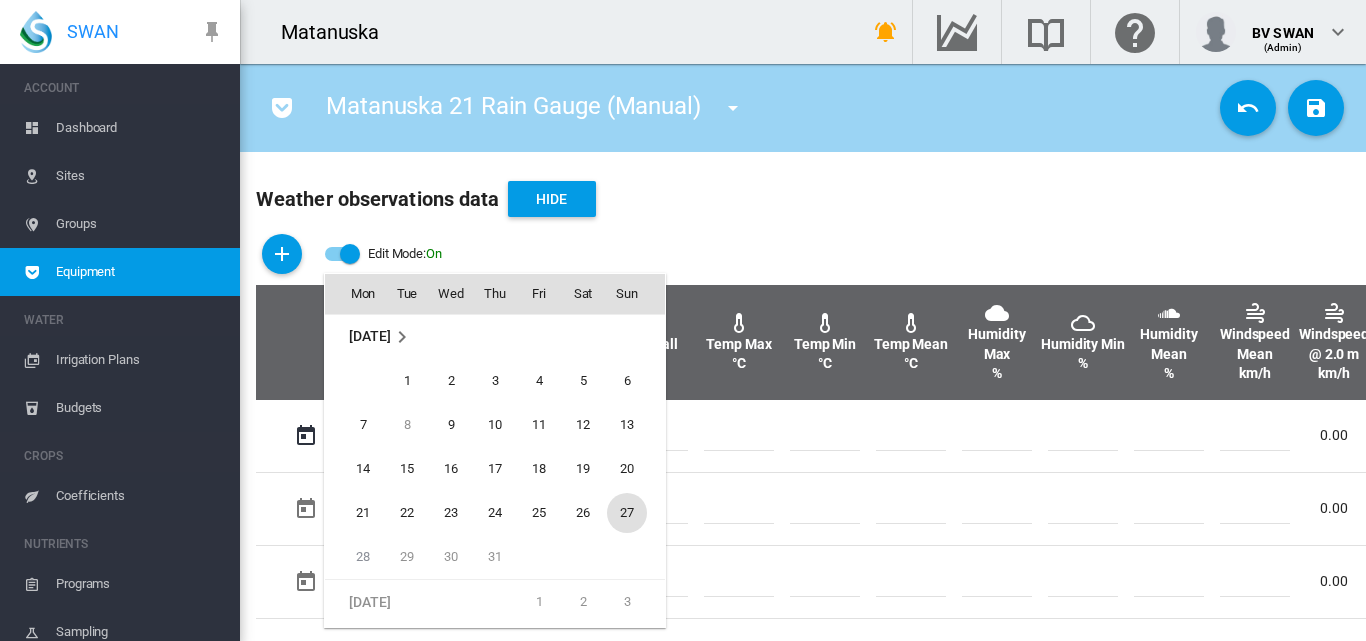 click on "27" at bounding box center (627, 513) 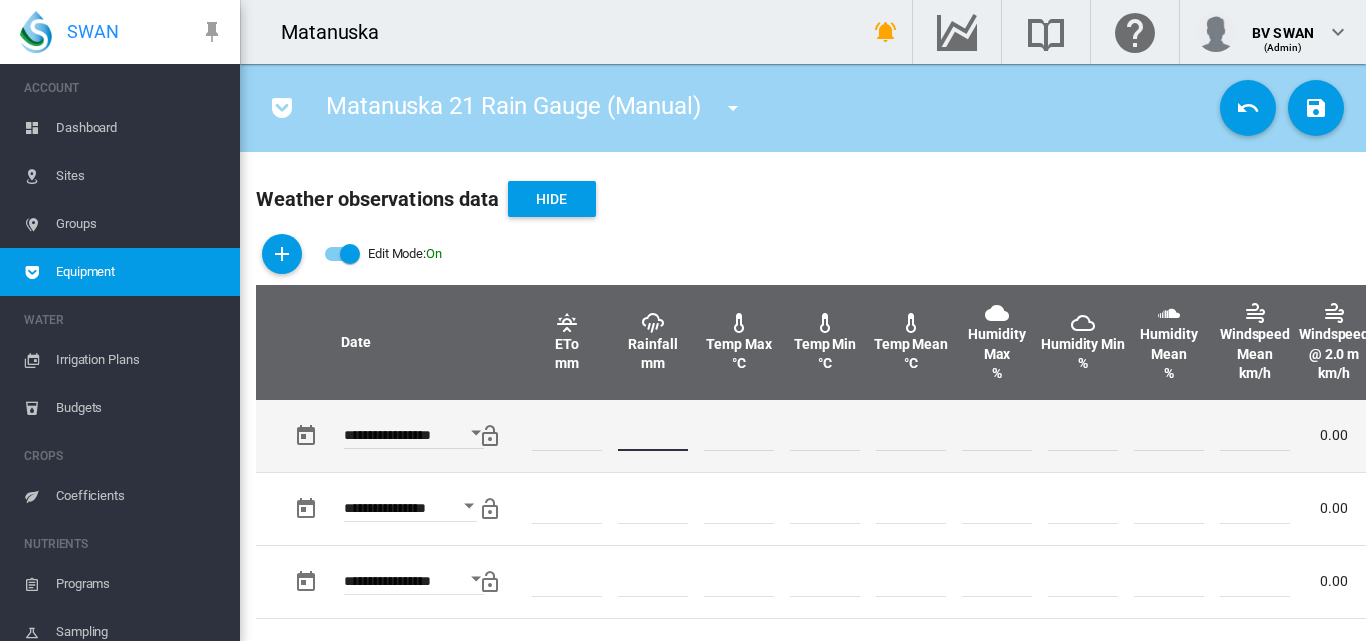 click at bounding box center (653, 436) 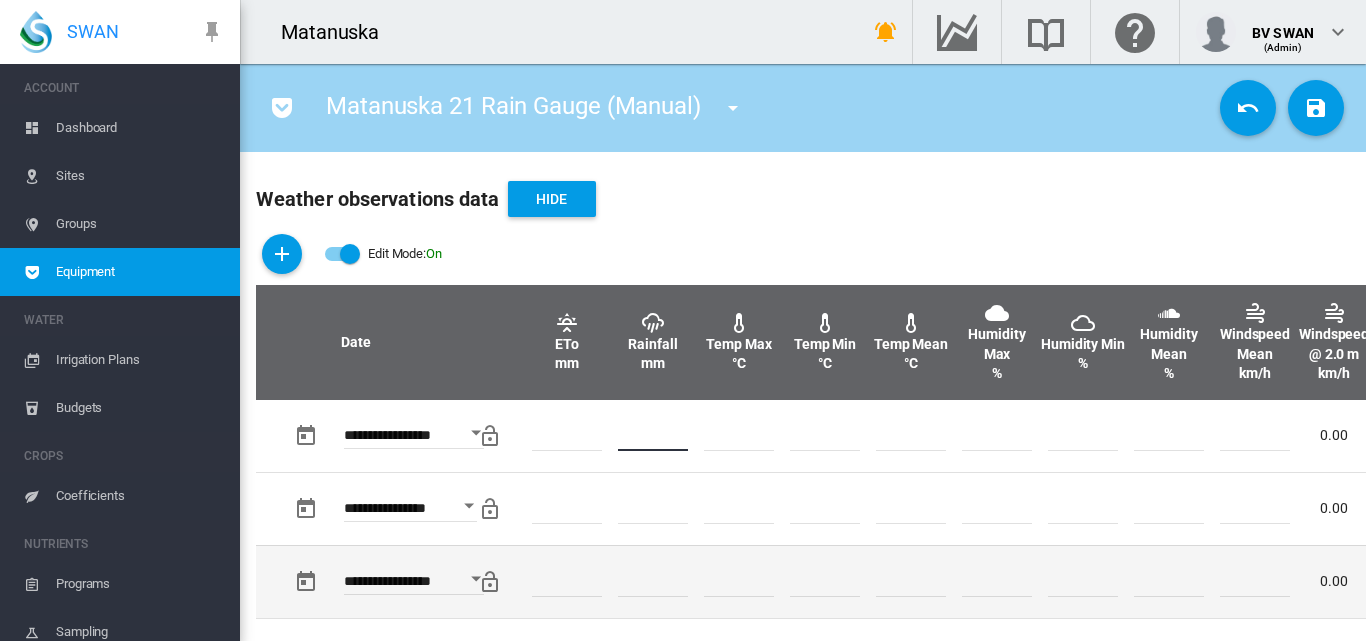 type on "*" 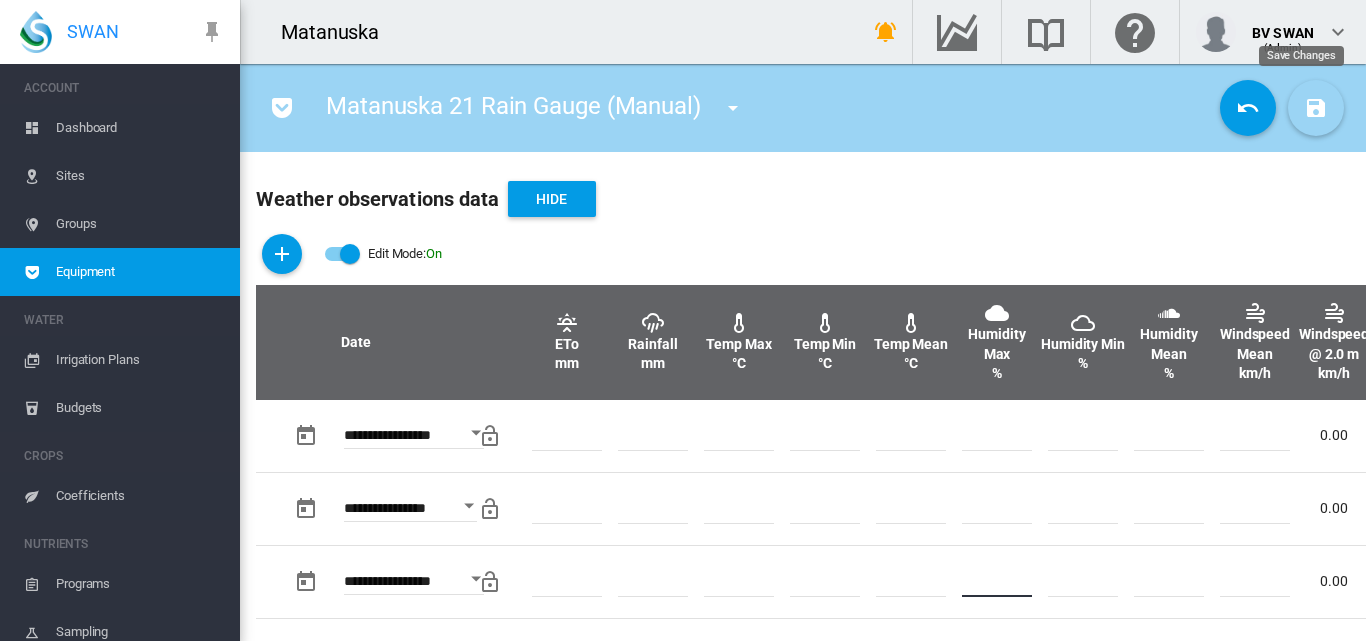 click at bounding box center (1316, 108) 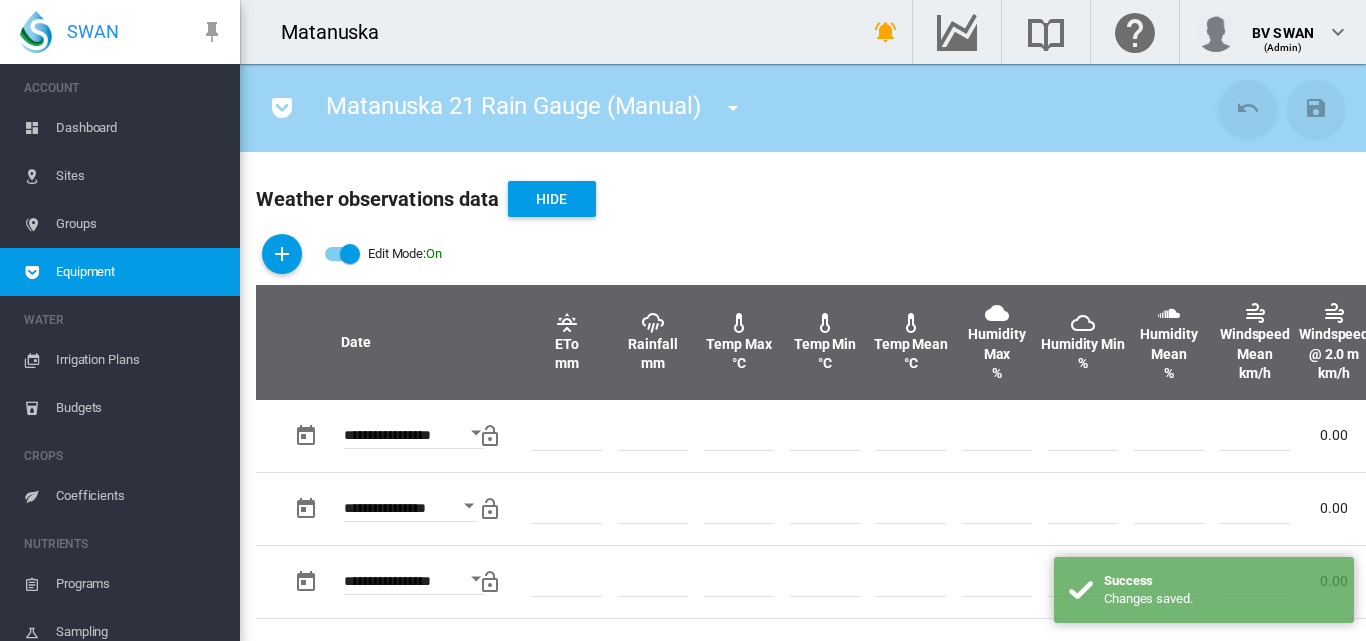 click at bounding box center (733, 108) 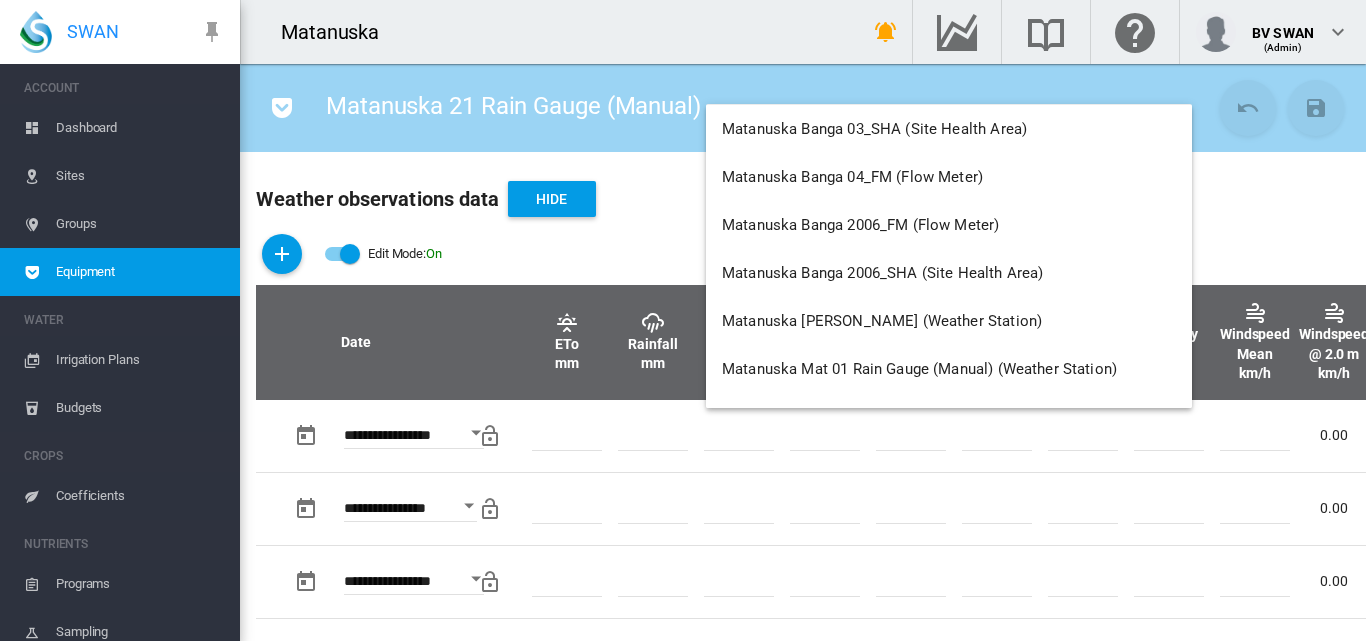 scroll, scrollTop: 9200, scrollLeft: 0, axis: vertical 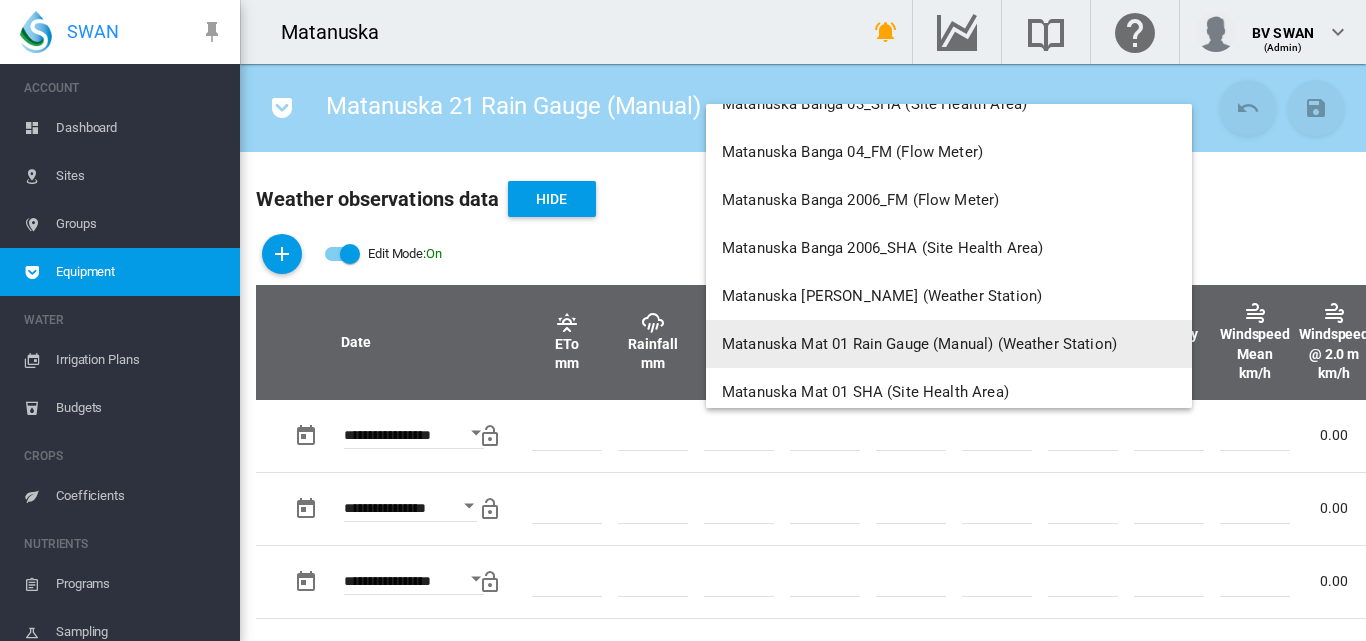 click on "Matanuska Mat 01 Rain Gauge (Manual) (Weather Station)" at bounding box center [949, 344] 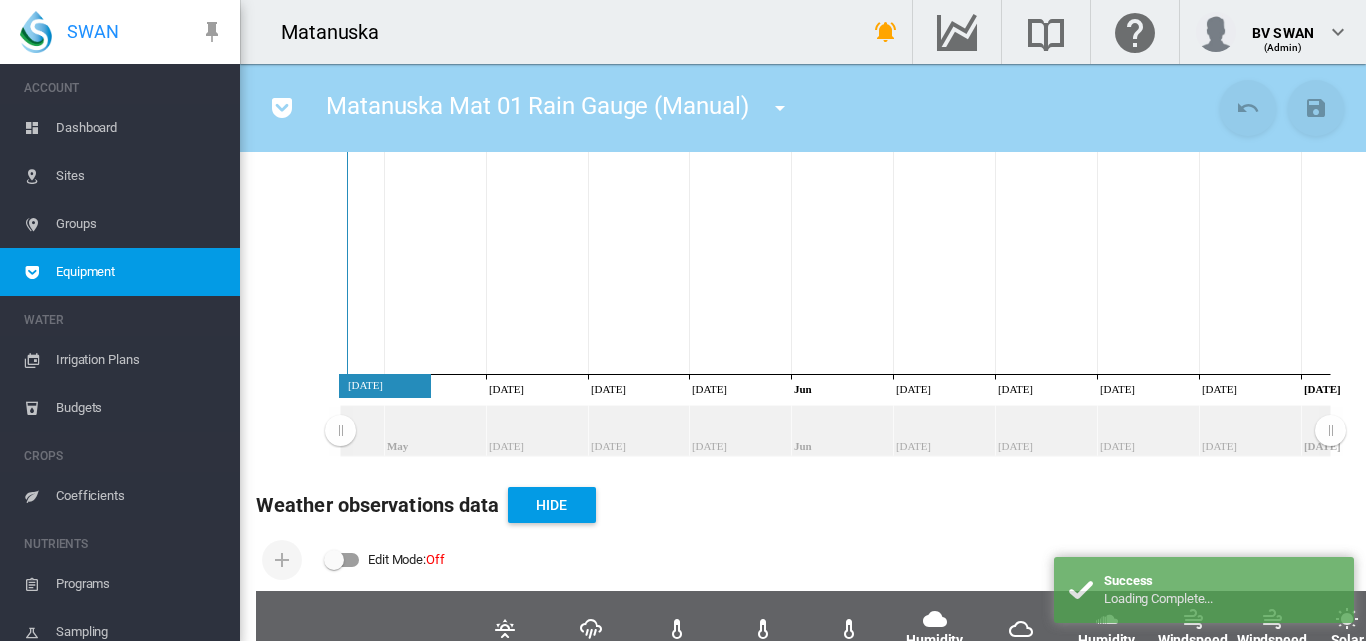 scroll, scrollTop: 400, scrollLeft: 0, axis: vertical 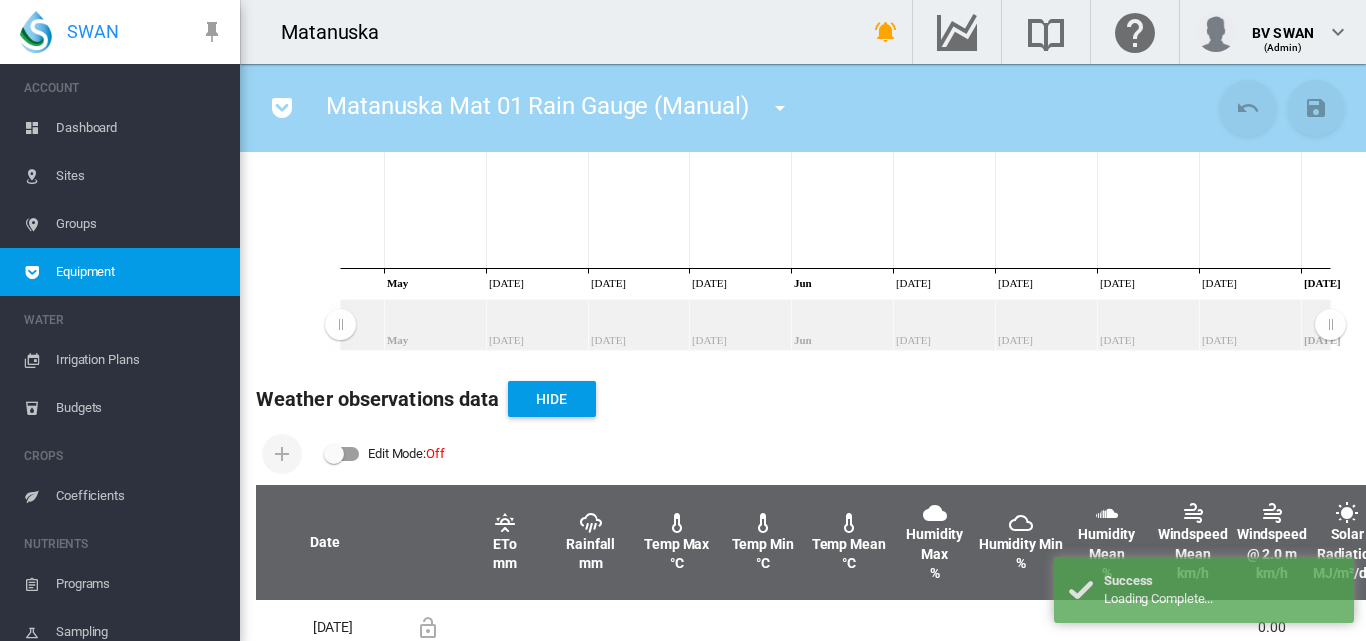 click at bounding box center [342, 454] 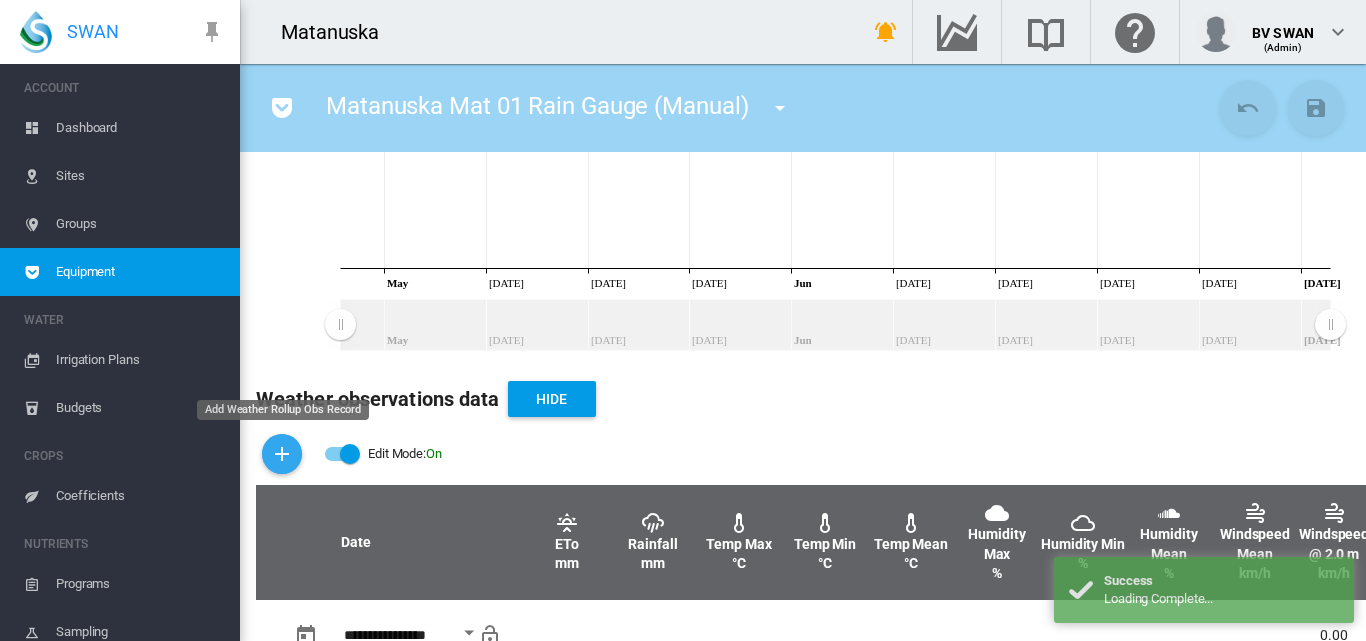 click at bounding box center (282, 454) 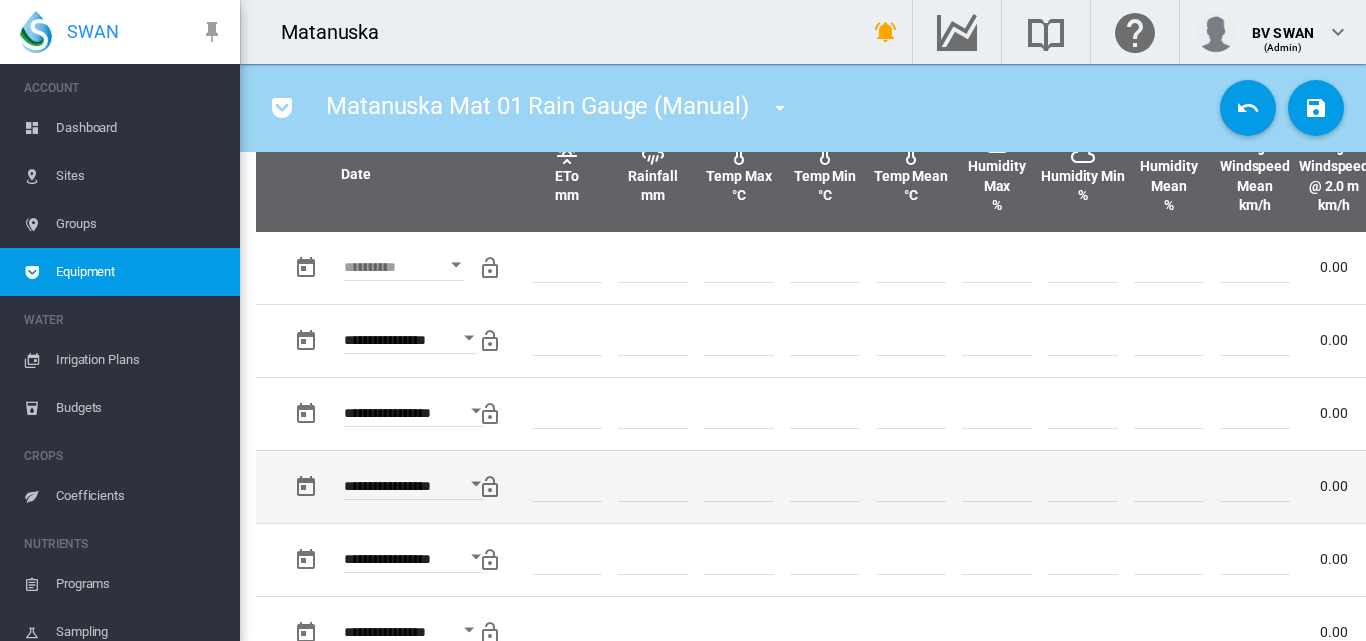 scroll, scrollTop: 800, scrollLeft: 0, axis: vertical 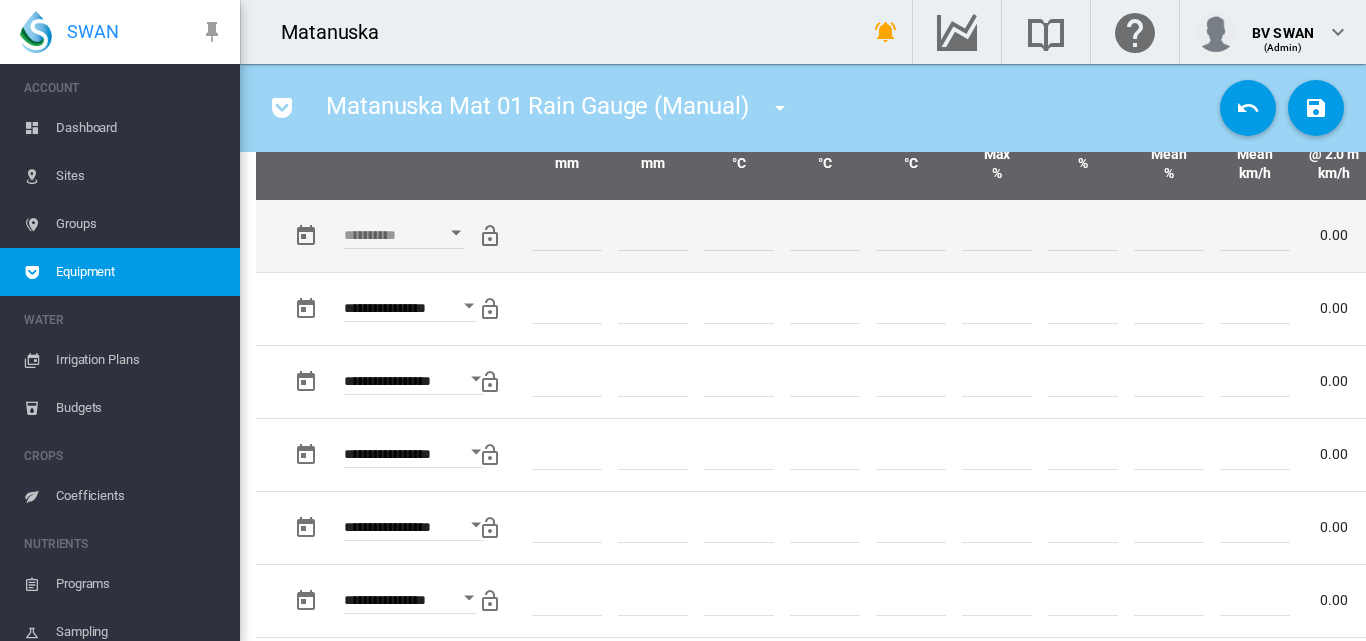 click at bounding box center [456, 233] 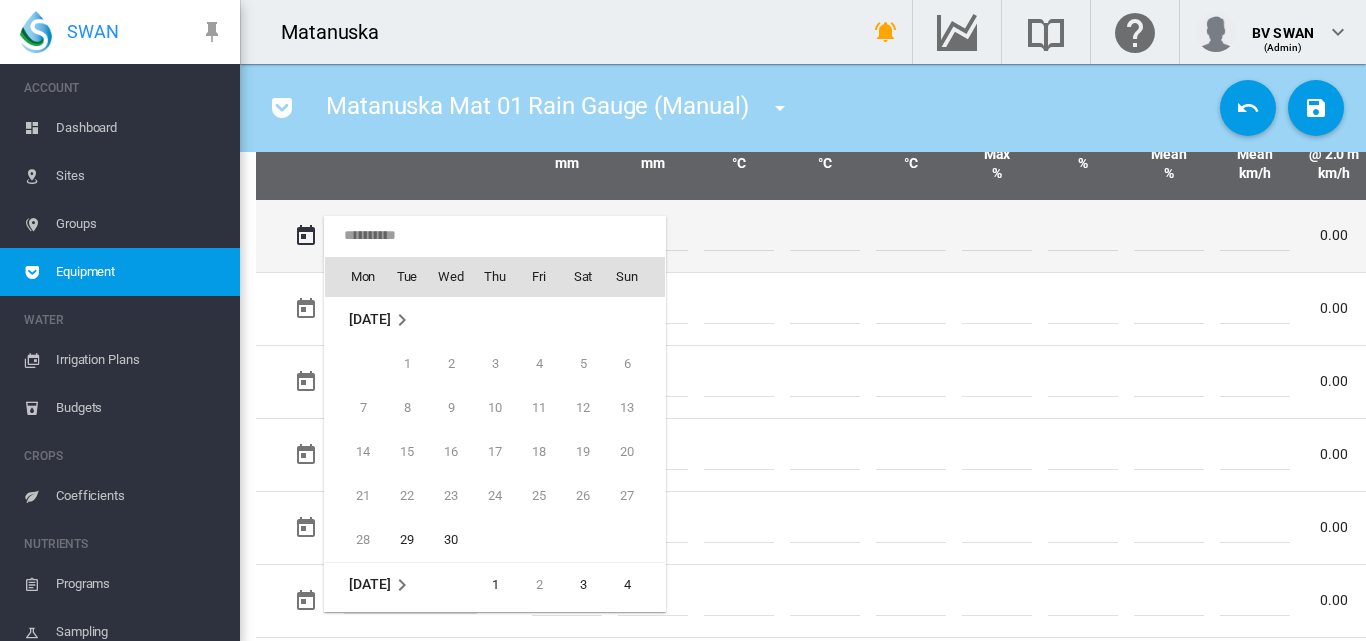 scroll, scrollTop: 795, scrollLeft: 0, axis: vertical 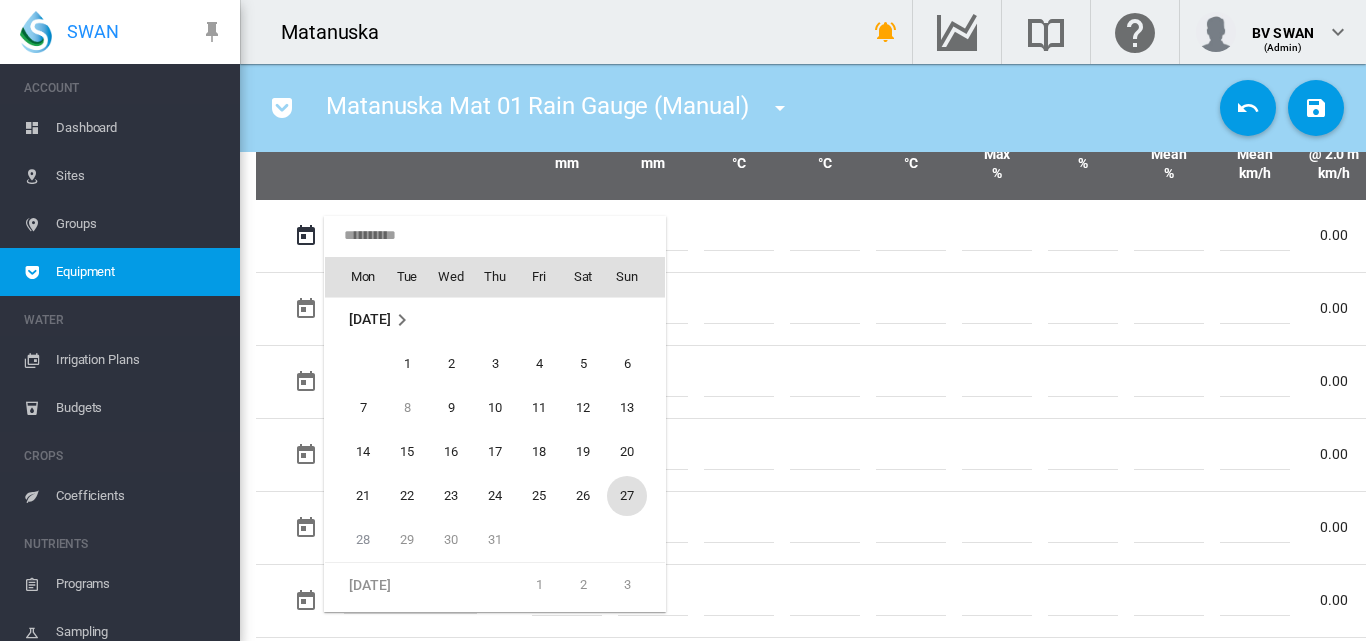 click on "27" at bounding box center (627, 496) 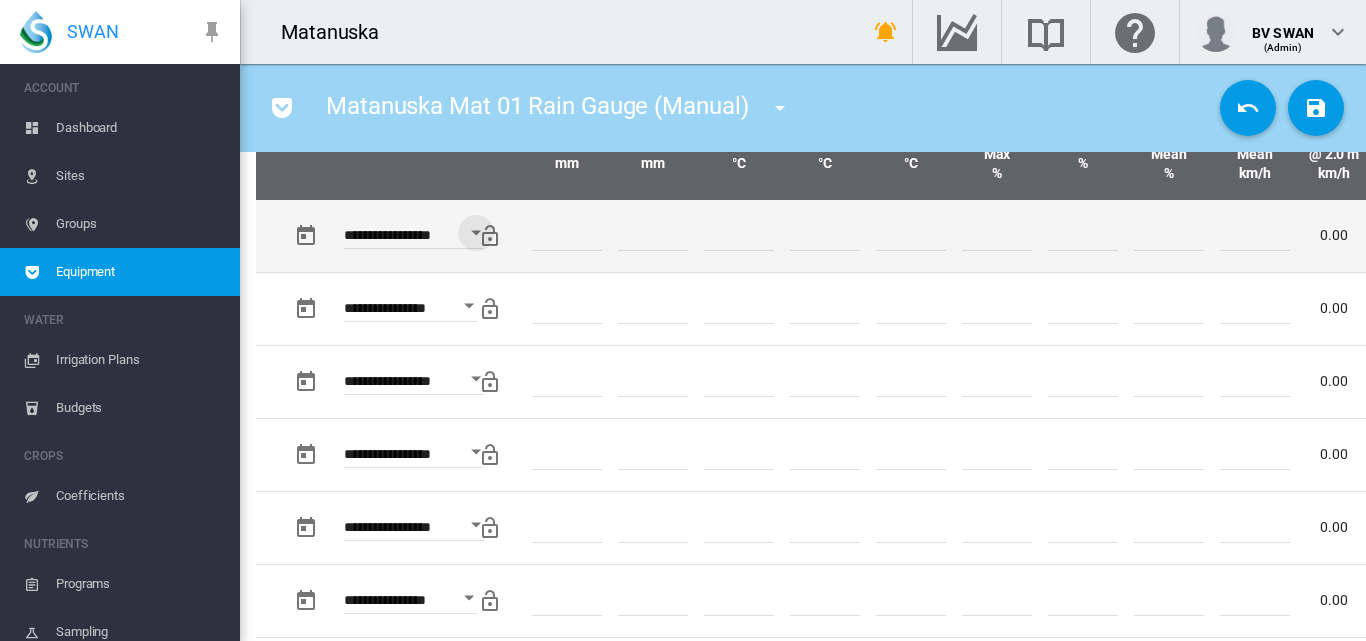 click at bounding box center [653, 236] 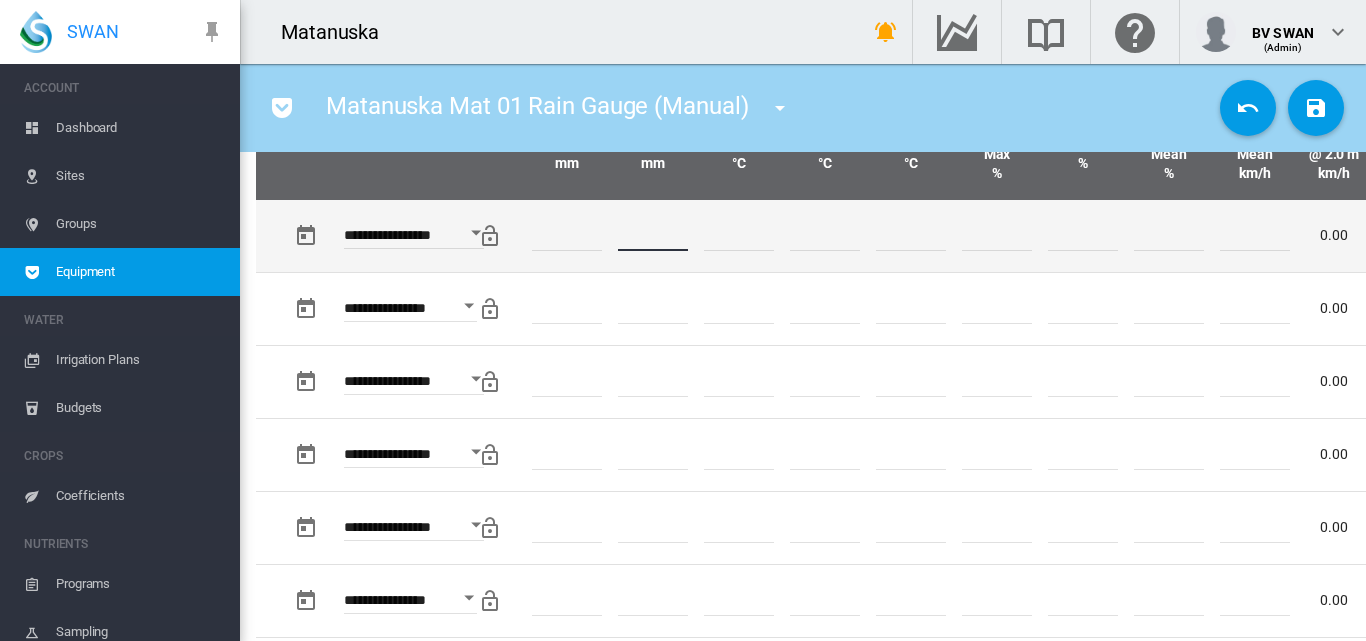 type on "*" 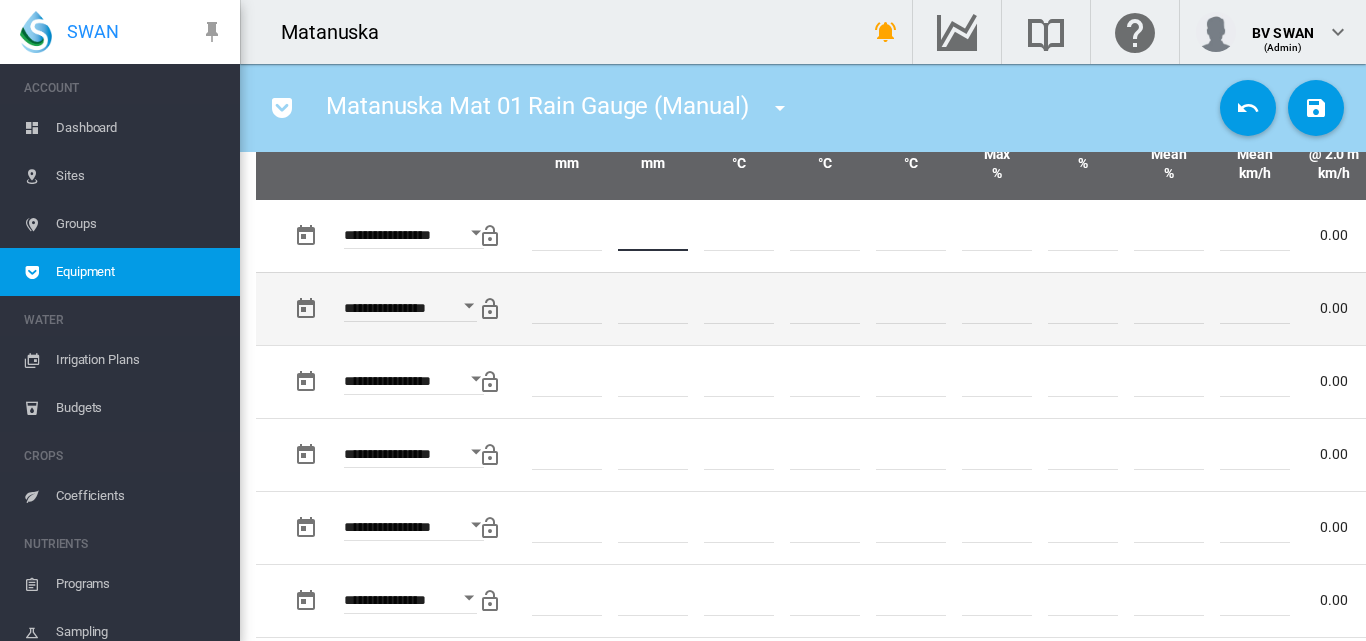 type on "*" 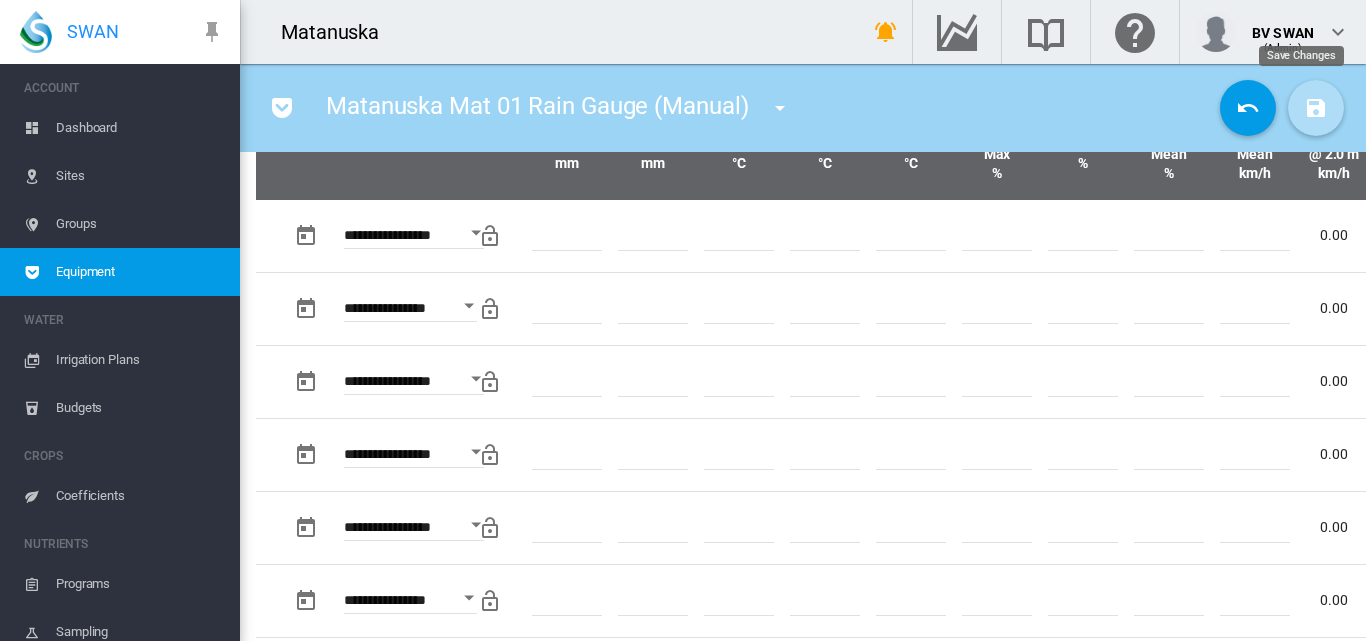 click at bounding box center (1316, 108) 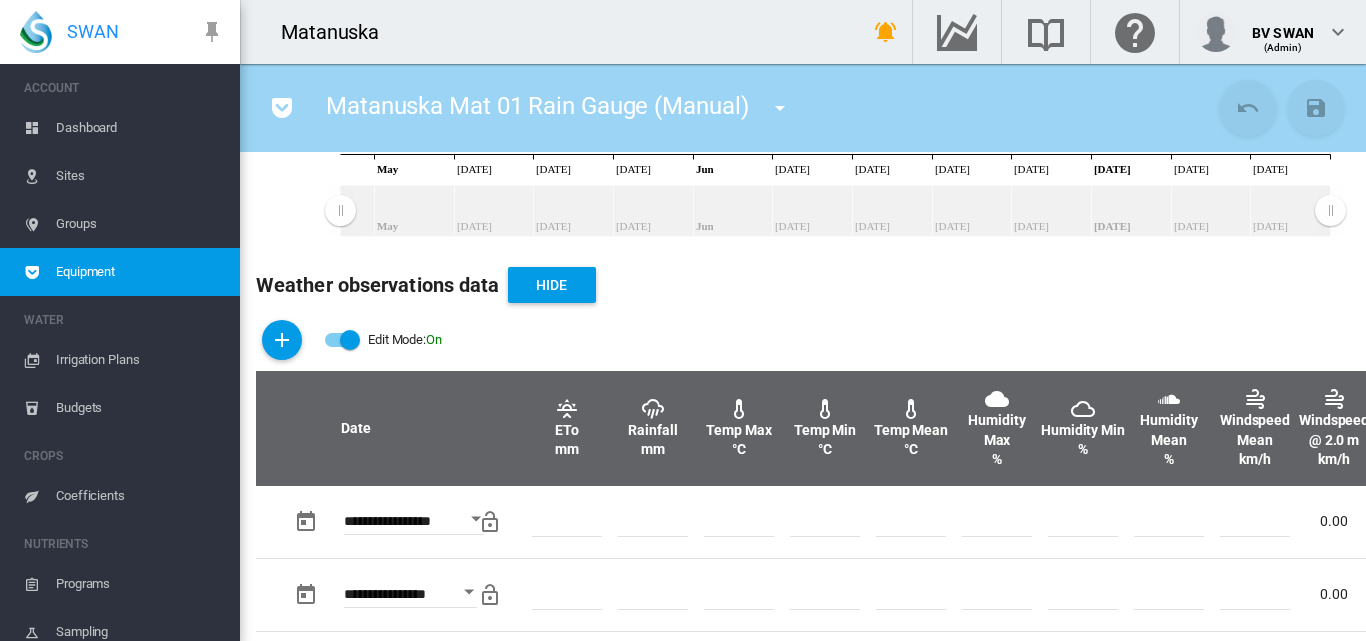 scroll, scrollTop: 500, scrollLeft: 0, axis: vertical 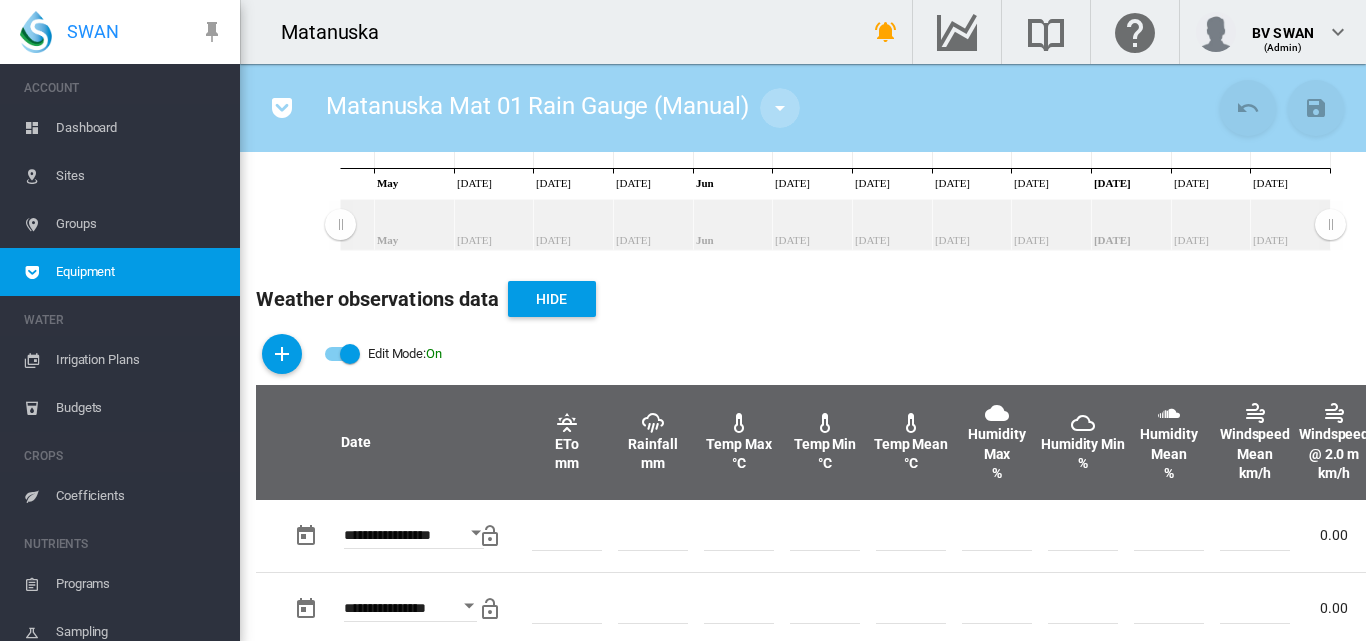 click at bounding box center (780, 108) 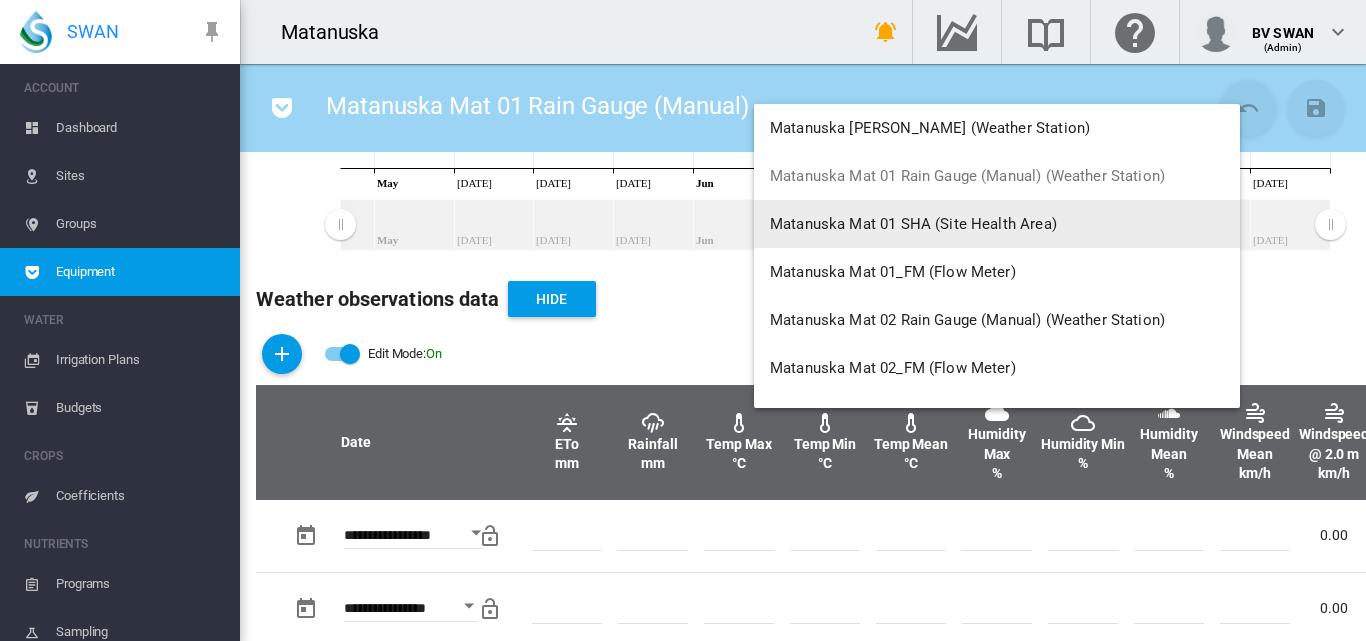 scroll, scrollTop: 9400, scrollLeft: 0, axis: vertical 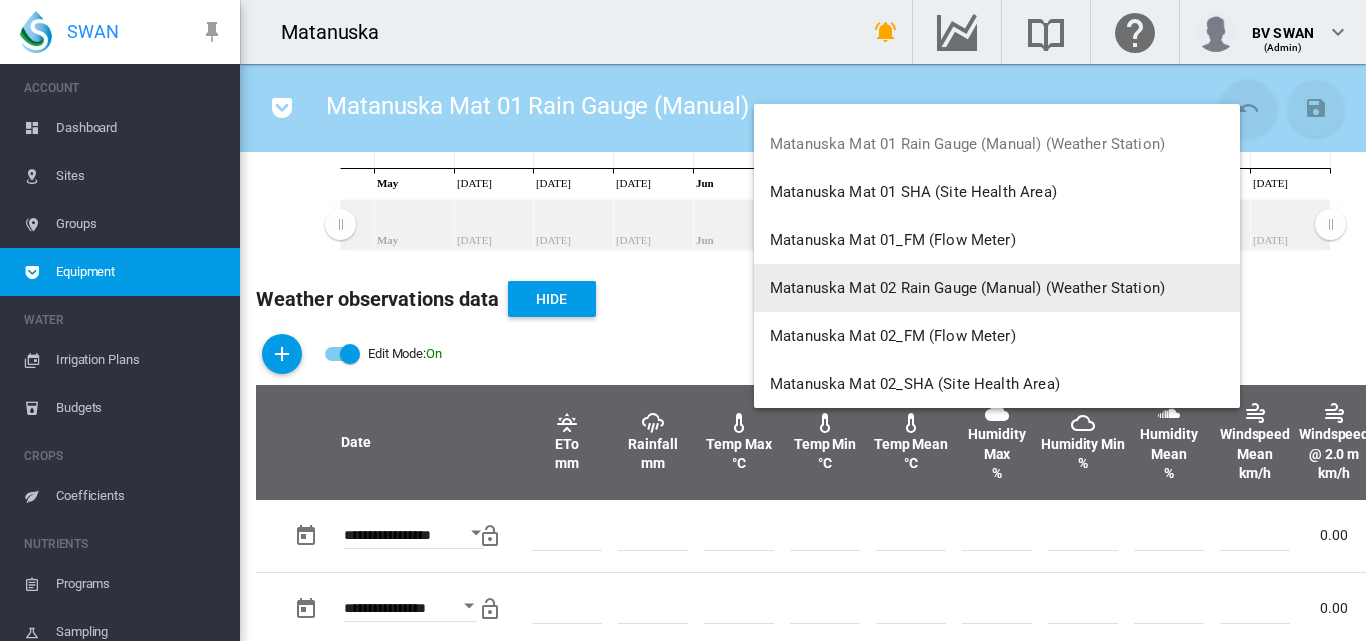 click on "Matanuska Mat 02 Rain Gauge (Manual) (Weather Station)" at bounding box center [967, 288] 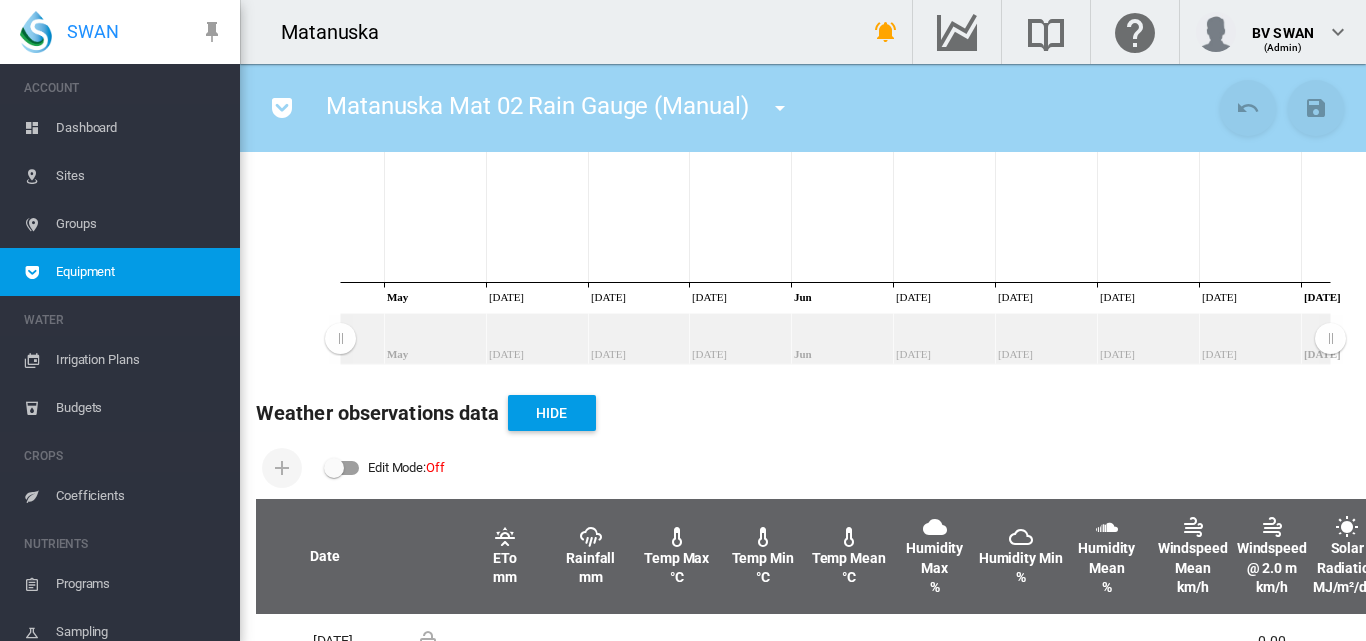 scroll, scrollTop: 400, scrollLeft: 0, axis: vertical 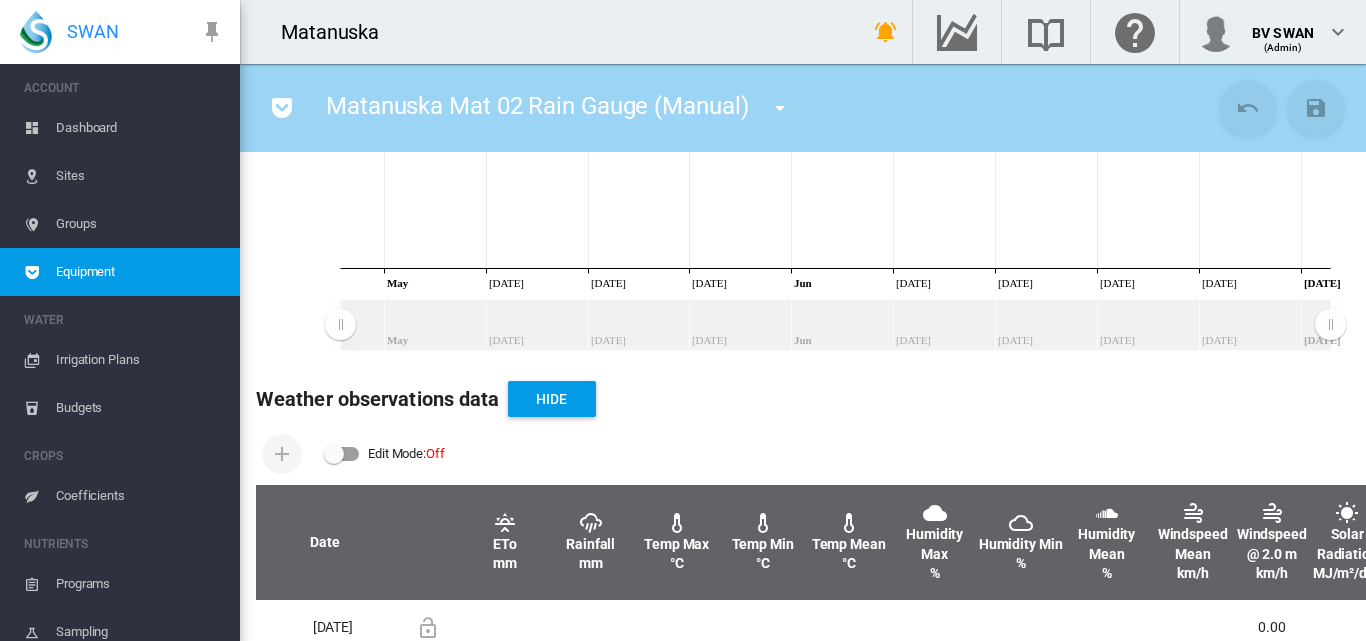 click at bounding box center (342, 454) 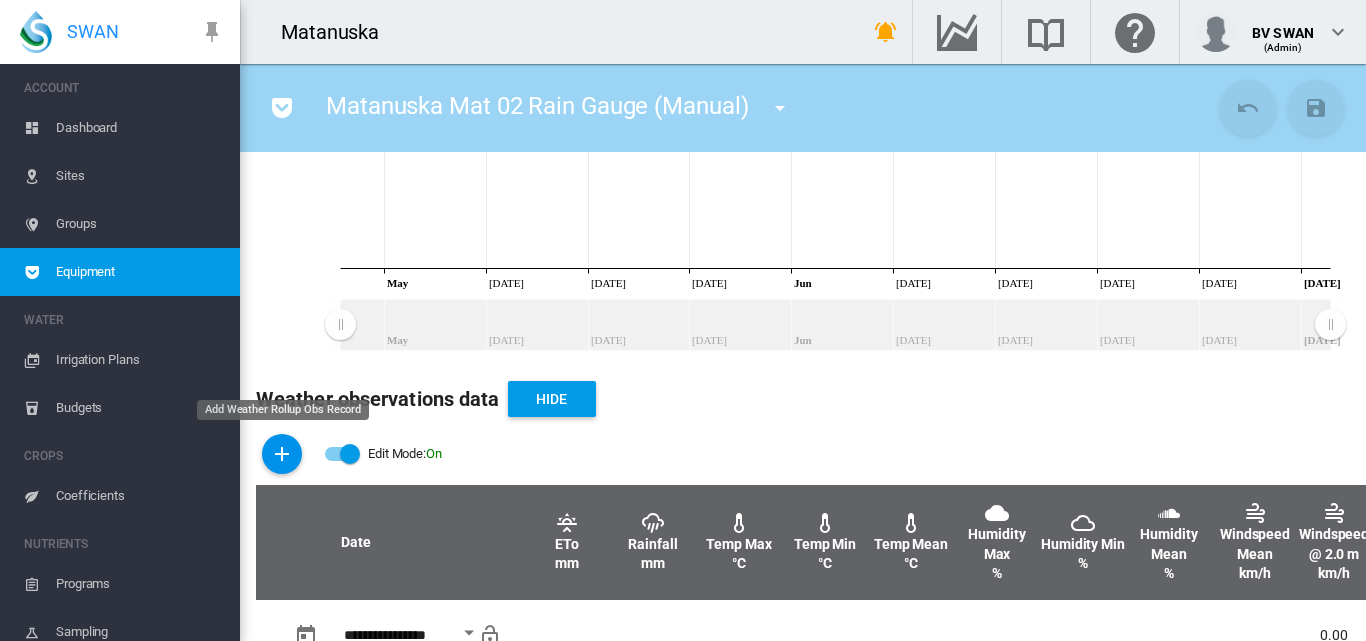 click at bounding box center [282, 454] 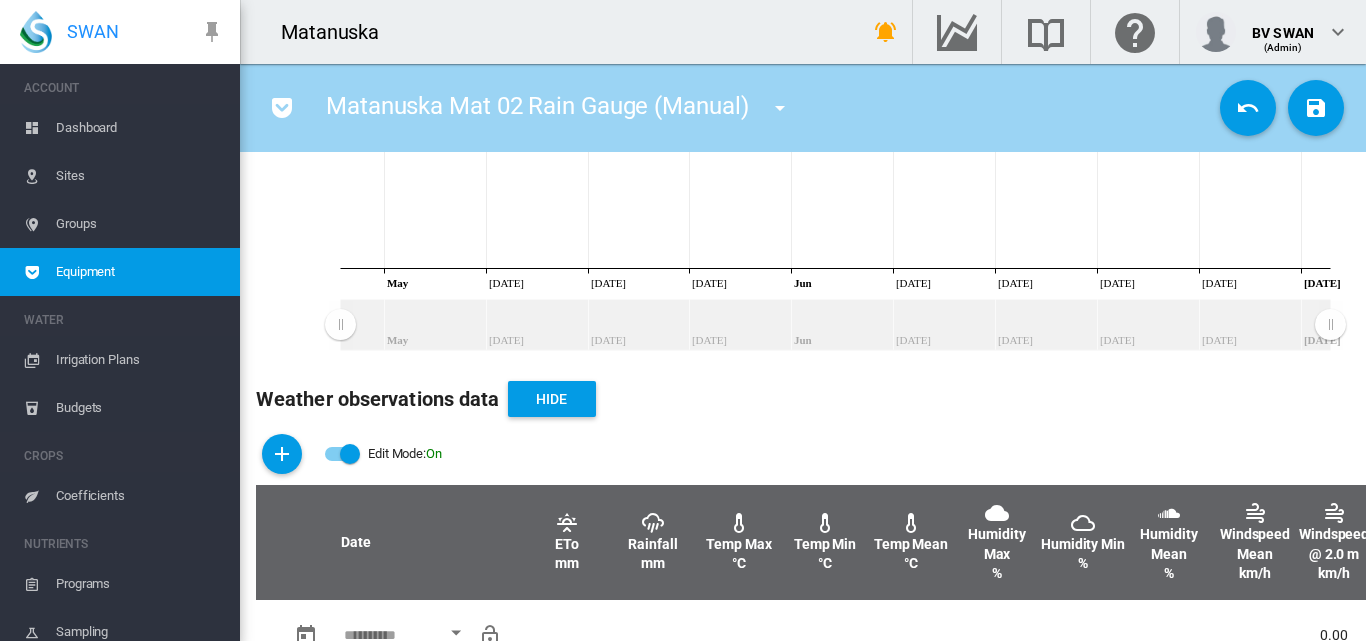 scroll, scrollTop: 700, scrollLeft: 0, axis: vertical 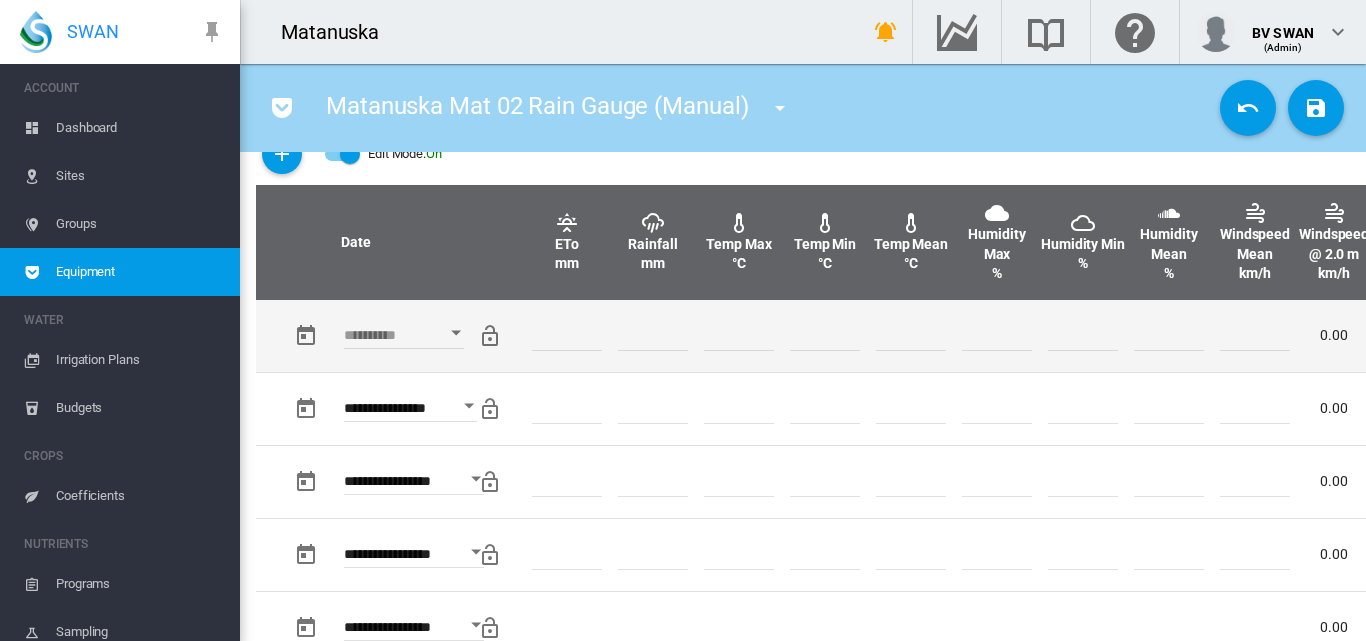 click at bounding box center [456, 332] 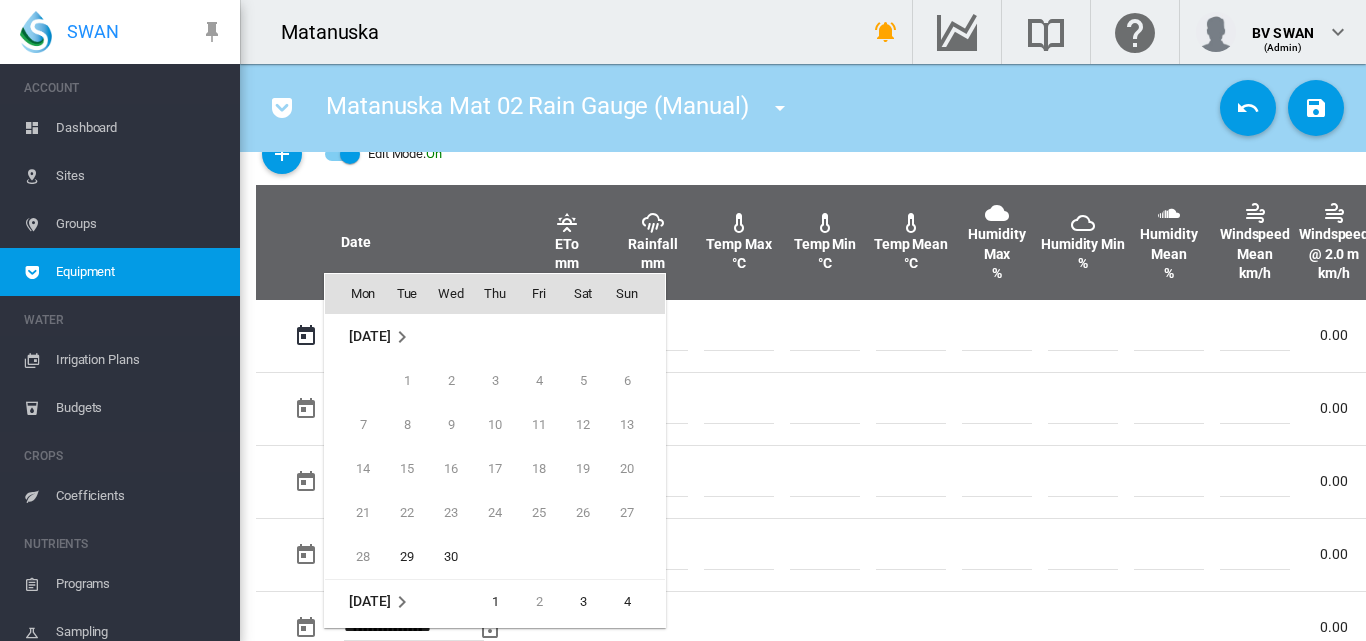 scroll, scrollTop: 795, scrollLeft: 0, axis: vertical 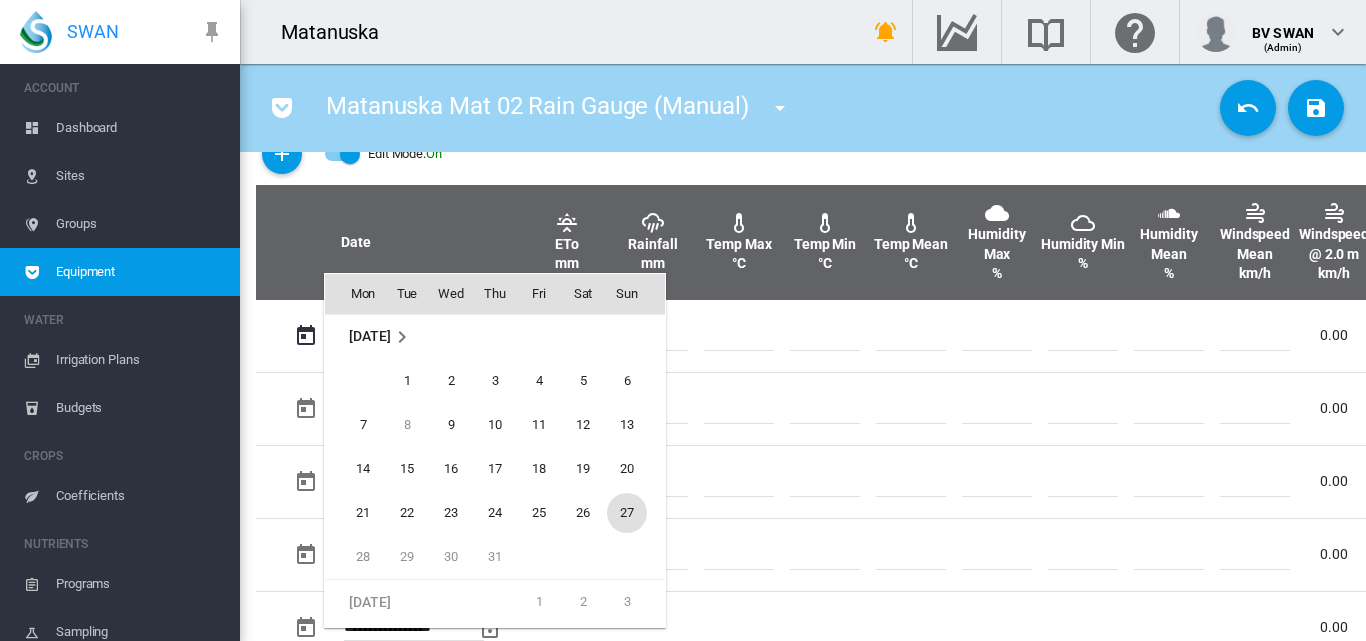 click on "27" at bounding box center [627, 513] 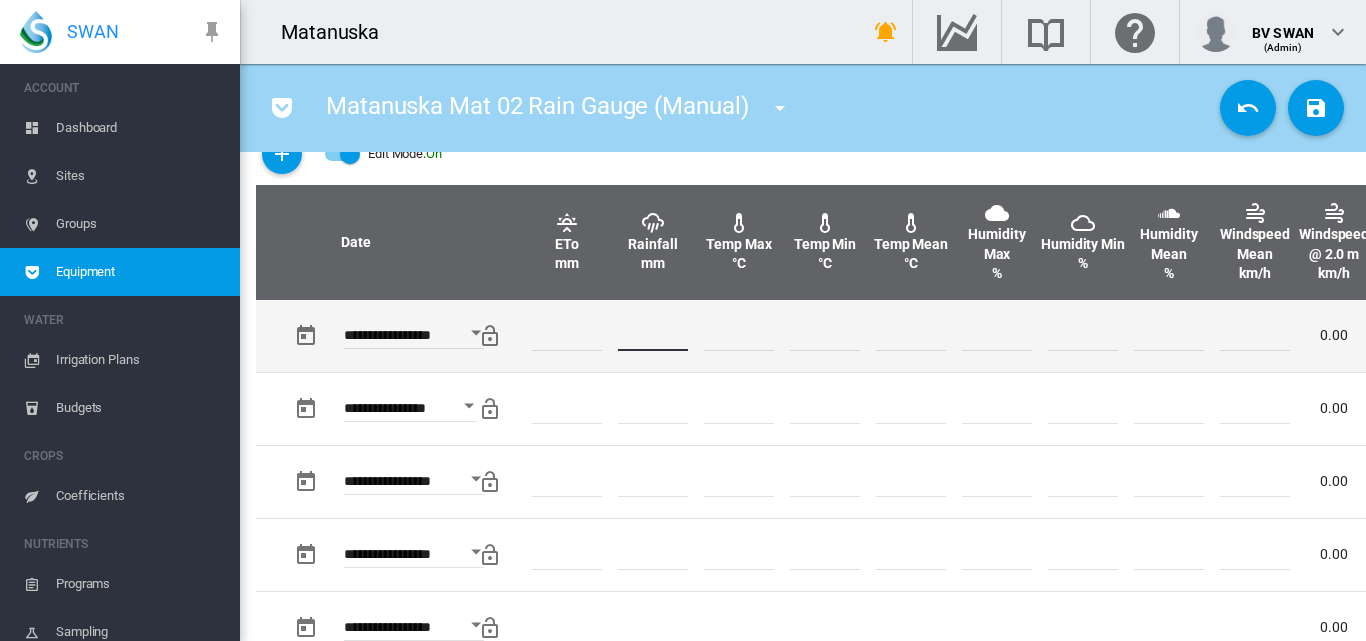 click at bounding box center [653, 336] 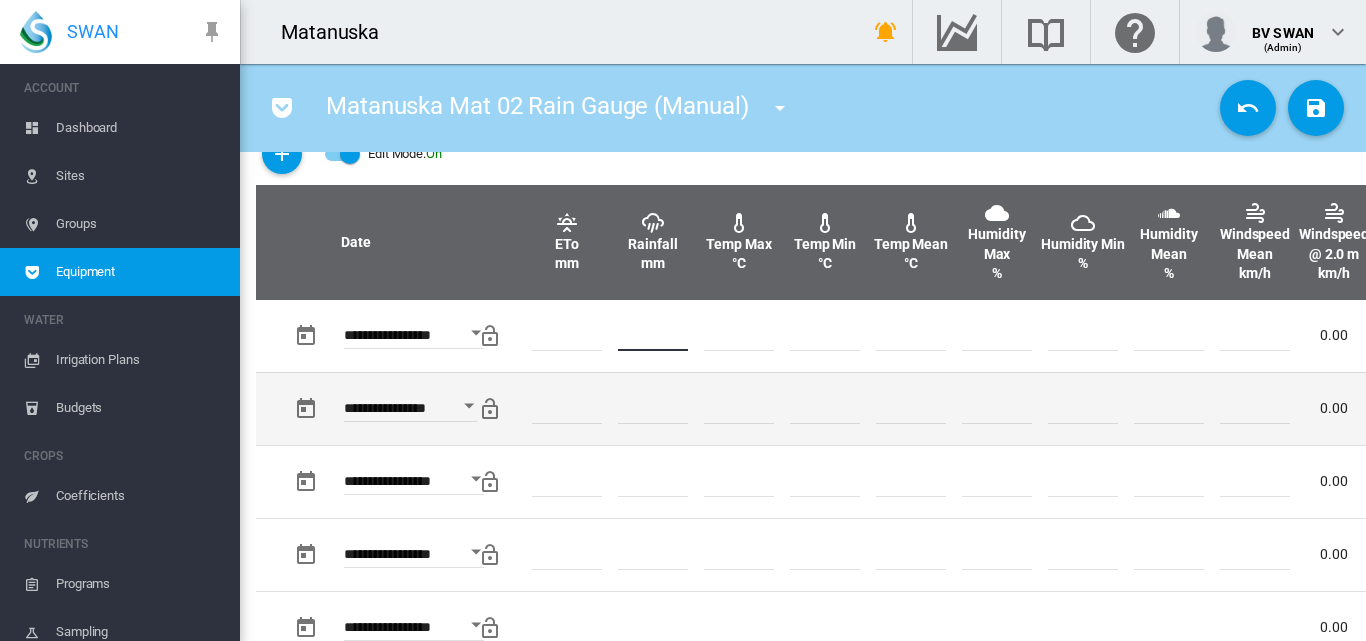 type on "*" 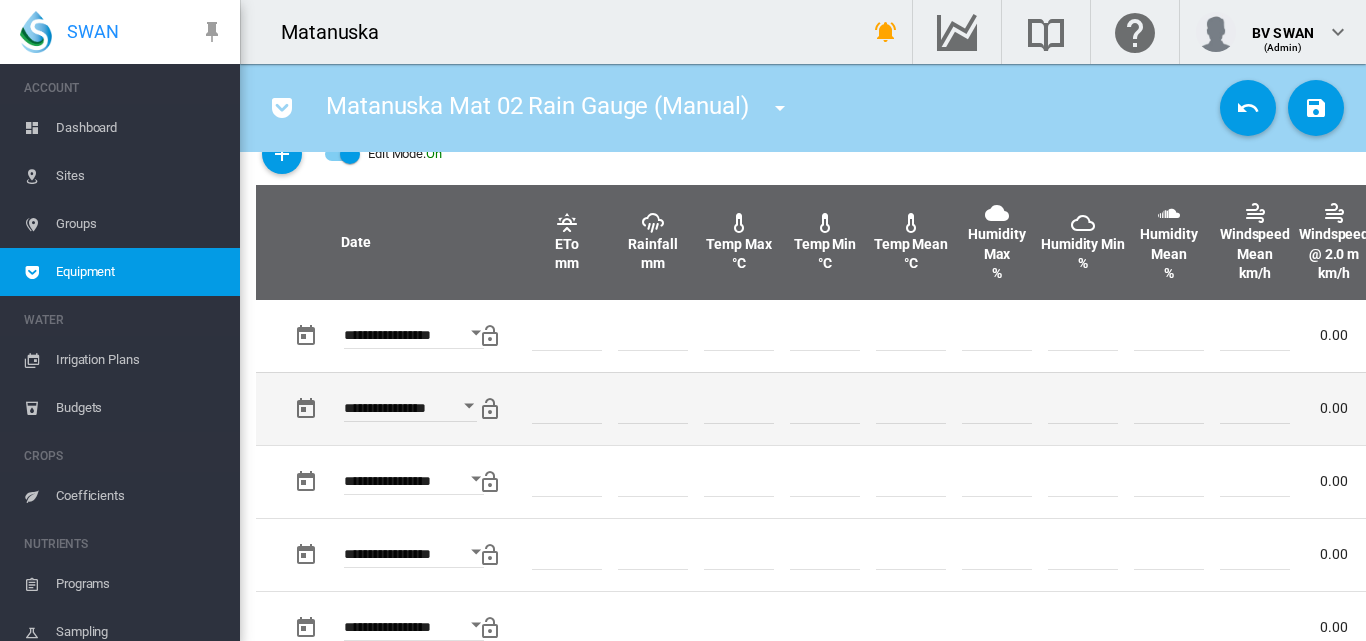 click at bounding box center (997, 408) 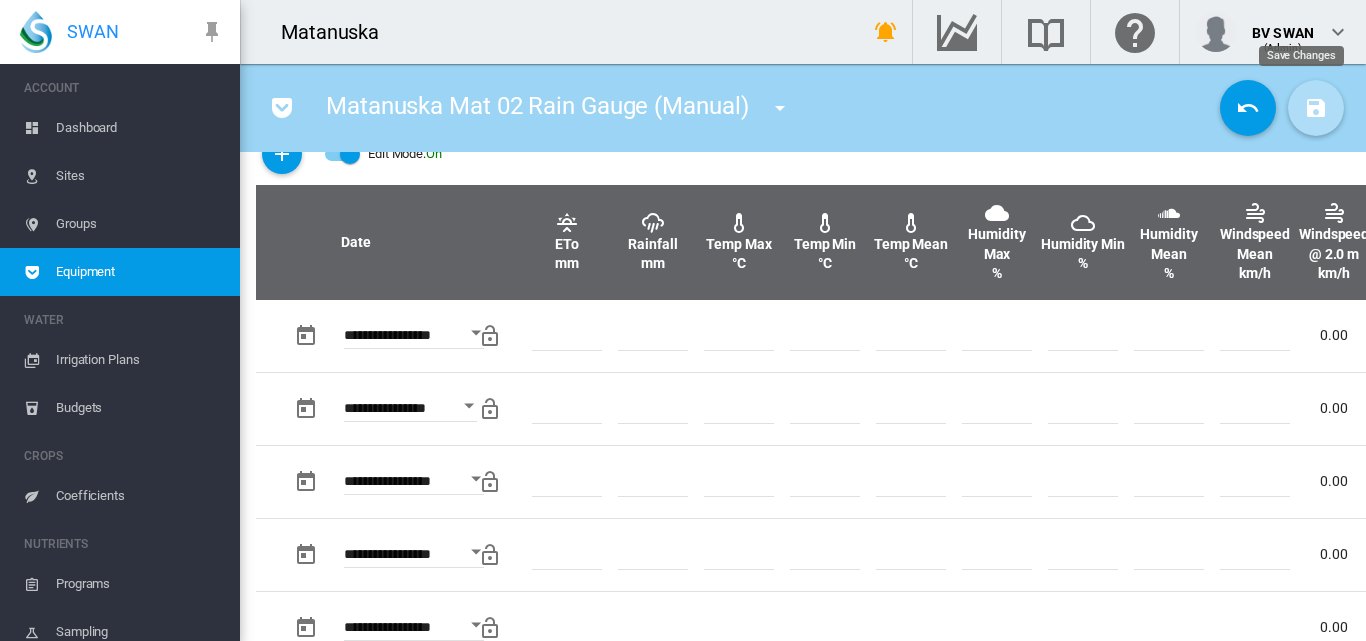 click at bounding box center (1316, 108) 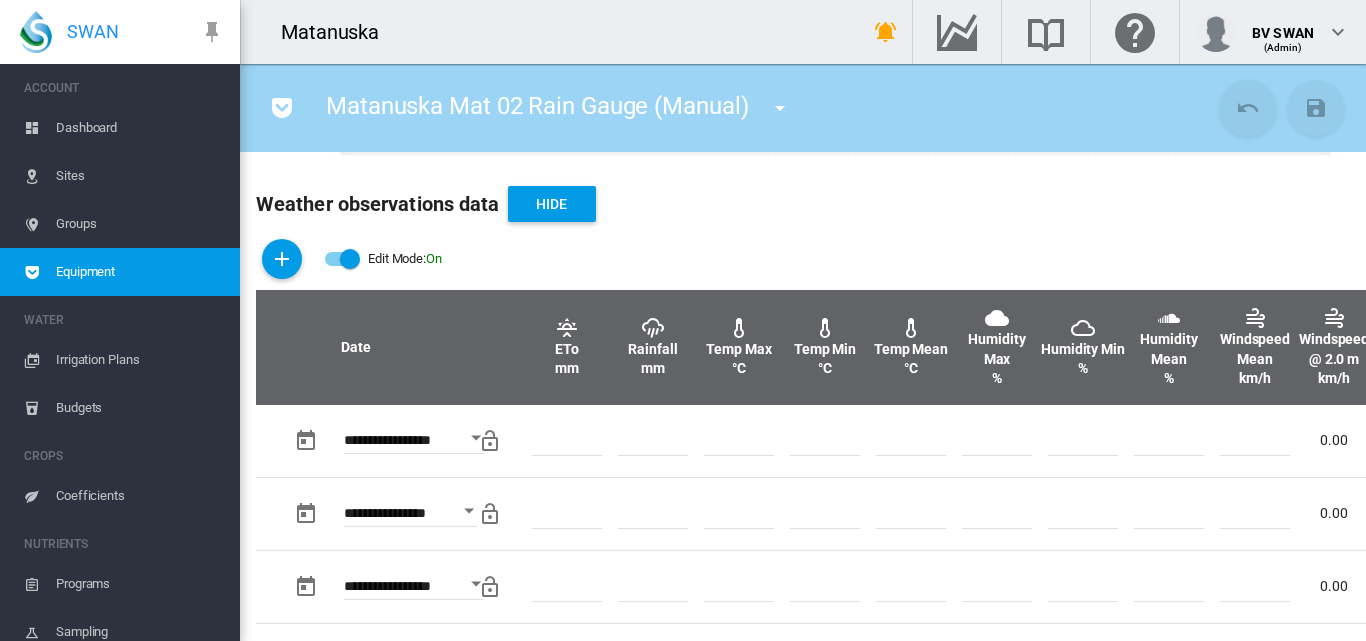 scroll, scrollTop: 613, scrollLeft: 0, axis: vertical 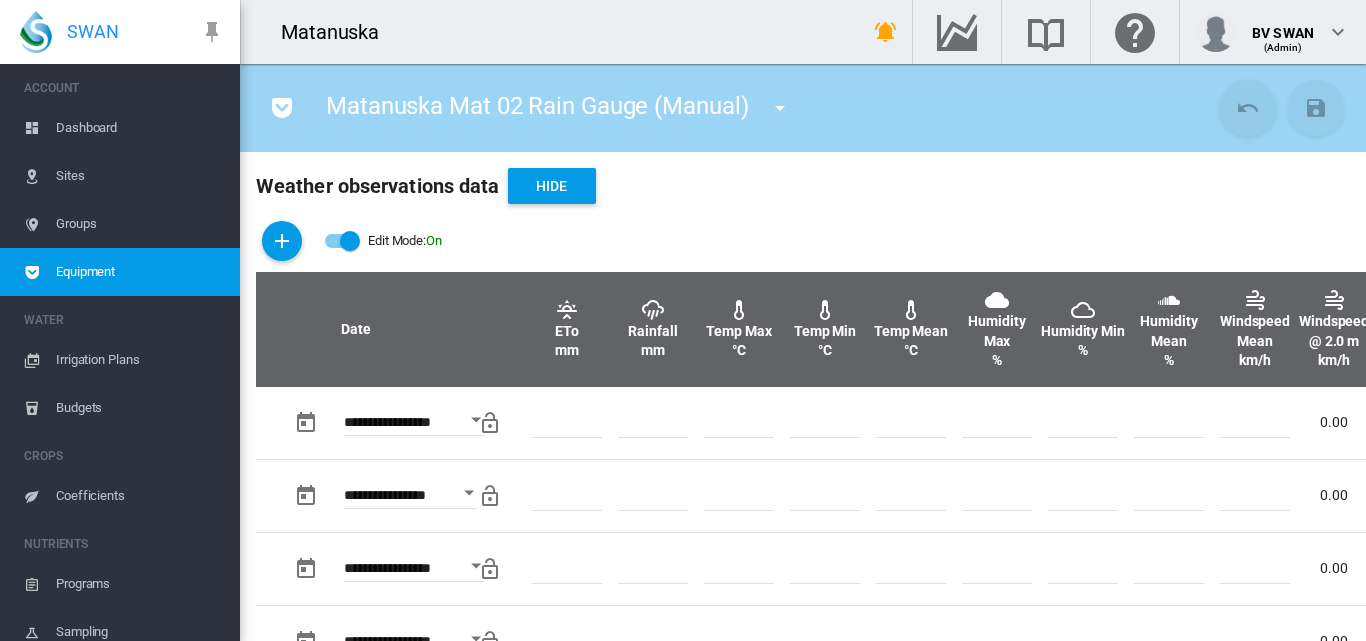 click at bounding box center [780, 108] 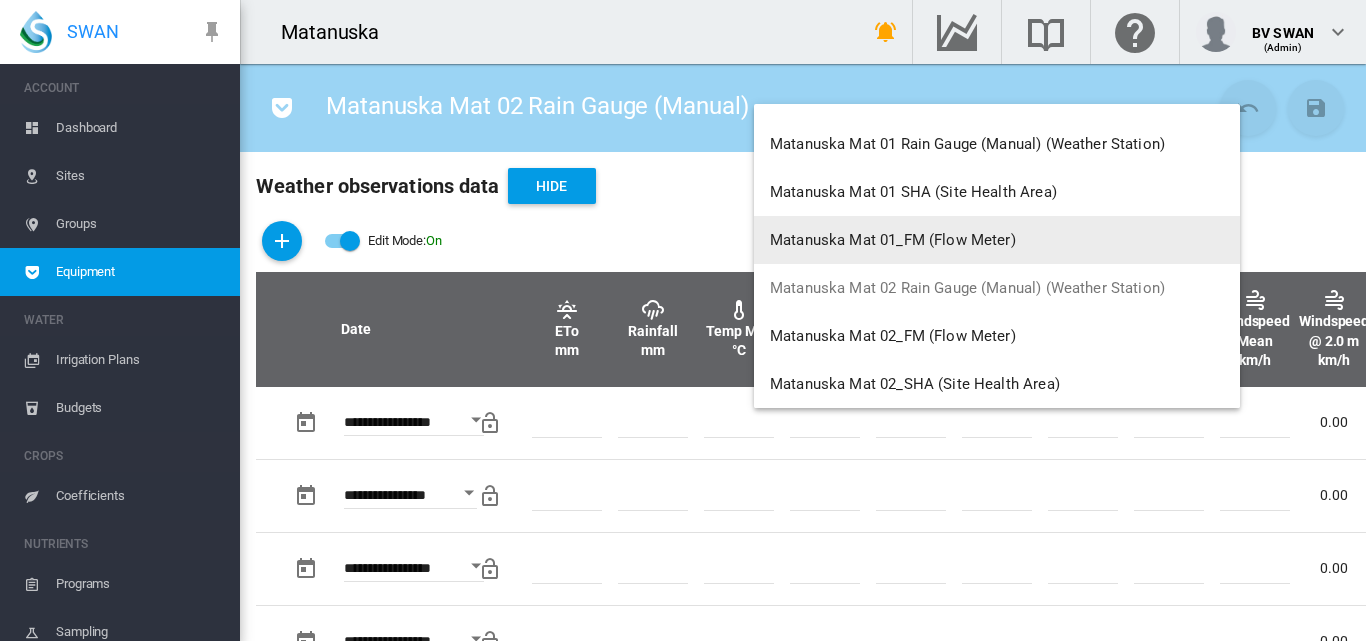 scroll, scrollTop: 9500, scrollLeft: 0, axis: vertical 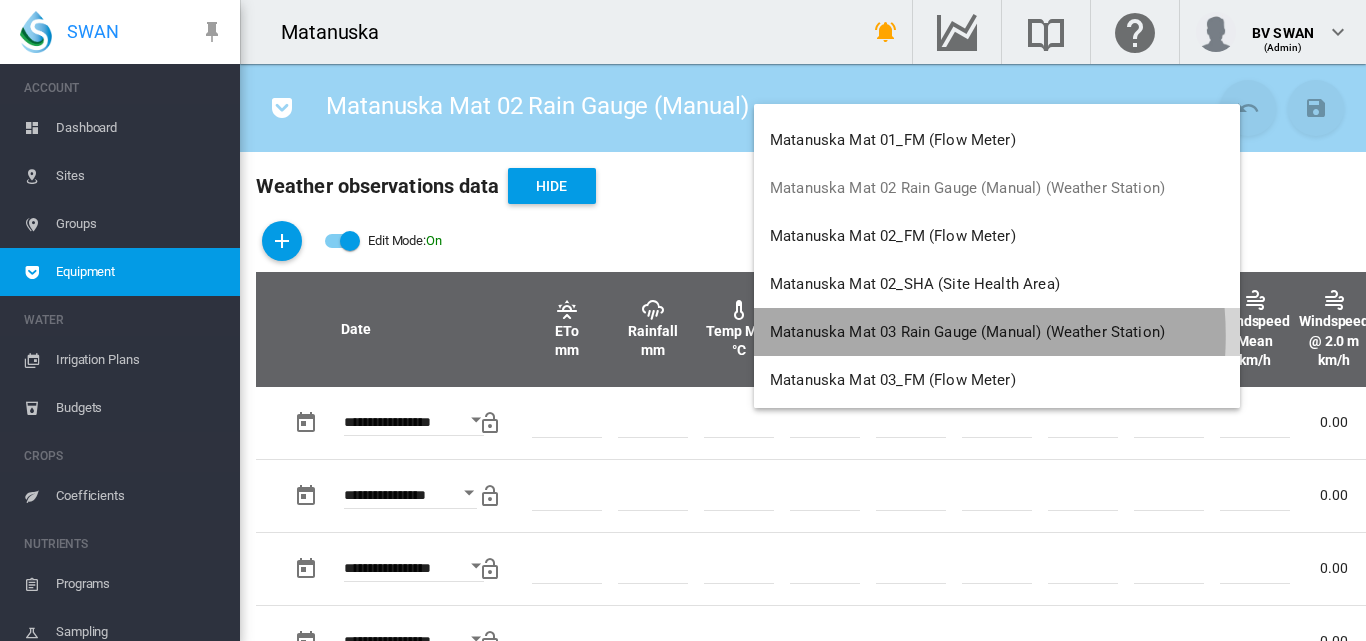 click on "Matanuska Mat 03 Rain Gauge (Manual) (Weather Station)" at bounding box center [967, 332] 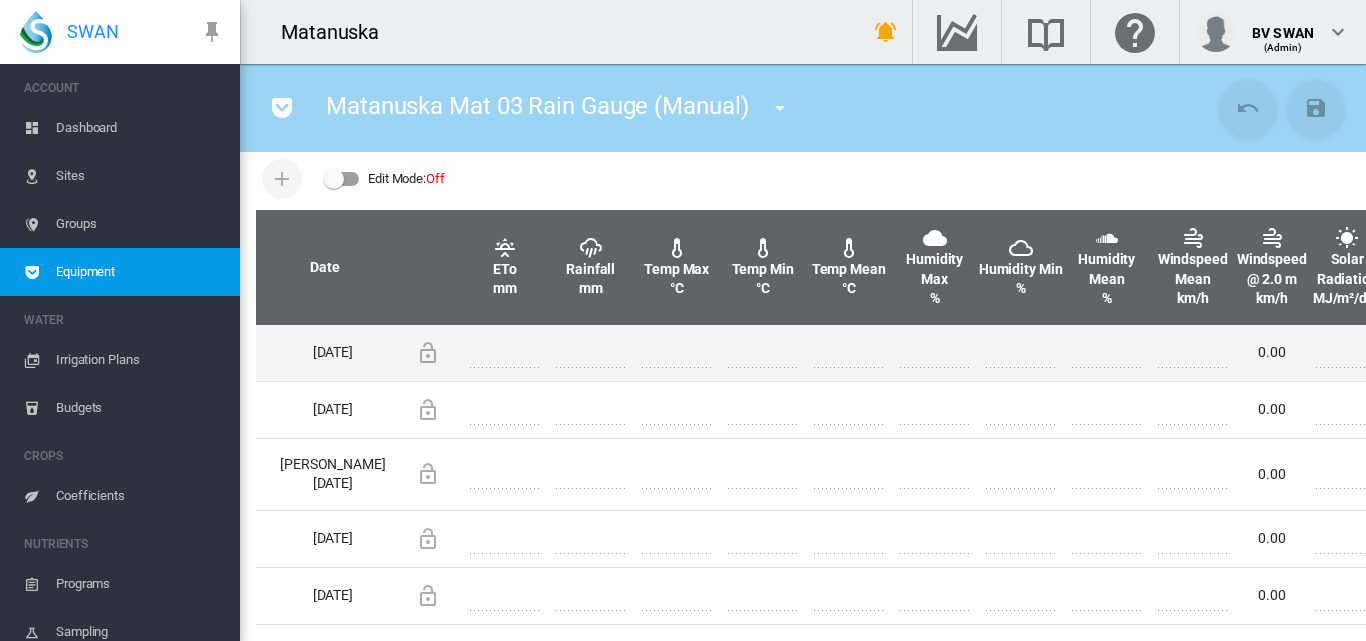 scroll, scrollTop: 600, scrollLeft: 0, axis: vertical 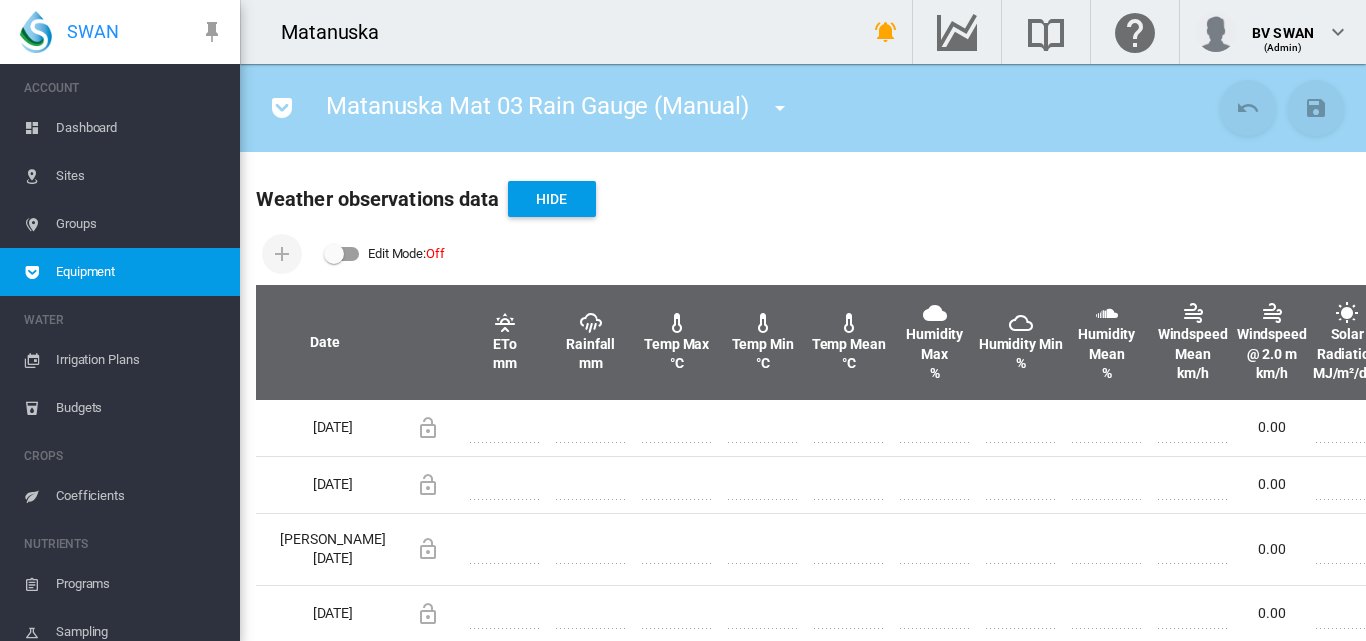 click at bounding box center [342, 254] 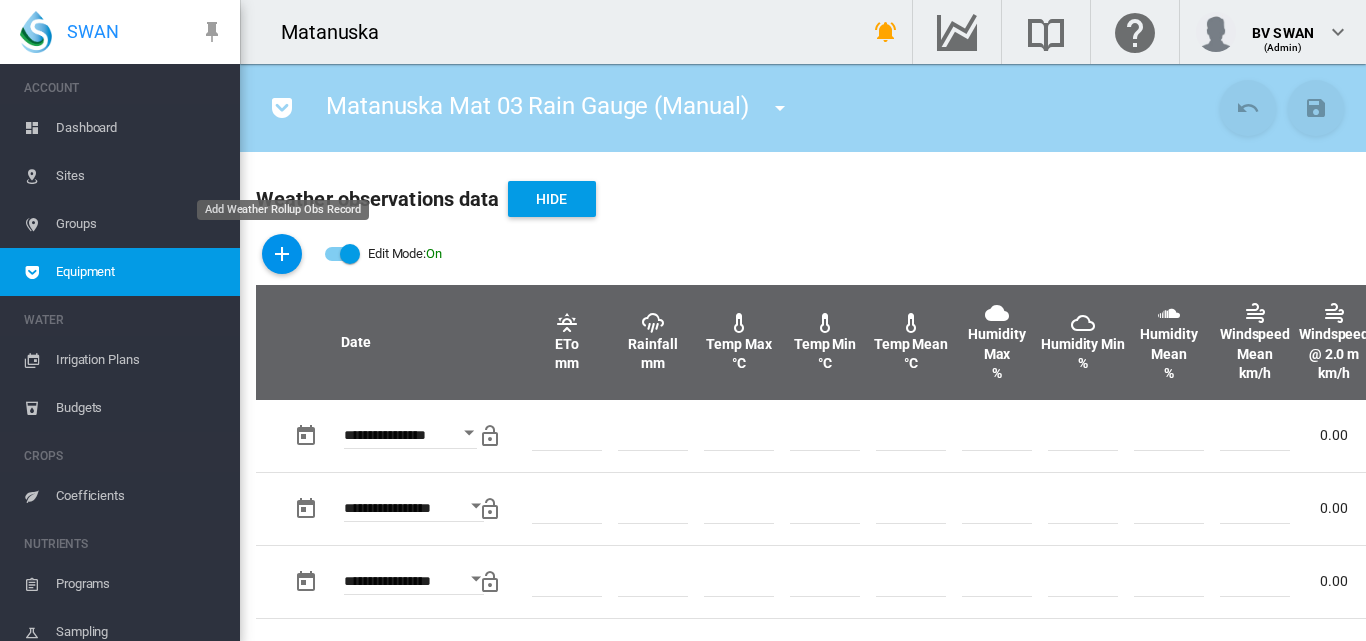 click at bounding box center [282, 254] 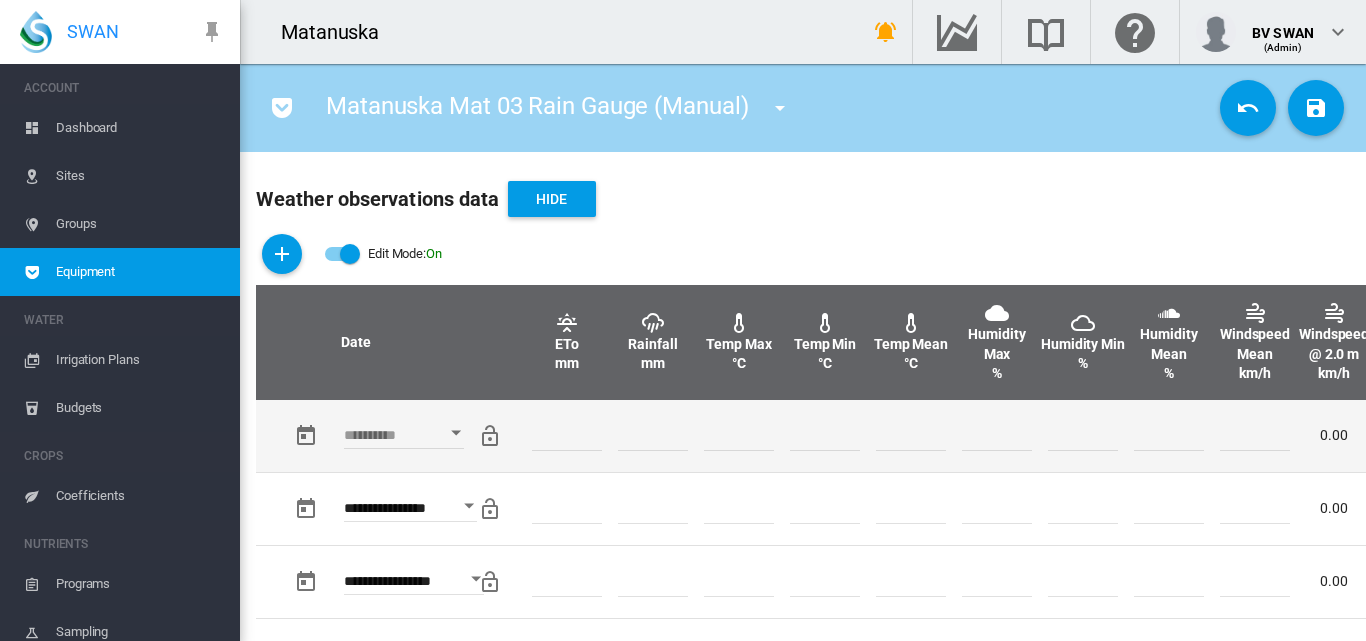 click at bounding box center [456, 433] 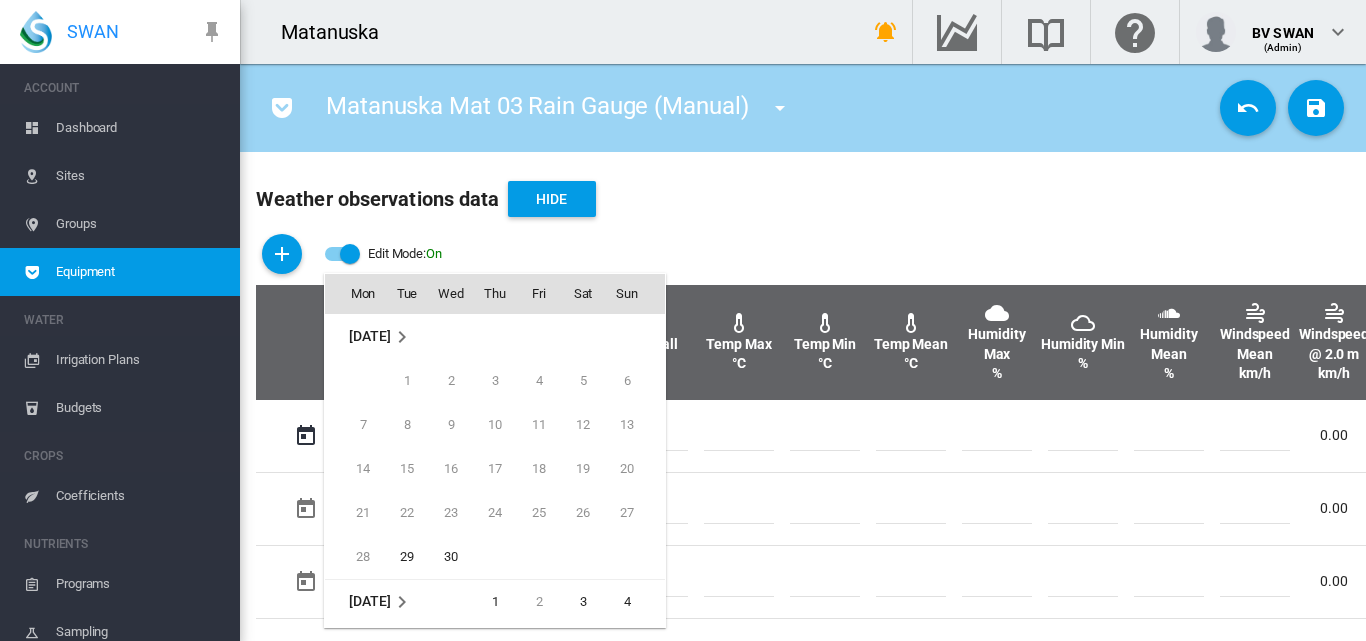 scroll, scrollTop: 795, scrollLeft: 0, axis: vertical 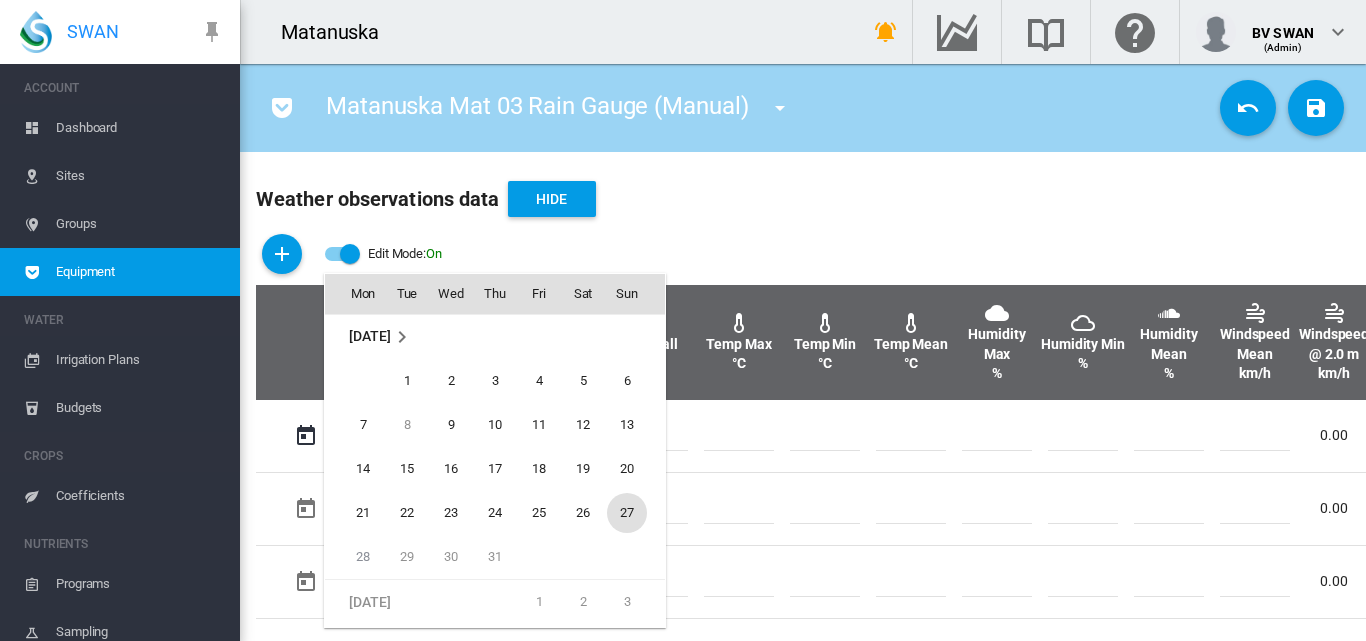 click on "27" at bounding box center (627, 513) 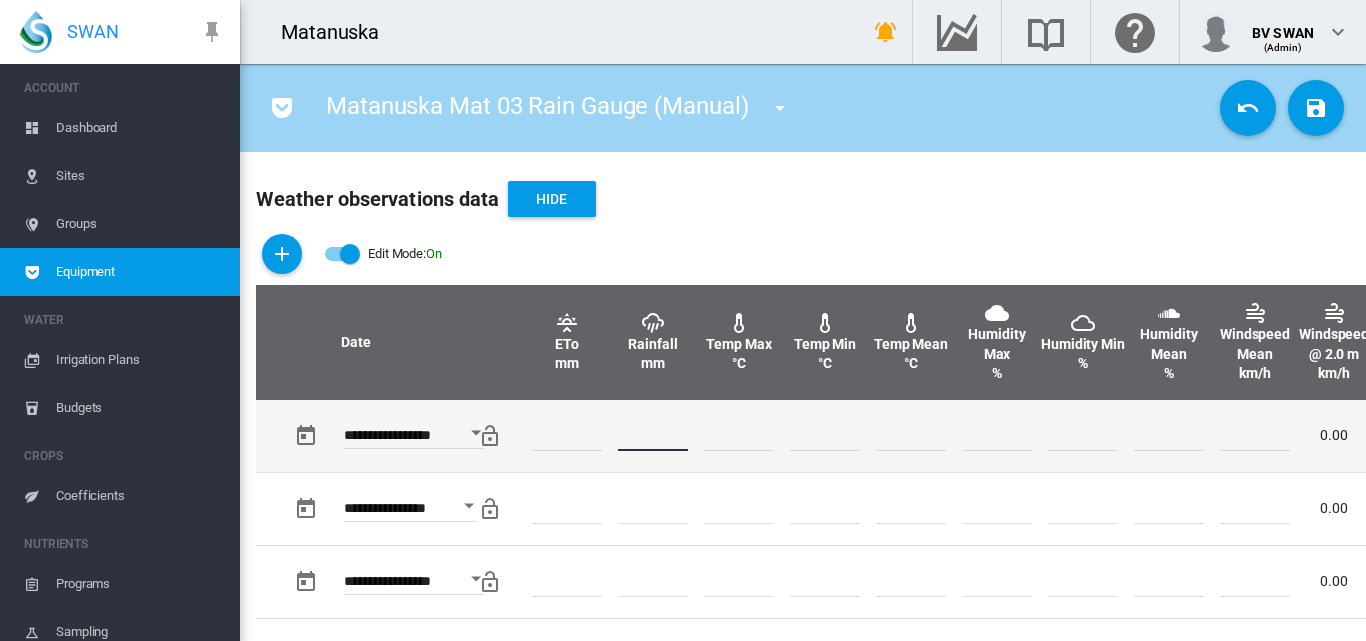 click at bounding box center (653, 436) 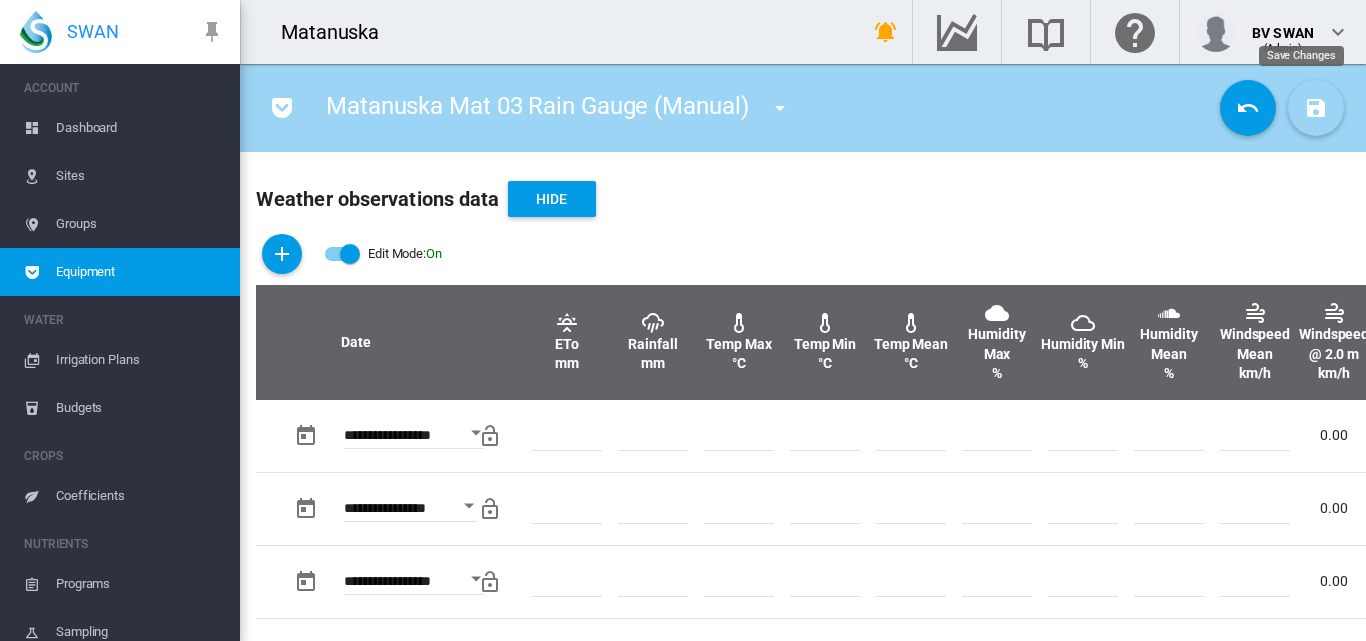 click at bounding box center (1316, 108) 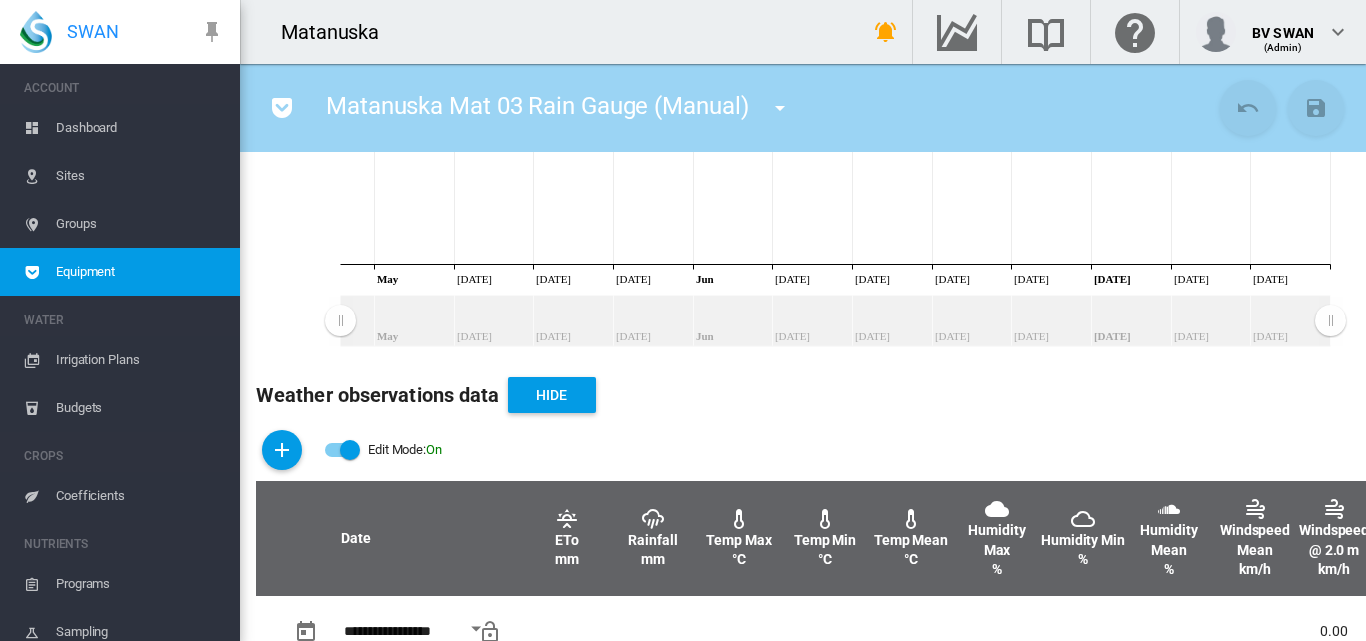 scroll, scrollTop: 400, scrollLeft: 0, axis: vertical 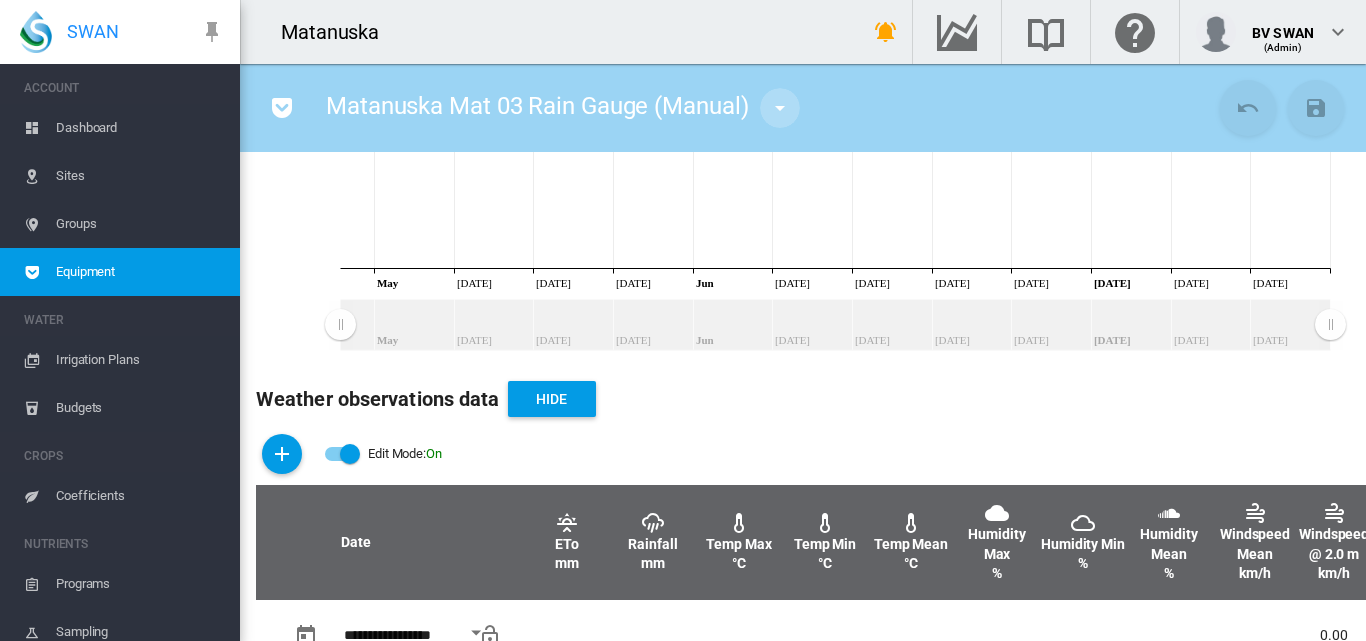 click at bounding box center [780, 108] 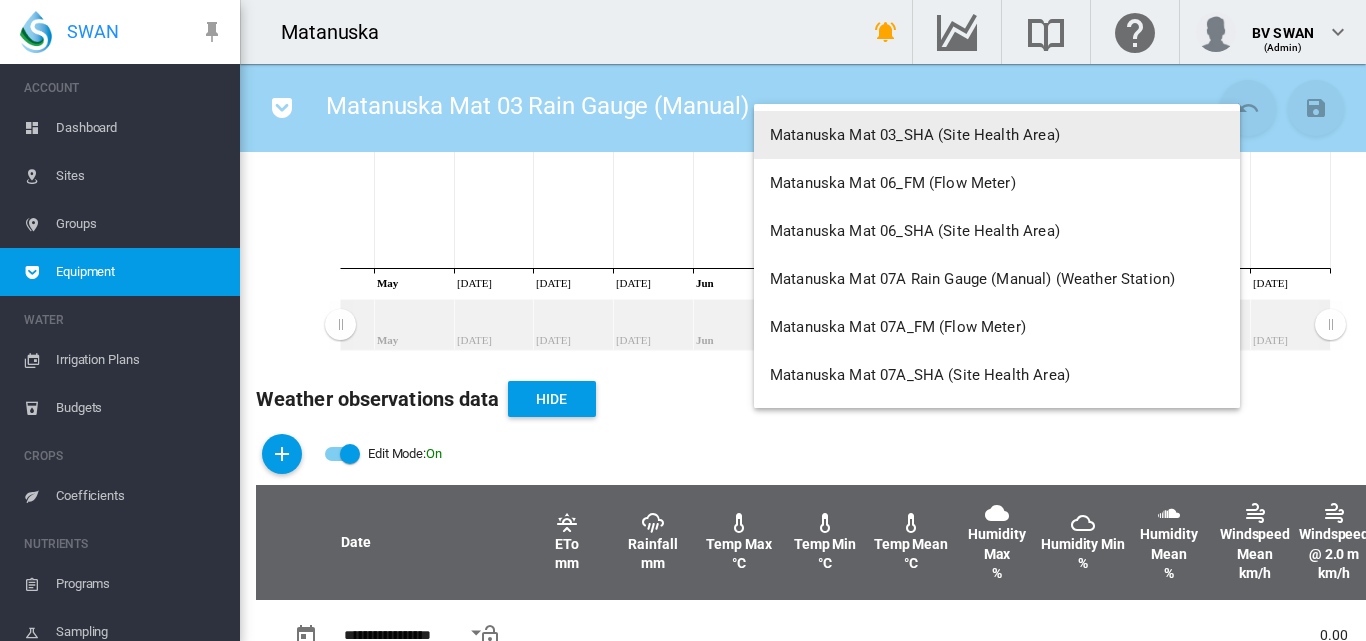 scroll, scrollTop: 9800, scrollLeft: 0, axis: vertical 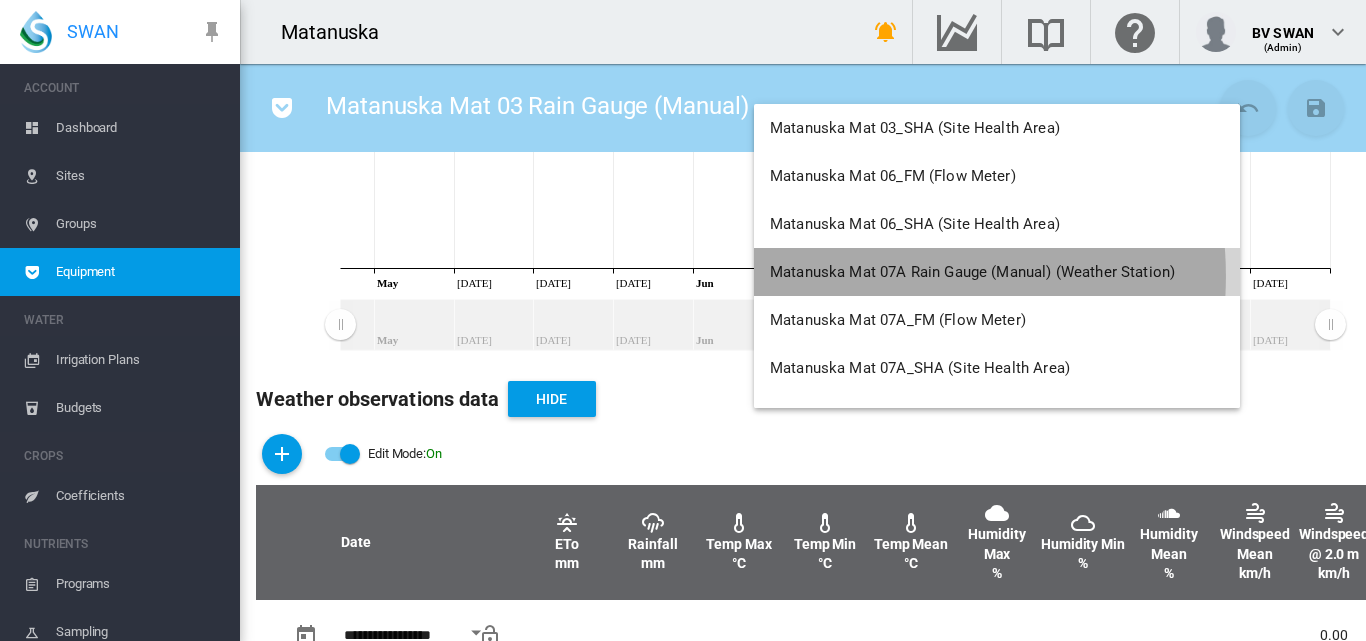 click on "Matanuska Mat 07A Rain Gauge (Manual) (Weather Station)" at bounding box center [972, 272] 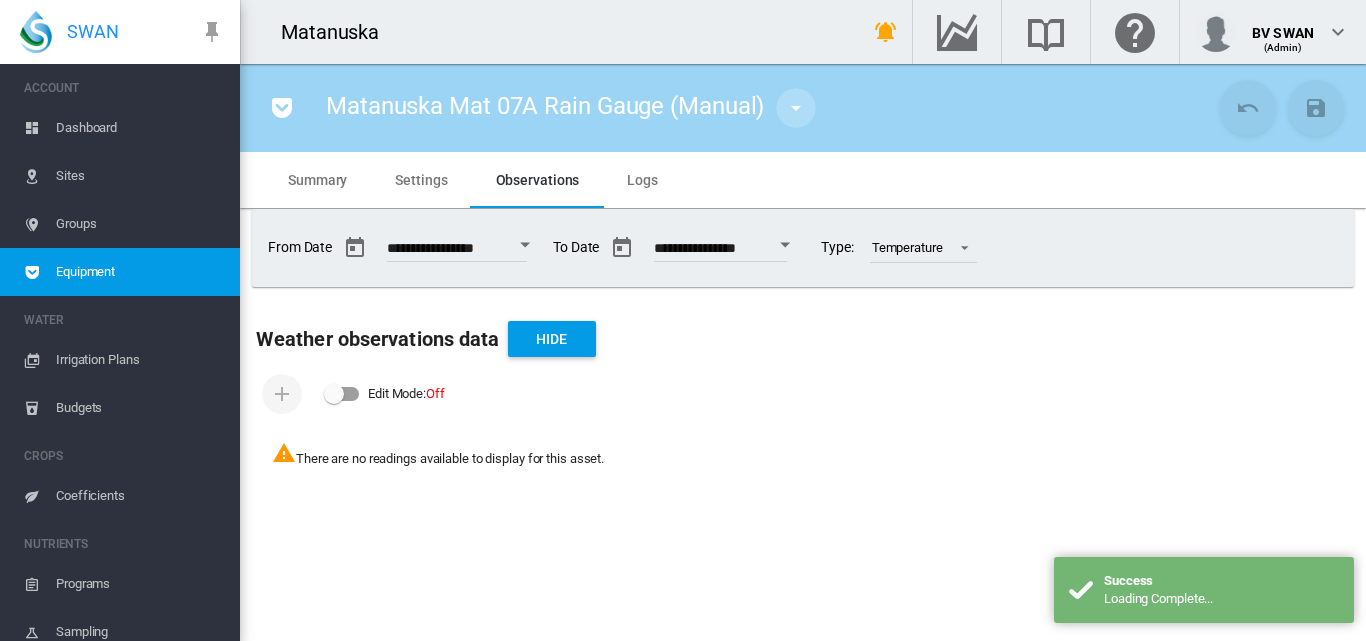 click at bounding box center [796, 108] 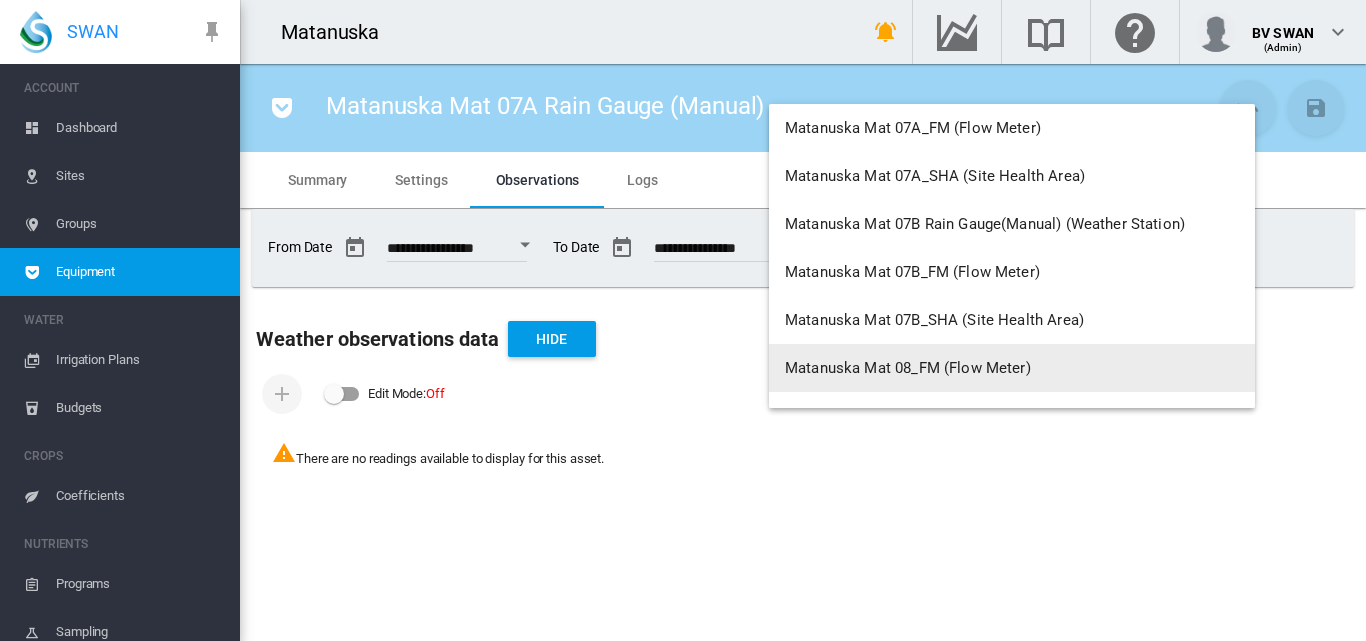 scroll, scrollTop: 9900, scrollLeft: 0, axis: vertical 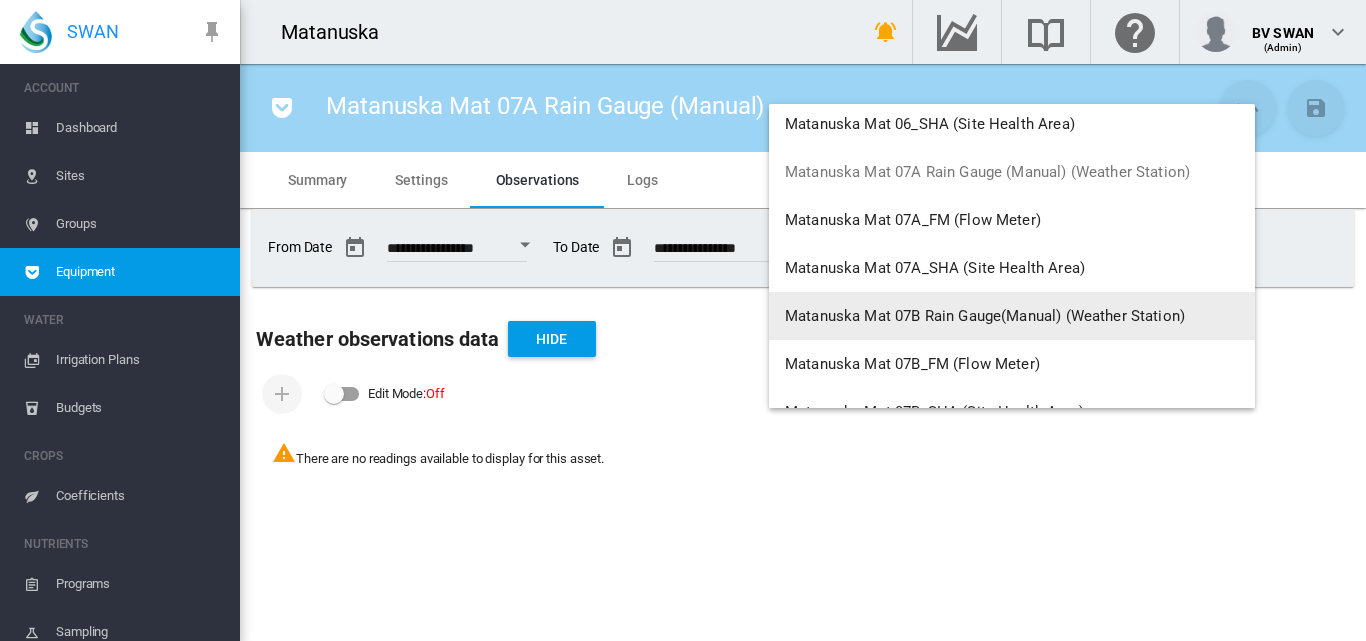 click on "Matanuska Mat 07B  Rain Gauge(Manual) (Weather Station)" at bounding box center (985, 316) 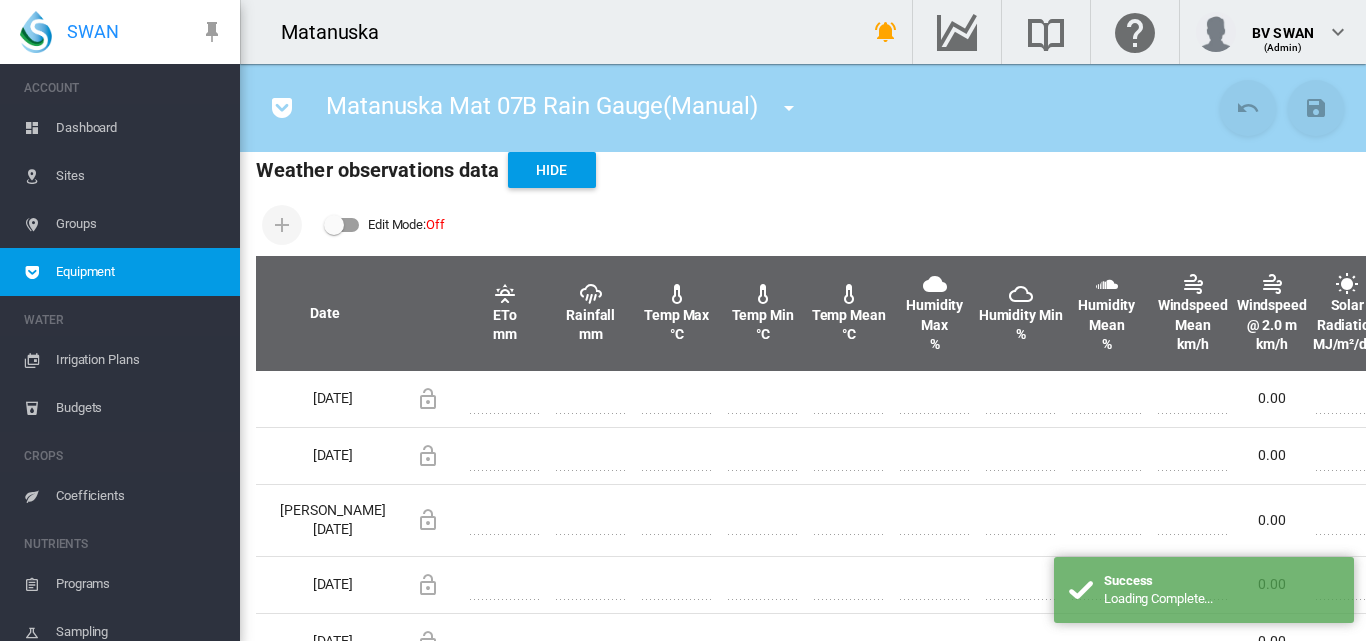 scroll, scrollTop: 600, scrollLeft: 0, axis: vertical 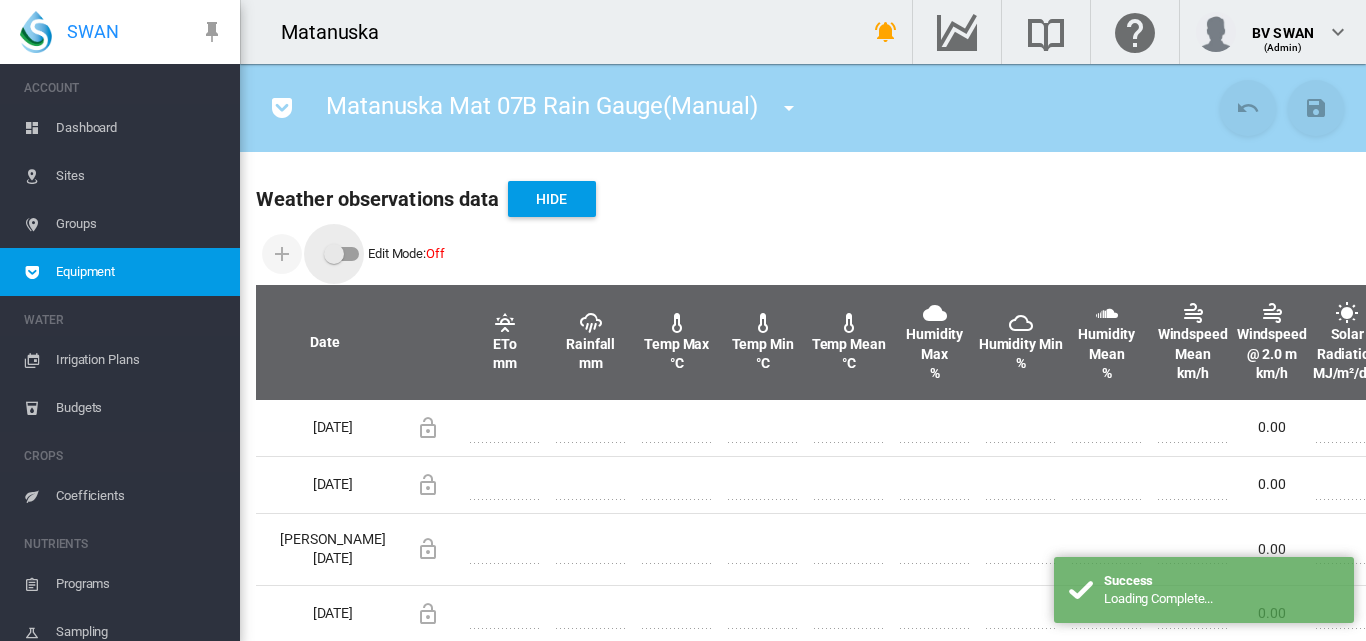 click at bounding box center [334, 254] 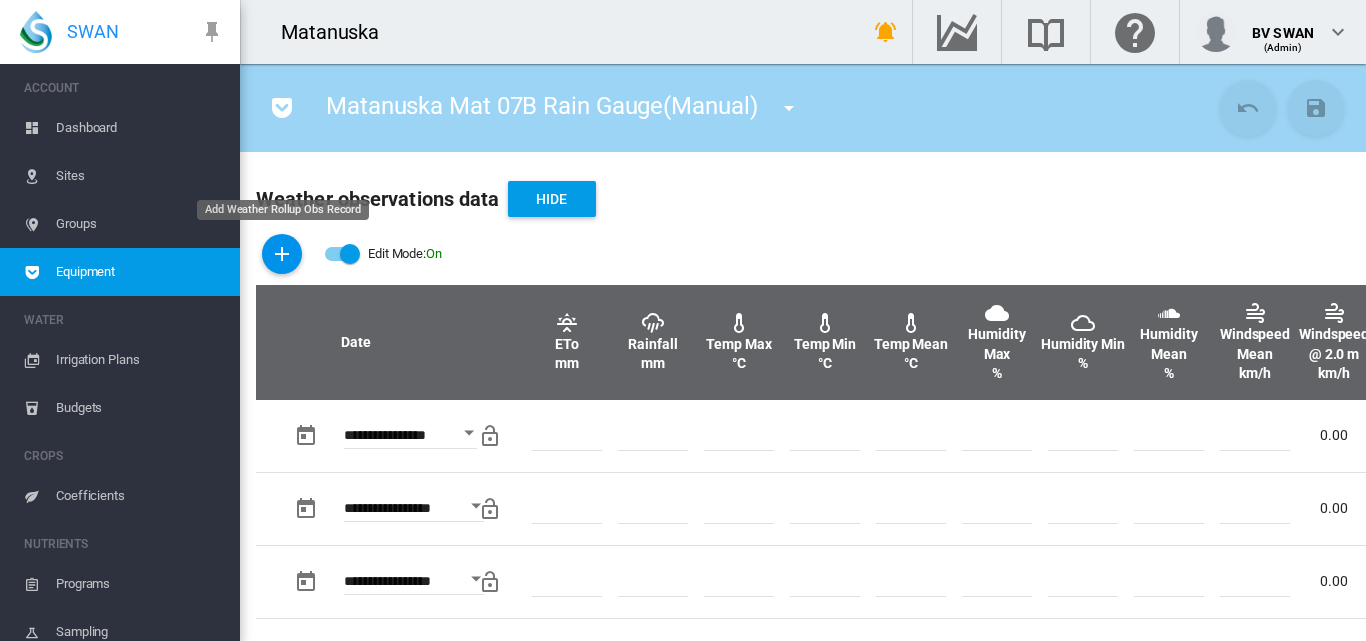 click at bounding box center (282, 254) 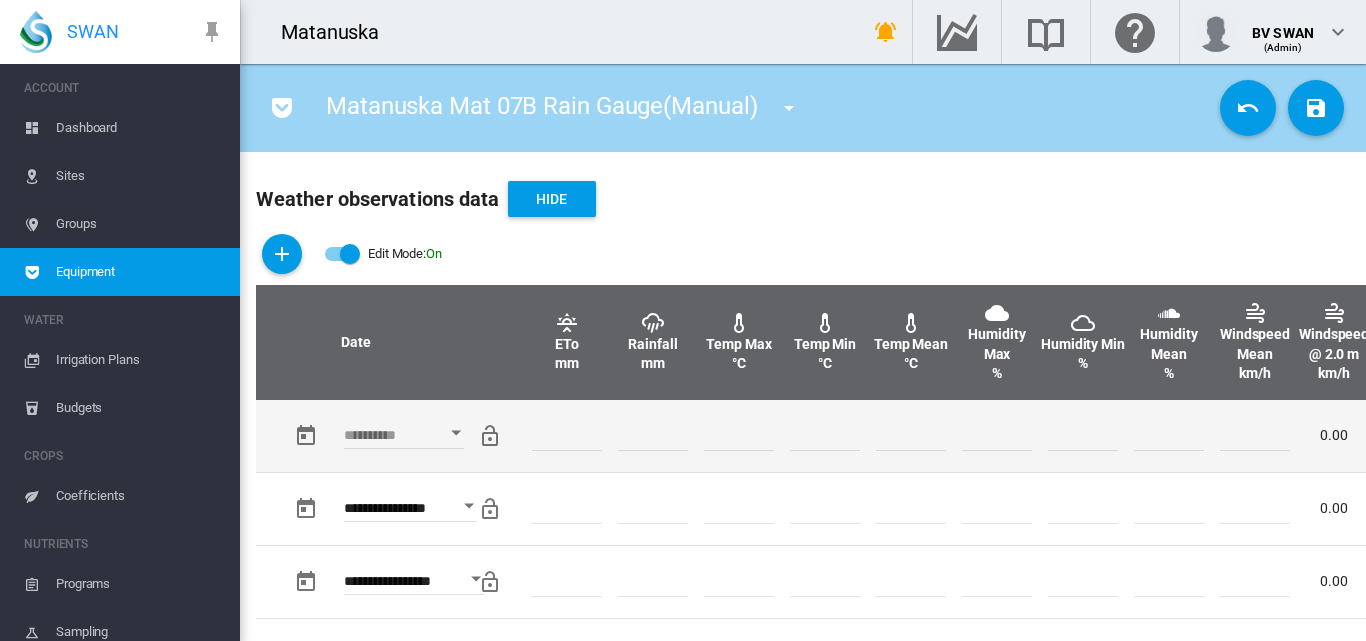 click at bounding box center [456, 433] 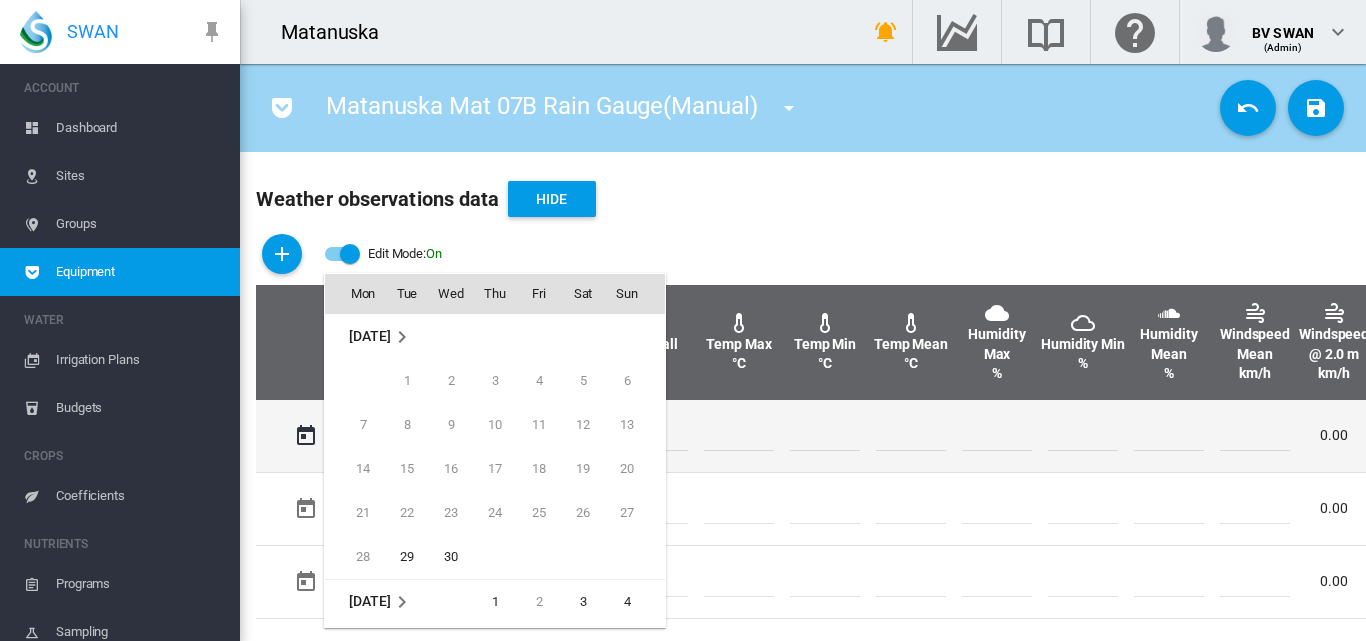 scroll, scrollTop: 795, scrollLeft: 0, axis: vertical 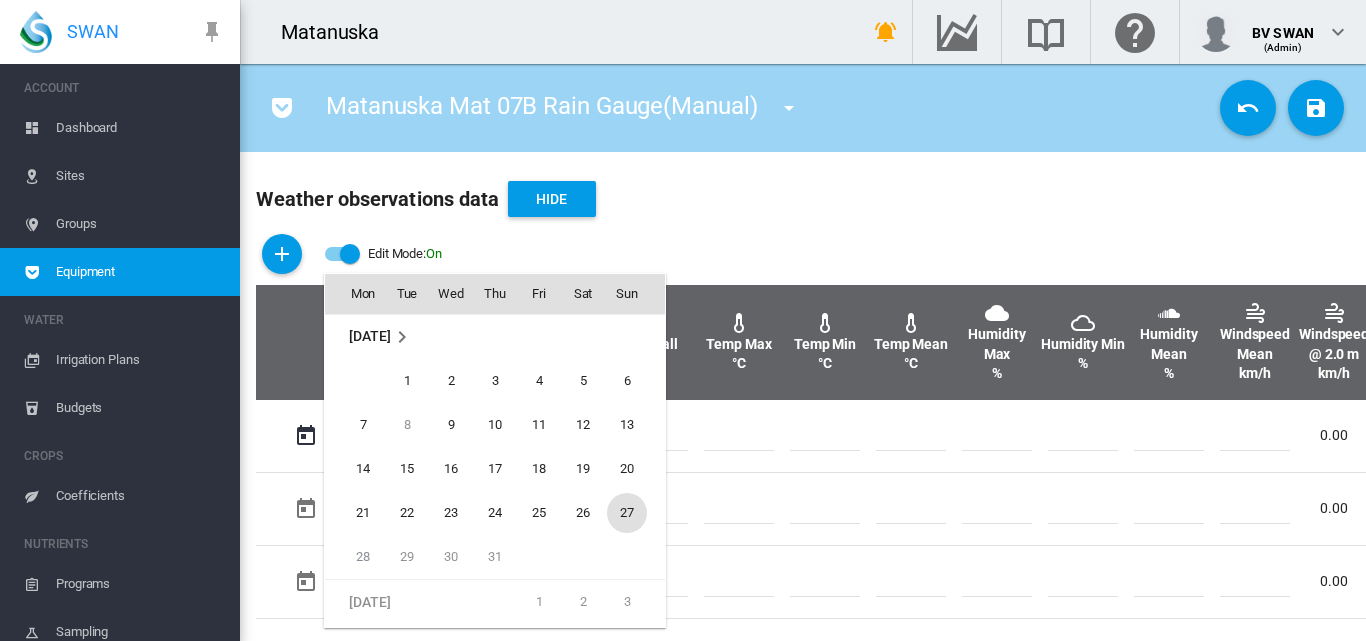 click on "27" at bounding box center (627, 513) 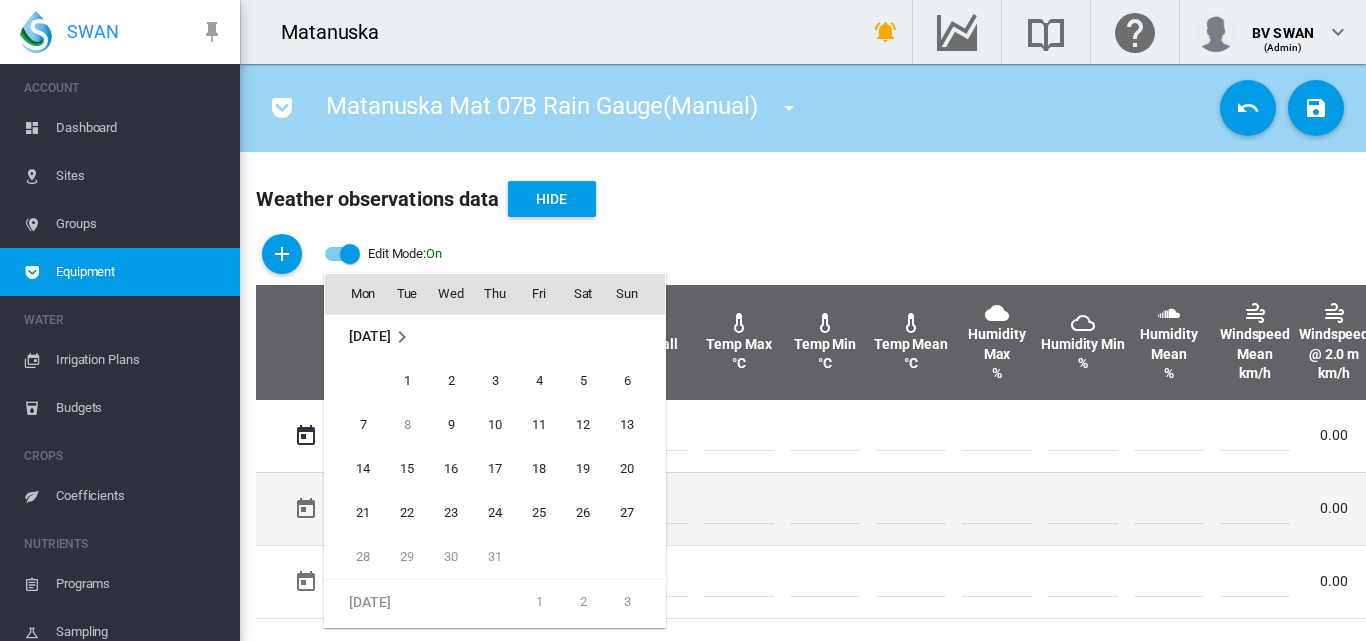 type on "**********" 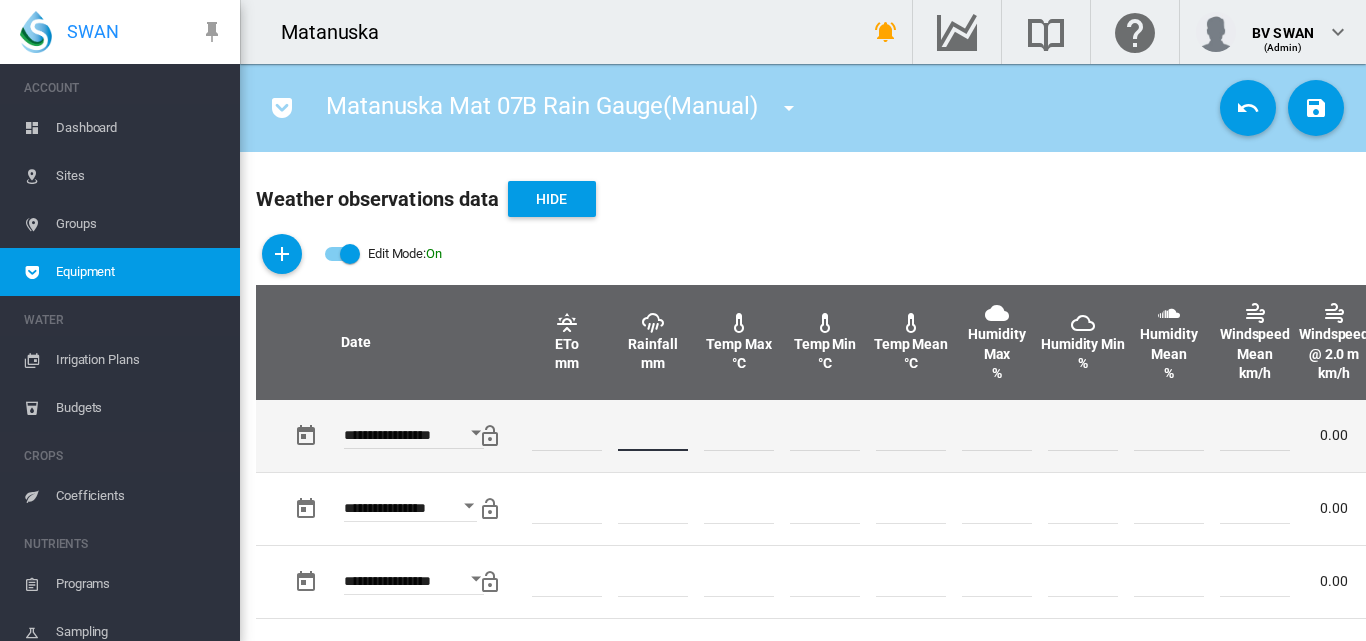click at bounding box center (653, 436) 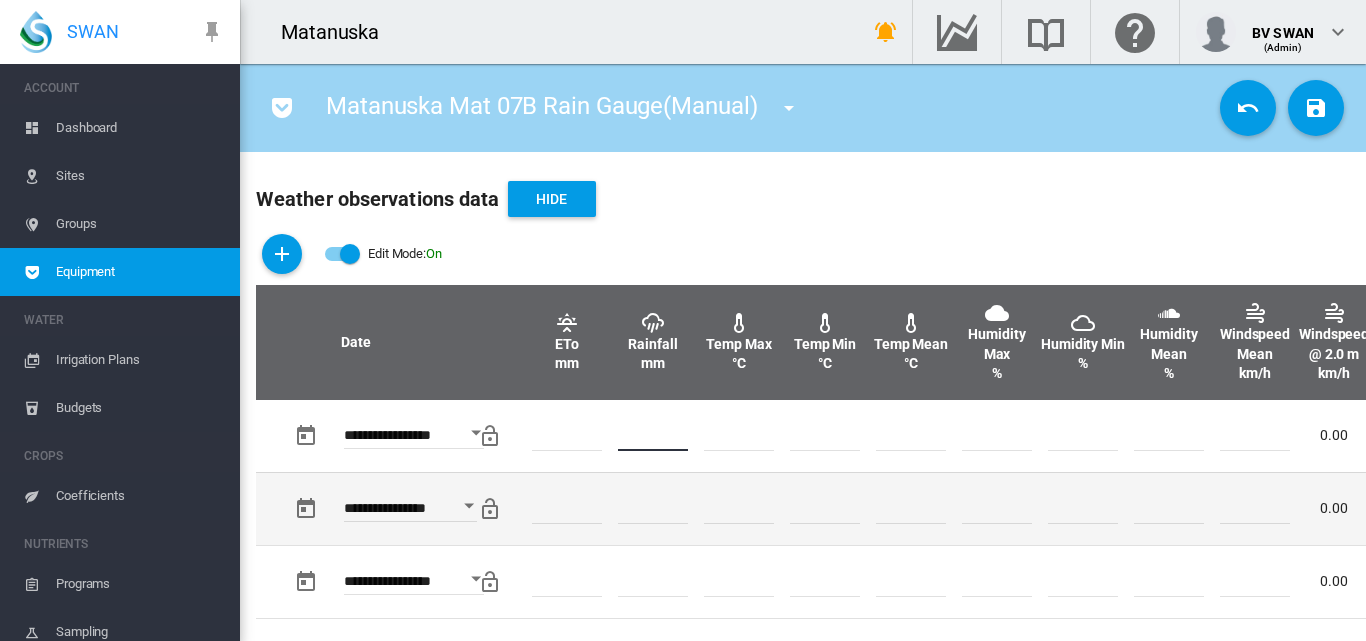 type on "*" 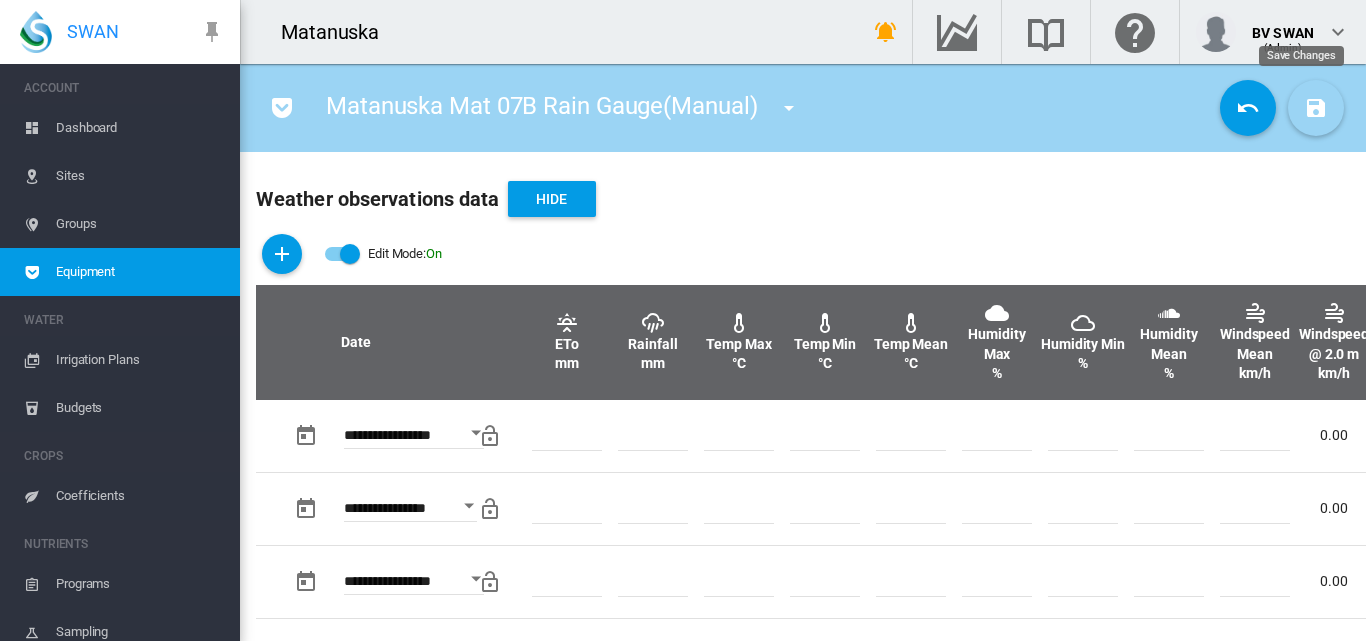 click at bounding box center (1316, 108) 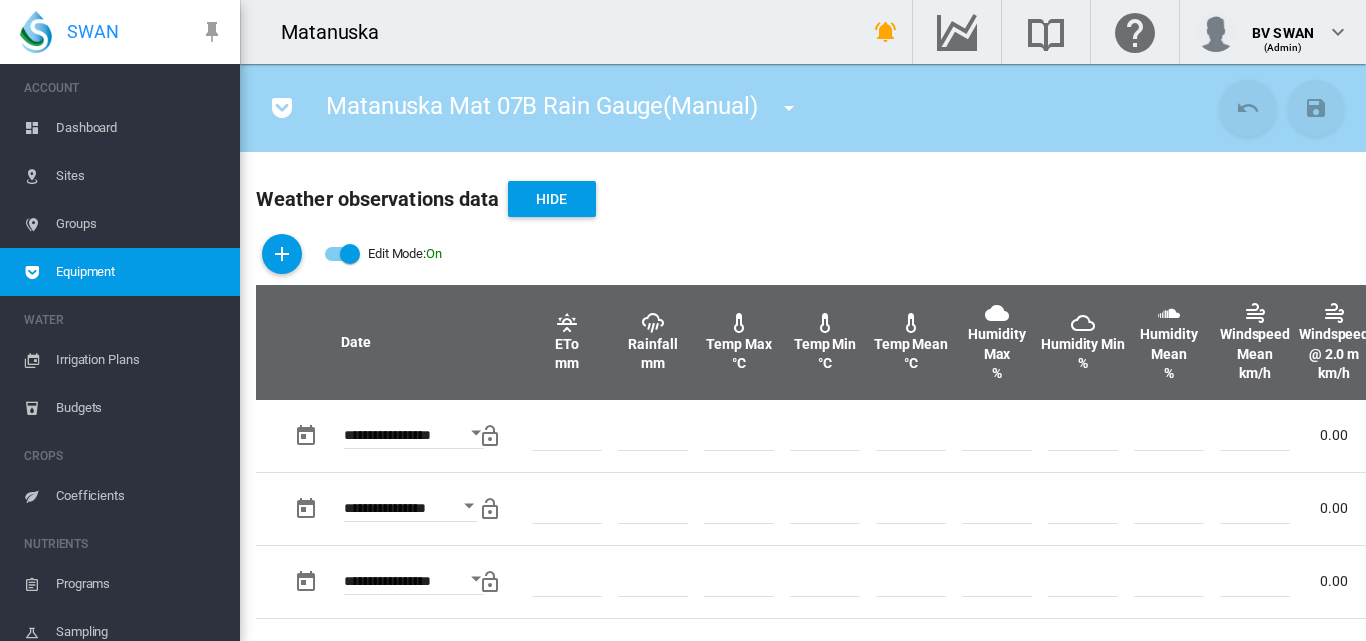 click at bounding box center [789, 108] 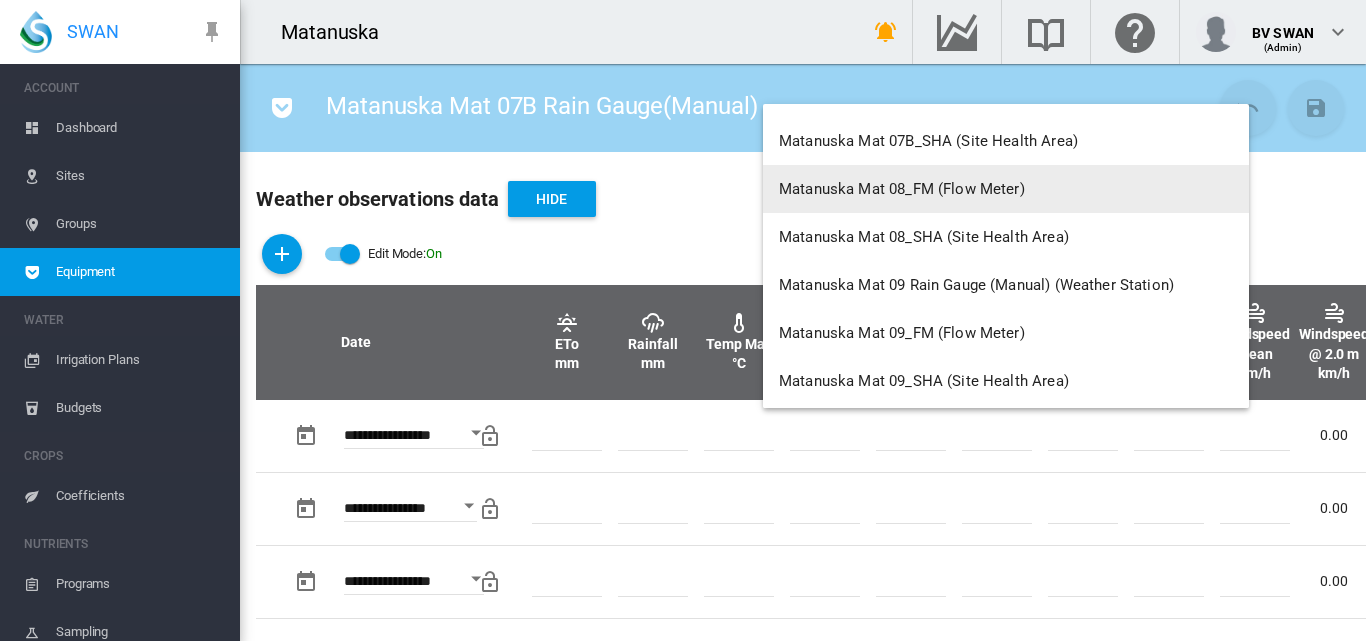 scroll, scrollTop: 10200, scrollLeft: 0, axis: vertical 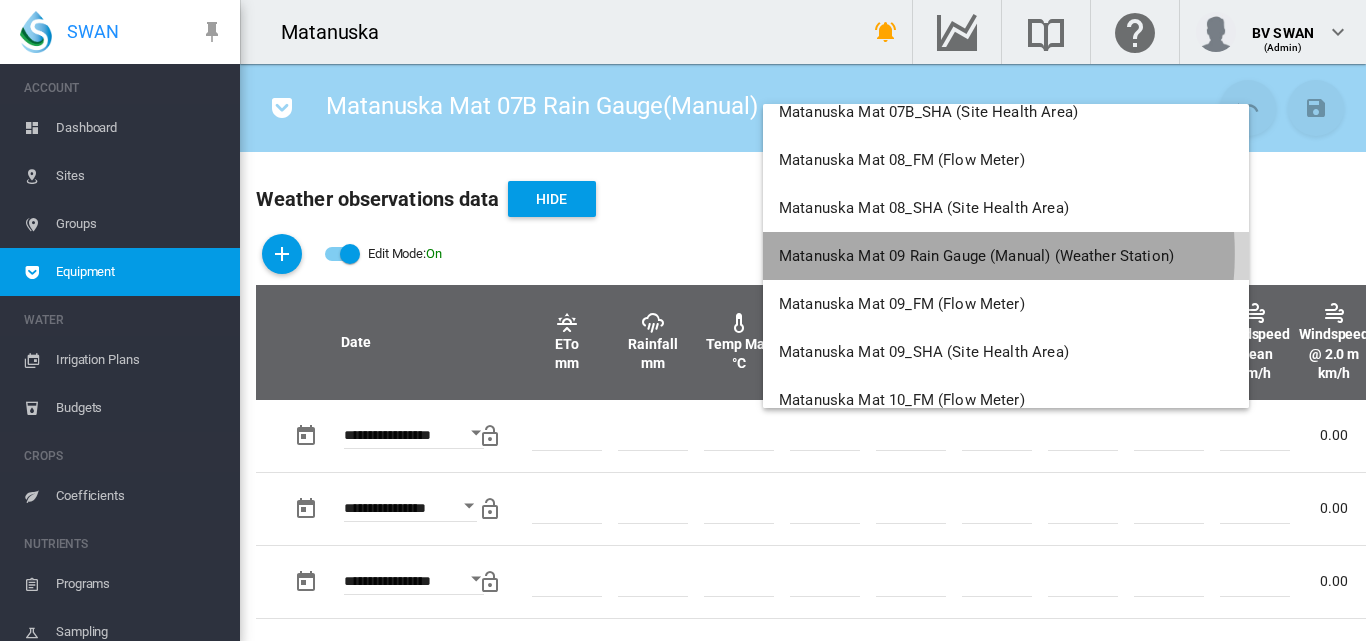 click on "Matanuska Mat 09 Rain Gauge (Manual) (Weather Station)" at bounding box center (976, 256) 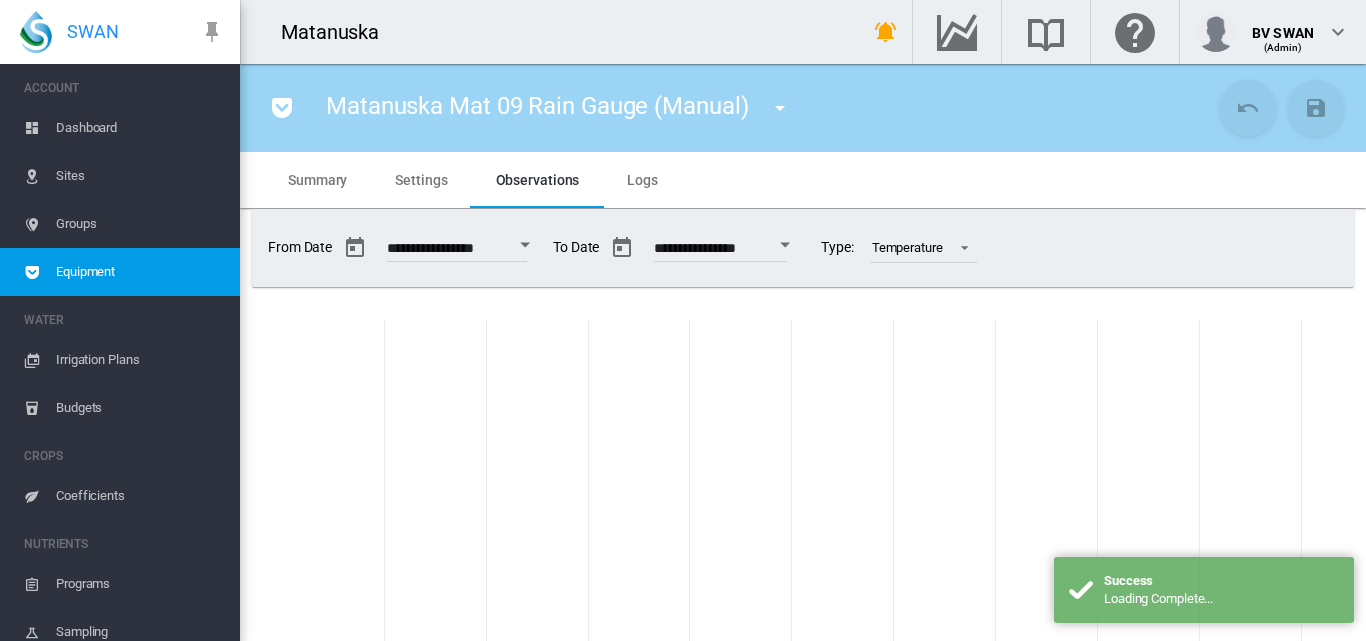 scroll, scrollTop: 0, scrollLeft: 0, axis: both 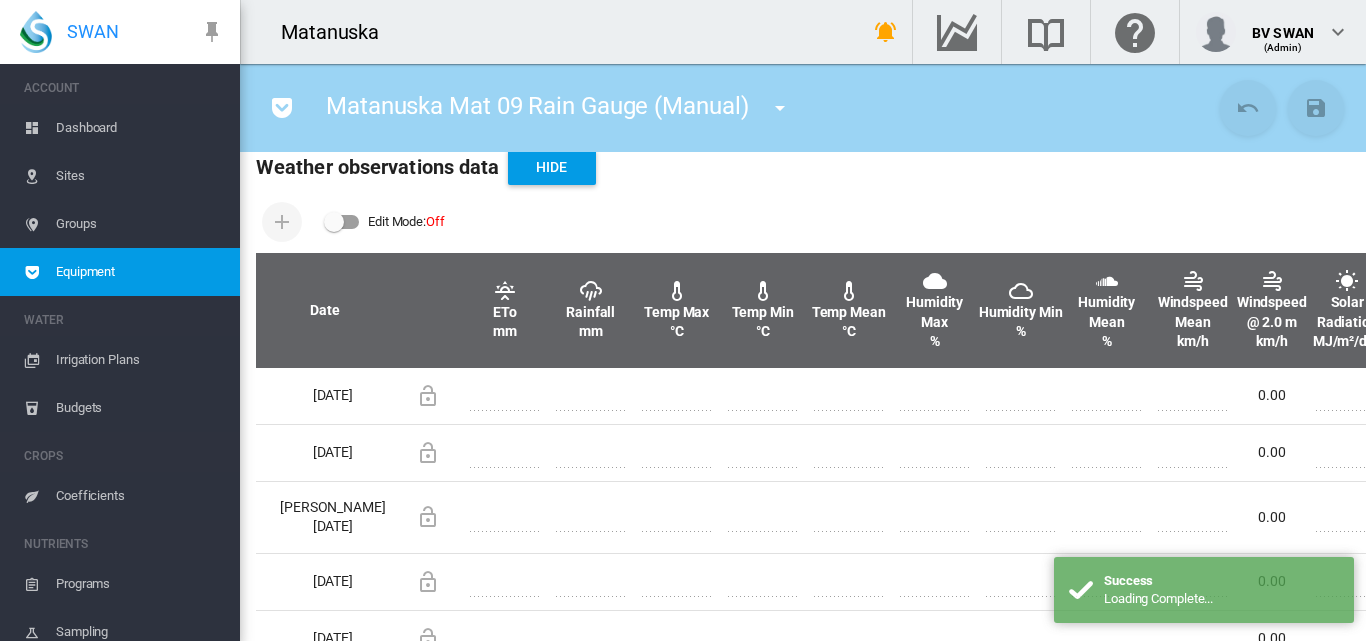 click at bounding box center [342, 222] 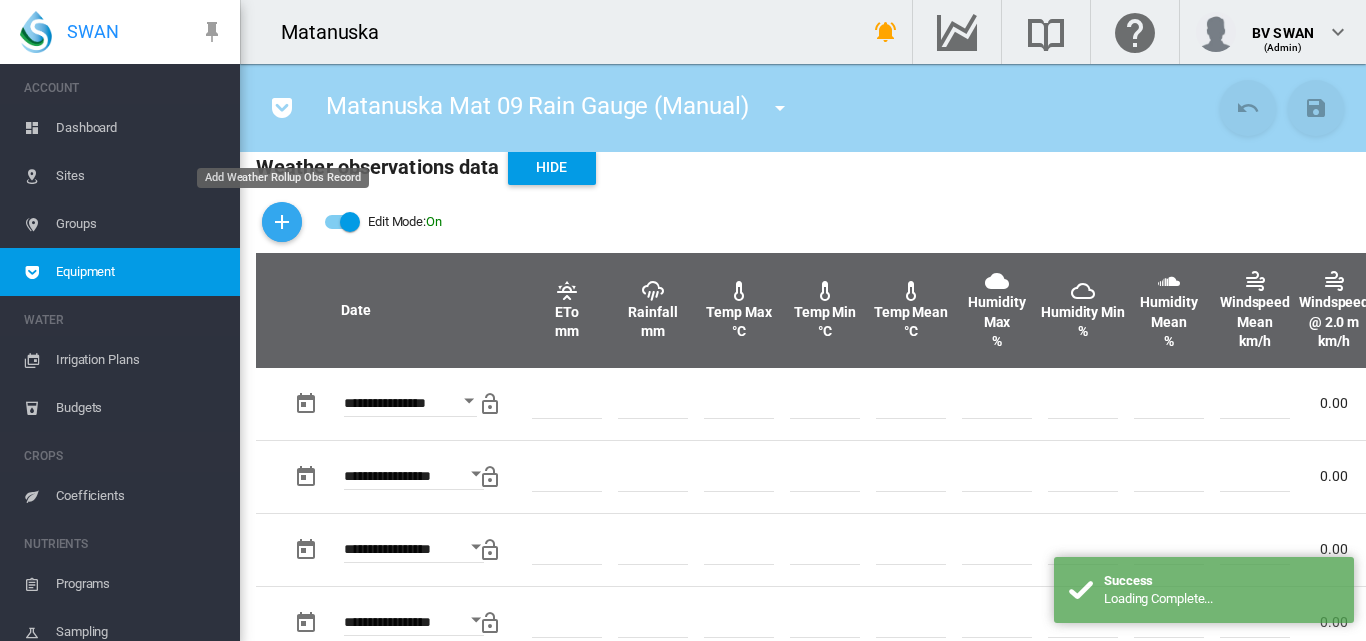 click at bounding box center [282, 222] 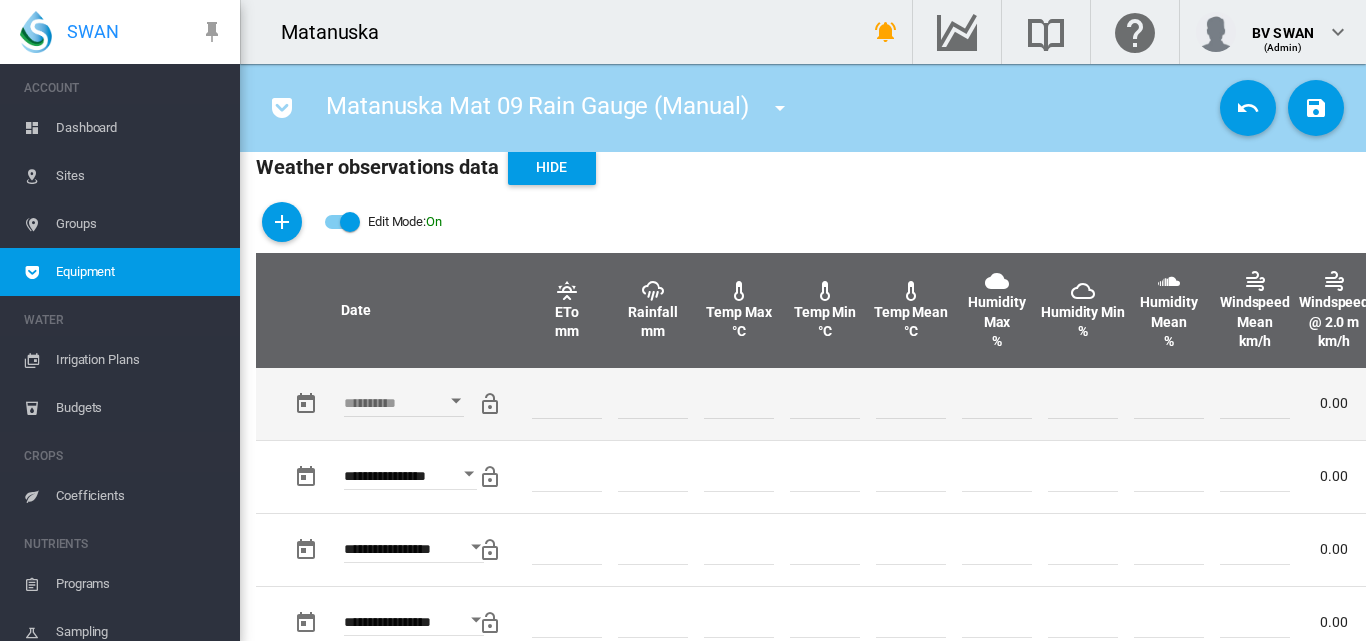 click at bounding box center (456, 401) 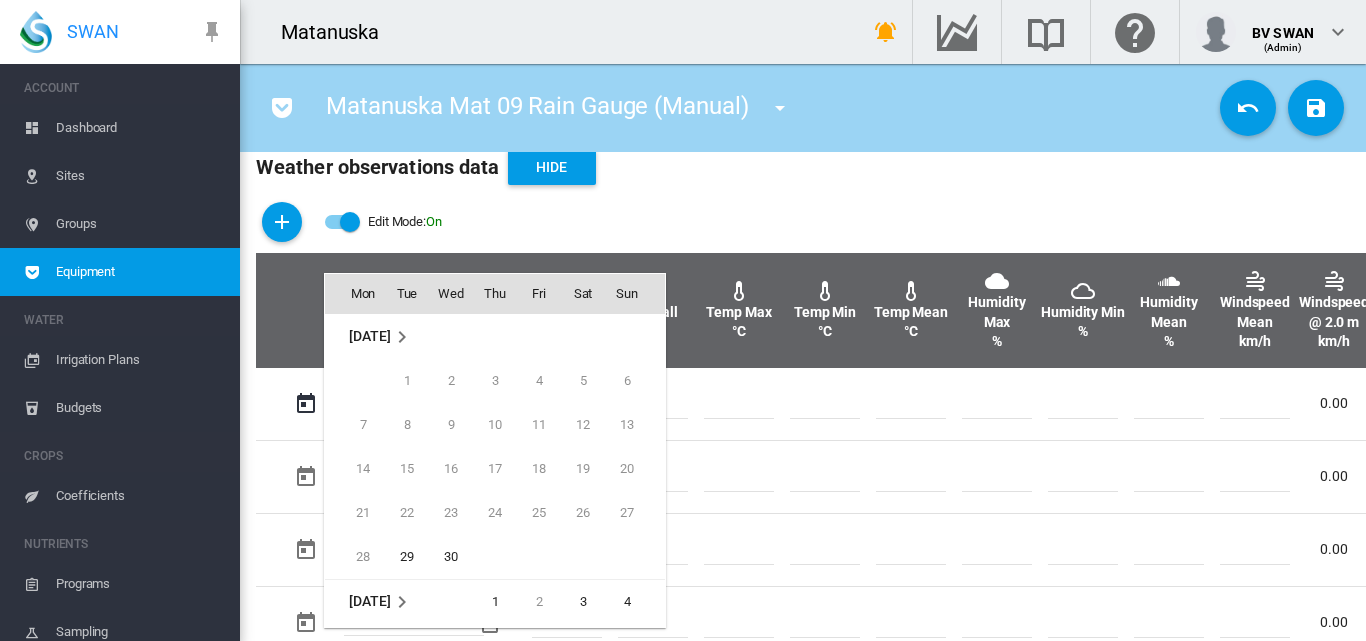 scroll, scrollTop: 795, scrollLeft: 0, axis: vertical 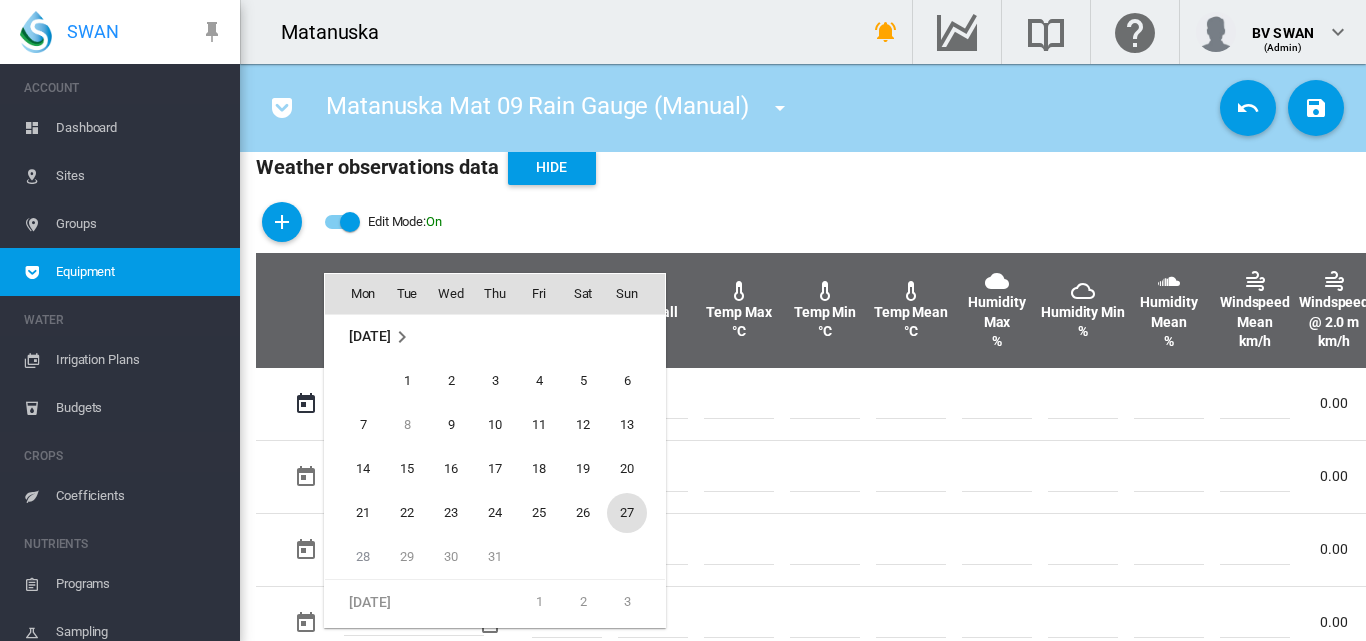 click on "27" at bounding box center [627, 513] 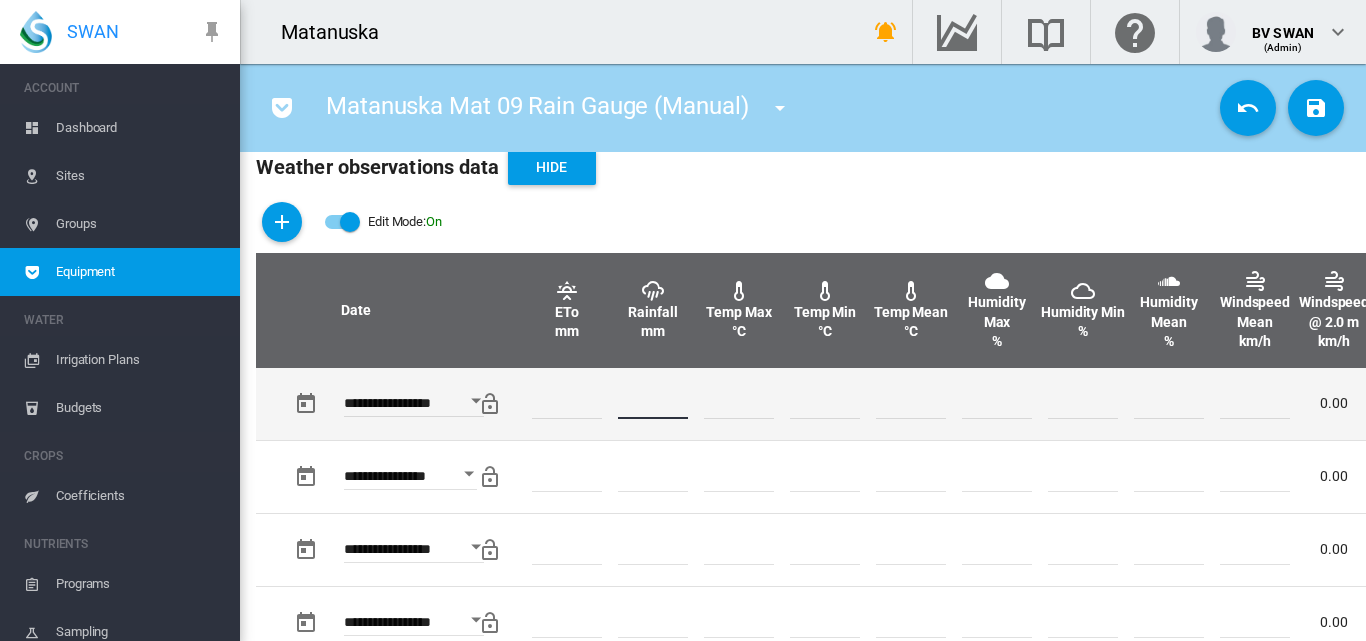 click at bounding box center (653, 404) 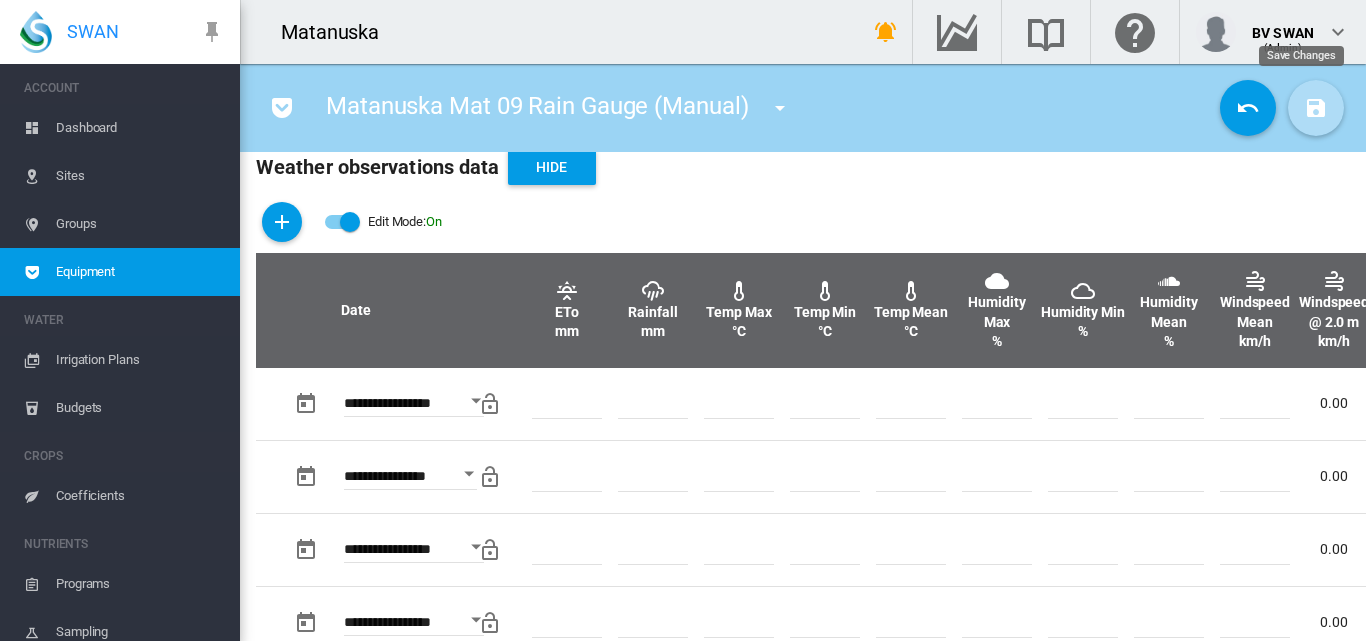 click at bounding box center (1316, 108) 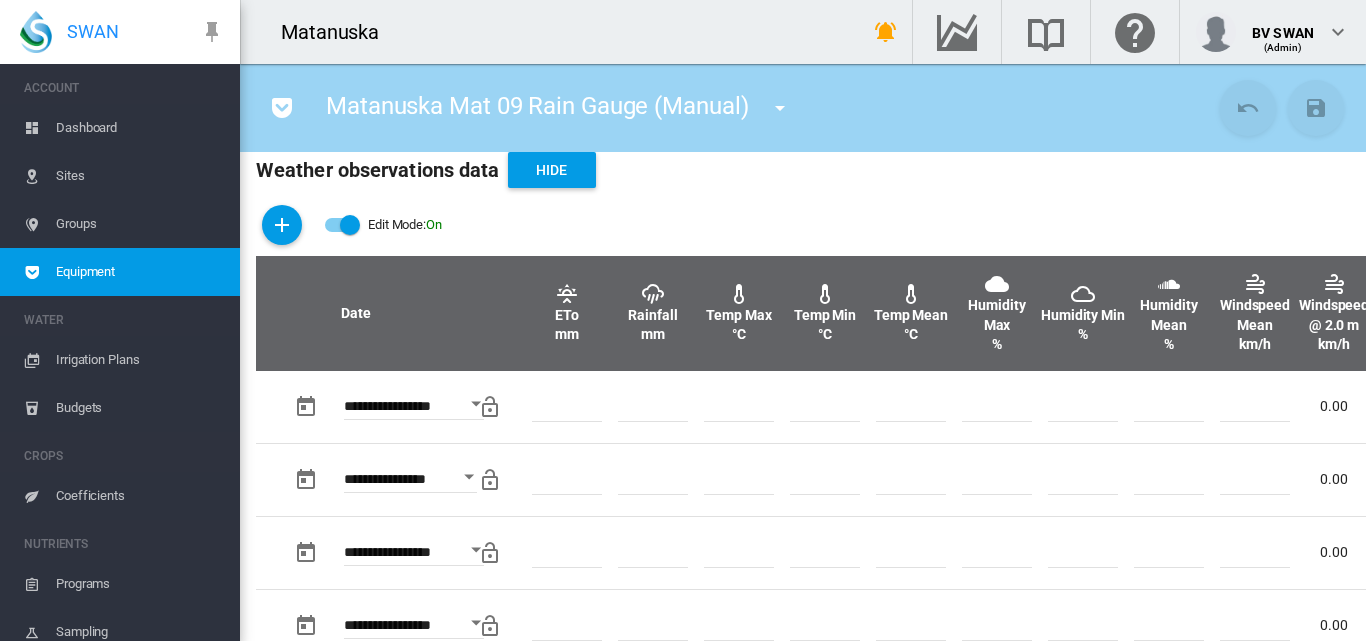 scroll, scrollTop: 613, scrollLeft: 0, axis: vertical 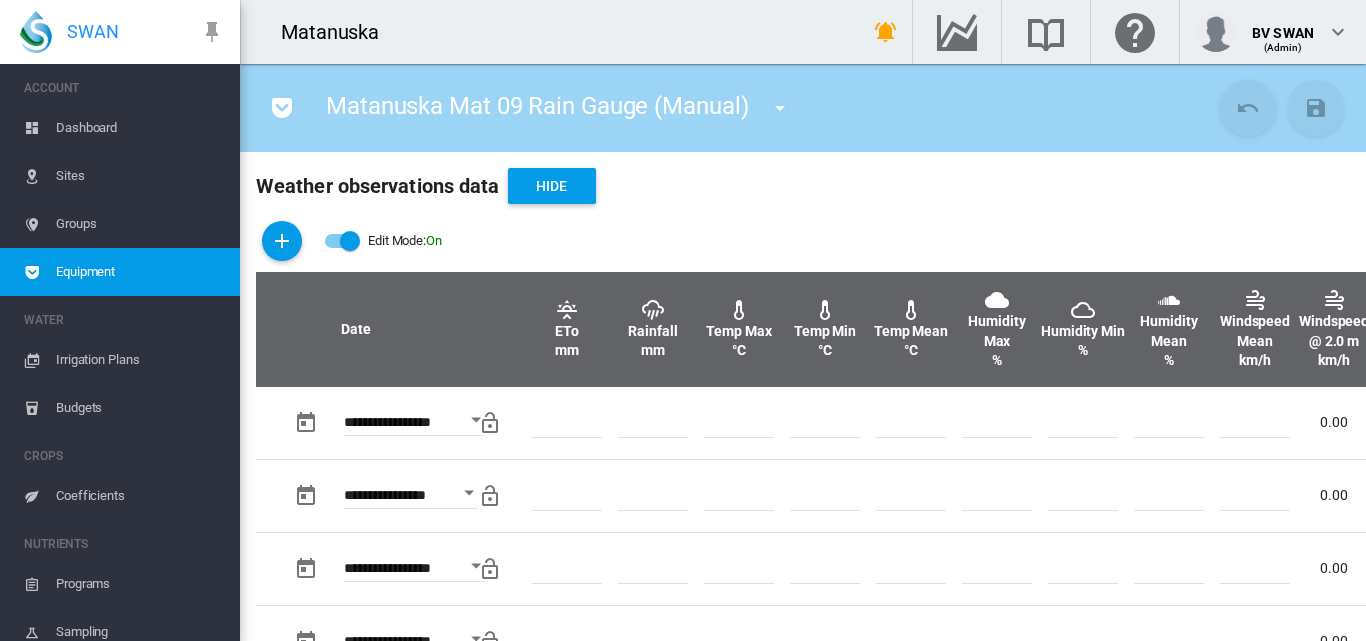 click at bounding box center [780, 108] 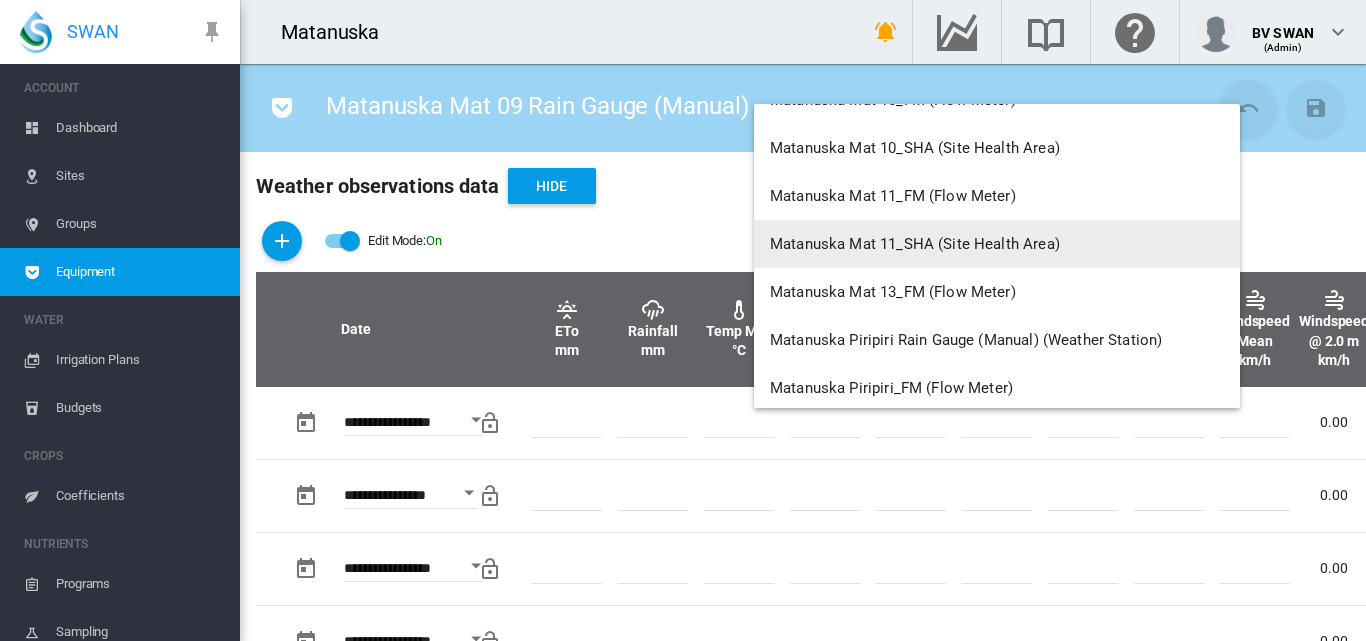 scroll, scrollTop: 10600, scrollLeft: 0, axis: vertical 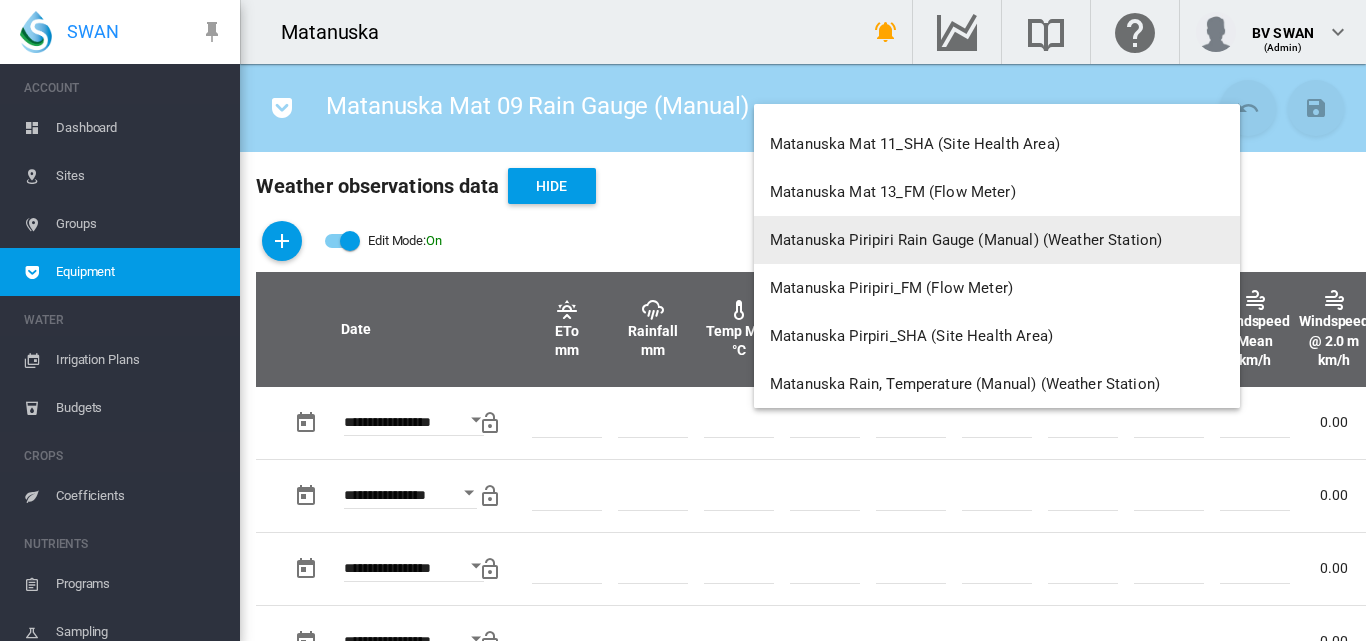 click on "Matanuska Piripiri Rain Gauge (Manual) (Weather Station)" at bounding box center (966, 240) 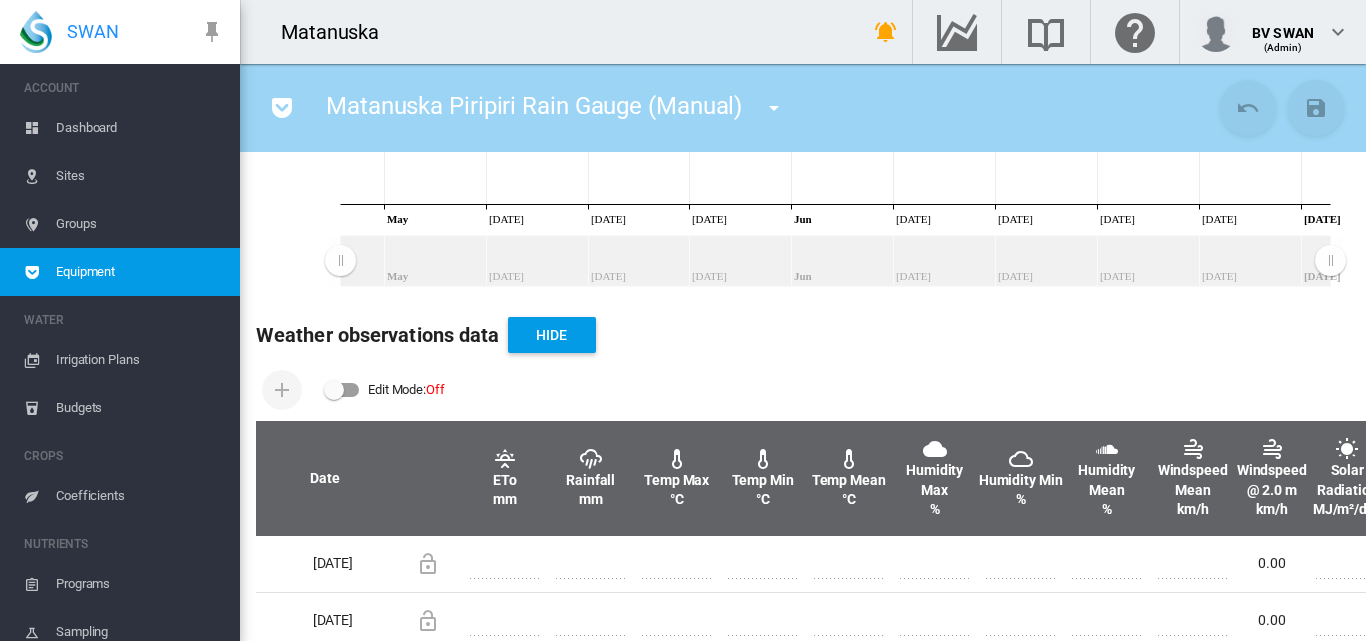 scroll, scrollTop: 600, scrollLeft: 0, axis: vertical 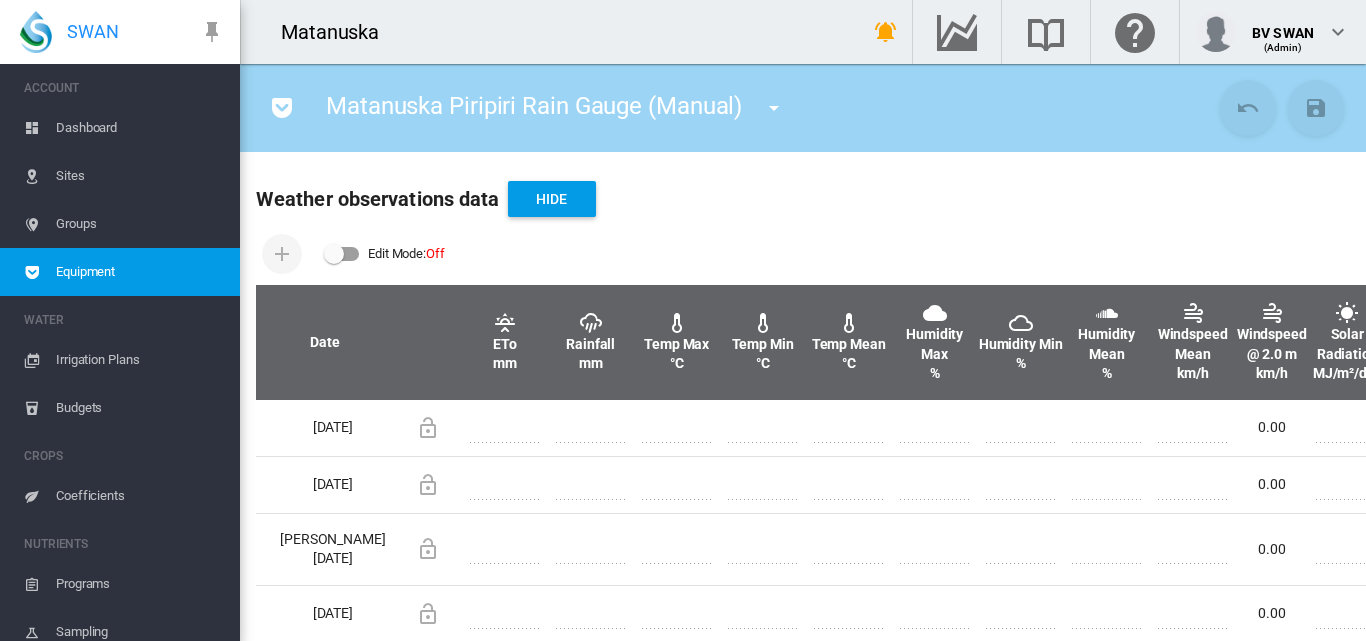 click at bounding box center (342, 254) 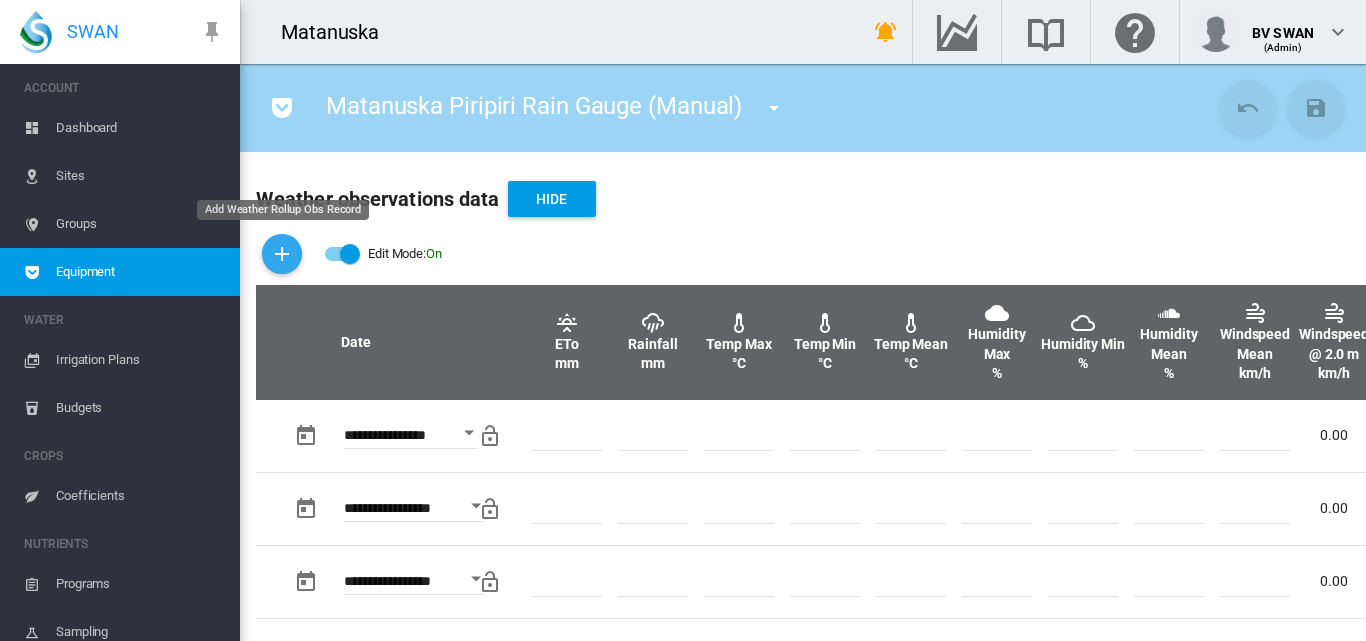 click at bounding box center [282, 254] 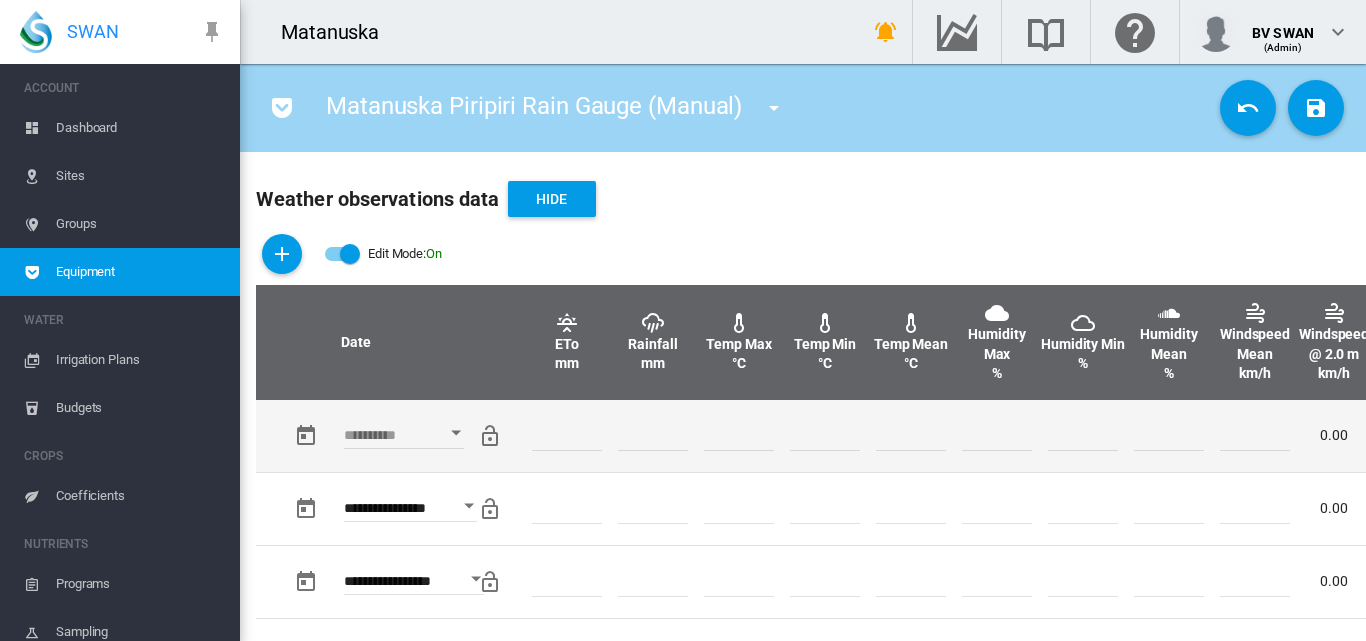click at bounding box center [456, 433] 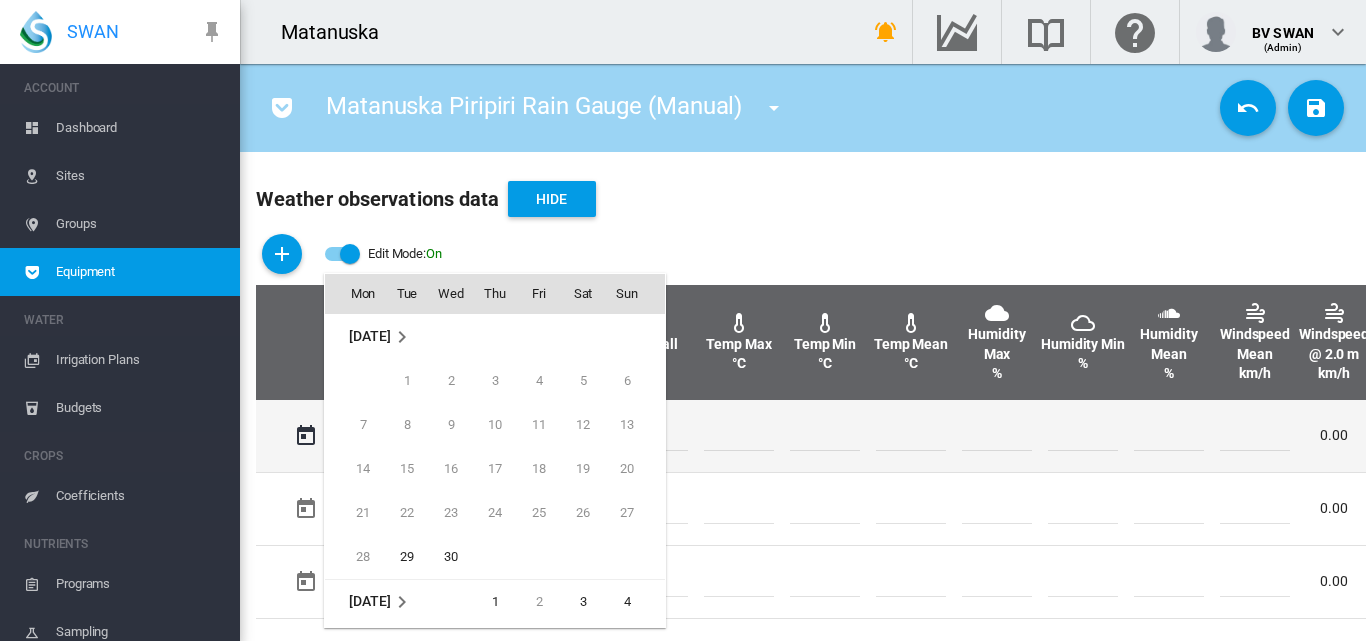 scroll, scrollTop: 795, scrollLeft: 0, axis: vertical 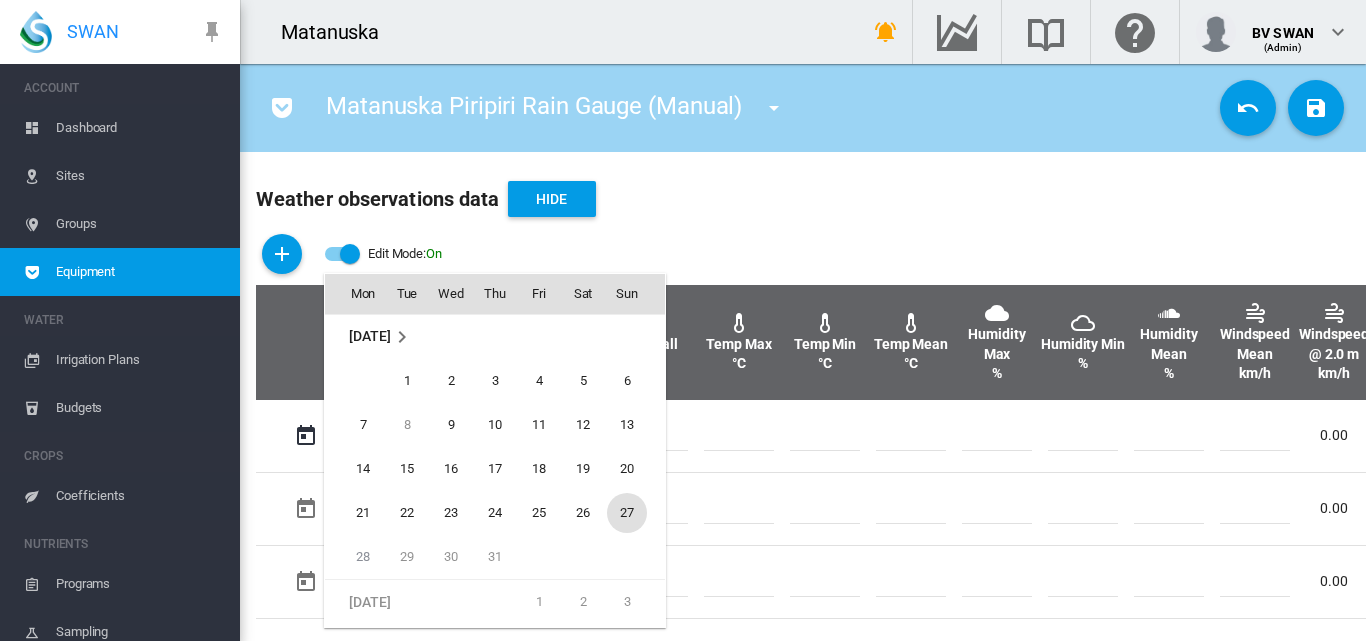 click on "27" at bounding box center (627, 513) 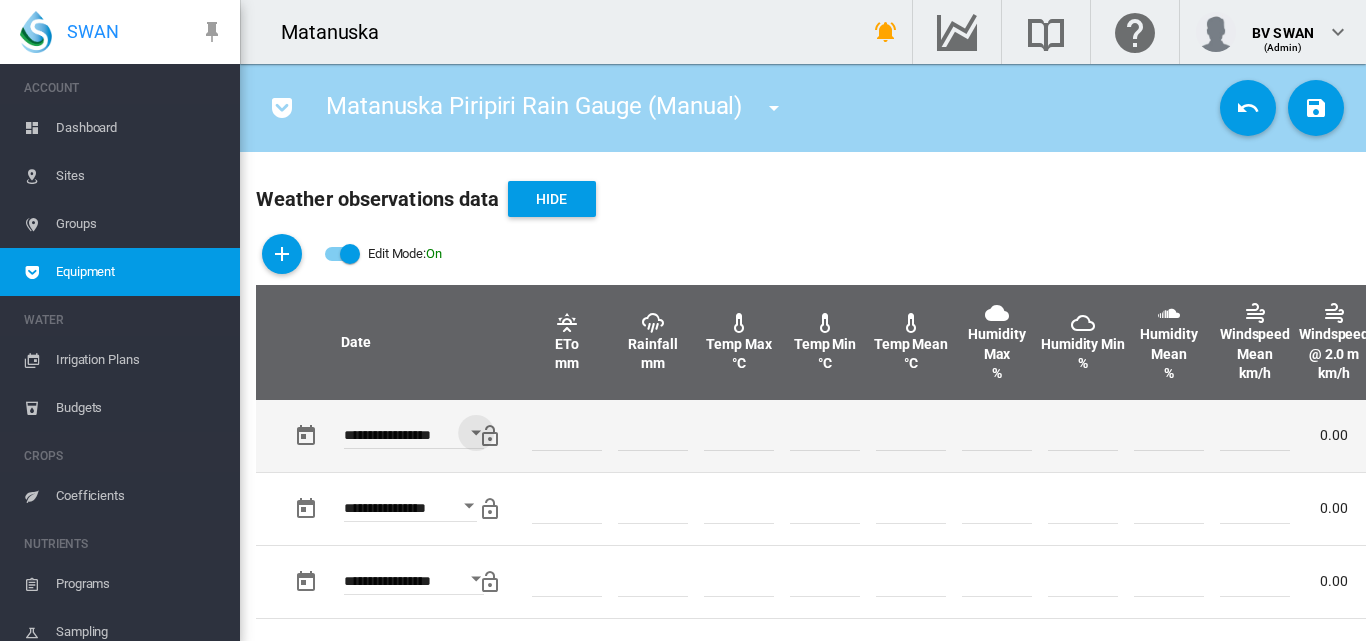 click at bounding box center [653, 436] 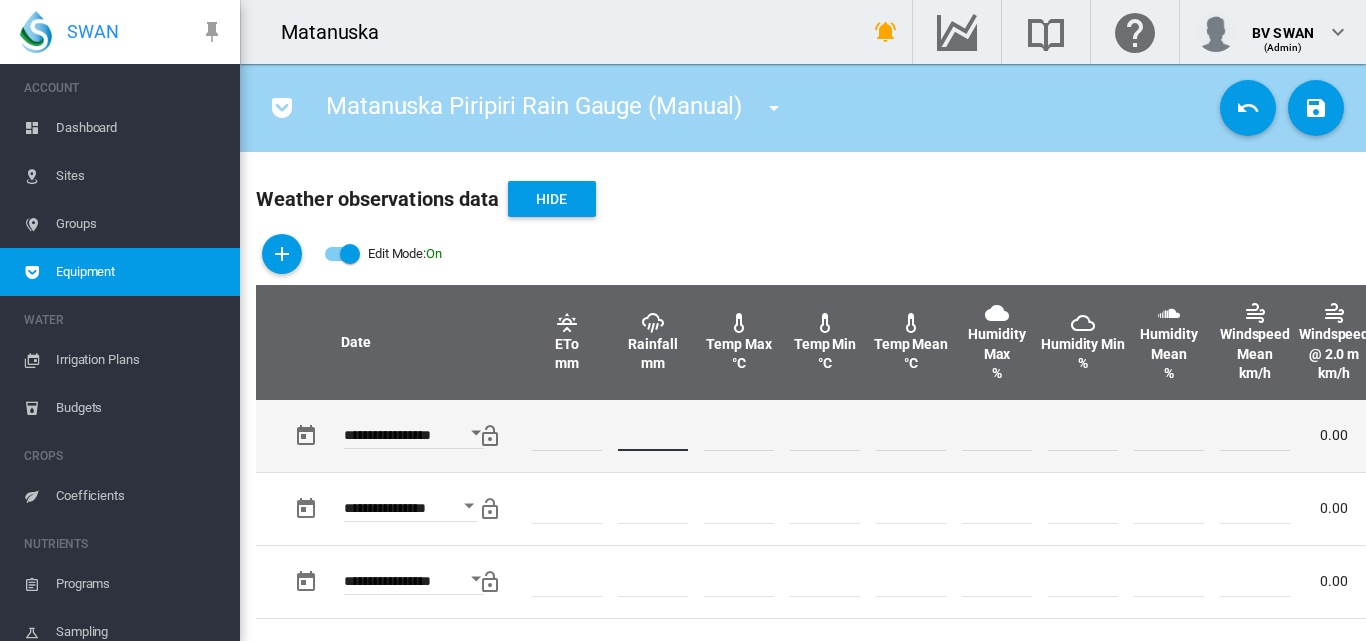 type on "*" 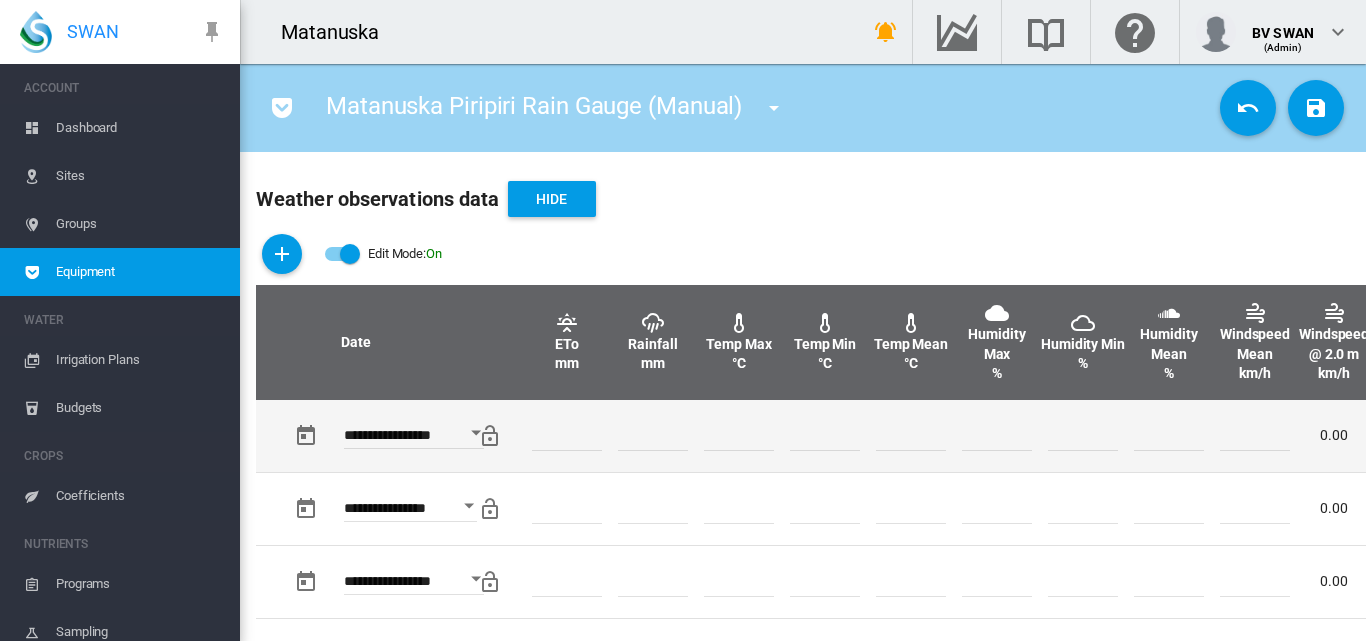 drag, startPoint x: 851, startPoint y: 467, endPoint x: 868, endPoint y: 470, distance: 17.262676 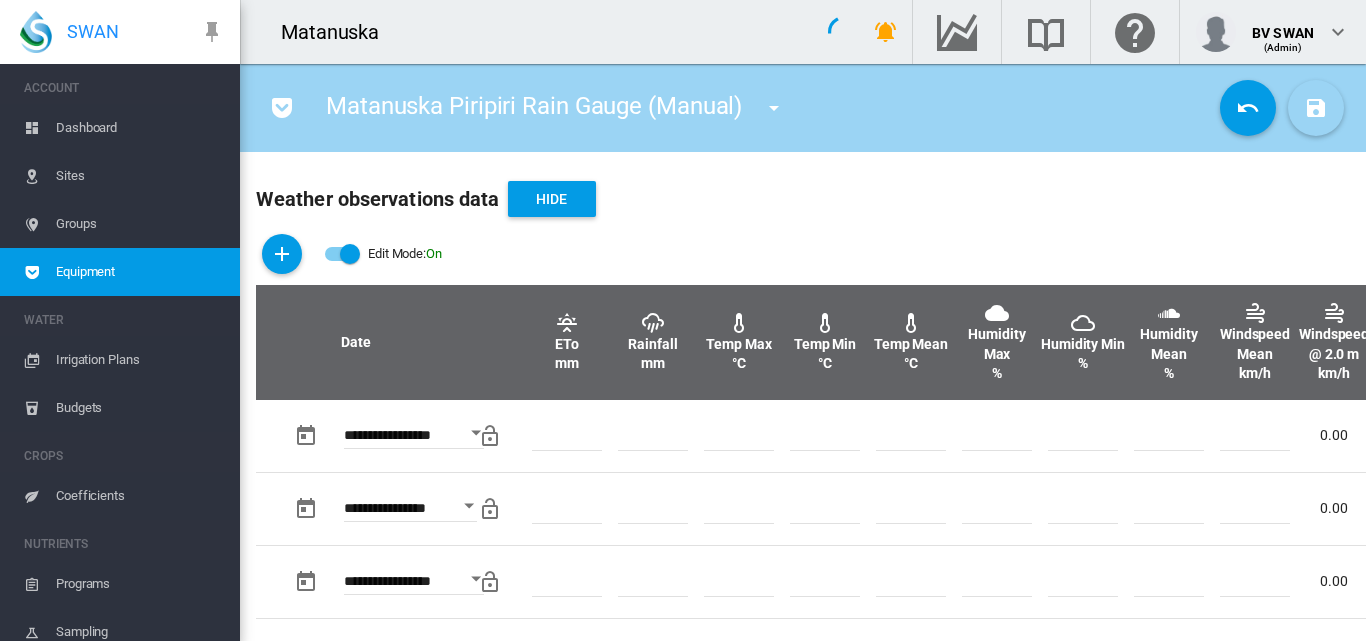 click at bounding box center [1316, 108] 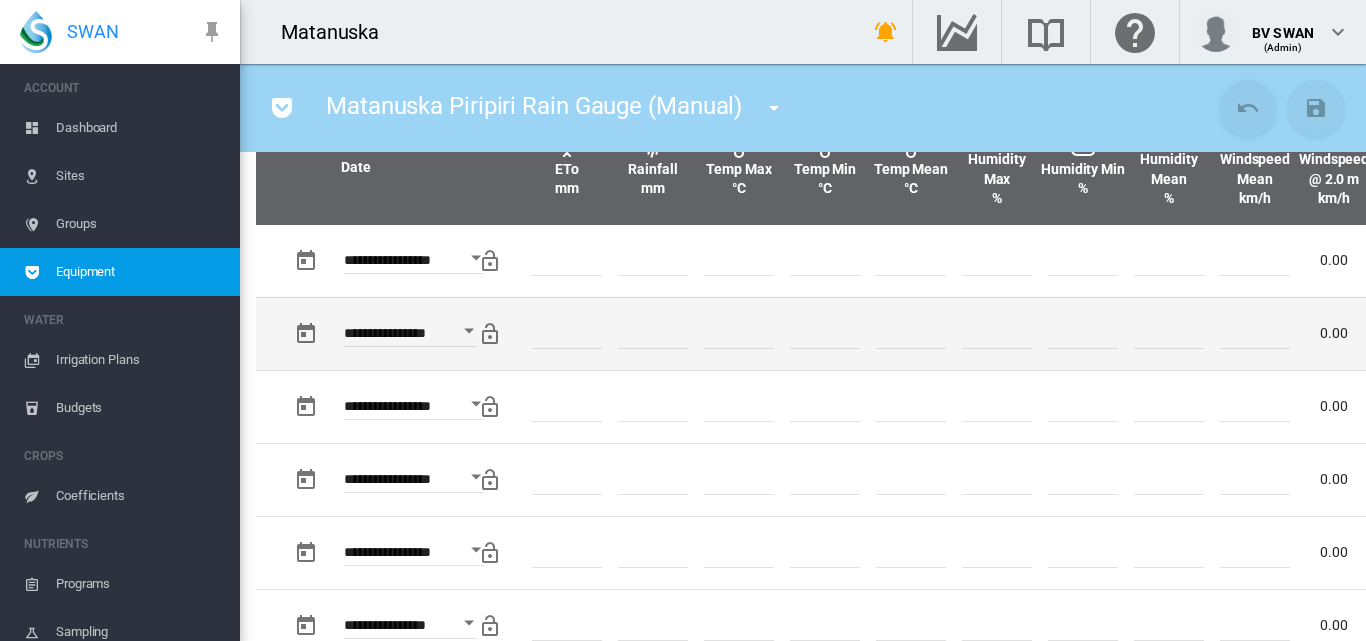 scroll, scrollTop: 800, scrollLeft: 0, axis: vertical 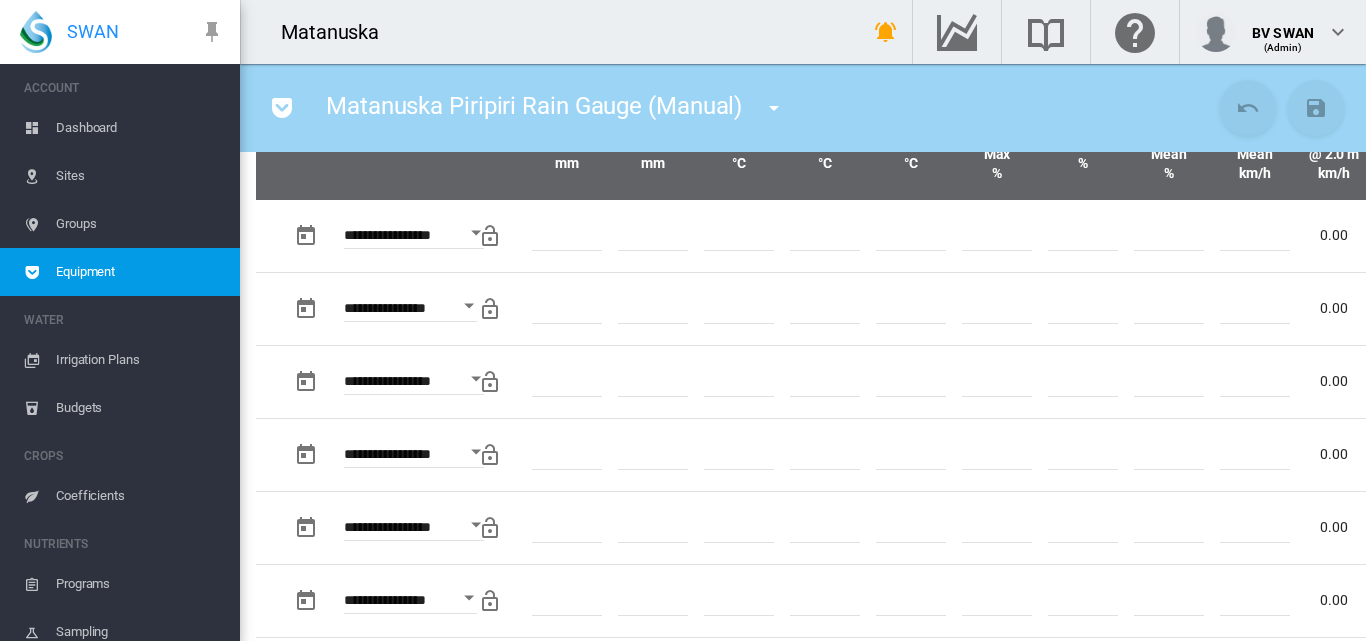 click at bounding box center [774, 108] 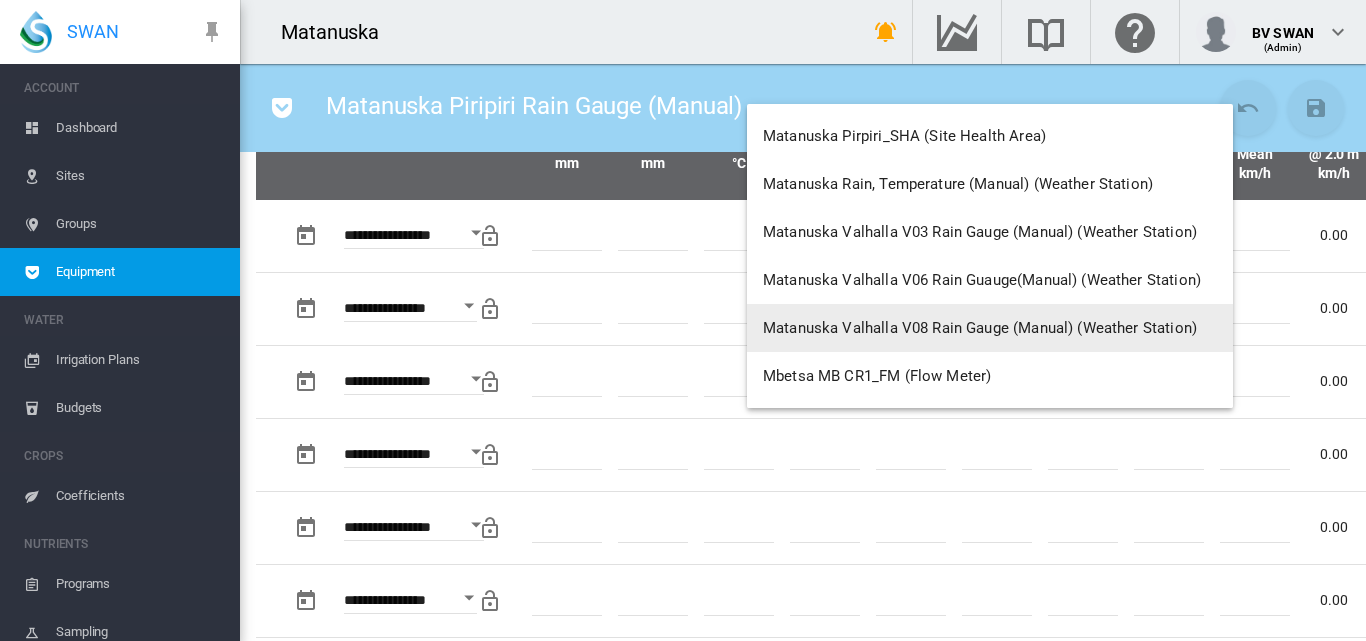 scroll, scrollTop: 10700, scrollLeft: 0, axis: vertical 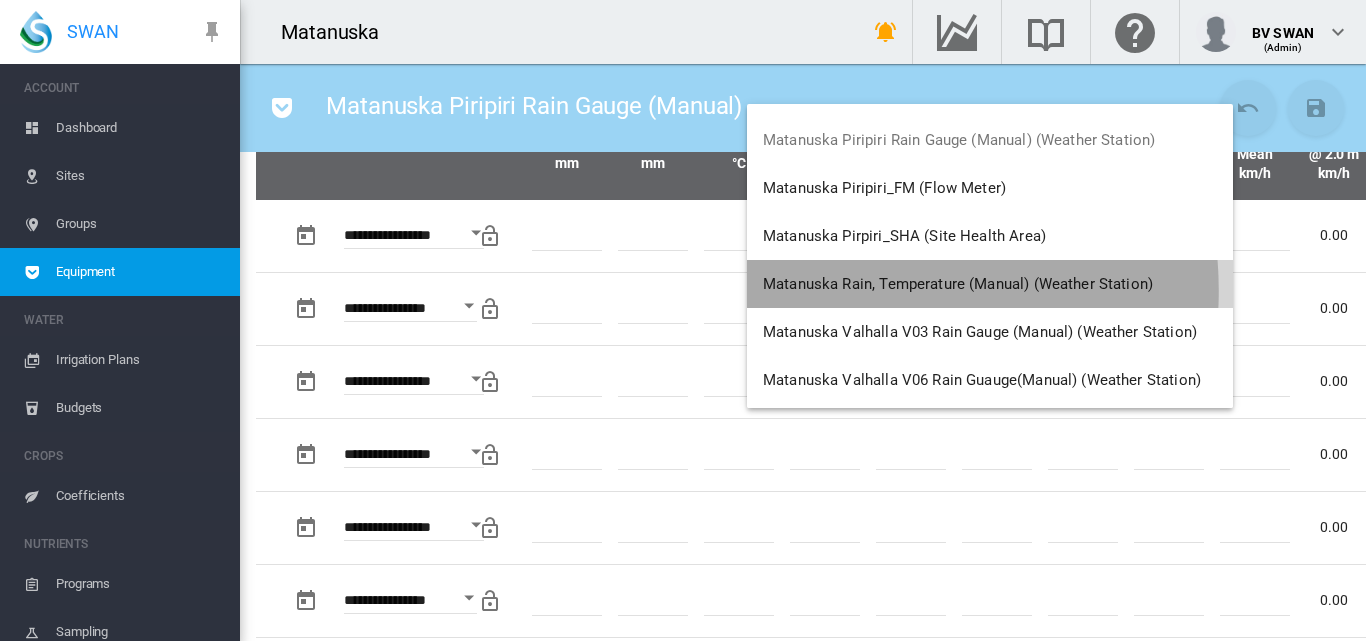 click on "Matanuska Rain, Temperature (Manual) (Weather Station)" at bounding box center [958, 284] 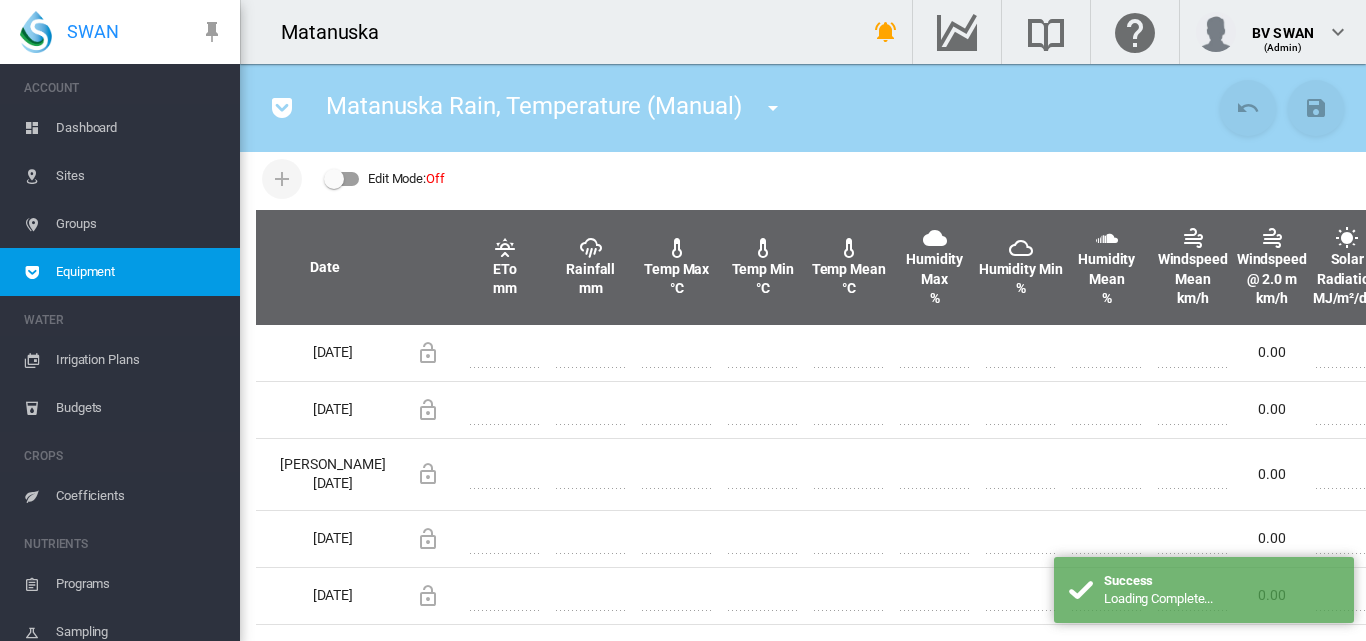 scroll, scrollTop: 600, scrollLeft: 0, axis: vertical 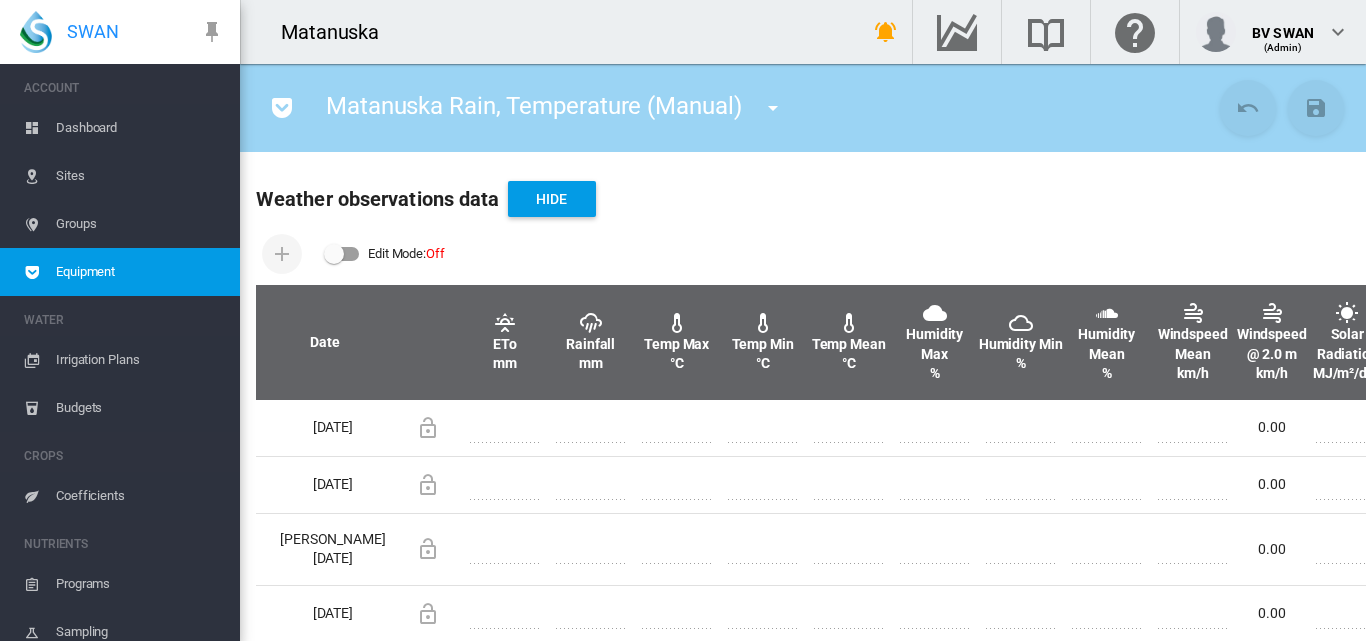 click at bounding box center [342, 254] 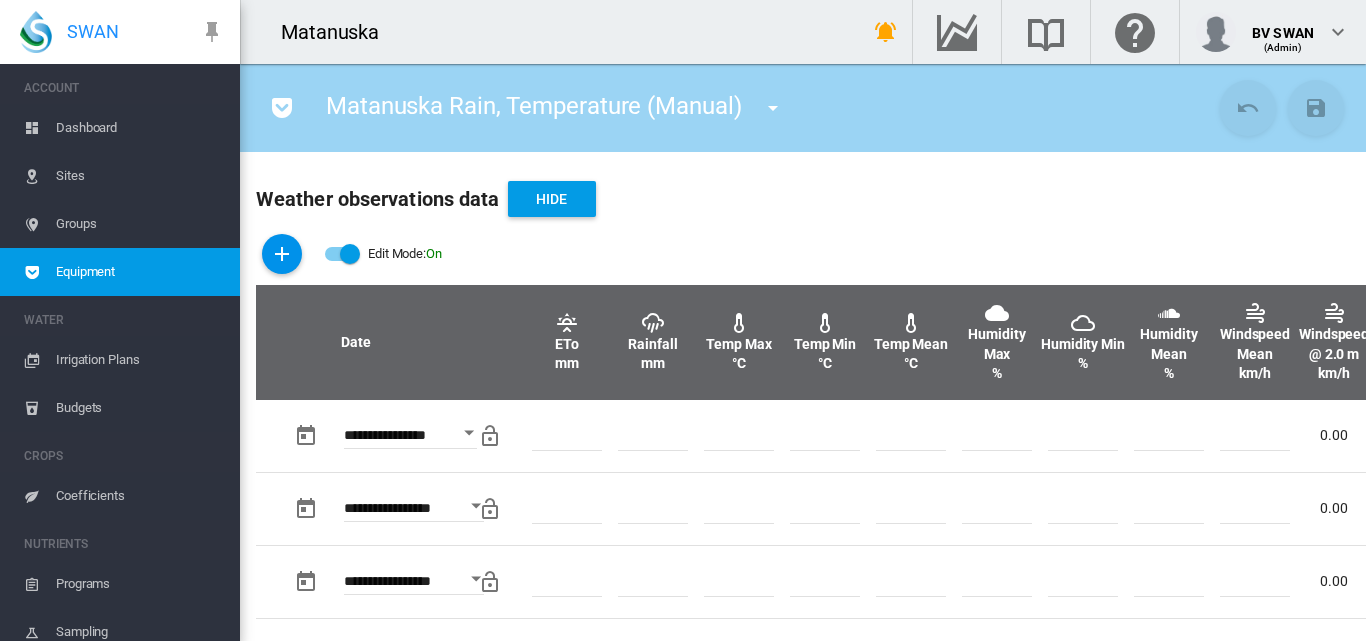 click at bounding box center (282, 254) 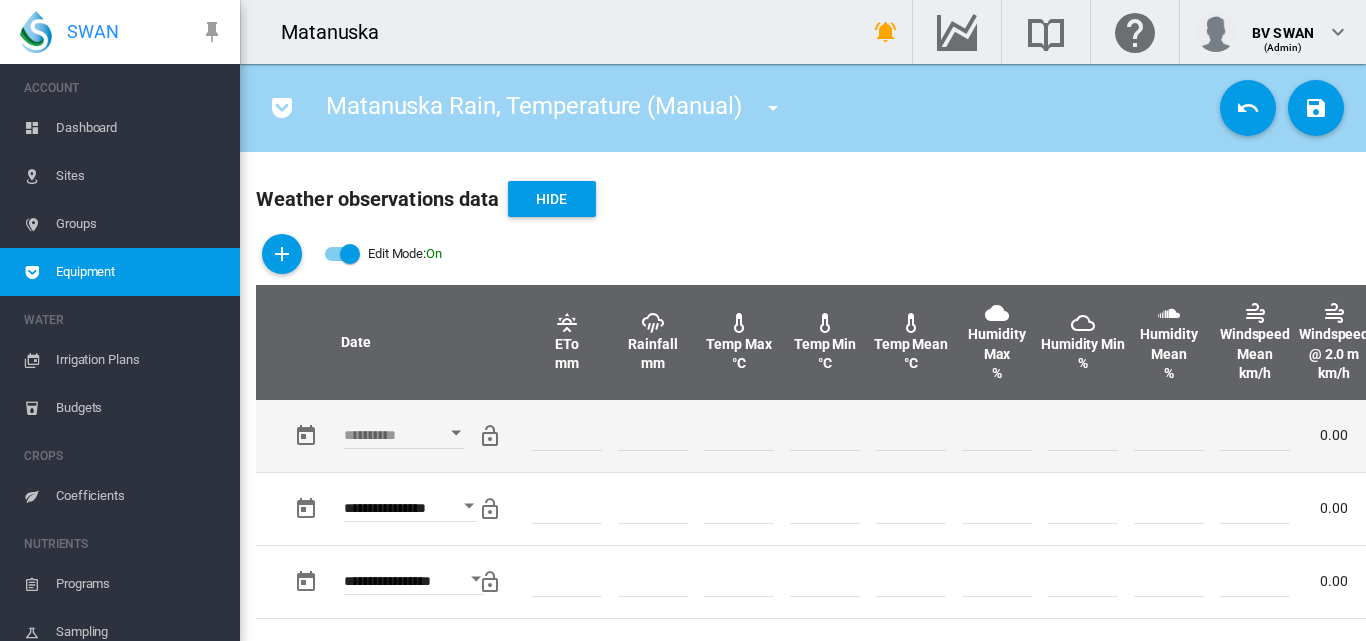 click at bounding box center (456, 433) 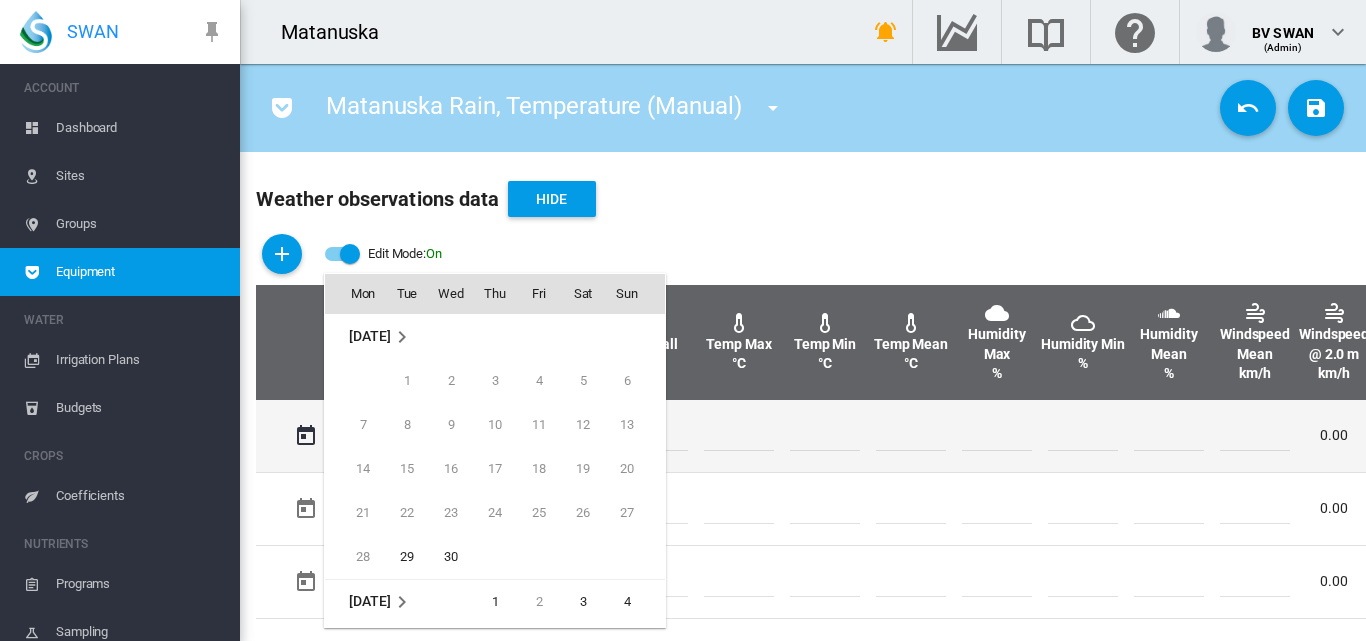 scroll, scrollTop: 795, scrollLeft: 0, axis: vertical 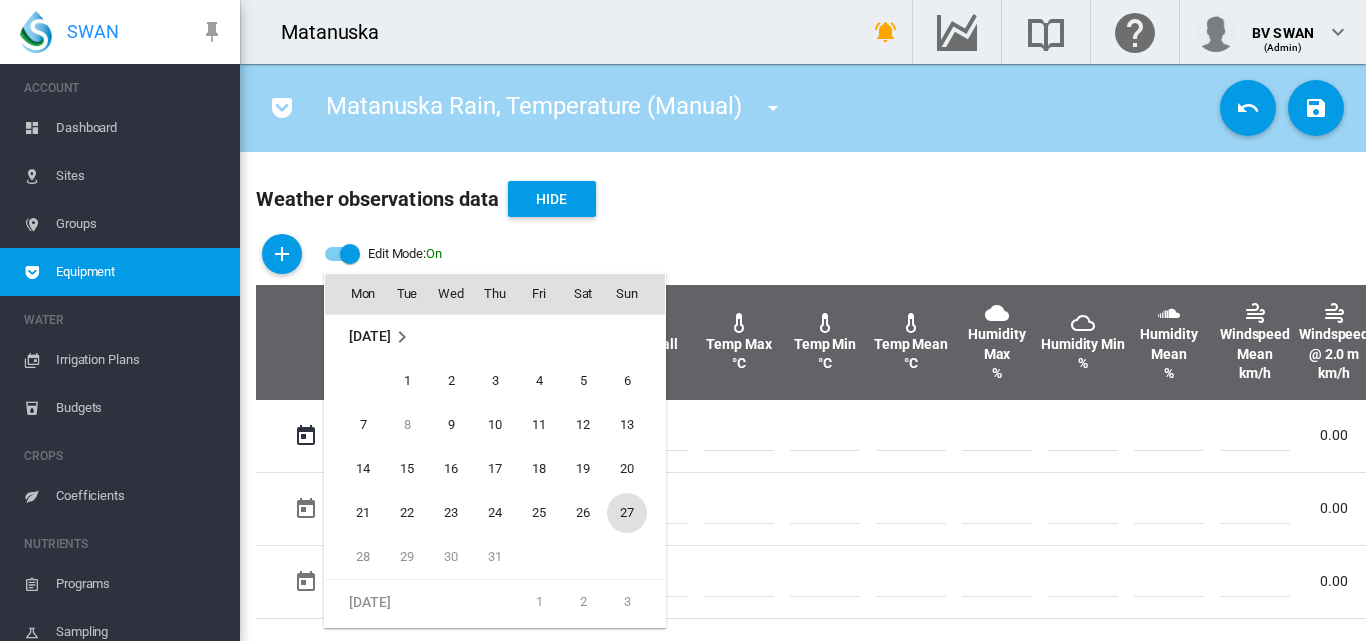 click on "27" at bounding box center (627, 513) 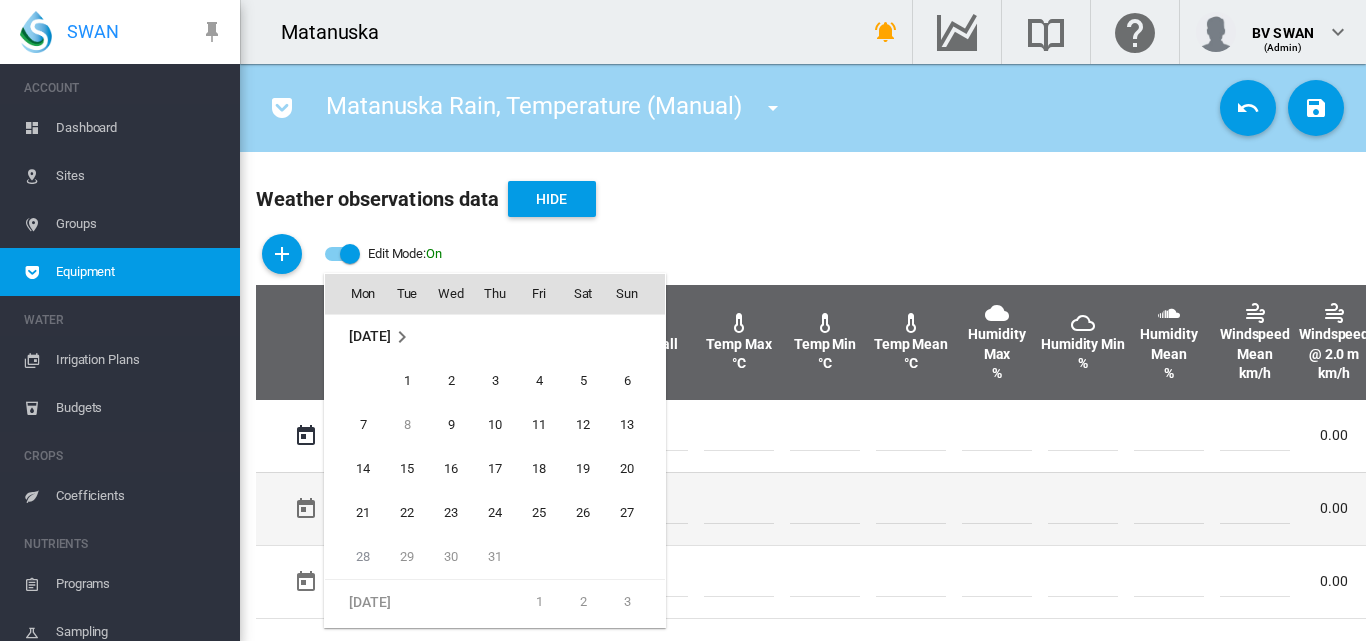 type on "**********" 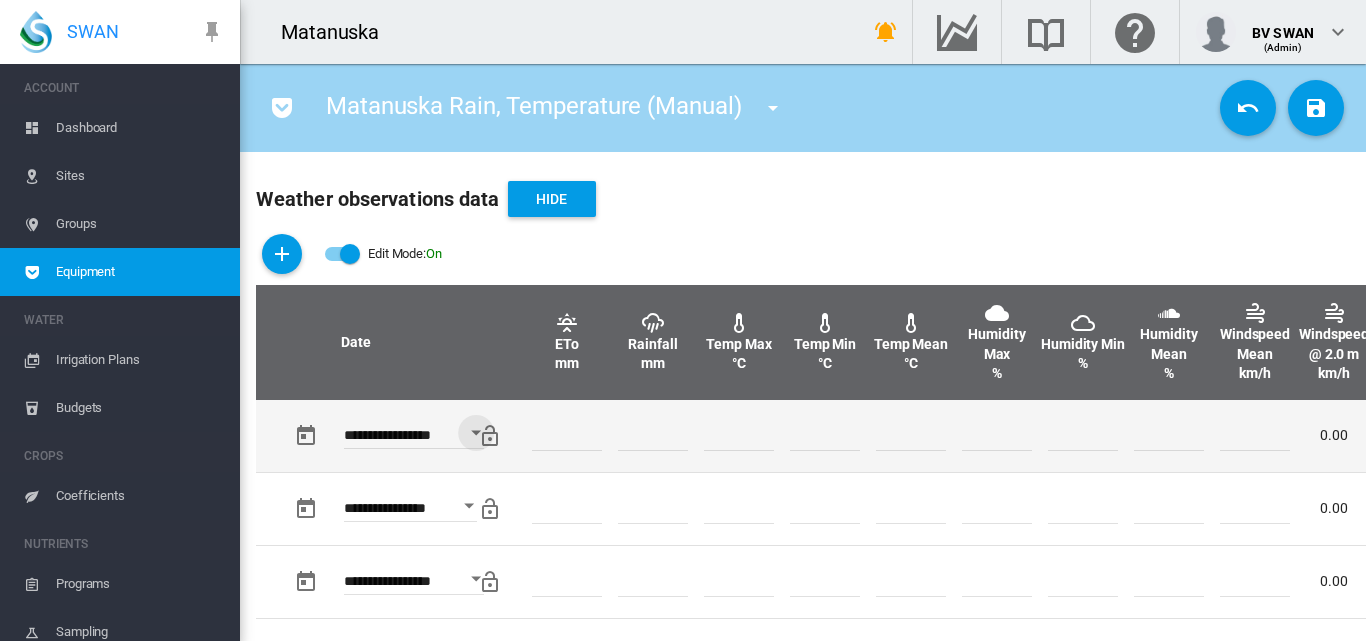 click at bounding box center (653, 436) 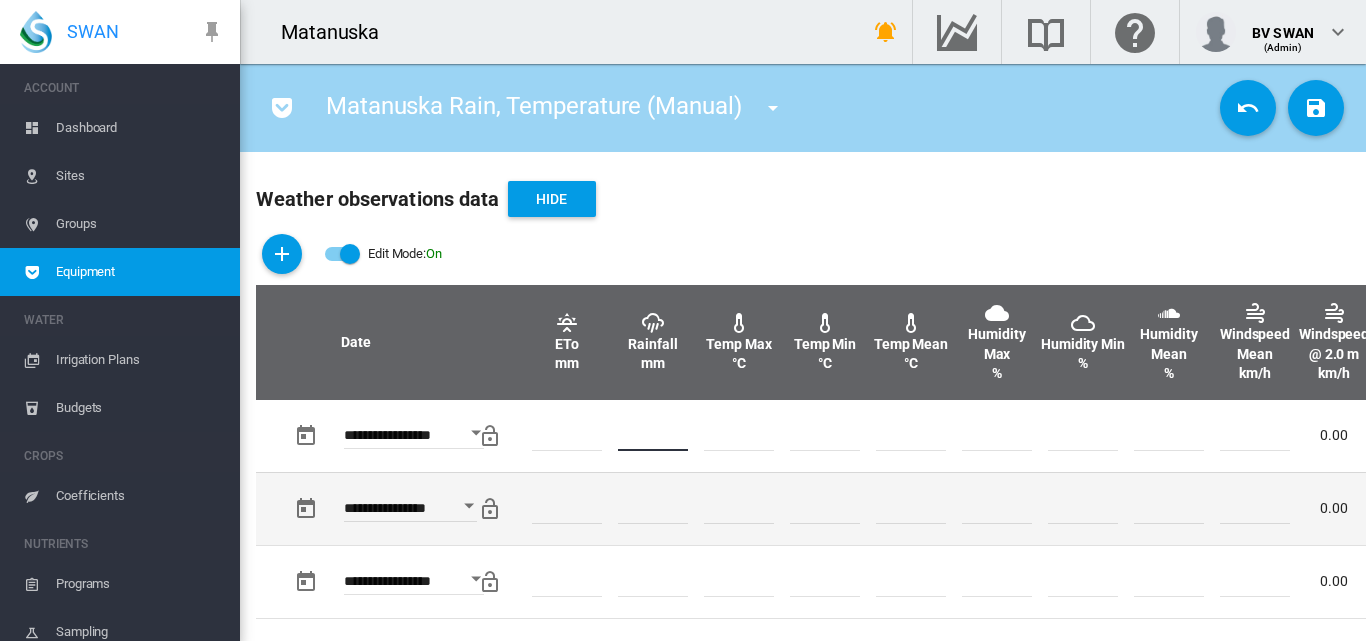 type on "*" 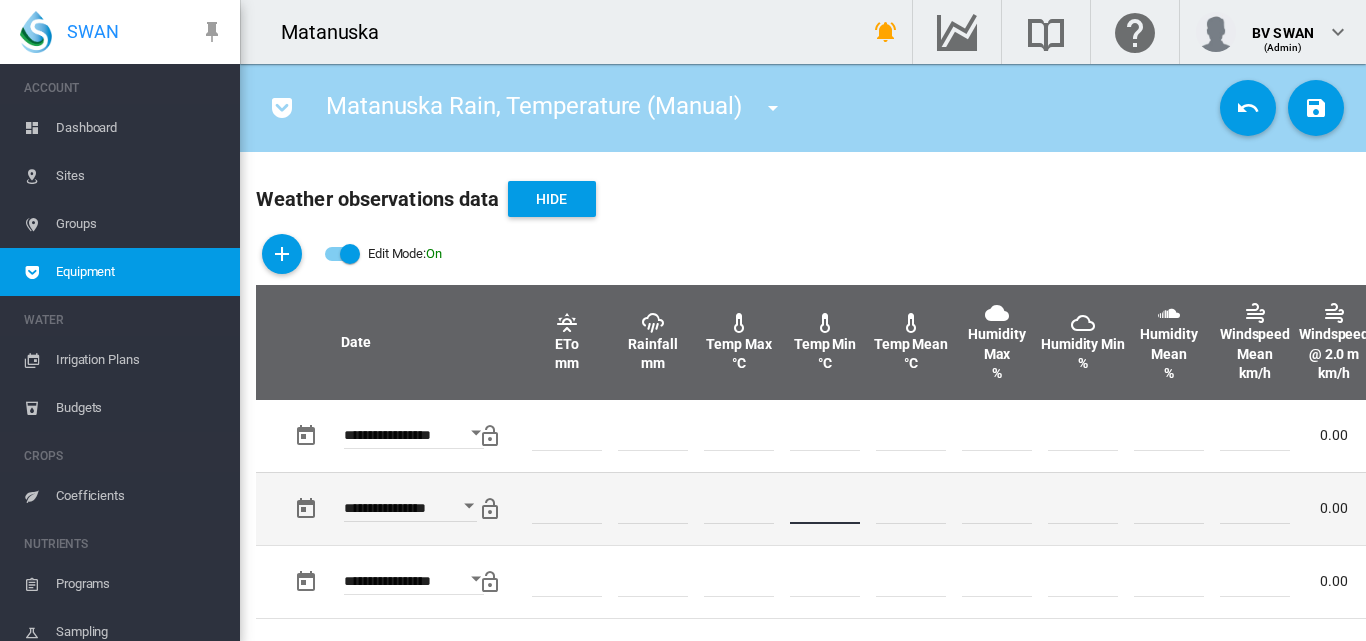 click at bounding box center (825, 509) 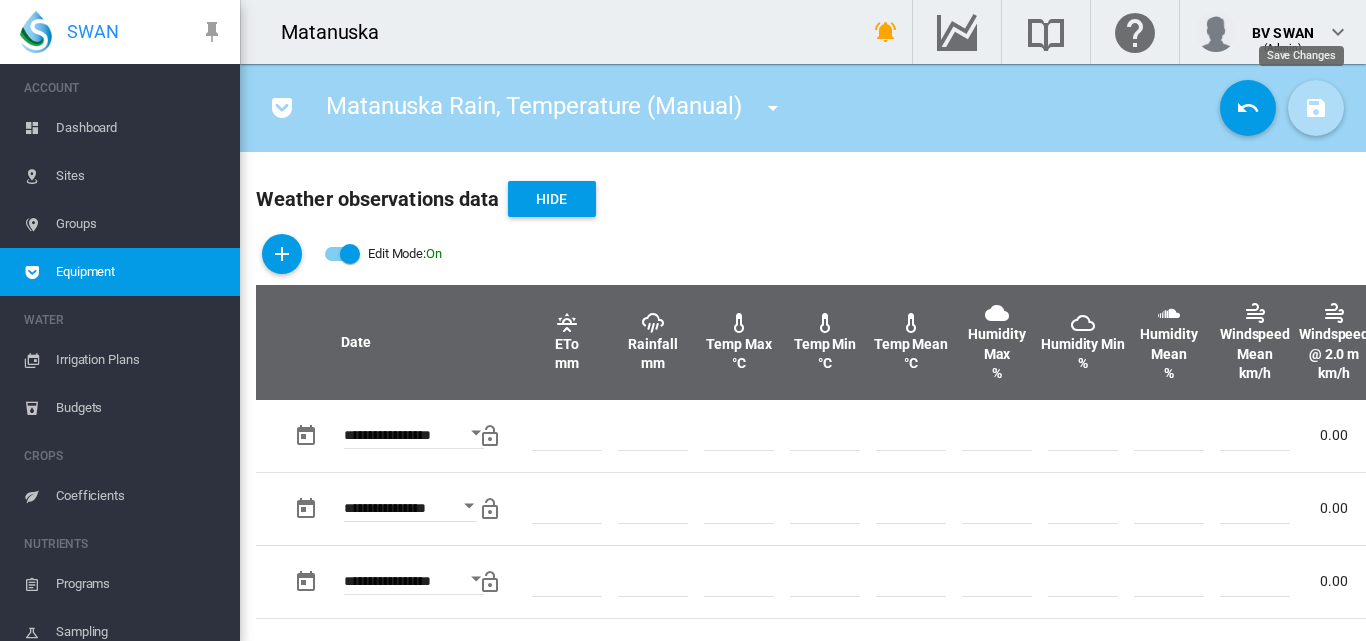 click at bounding box center (1316, 108) 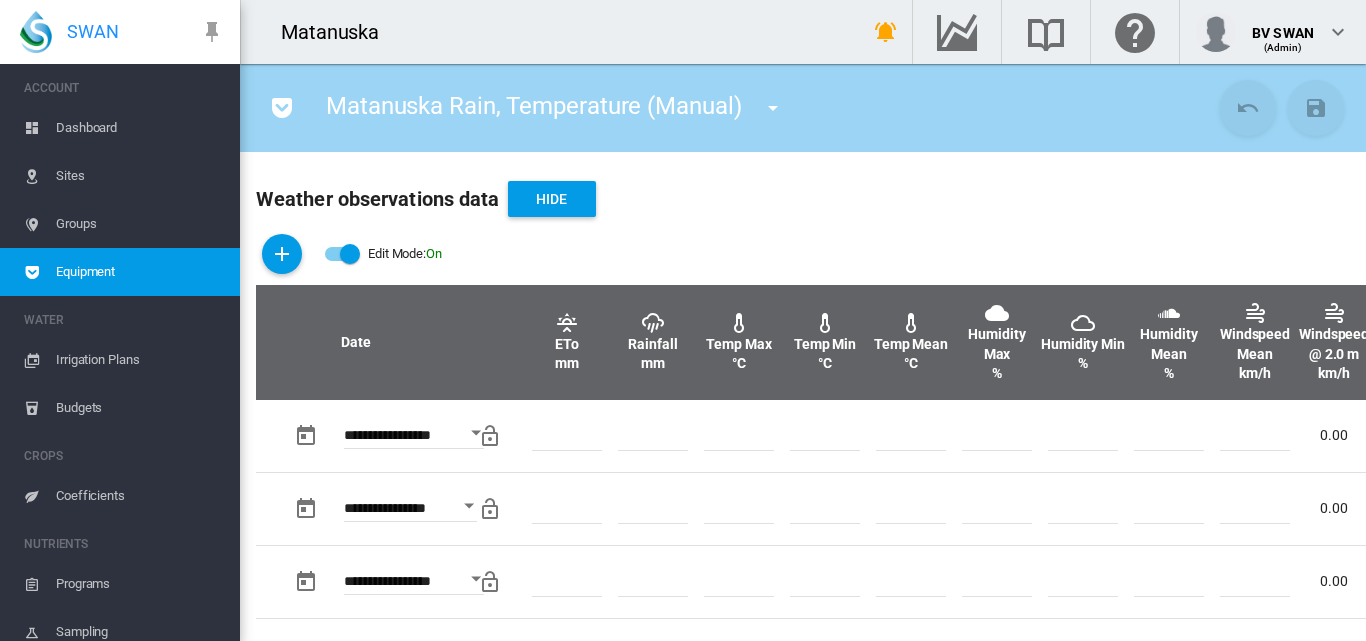 click at bounding box center (773, 108) 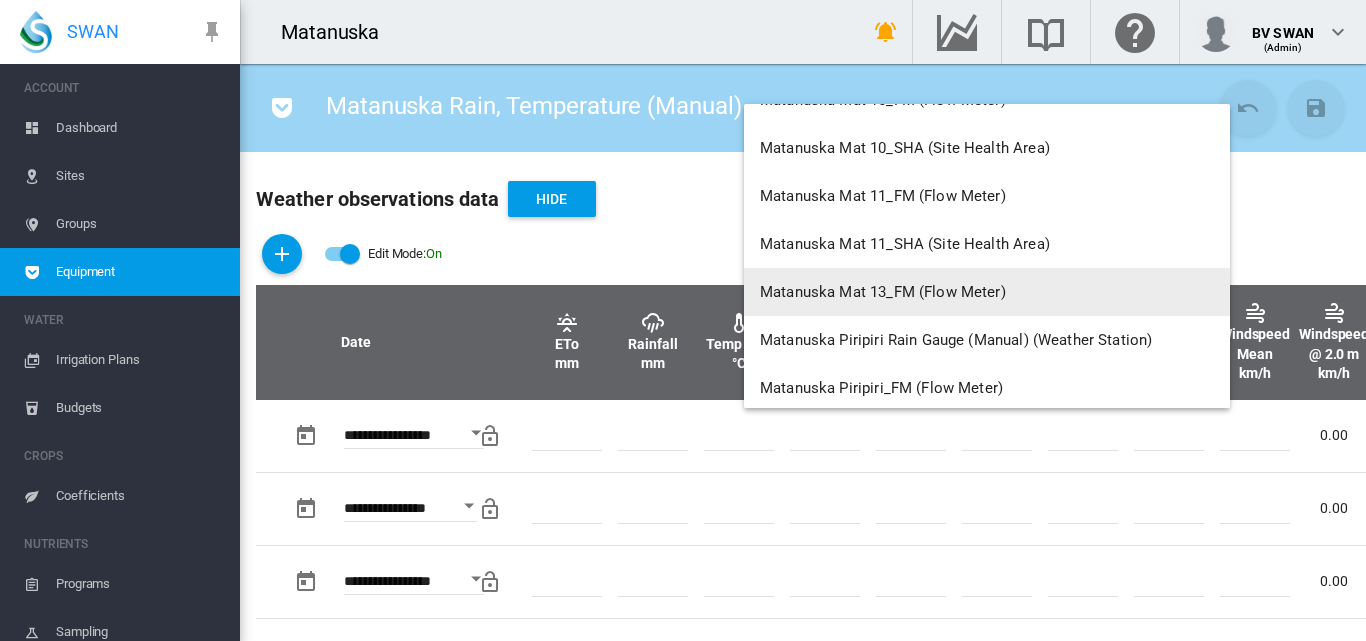 scroll, scrollTop: 10800, scrollLeft: 0, axis: vertical 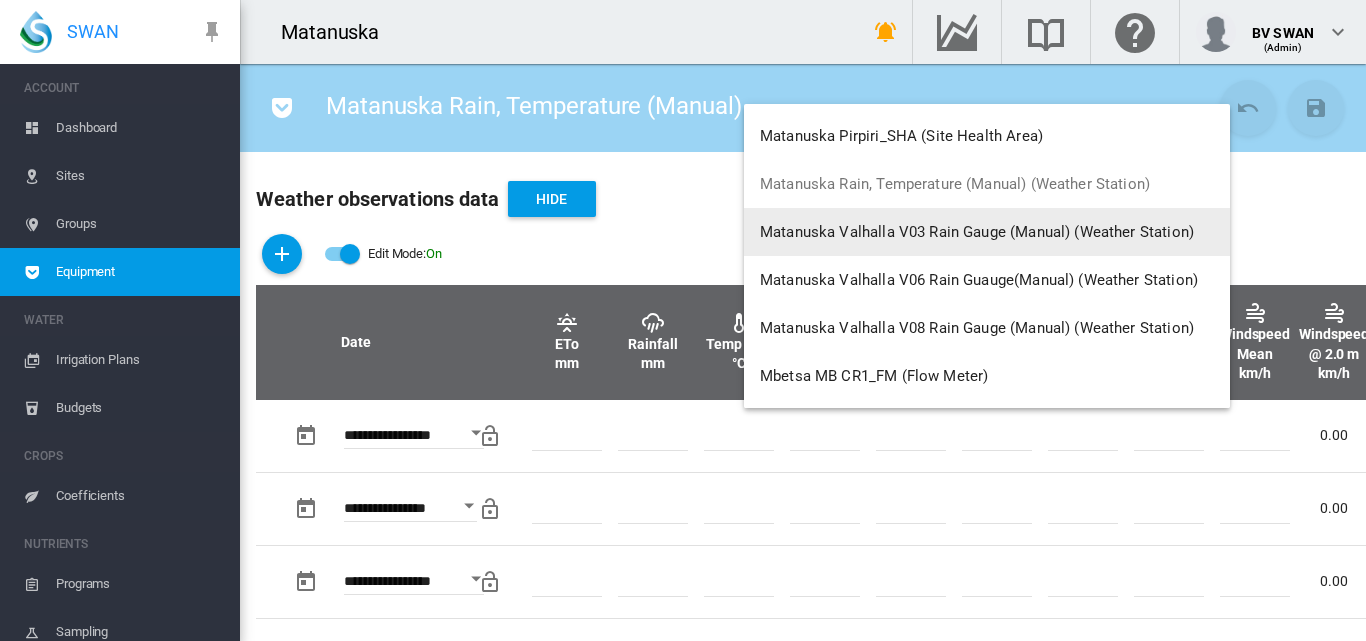 click on "Matanuska Valhalla V03 Rain Gauge (Manual) (Weather Station)" at bounding box center [987, 232] 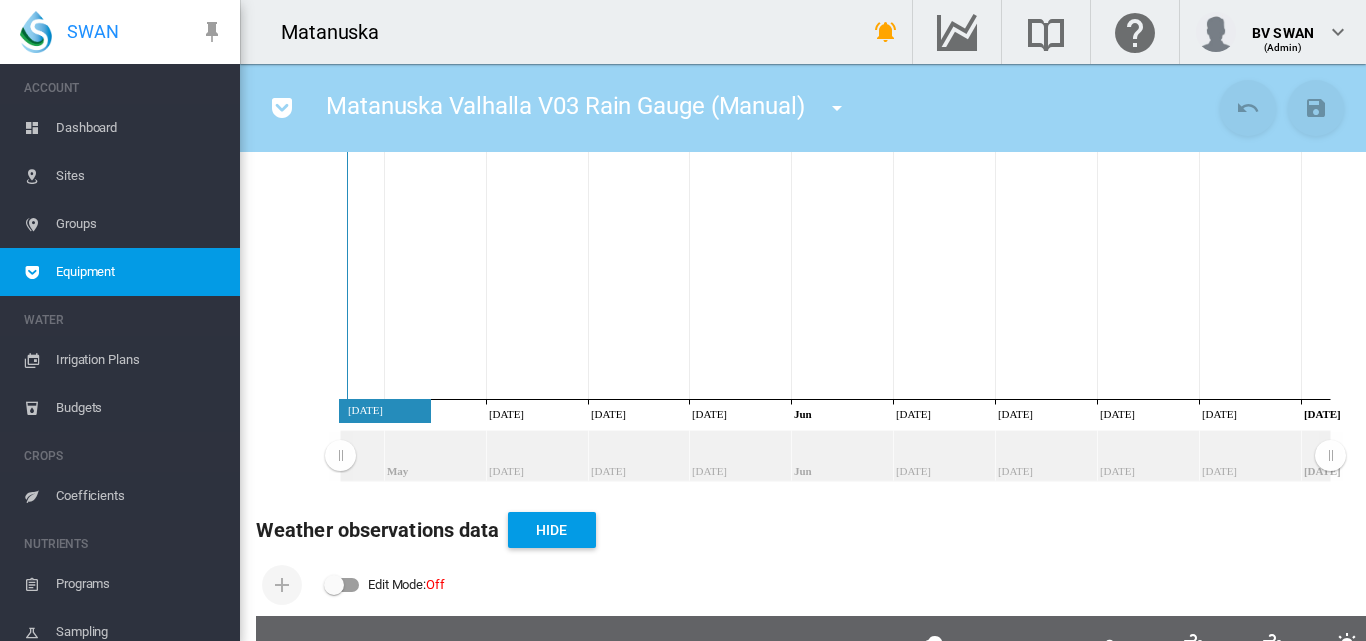scroll, scrollTop: 300, scrollLeft: 0, axis: vertical 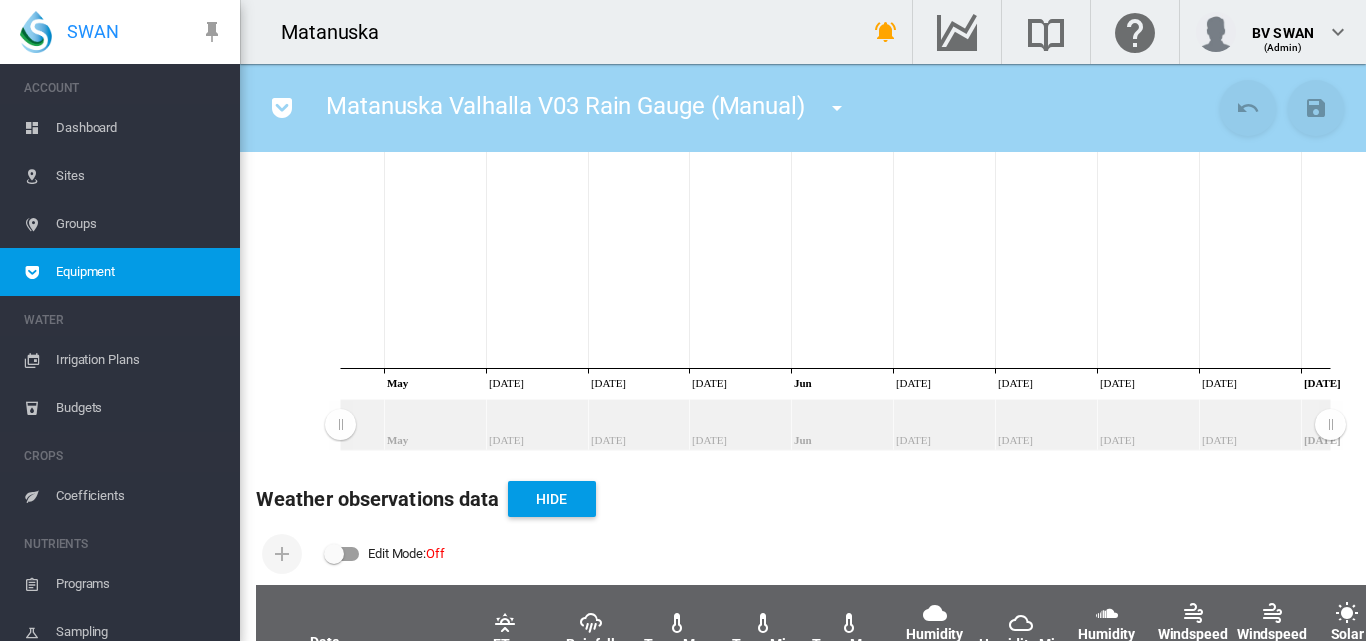 drag, startPoint x: 347, startPoint y: 555, endPoint x: 335, endPoint y: 554, distance: 12.0415945 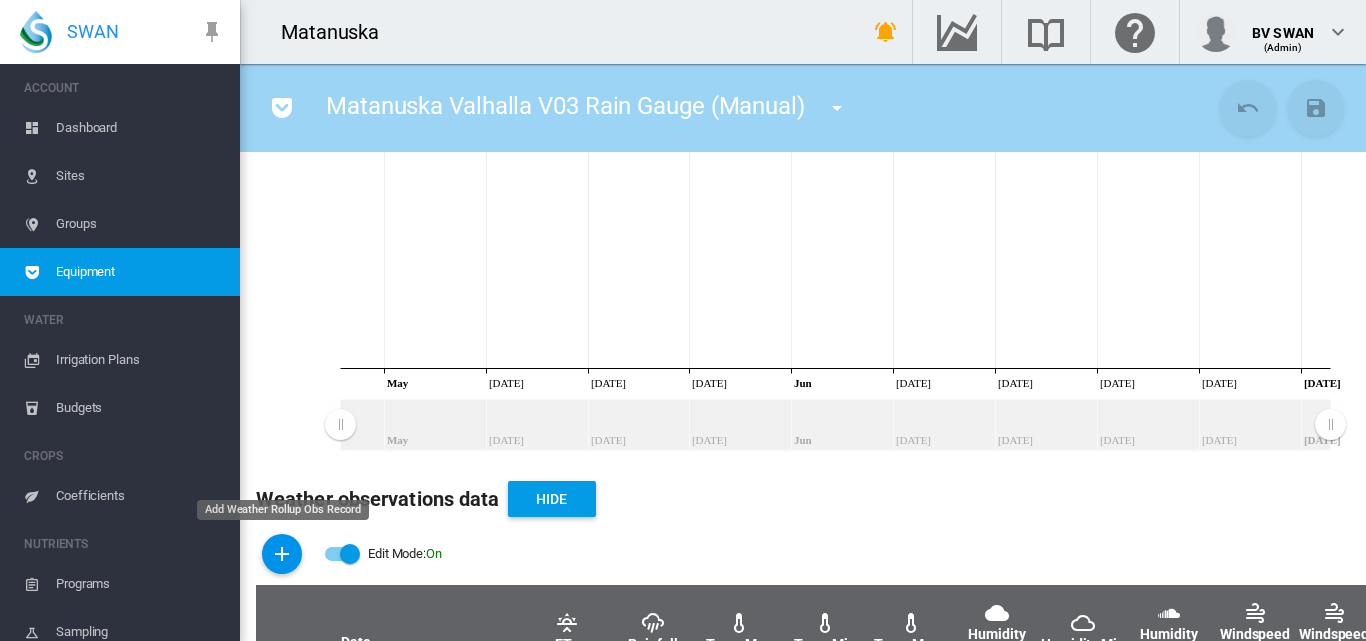 click at bounding box center (282, 554) 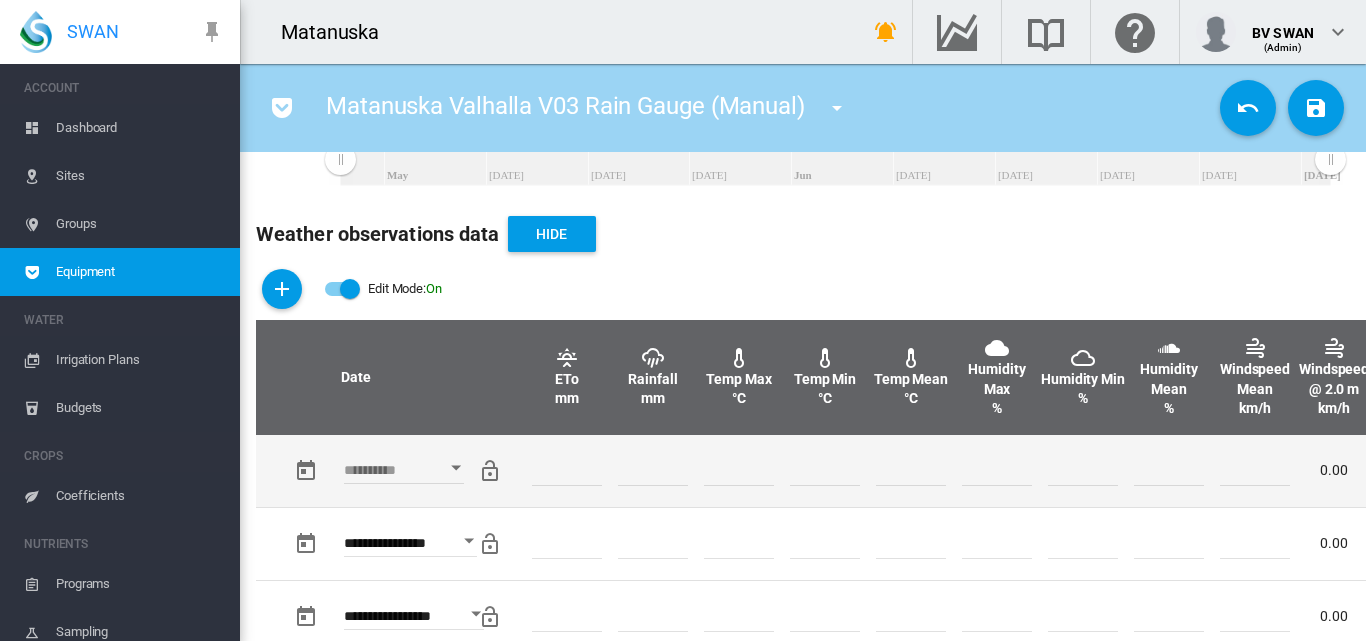 scroll, scrollTop: 600, scrollLeft: 0, axis: vertical 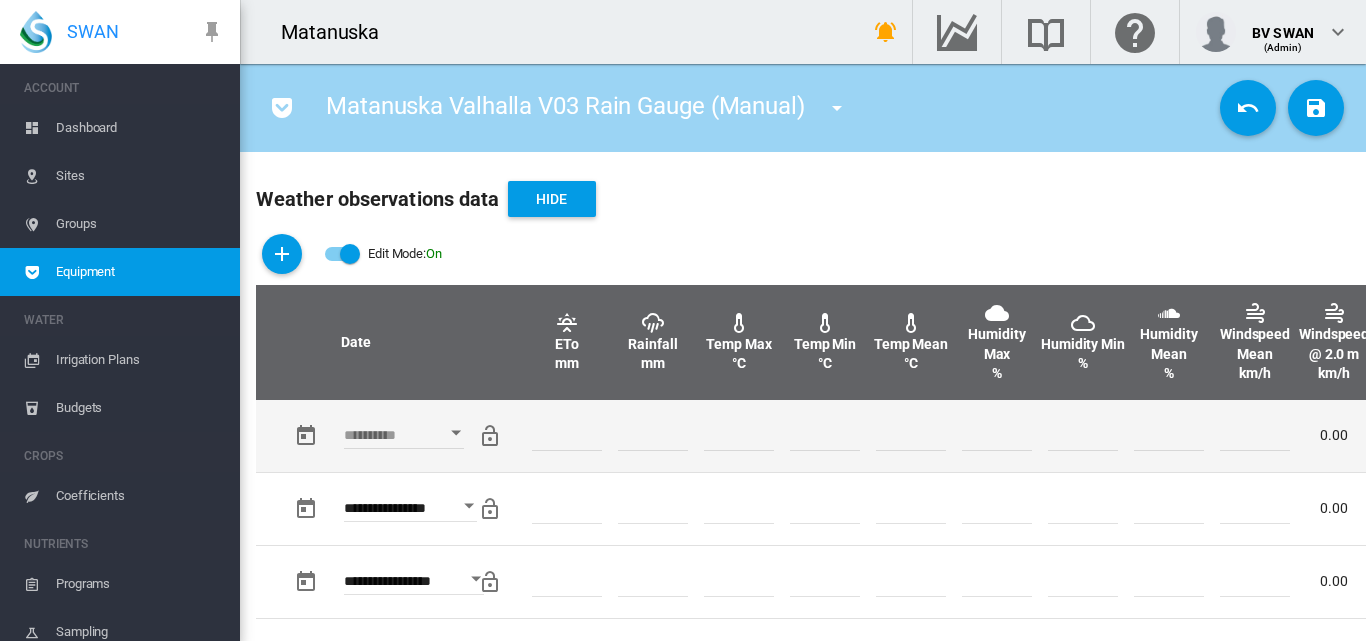 click at bounding box center [456, 433] 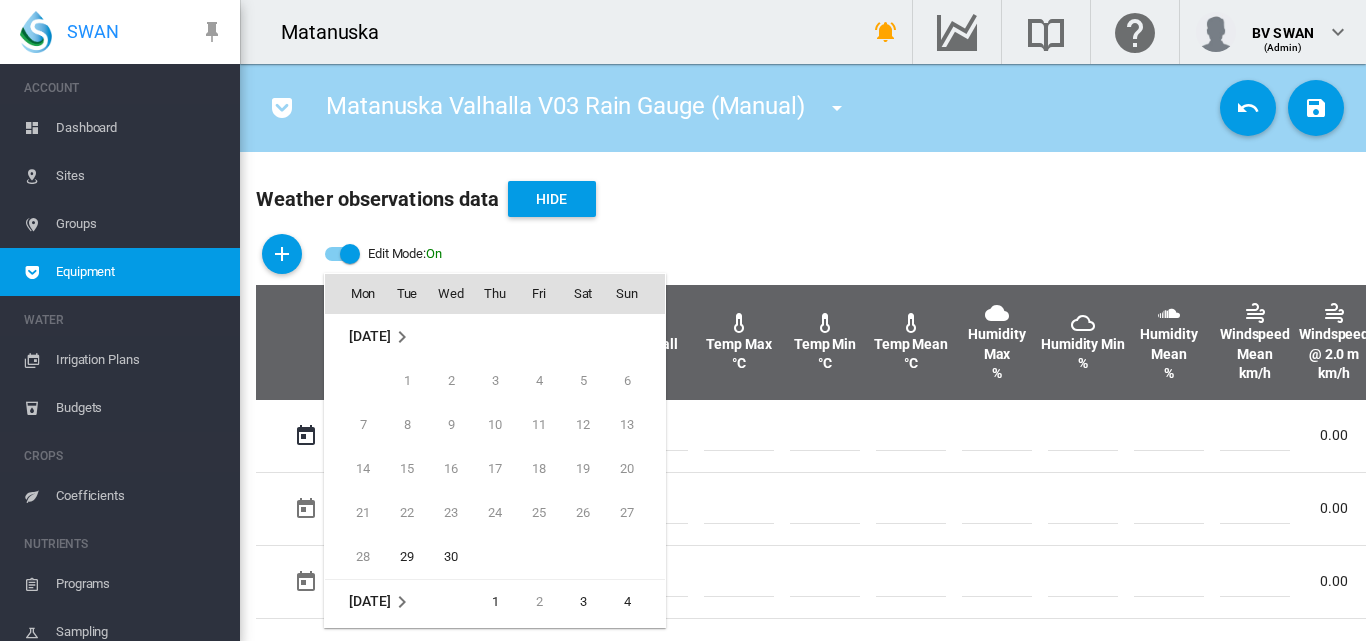 scroll, scrollTop: 795, scrollLeft: 0, axis: vertical 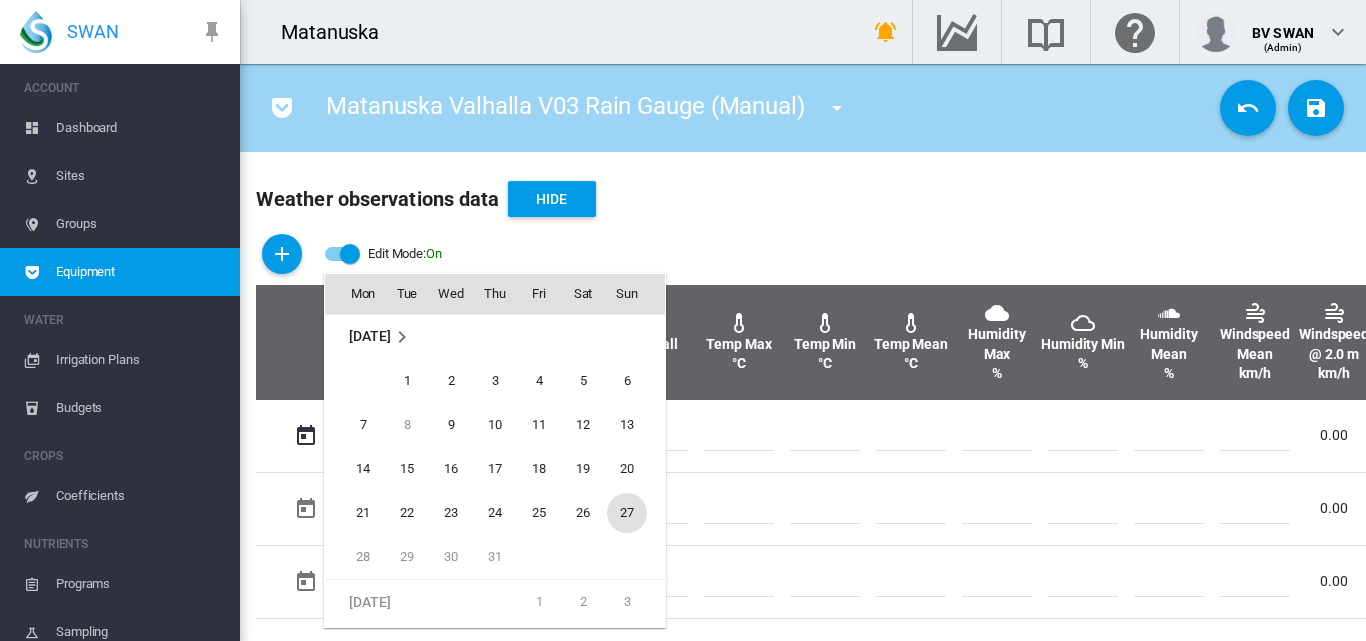 click on "27" at bounding box center [627, 513] 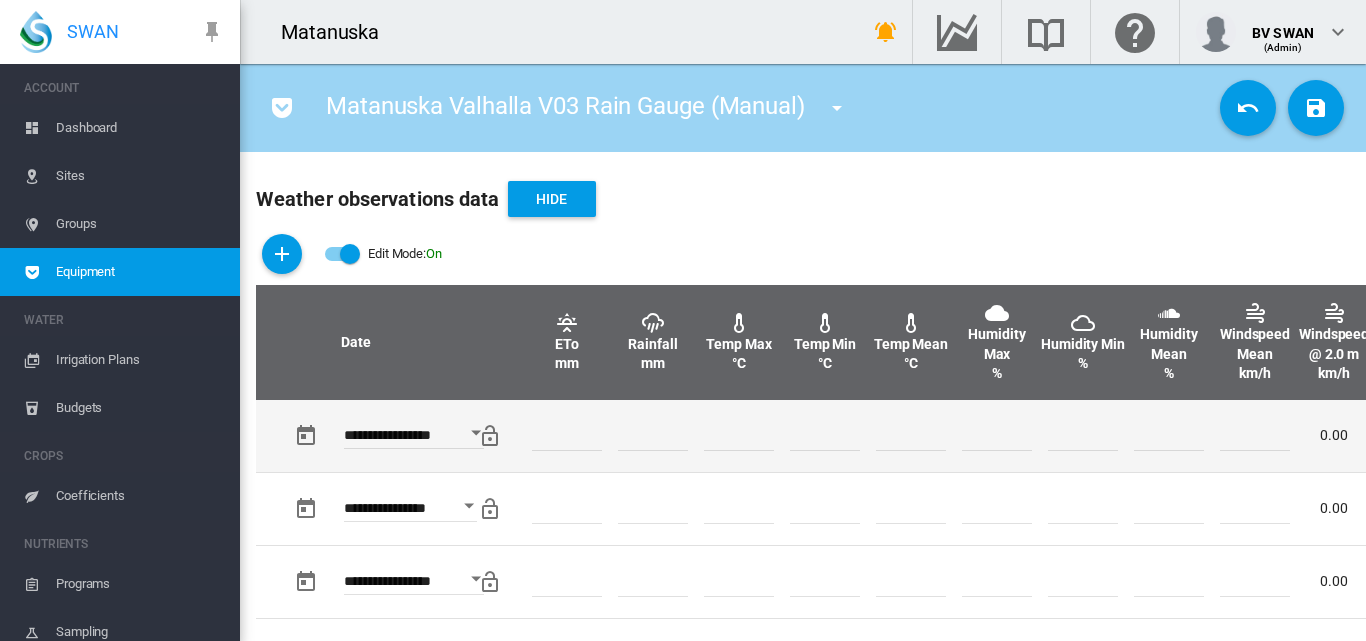 click at bounding box center [653, 436] 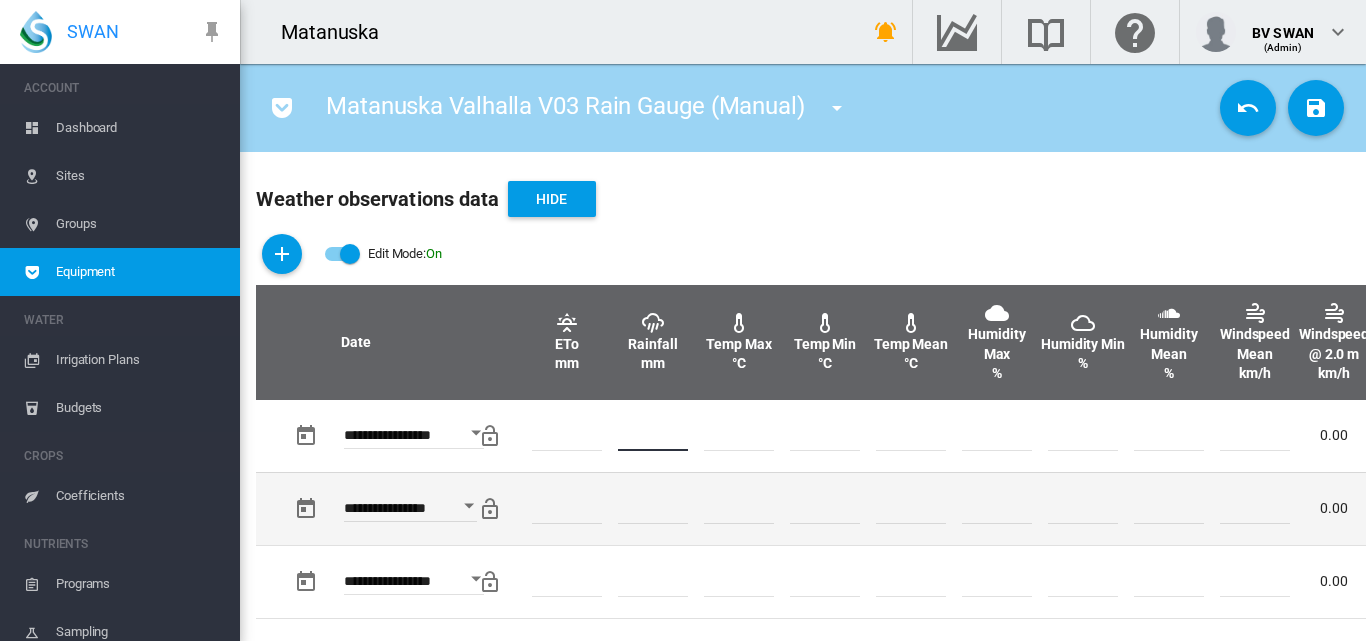 type on "*" 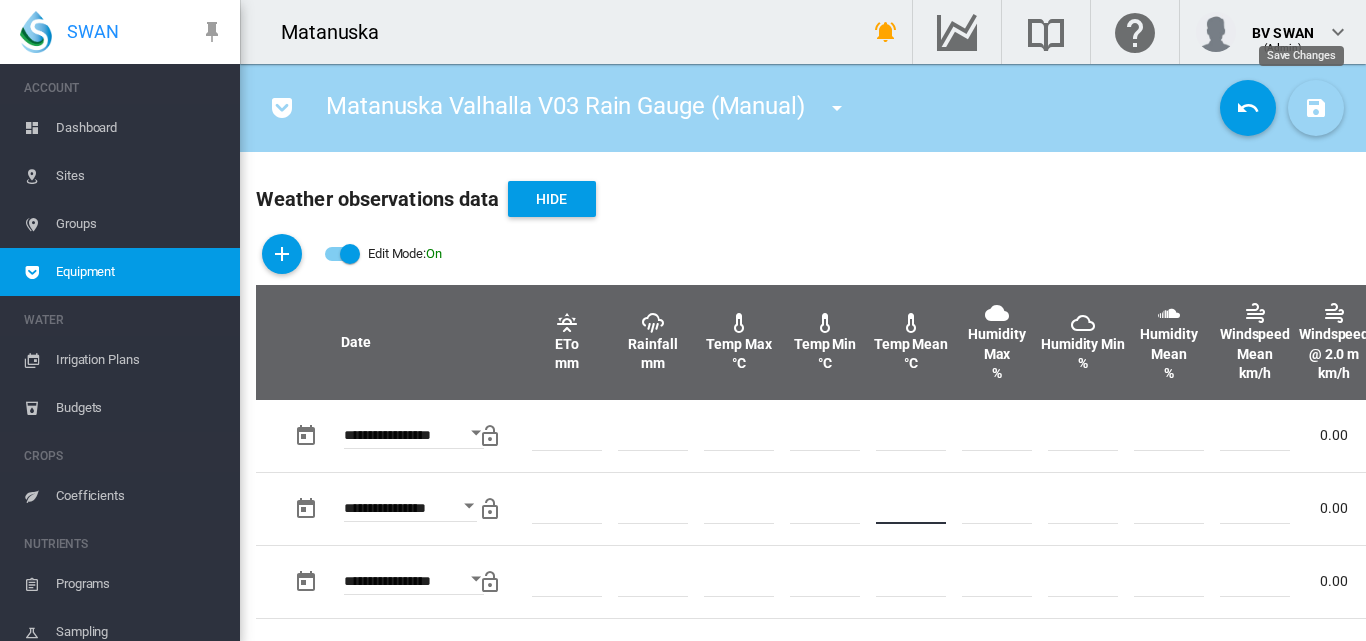 click at bounding box center (1316, 108) 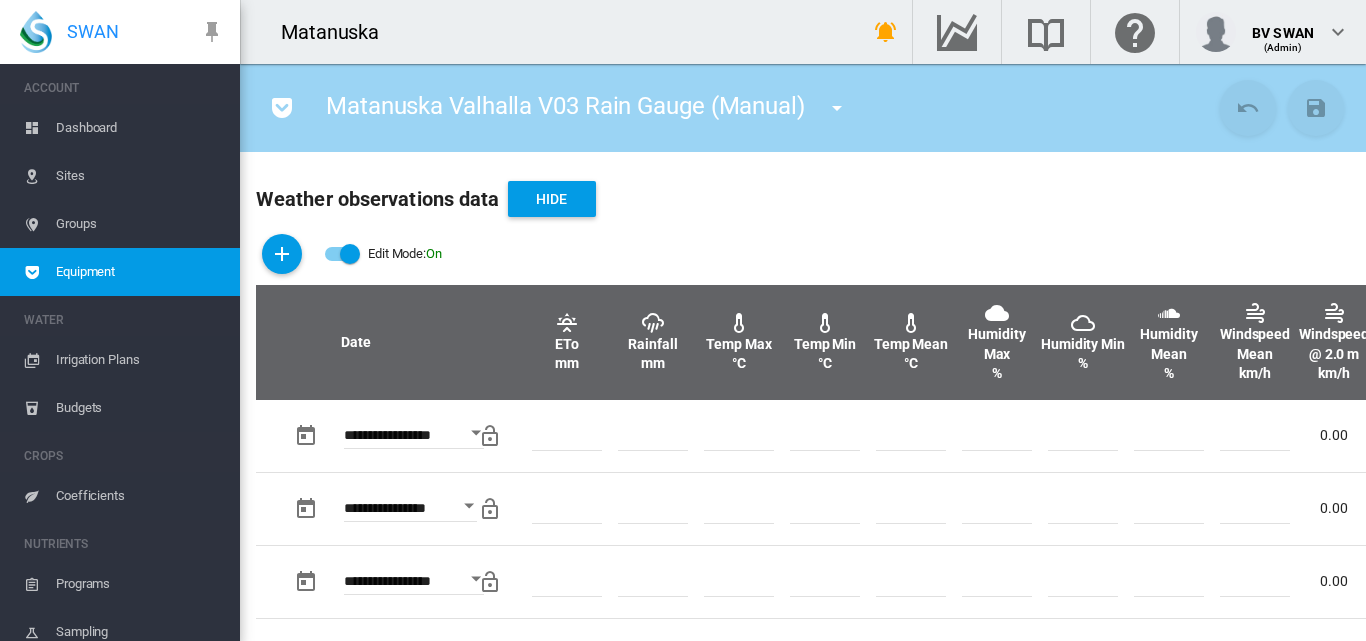 click at bounding box center (837, 108) 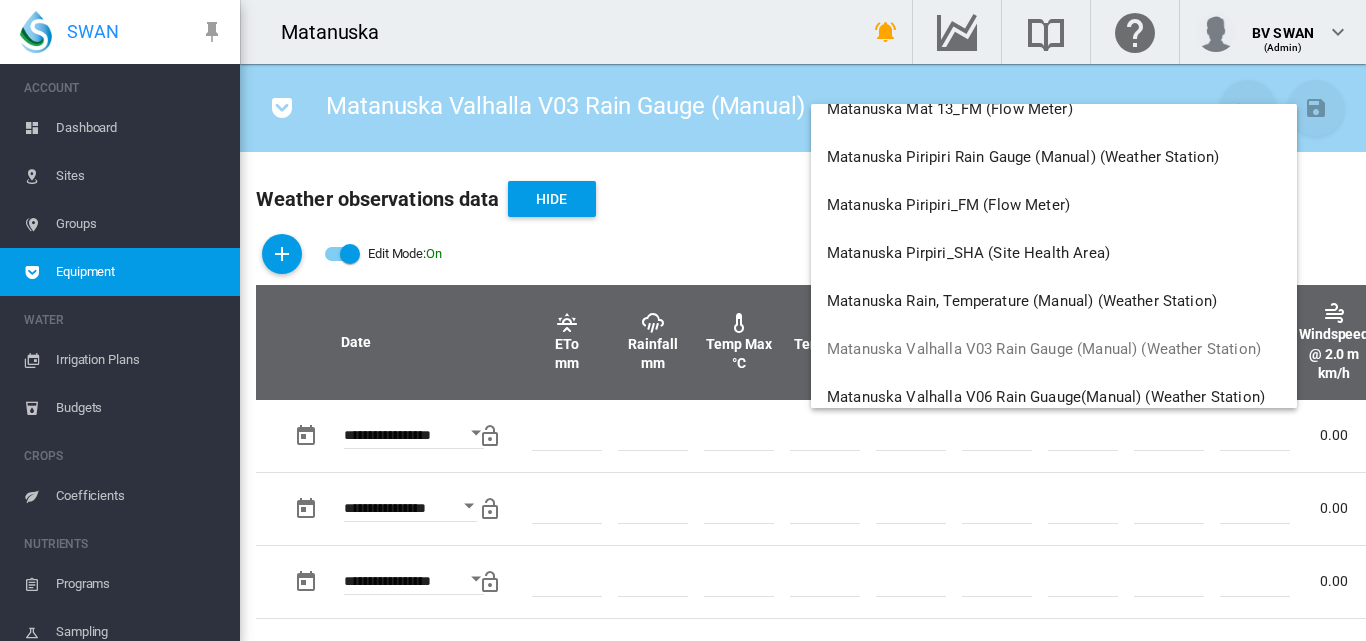 scroll, scrollTop: 10800, scrollLeft: 0, axis: vertical 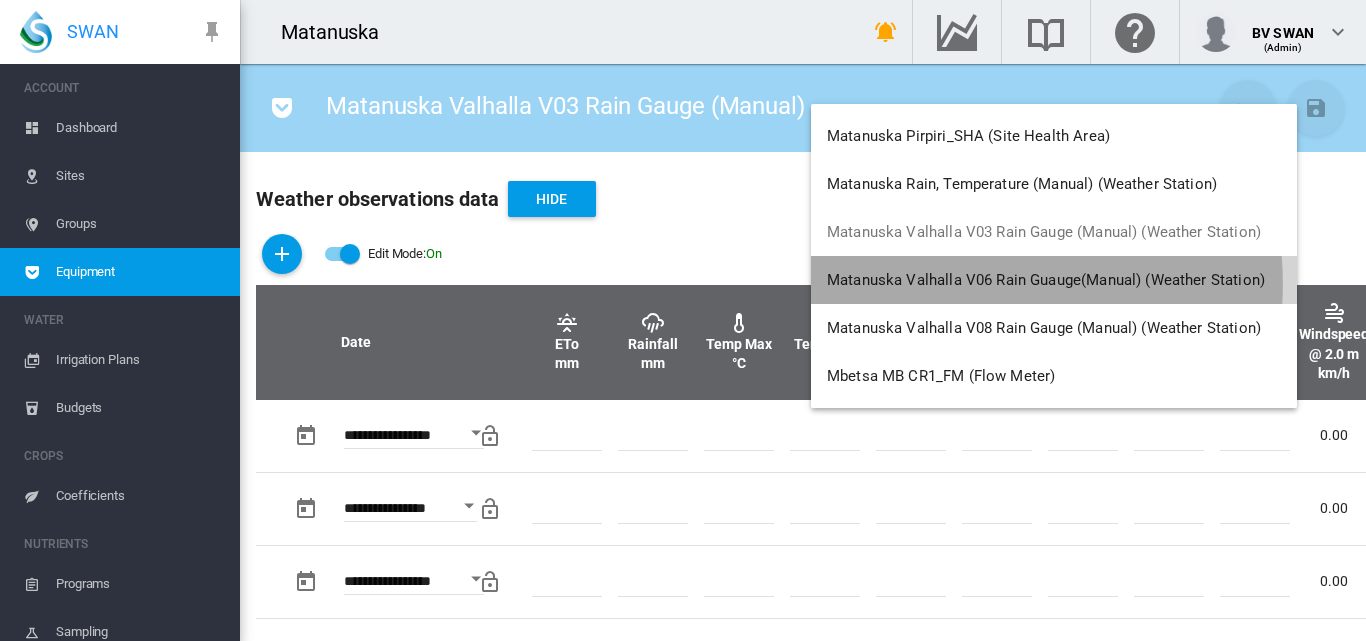 click on "Matanuska Valhalla V06 Rain Guauge(Manual) (Weather Station)" at bounding box center (1046, 280) 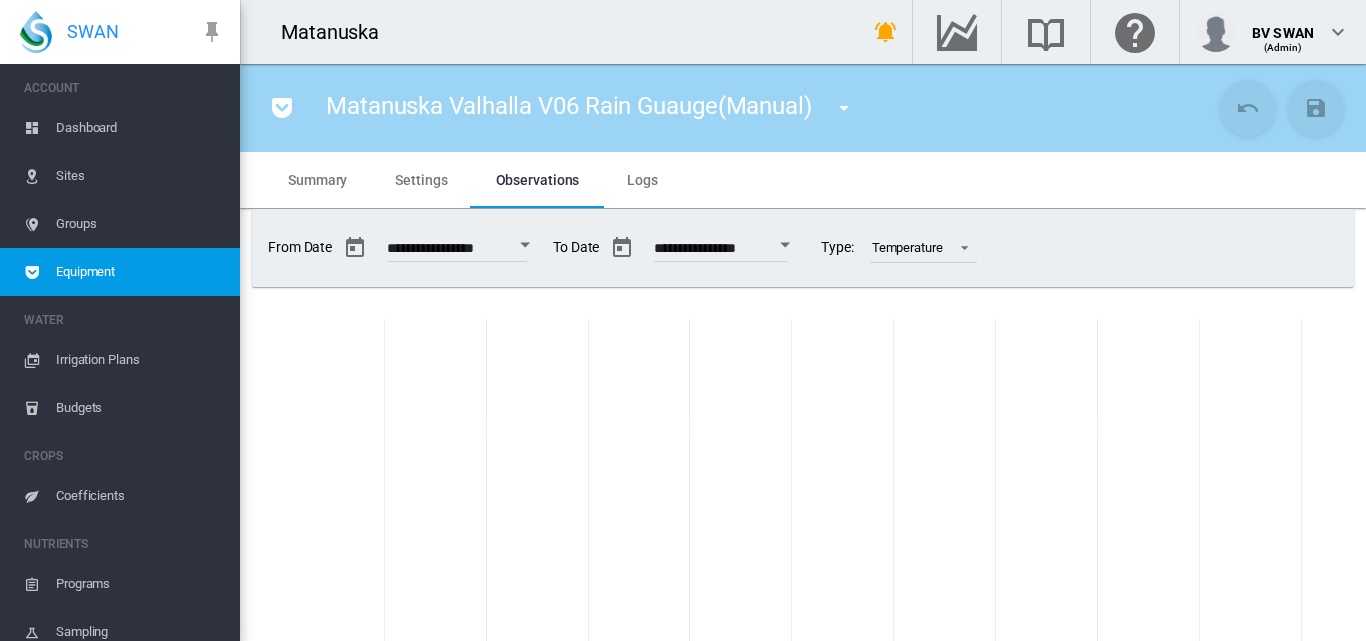 scroll, scrollTop: 295, scrollLeft: 0, axis: vertical 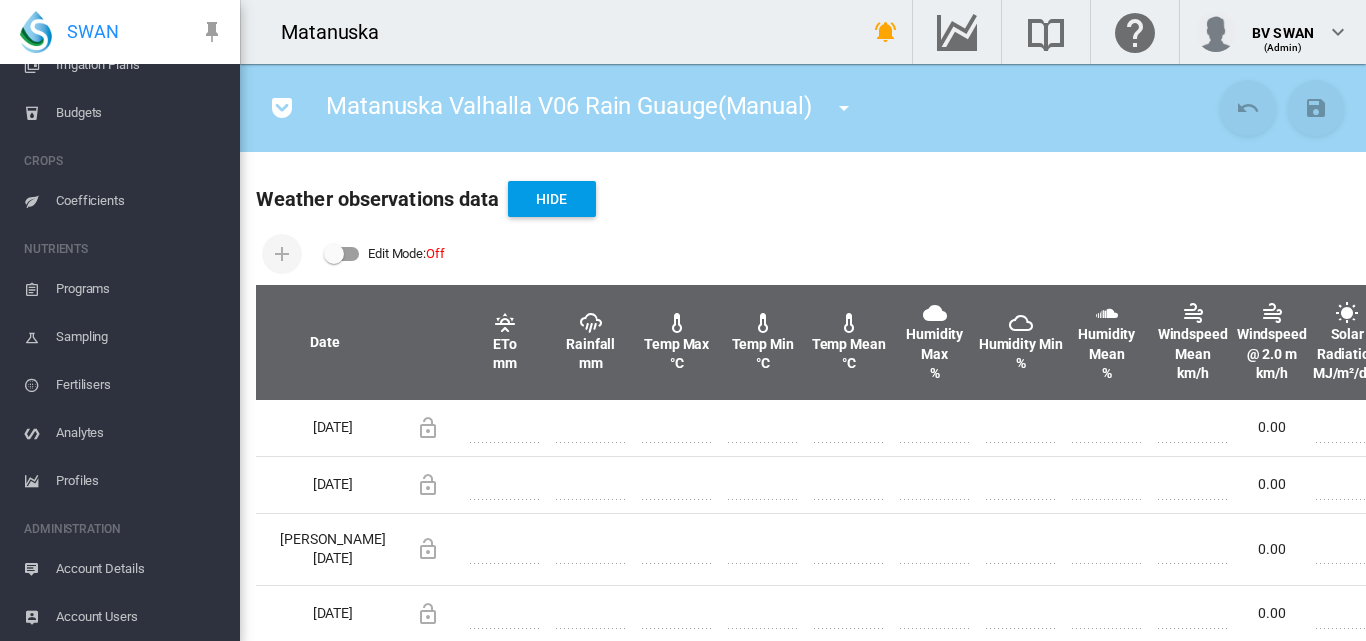 drag, startPoint x: 346, startPoint y: 259, endPoint x: 308, endPoint y: 266, distance: 38.63936 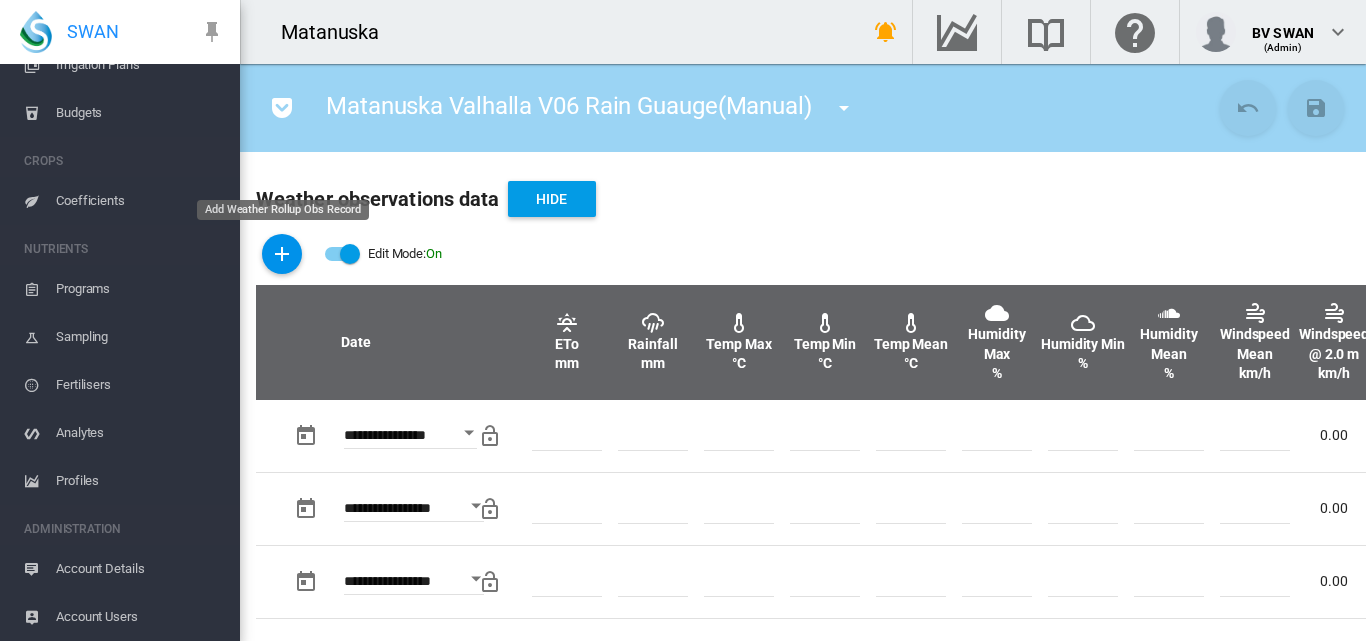 click at bounding box center (282, 254) 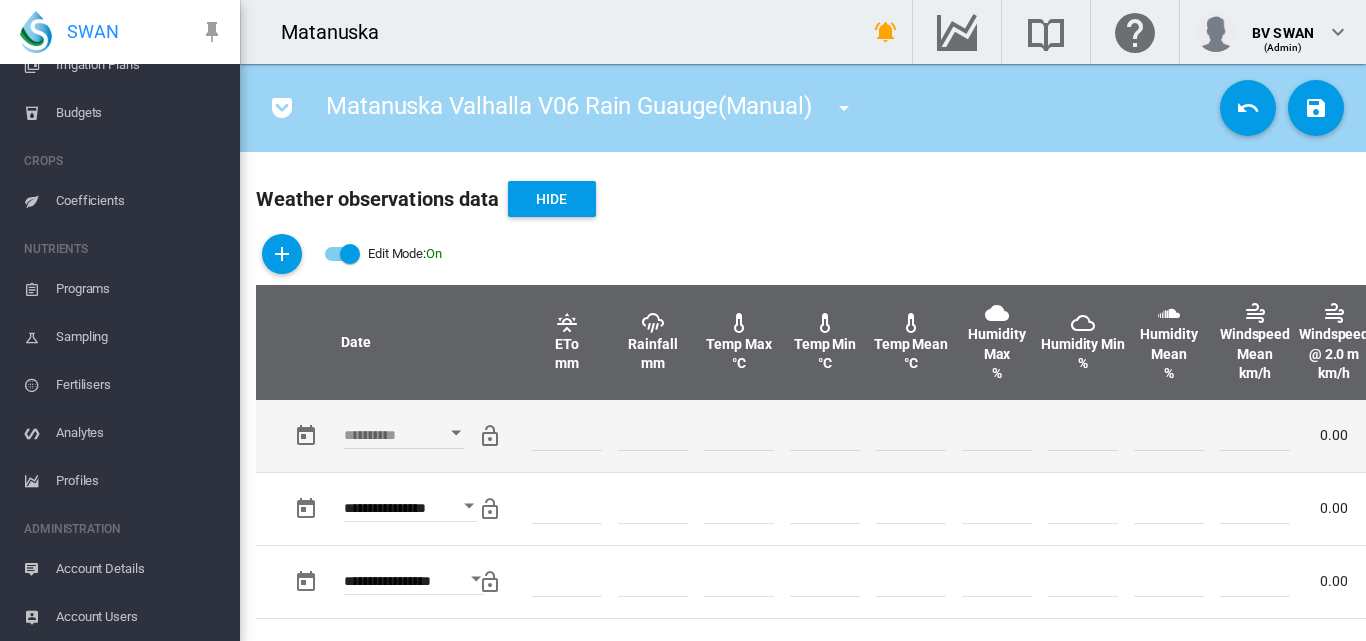 click at bounding box center (456, 432) 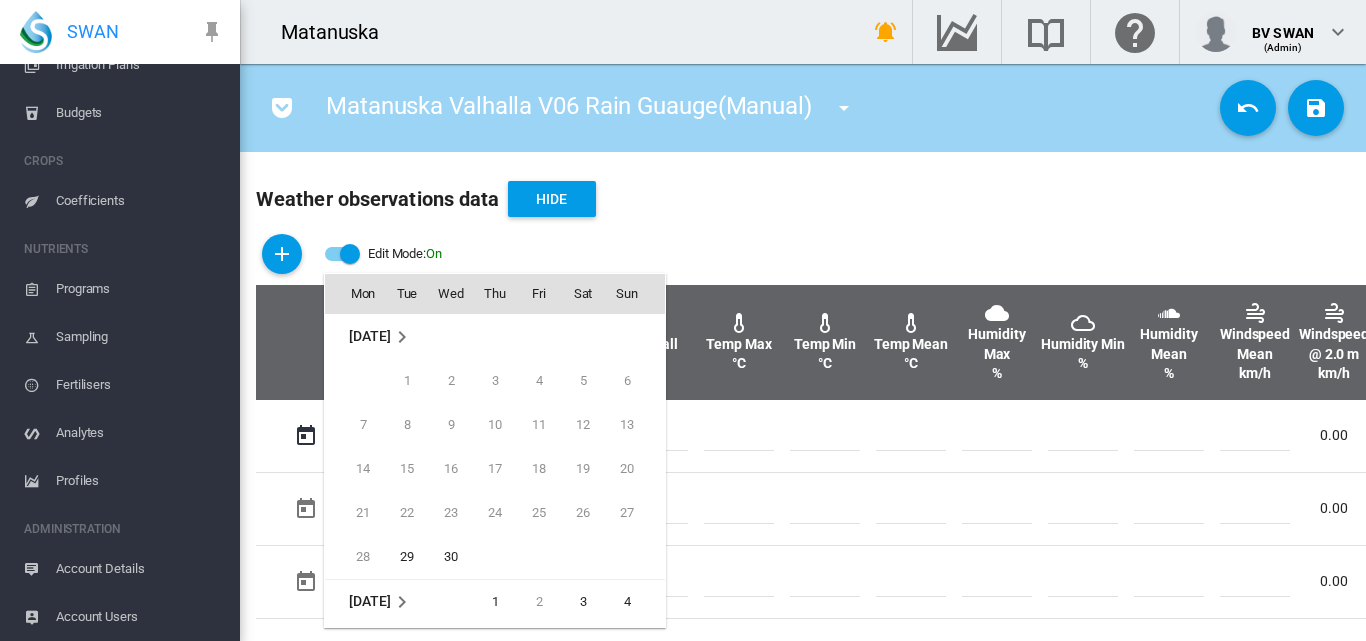 scroll, scrollTop: 795, scrollLeft: 0, axis: vertical 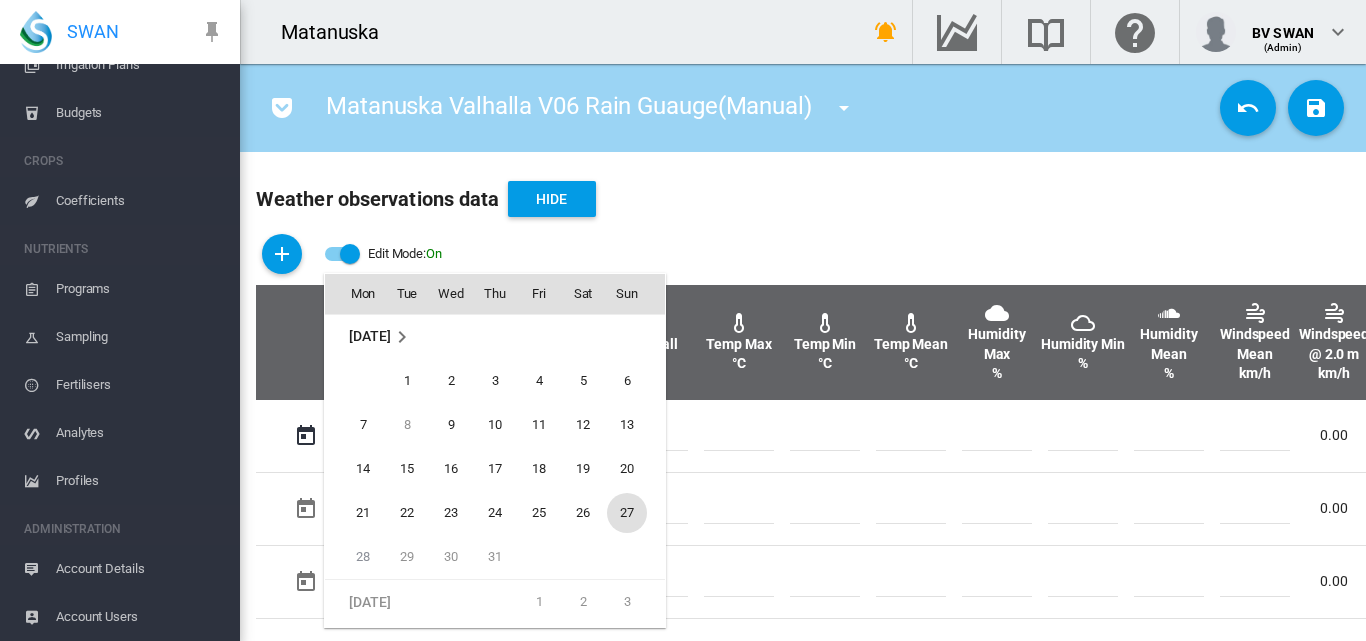 click on "27" at bounding box center (627, 513) 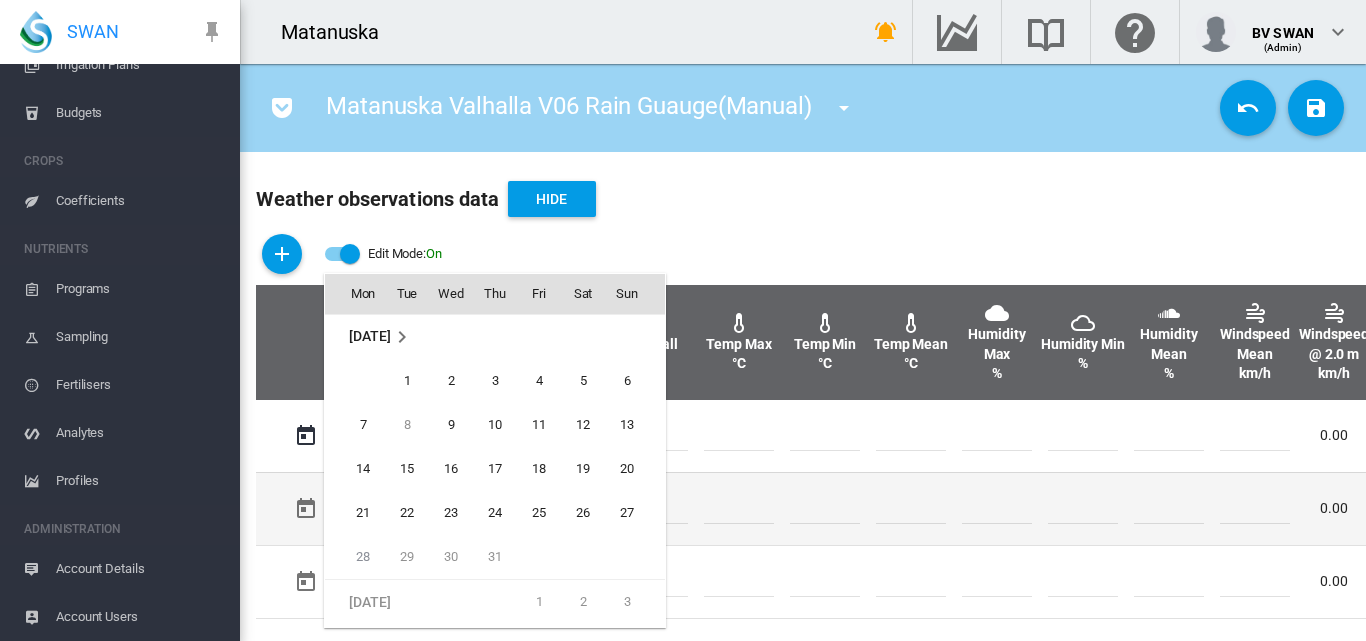 type on "**********" 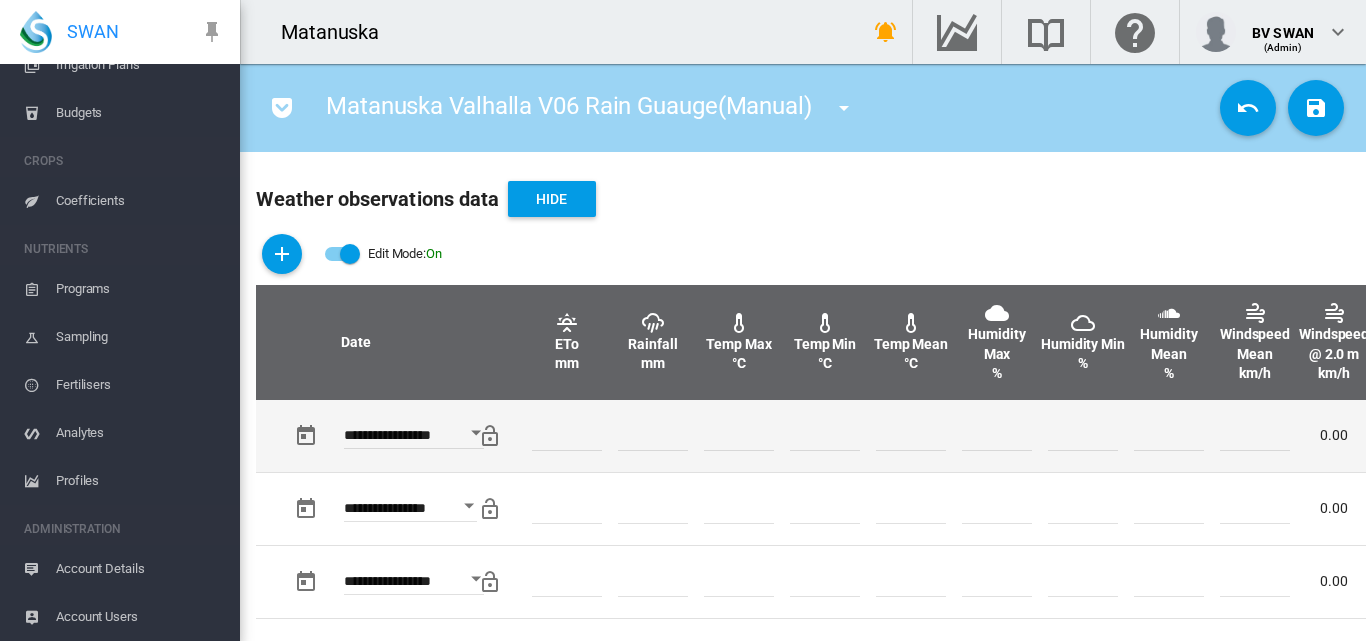 click at bounding box center [653, 436] 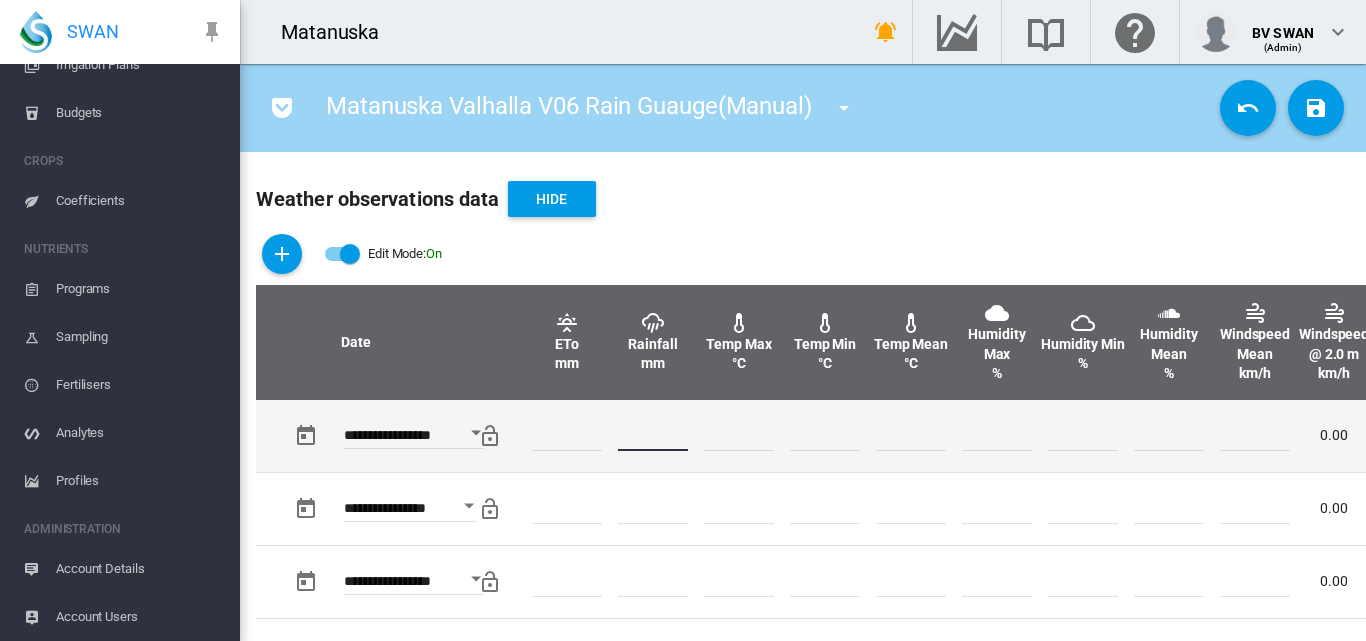 type on "*" 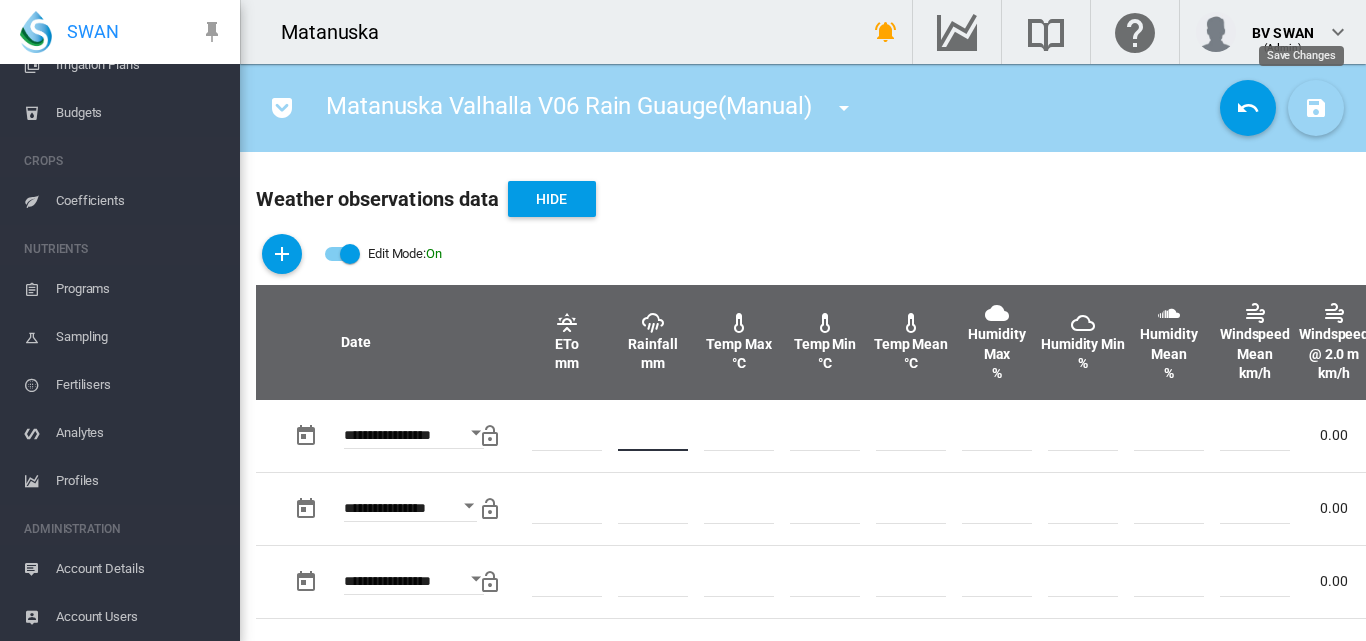 click at bounding box center [1316, 108] 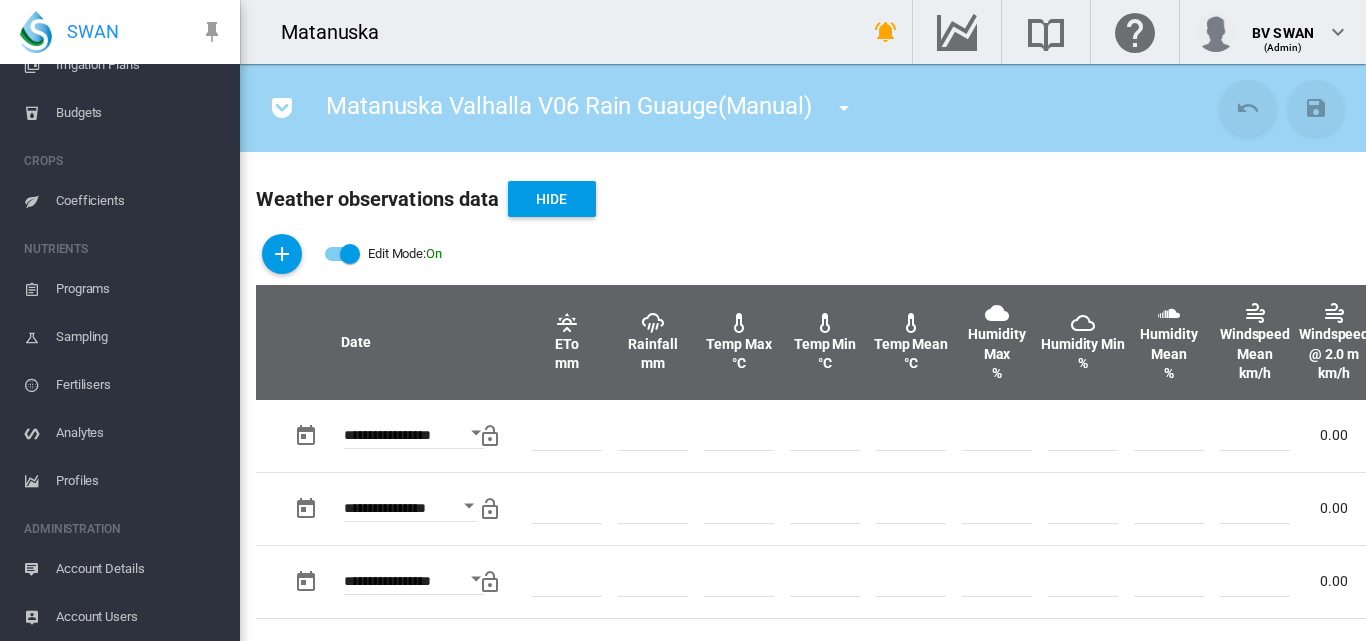 click at bounding box center (844, 108) 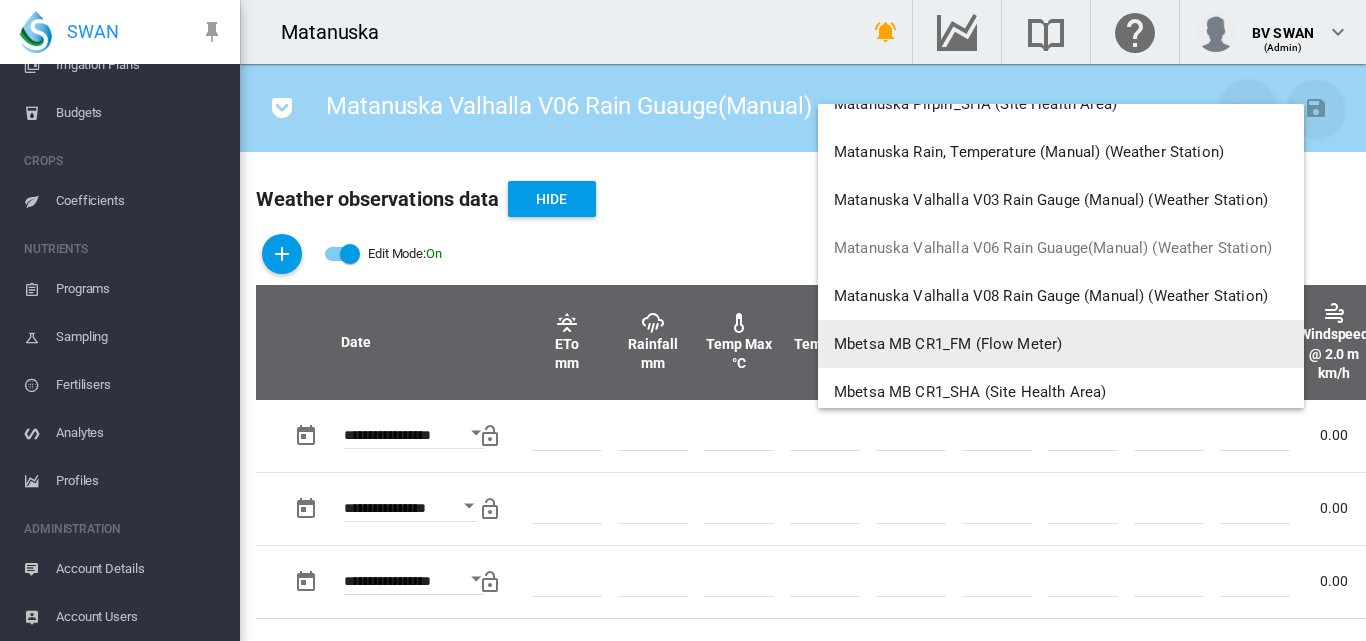 scroll, scrollTop: 10900, scrollLeft: 0, axis: vertical 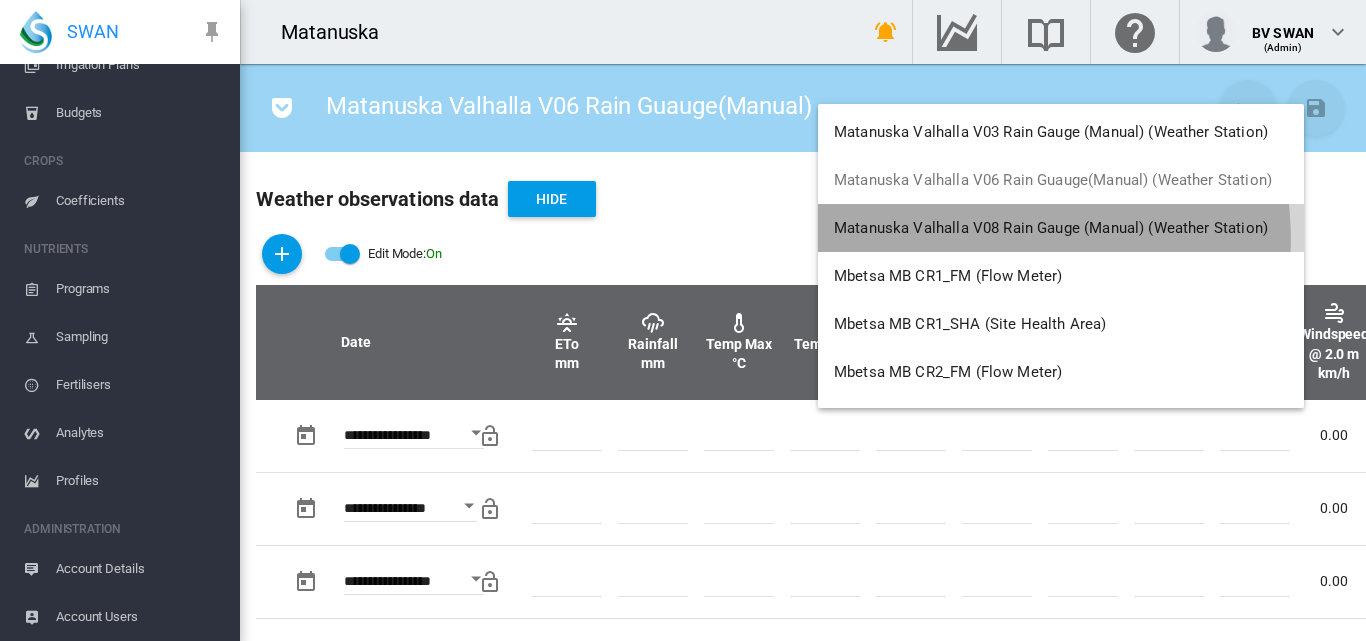 click on "Matanuska Valhalla V08 Rain Gauge (Manual) (Weather Station)" at bounding box center [1061, 228] 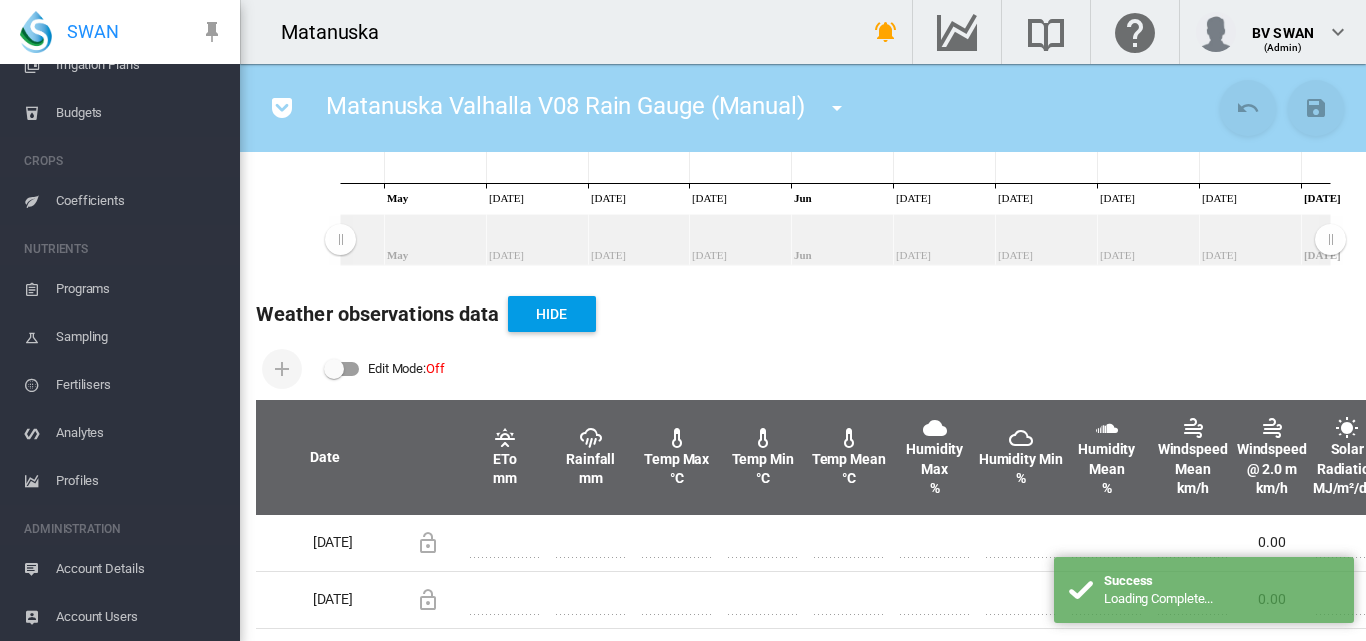 scroll, scrollTop: 500, scrollLeft: 0, axis: vertical 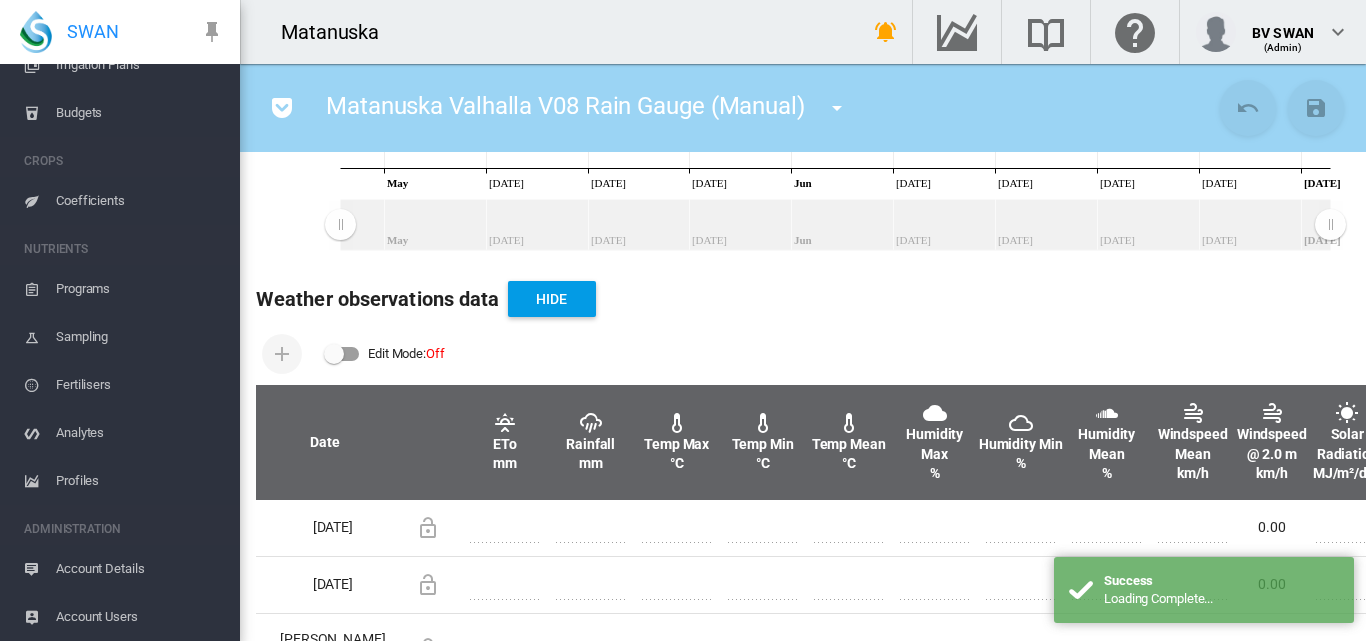 click at bounding box center (342, 354) 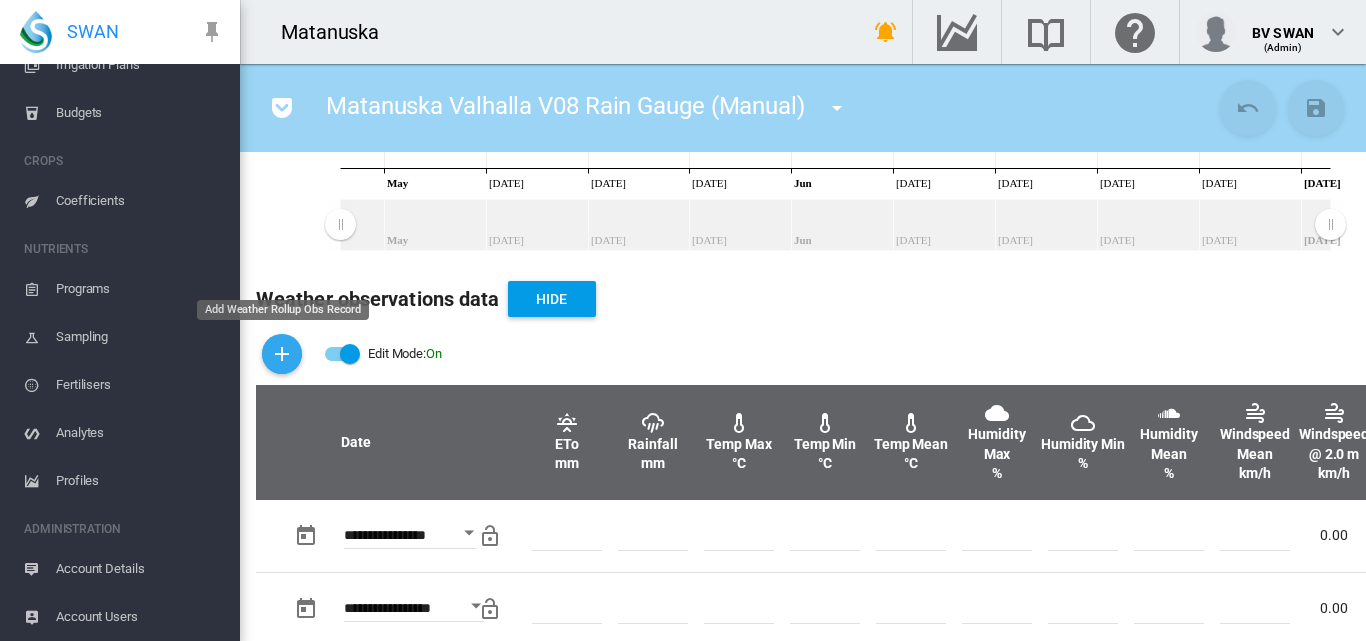 drag, startPoint x: 274, startPoint y: 346, endPoint x: 296, endPoint y: 368, distance: 31.112698 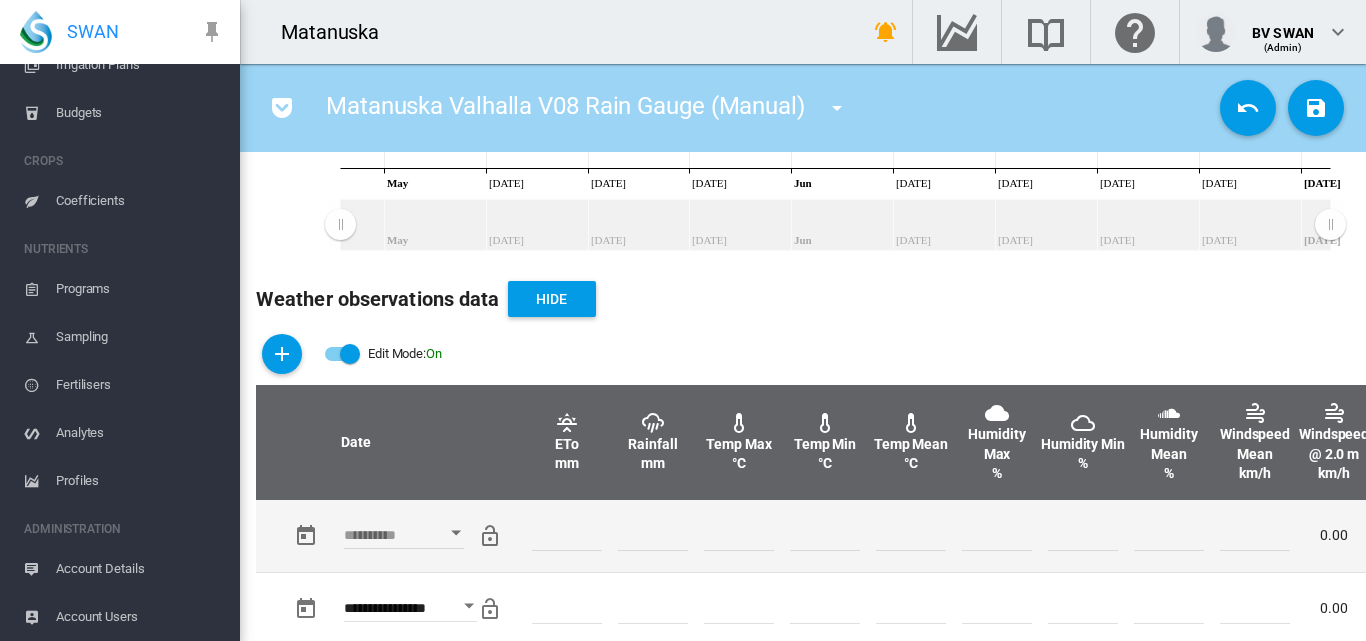 click at bounding box center (456, 533) 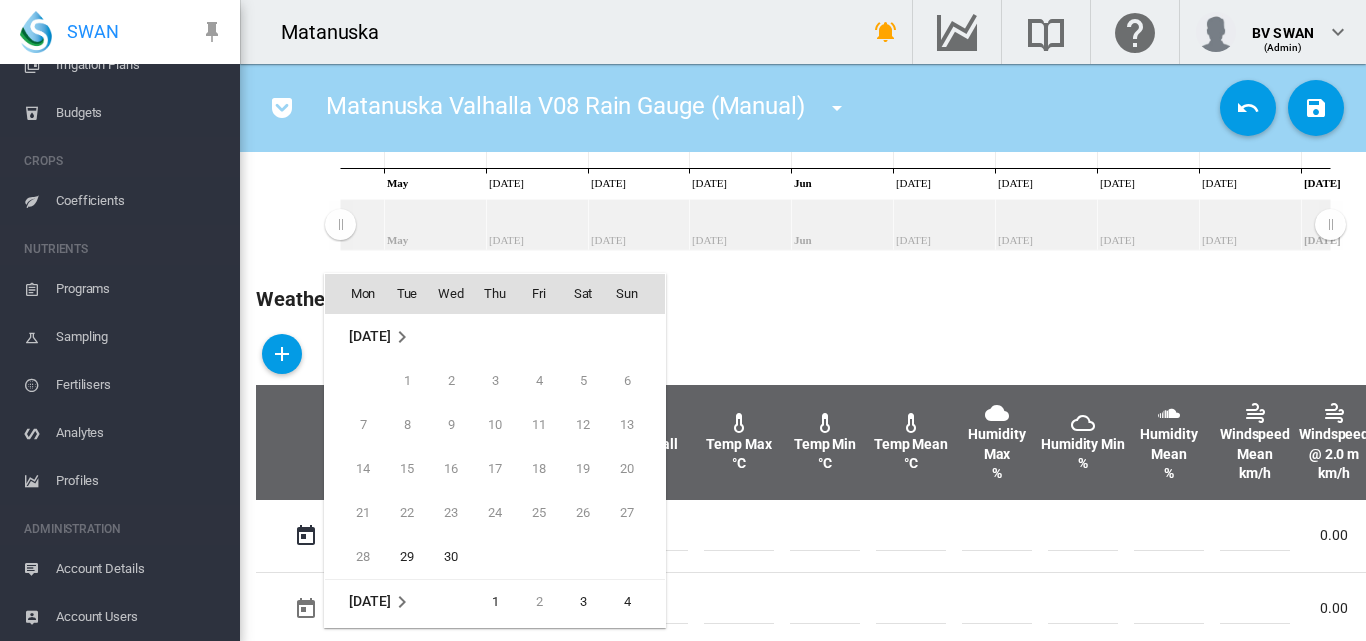 scroll, scrollTop: 795, scrollLeft: 0, axis: vertical 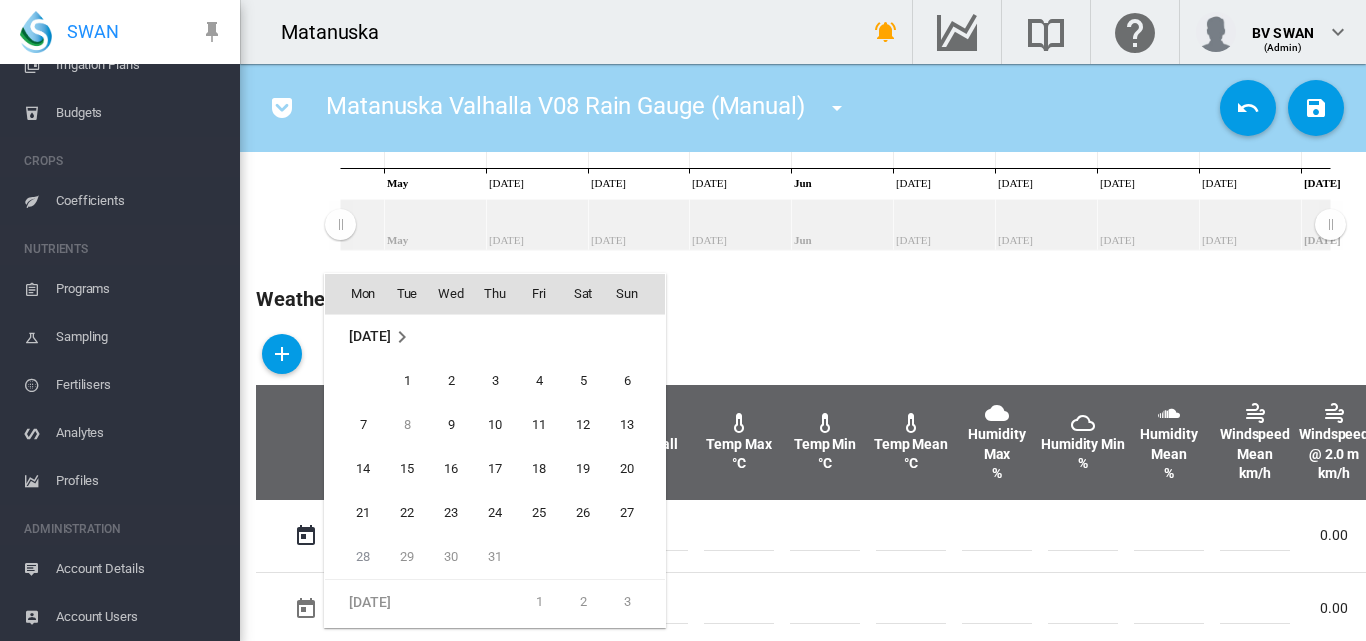click on "27" at bounding box center [635, 513] 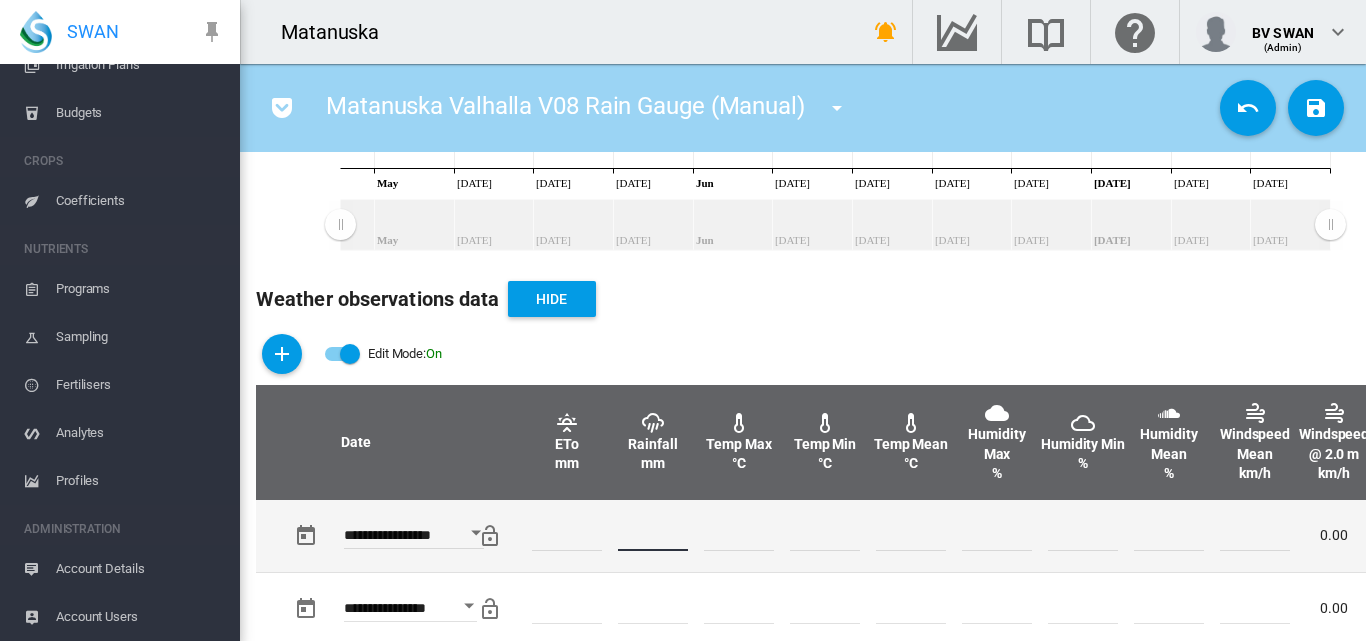 click at bounding box center [653, 536] 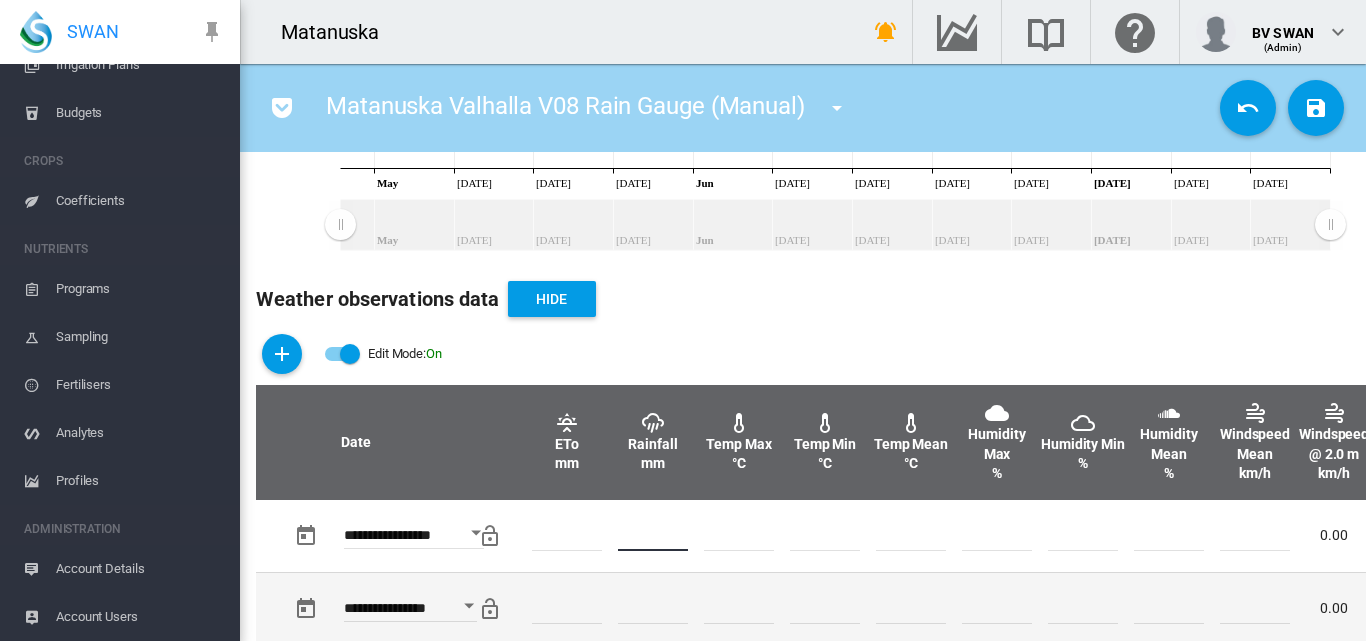 type on "*" 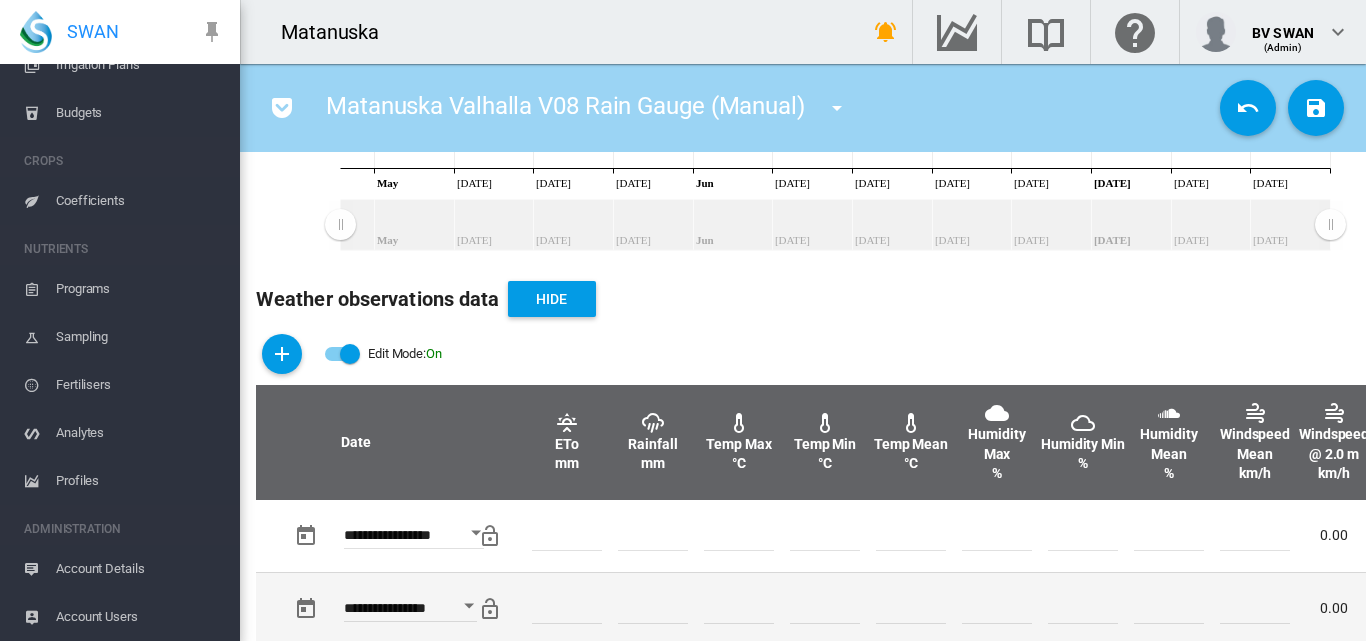 click at bounding box center [911, 608] 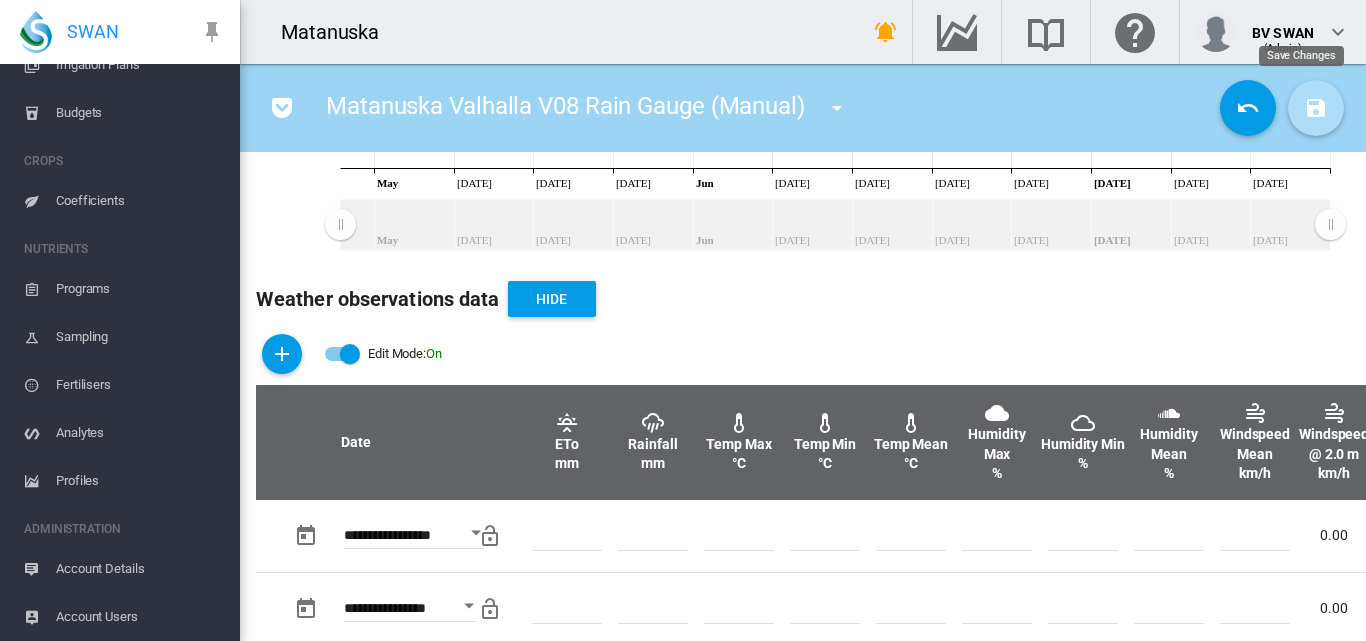 click at bounding box center [1316, 108] 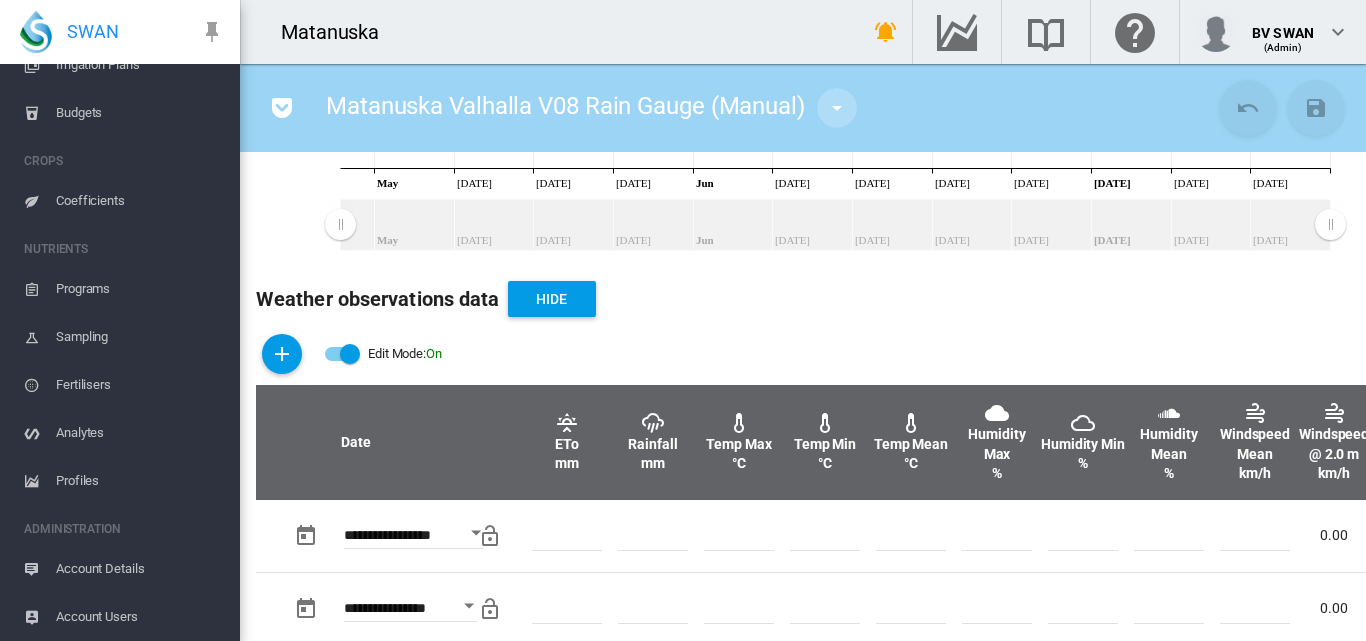 click at bounding box center [837, 108] 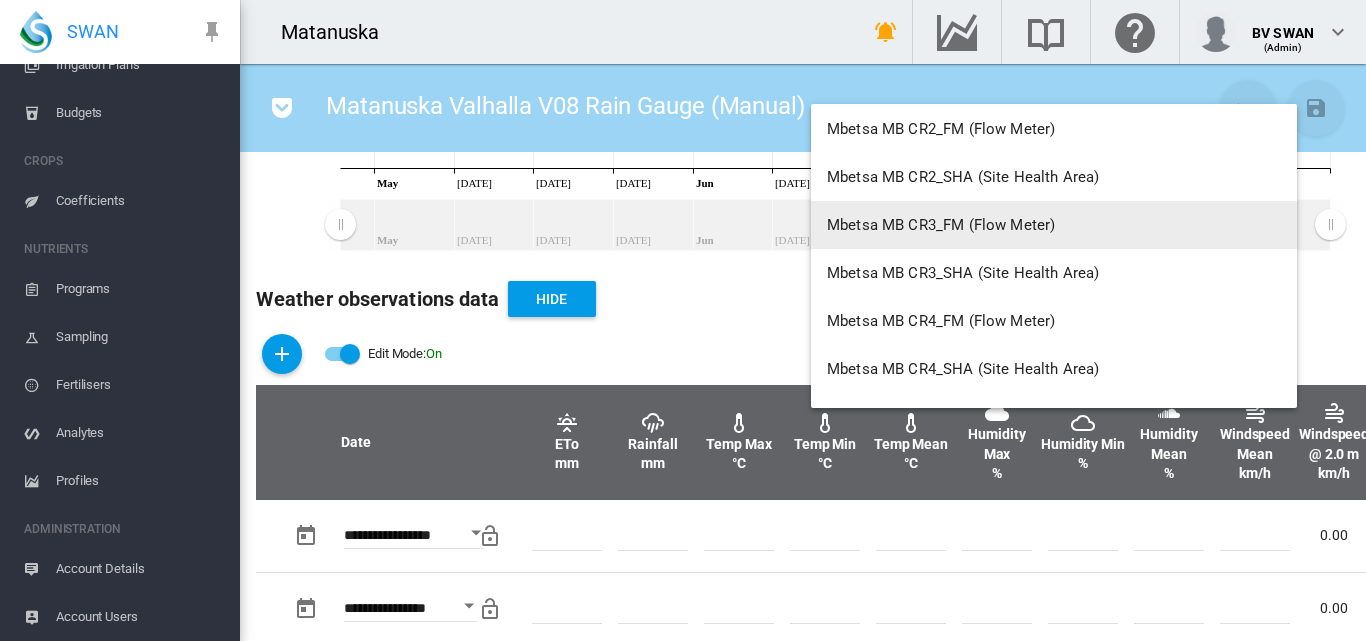 scroll, scrollTop: 11240, scrollLeft: 0, axis: vertical 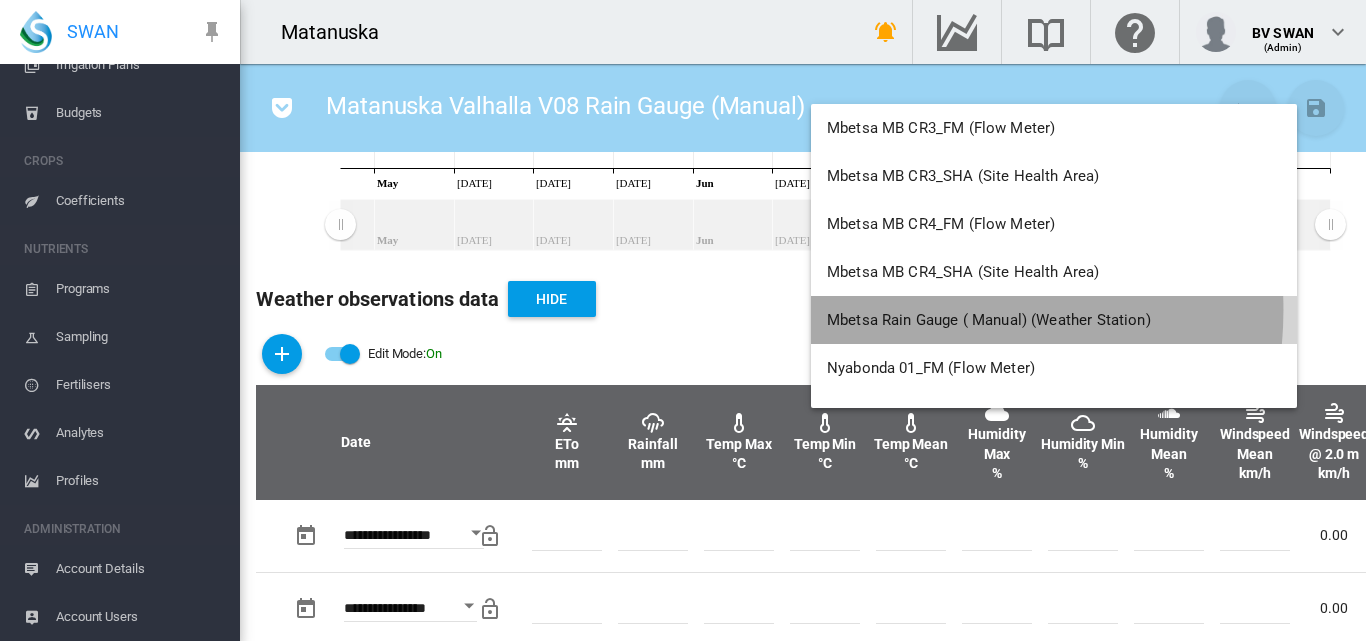 click on "Mbetsa Rain Gauge ( Manual) (Weather Station)" at bounding box center [1054, 320] 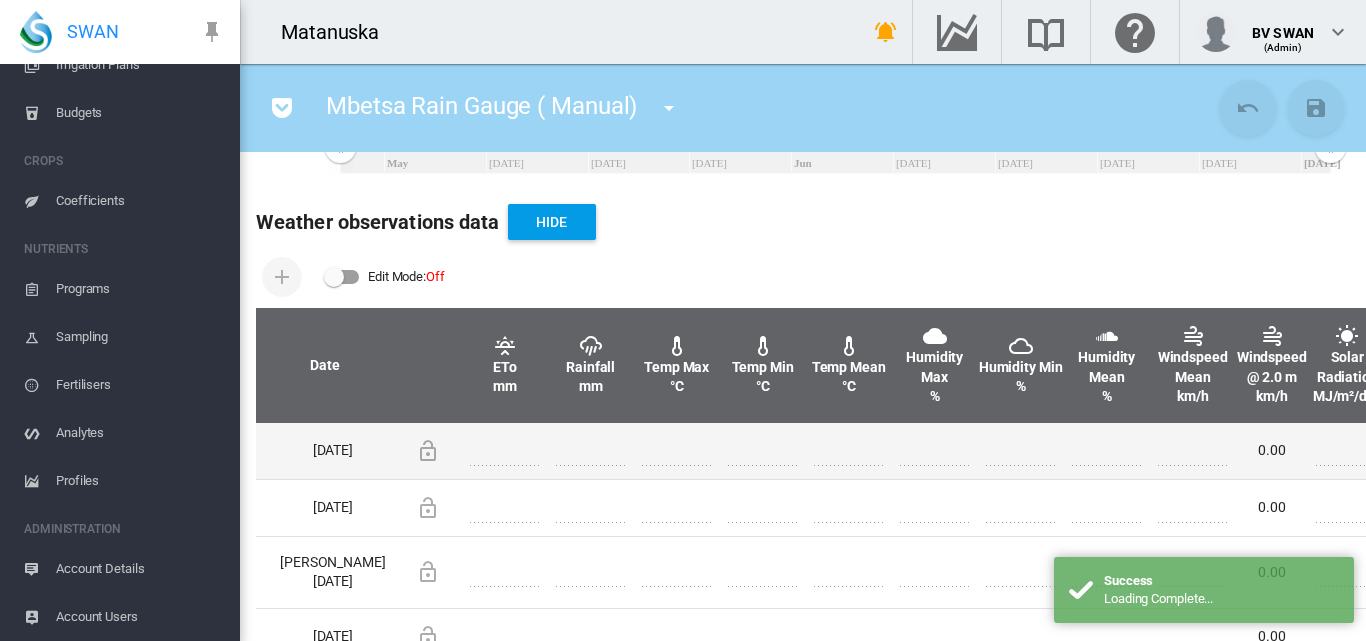 scroll, scrollTop: 600, scrollLeft: 0, axis: vertical 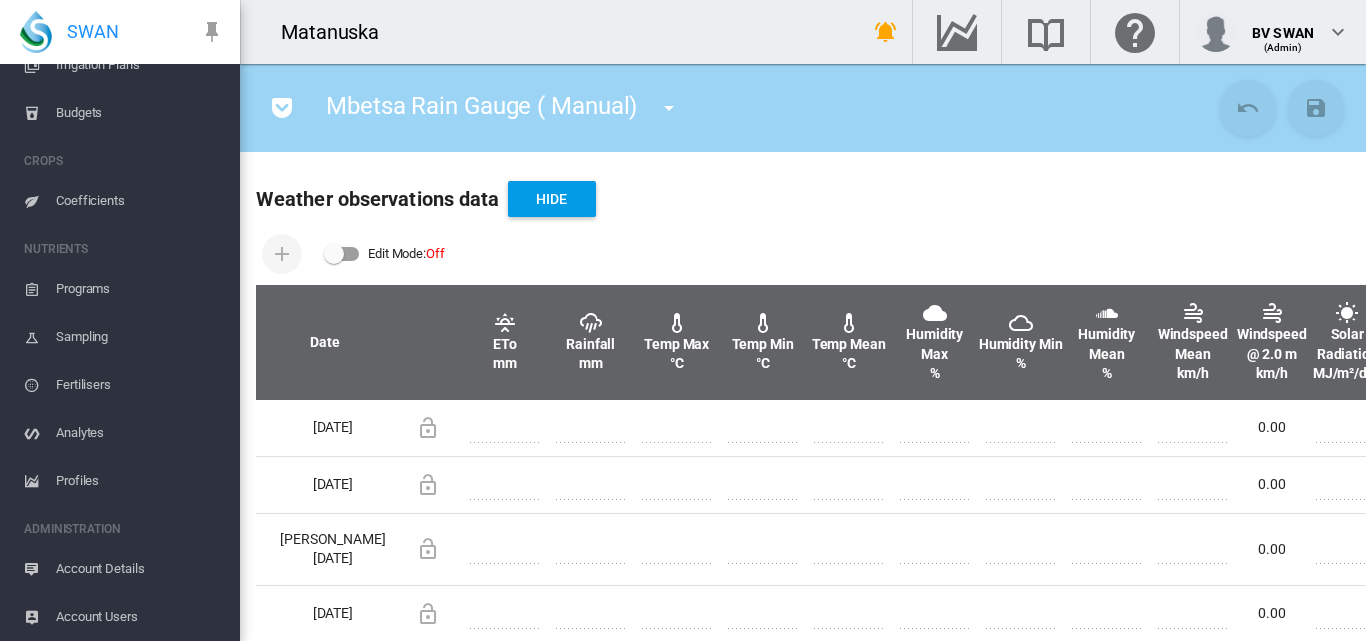click at bounding box center [342, 254] 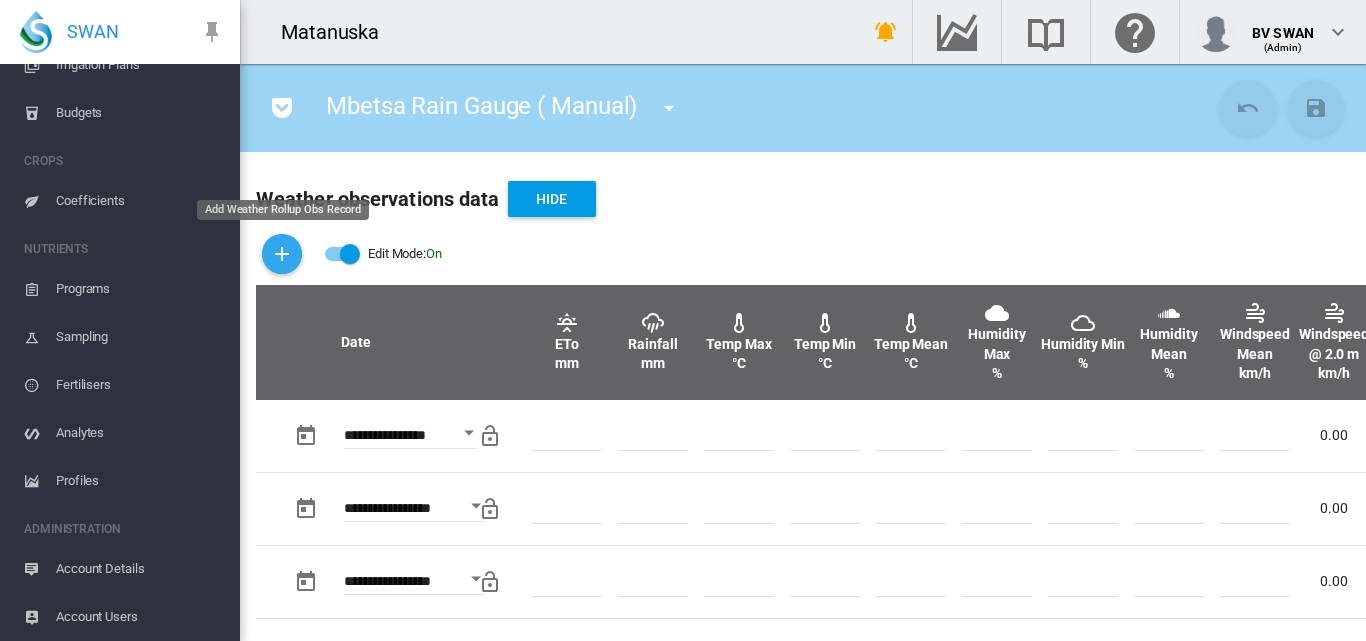 click at bounding box center (282, 254) 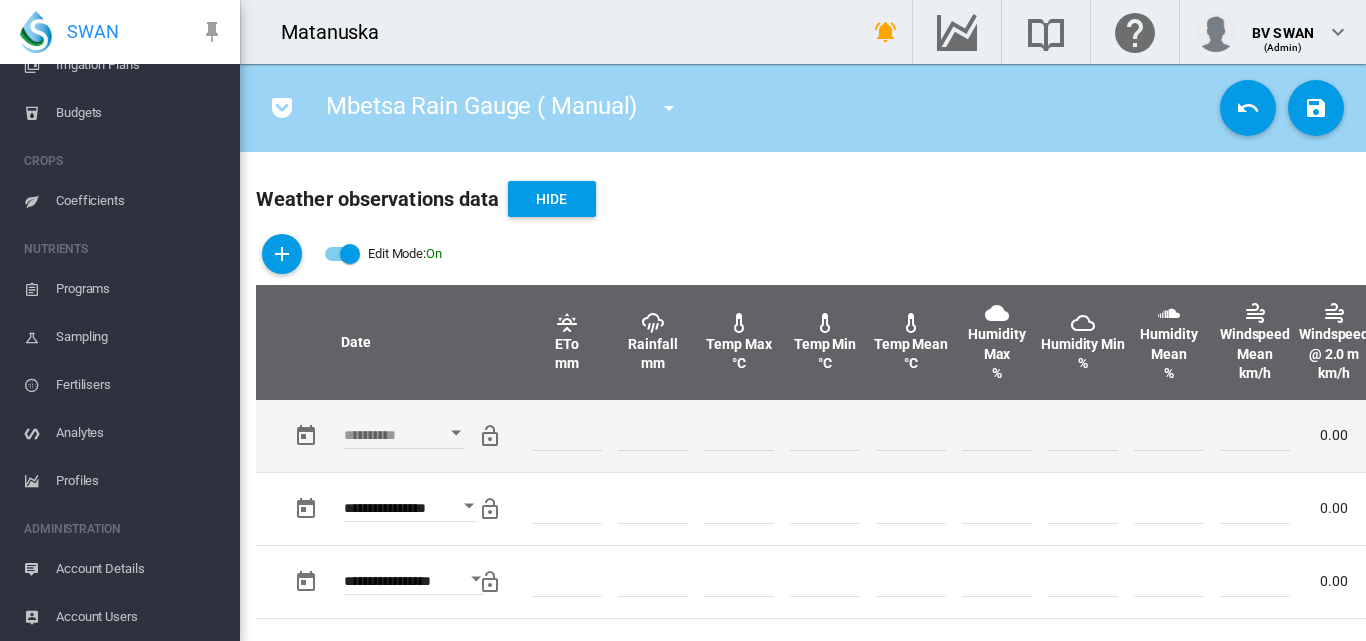 click at bounding box center [456, 432] 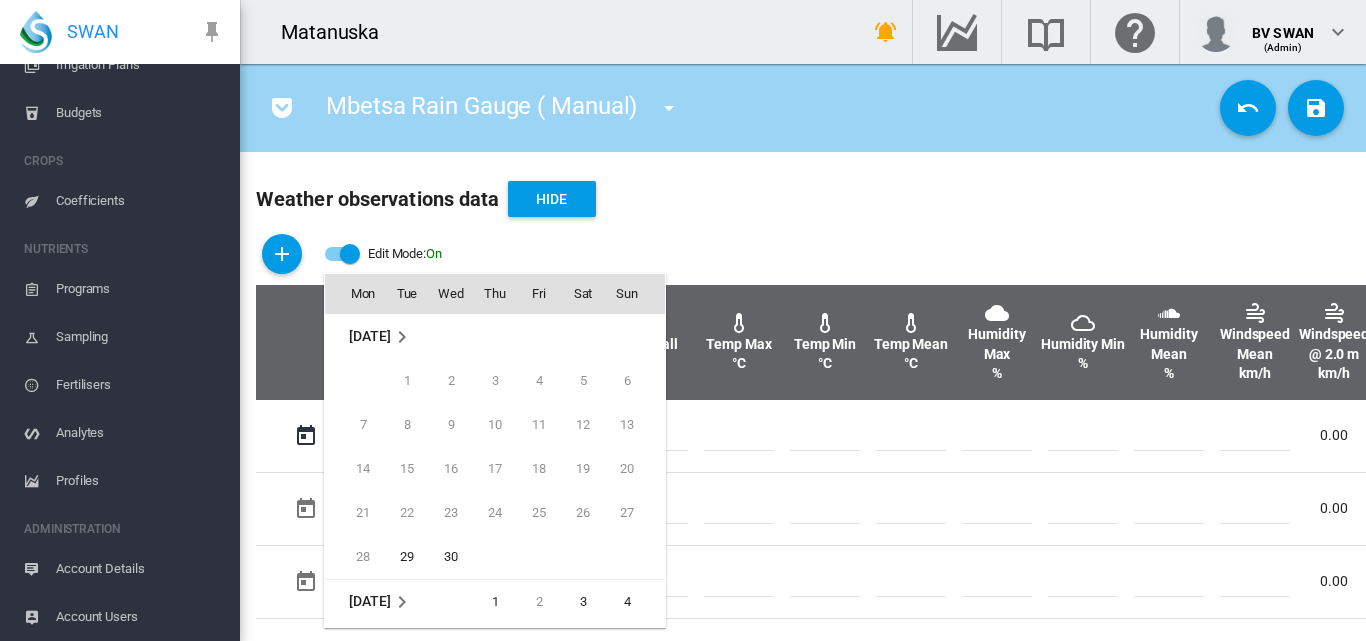 scroll, scrollTop: 795, scrollLeft: 0, axis: vertical 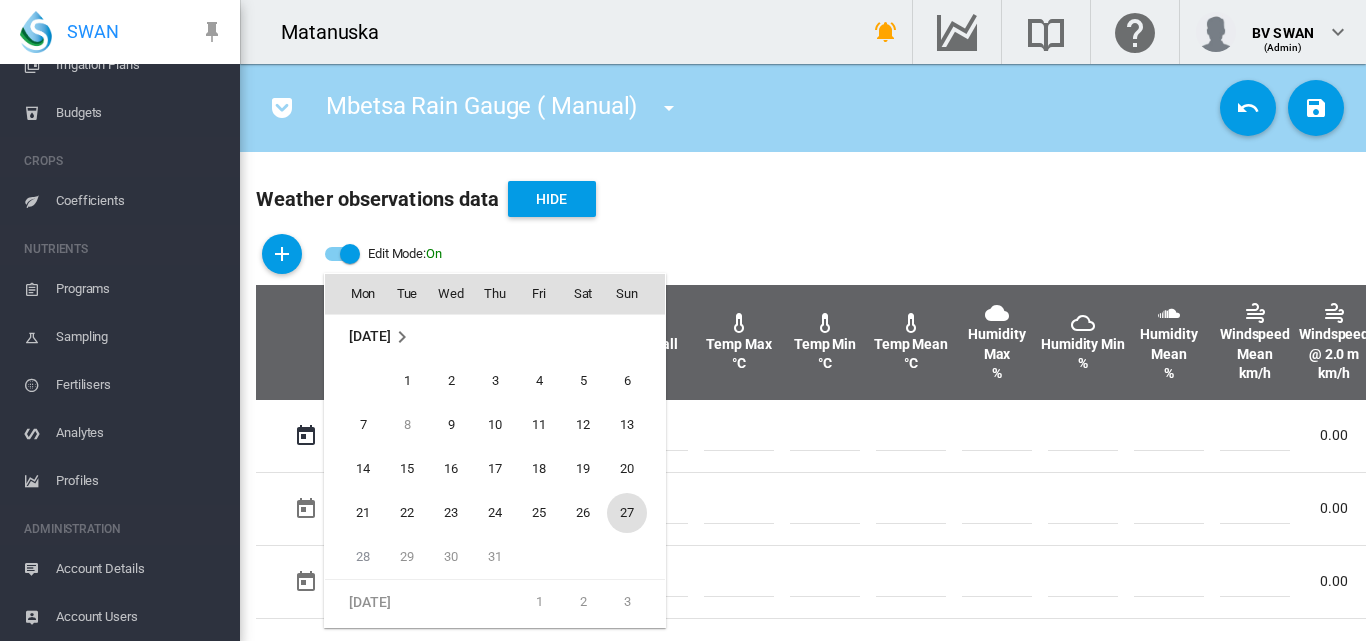 click on "27" at bounding box center (627, 513) 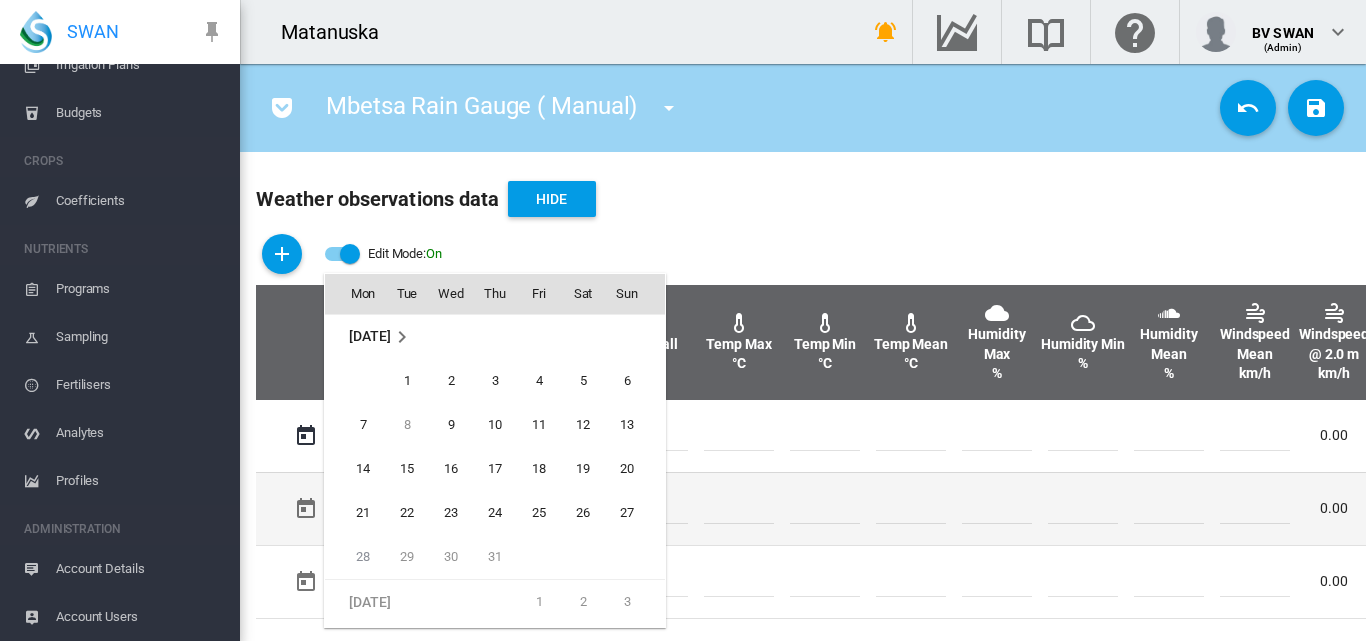 type on "**********" 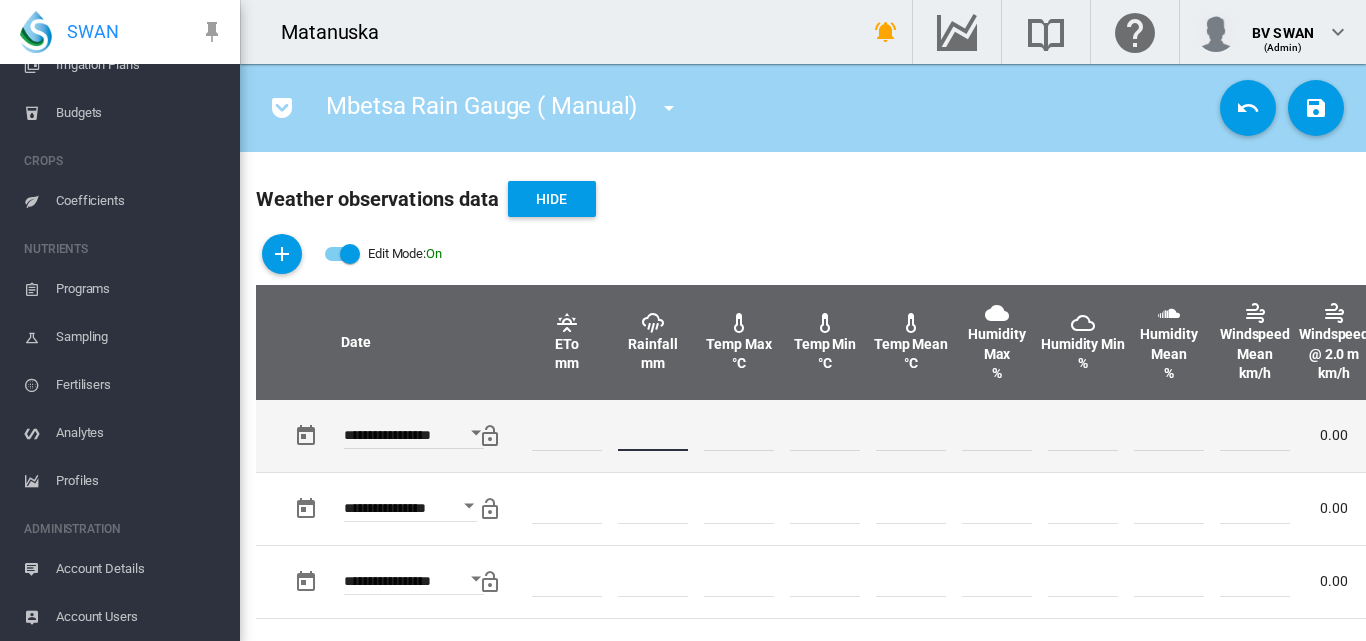 click at bounding box center [653, 436] 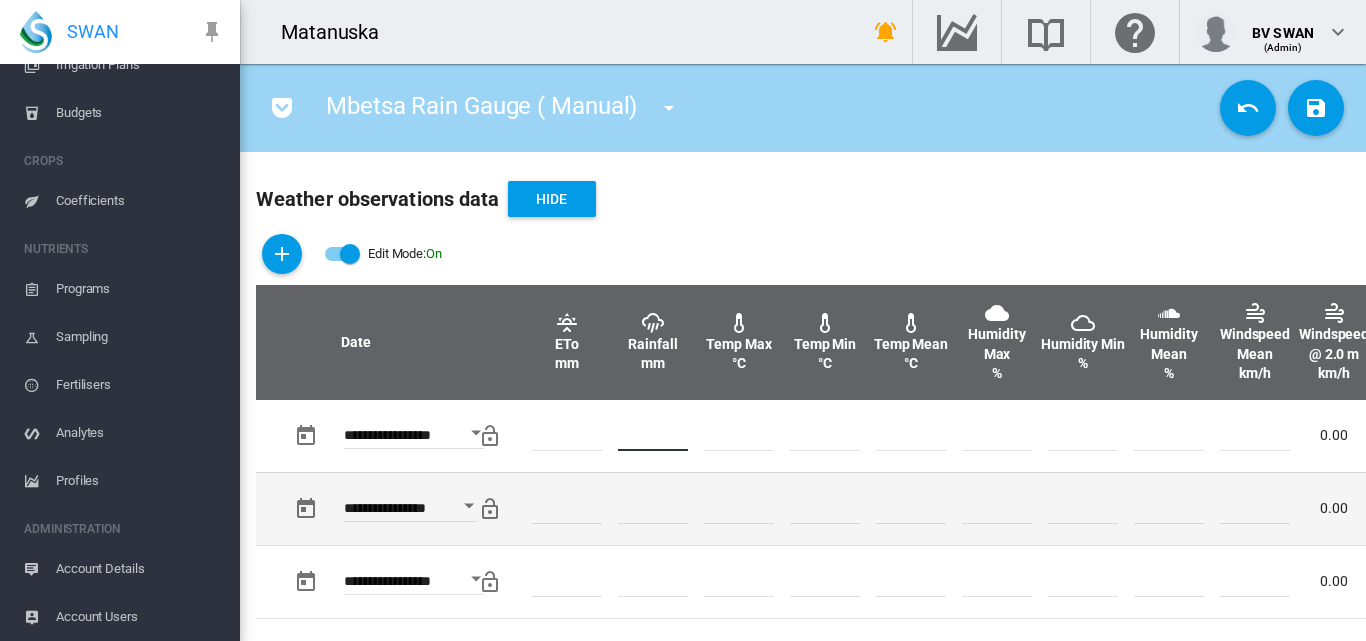 type on "*" 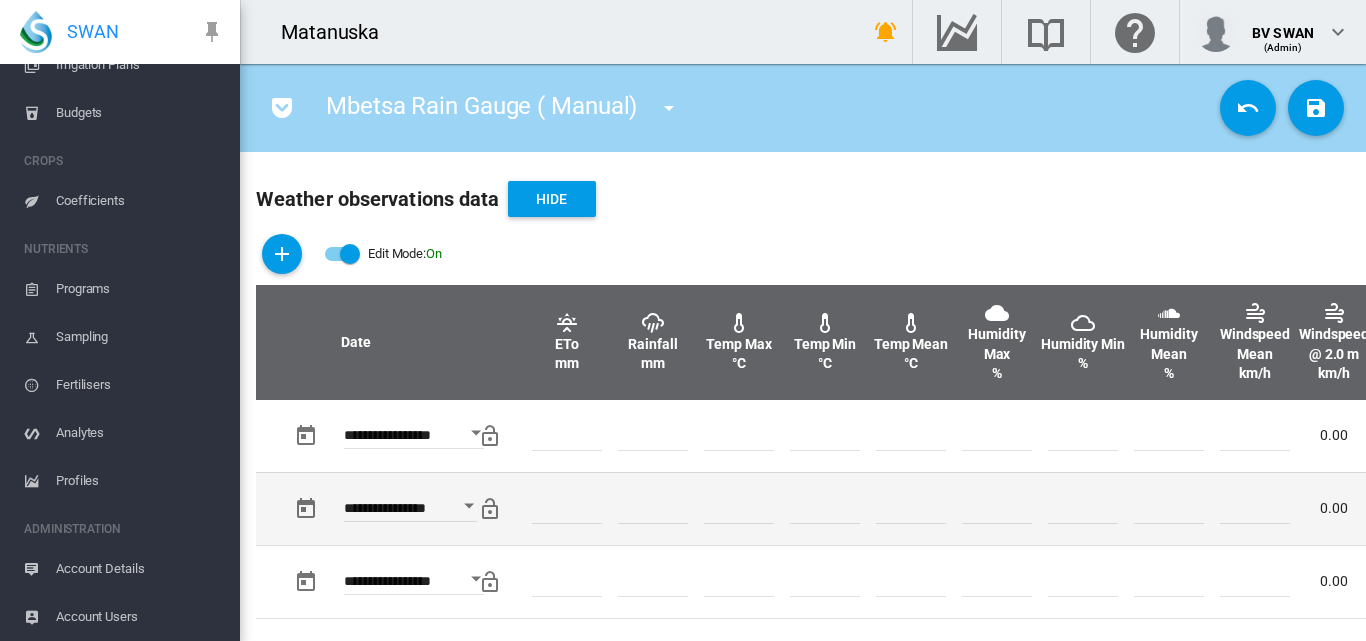 click at bounding box center [825, 508] 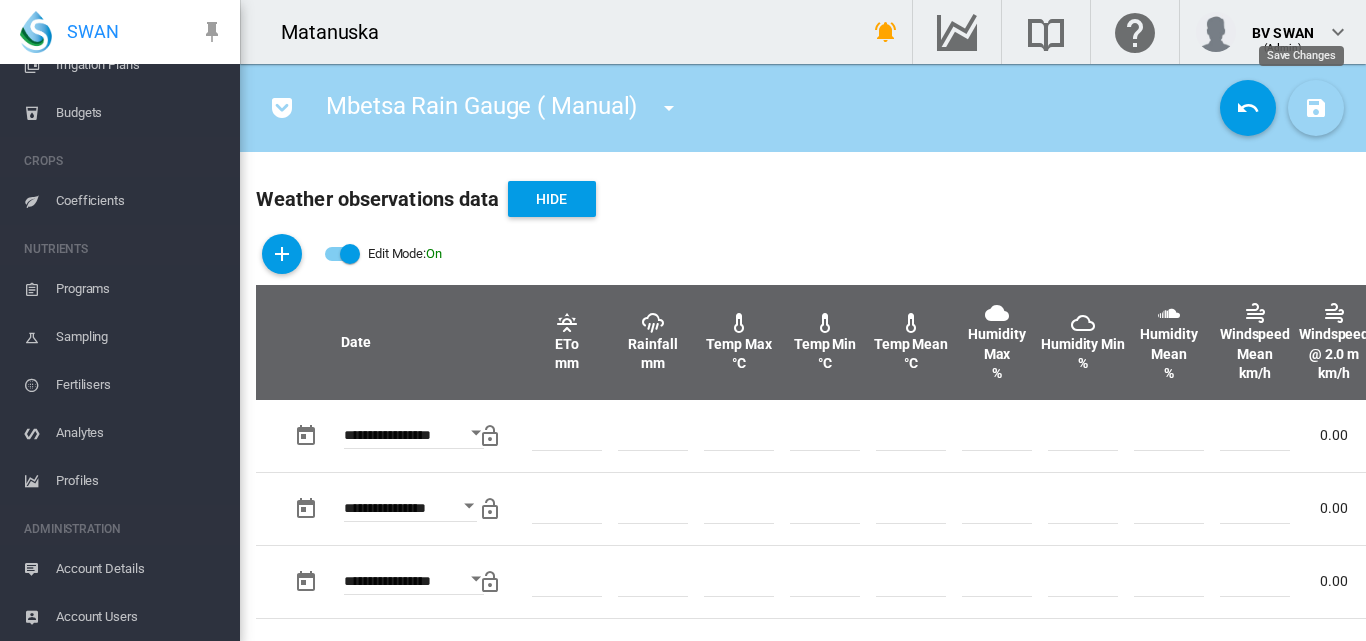 click at bounding box center [1316, 108] 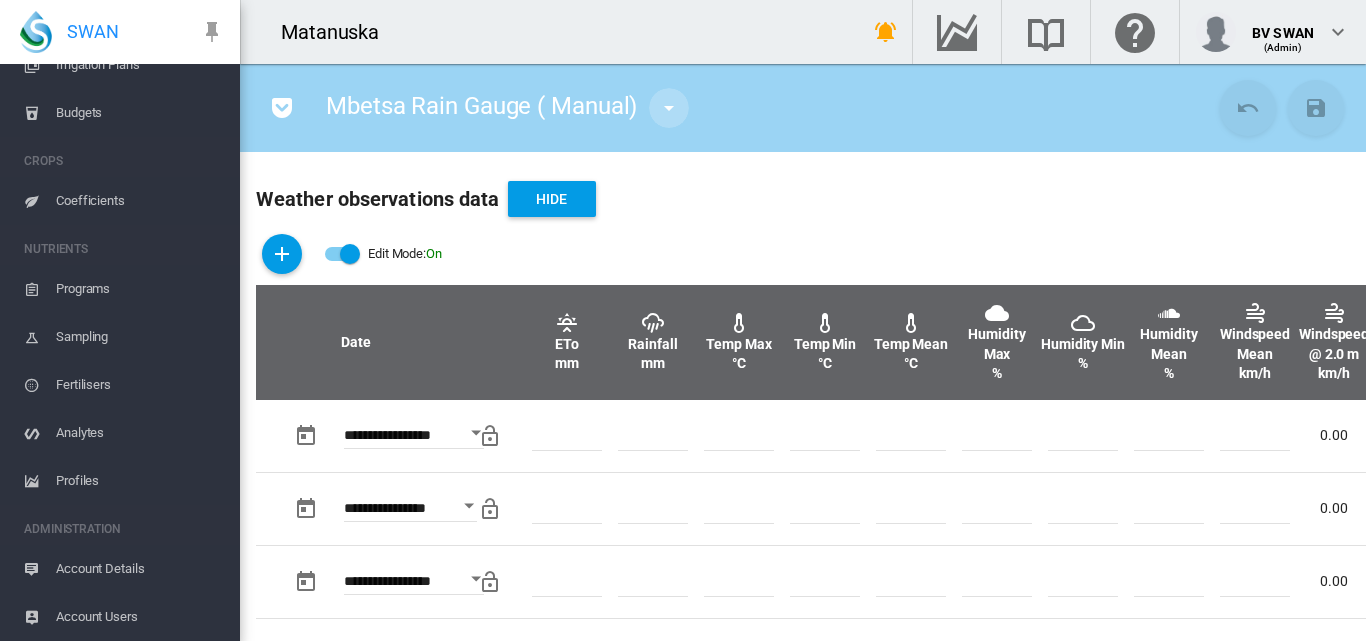 click at bounding box center [669, 108] 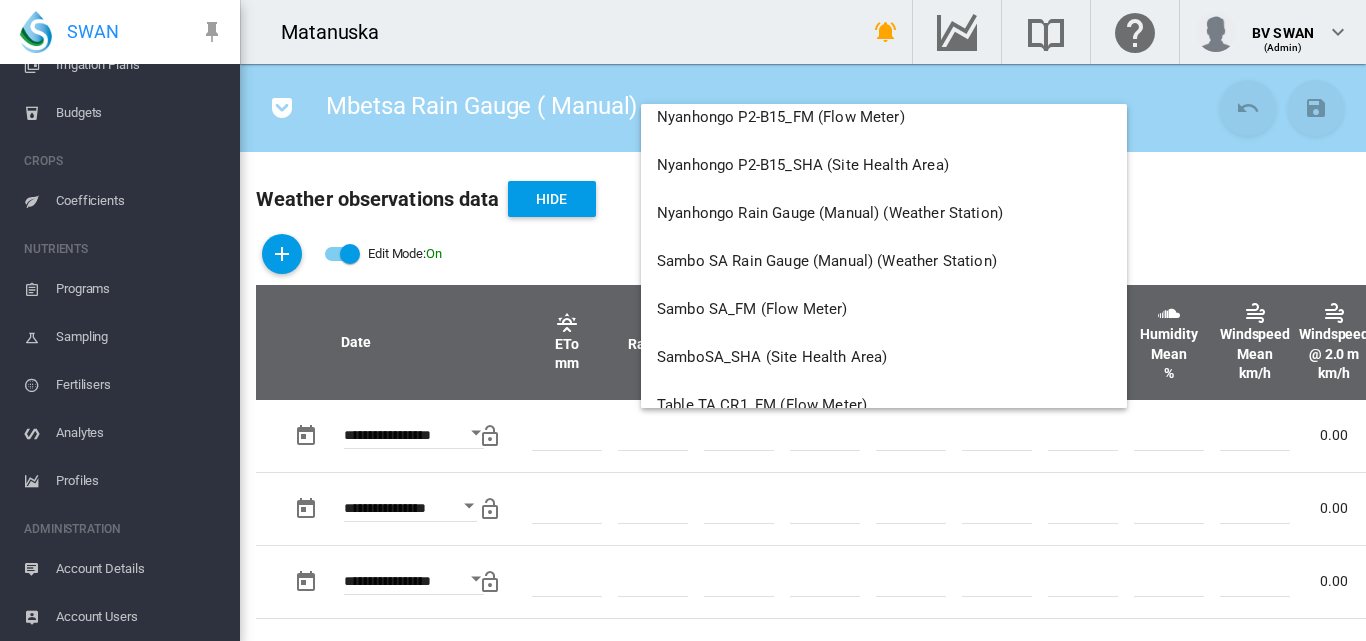 scroll, scrollTop: 18800, scrollLeft: 0, axis: vertical 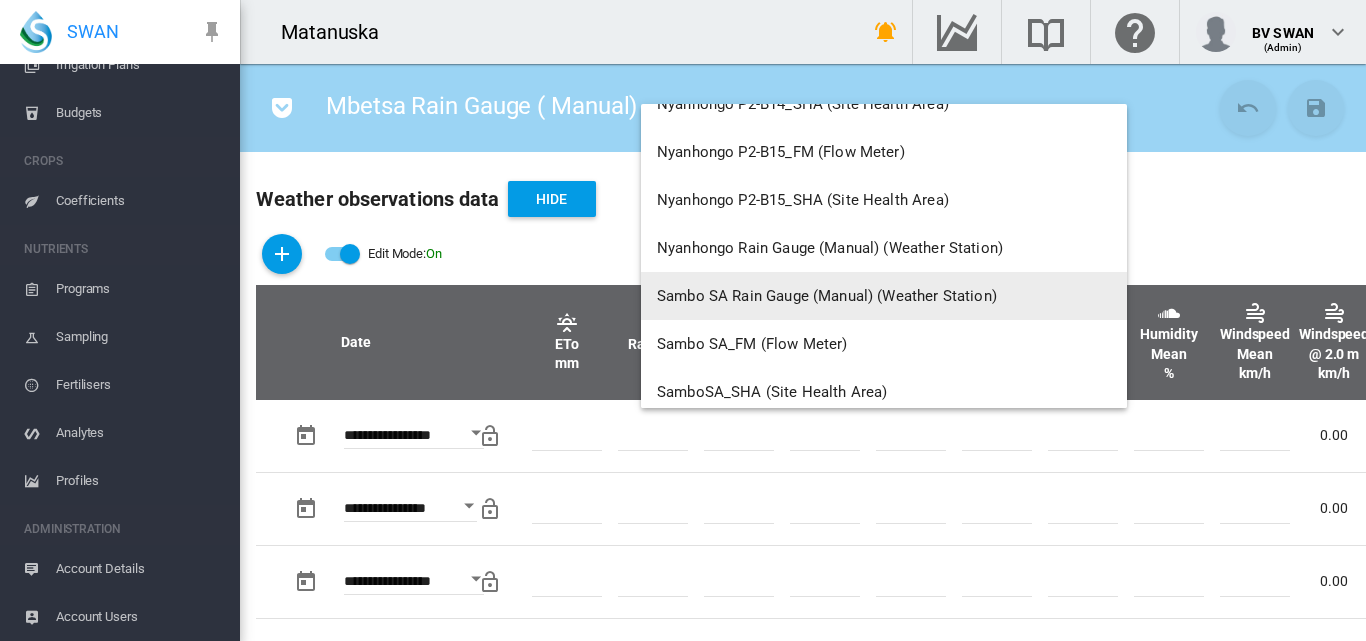 click on "Sambo SA Rain Gauge (Manual) (Weather Station)" at bounding box center (827, 296) 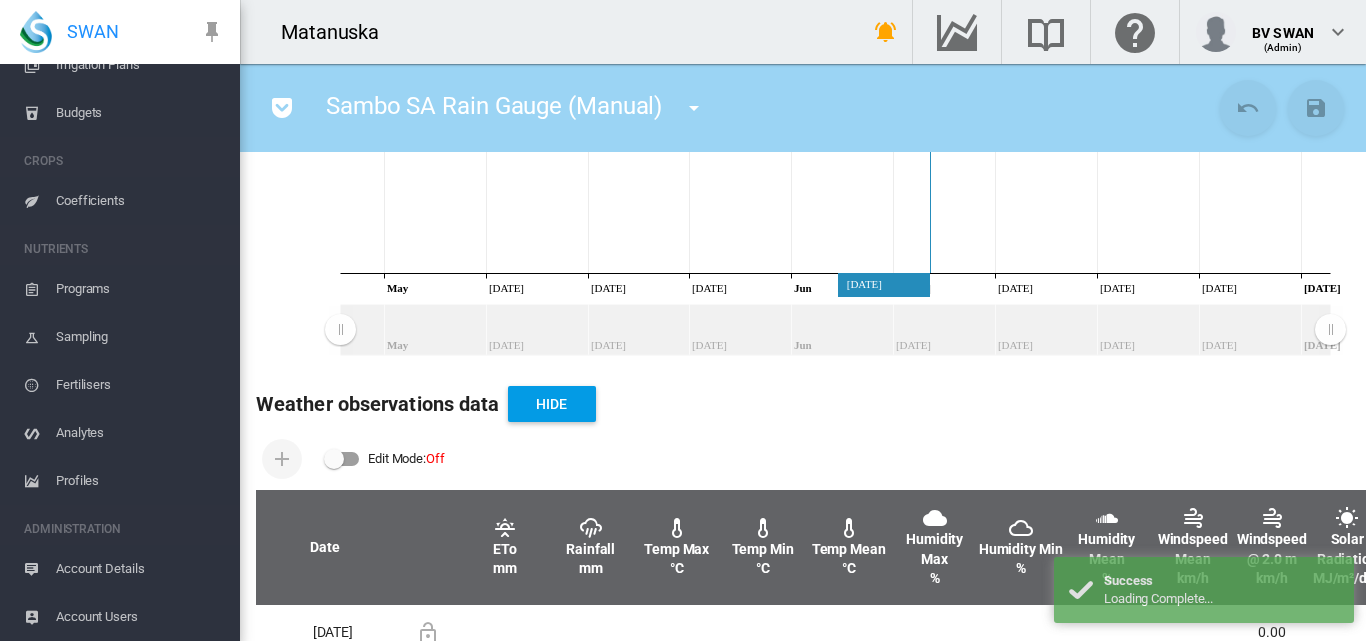 scroll, scrollTop: 500, scrollLeft: 0, axis: vertical 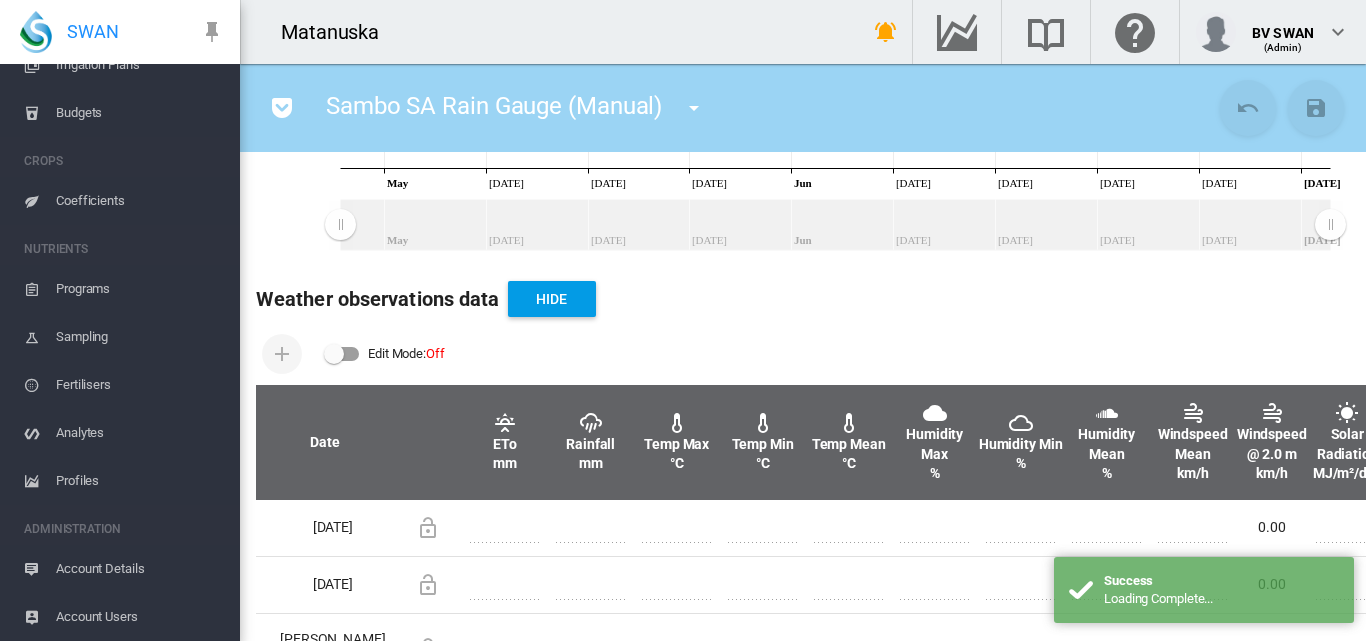 click at bounding box center [342, 354] 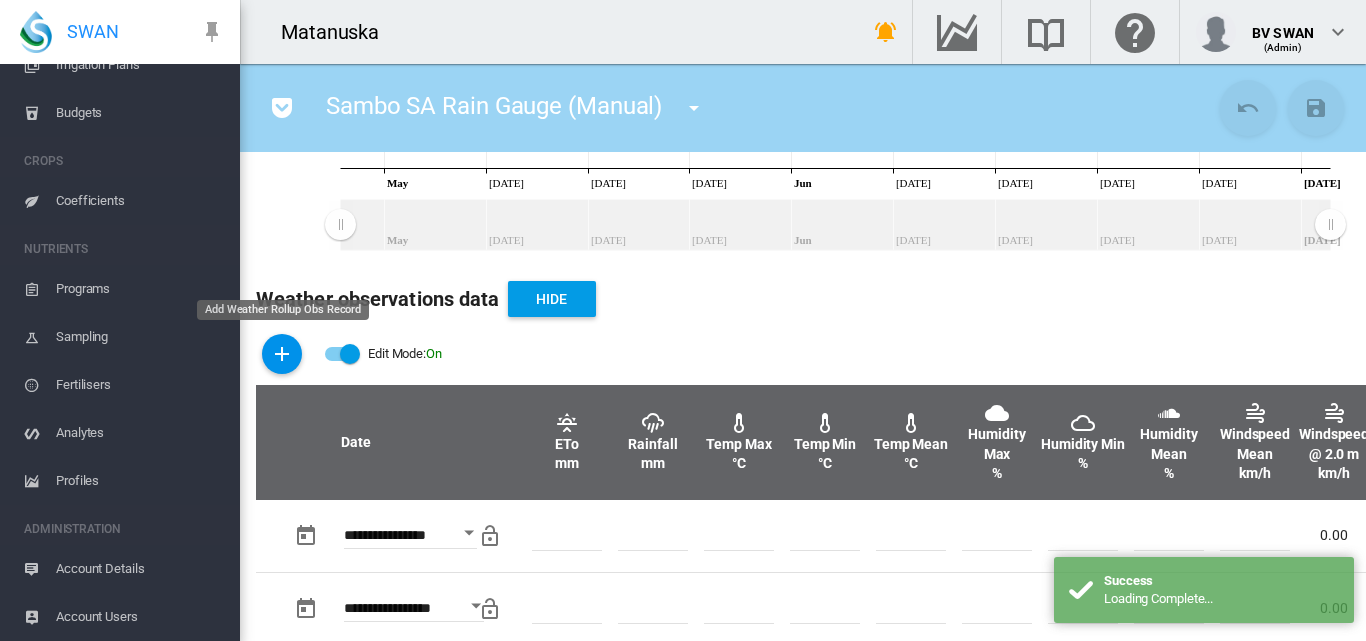 click at bounding box center (282, 354) 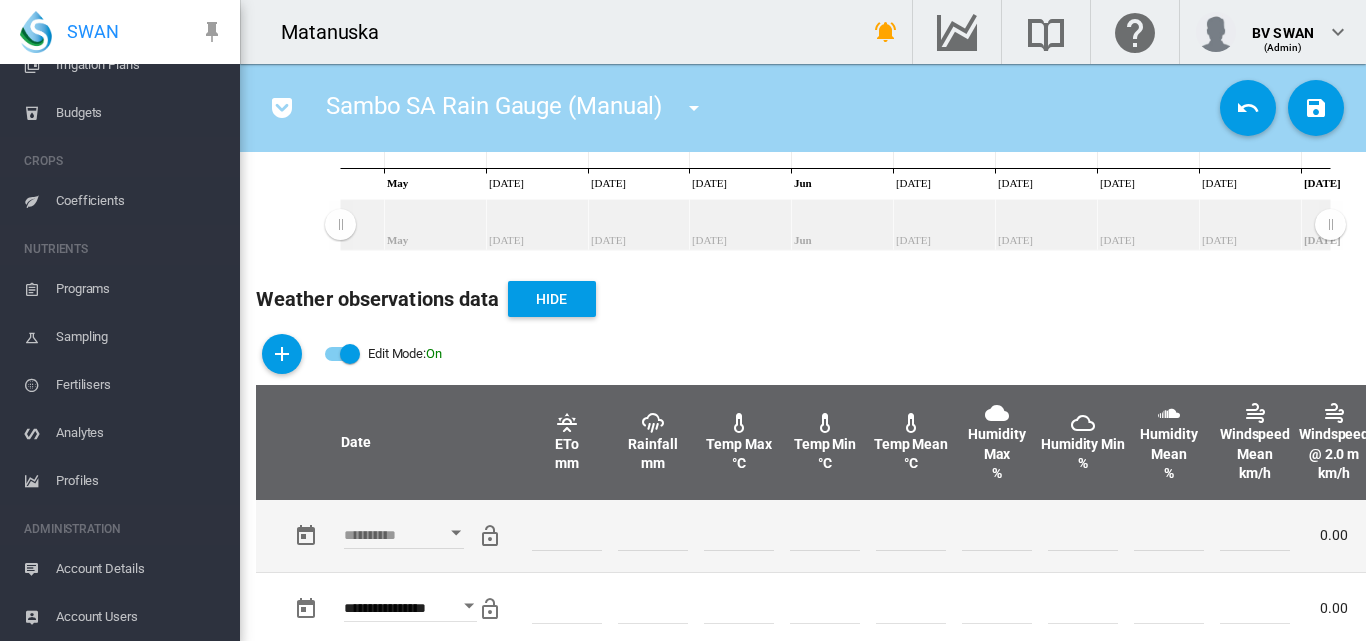 click at bounding box center (456, 532) 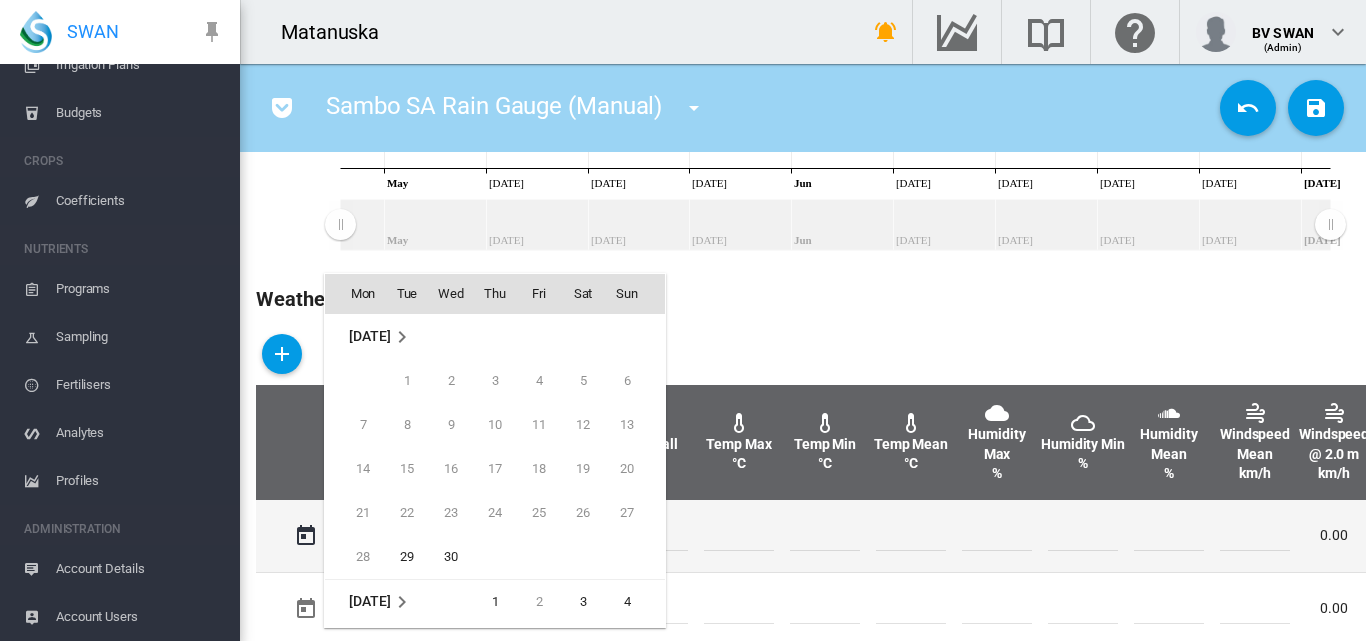 scroll, scrollTop: 795, scrollLeft: 0, axis: vertical 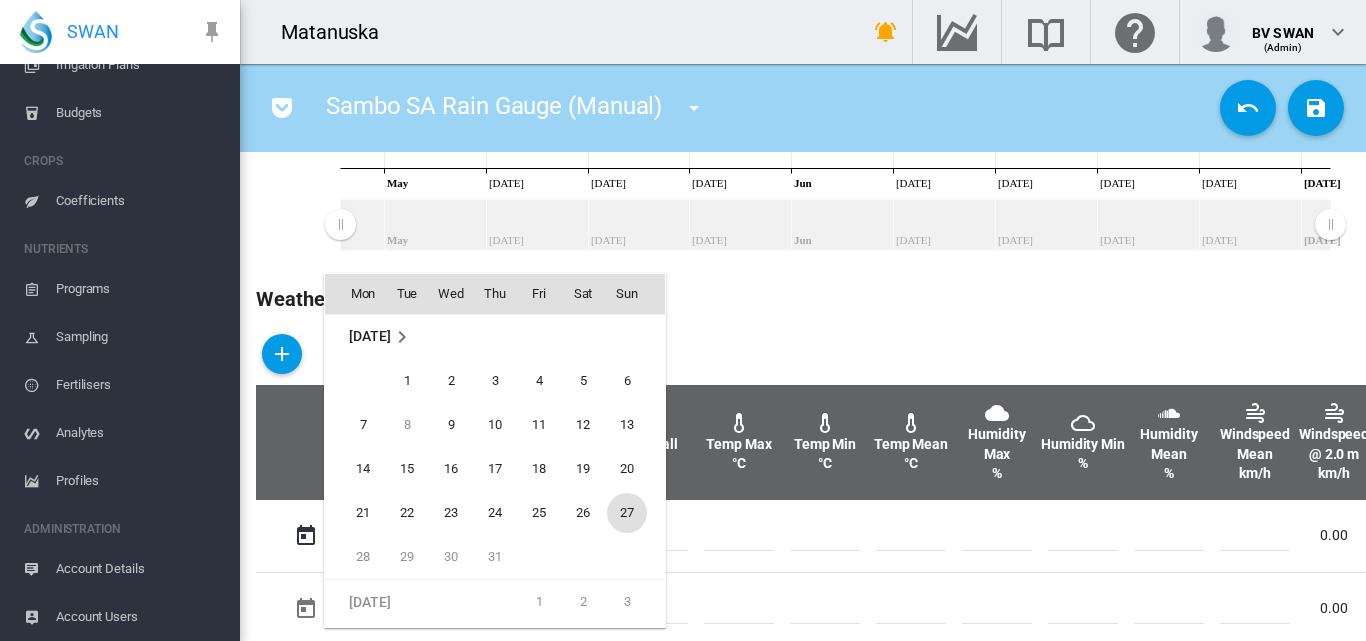 click on "27" at bounding box center [627, 513] 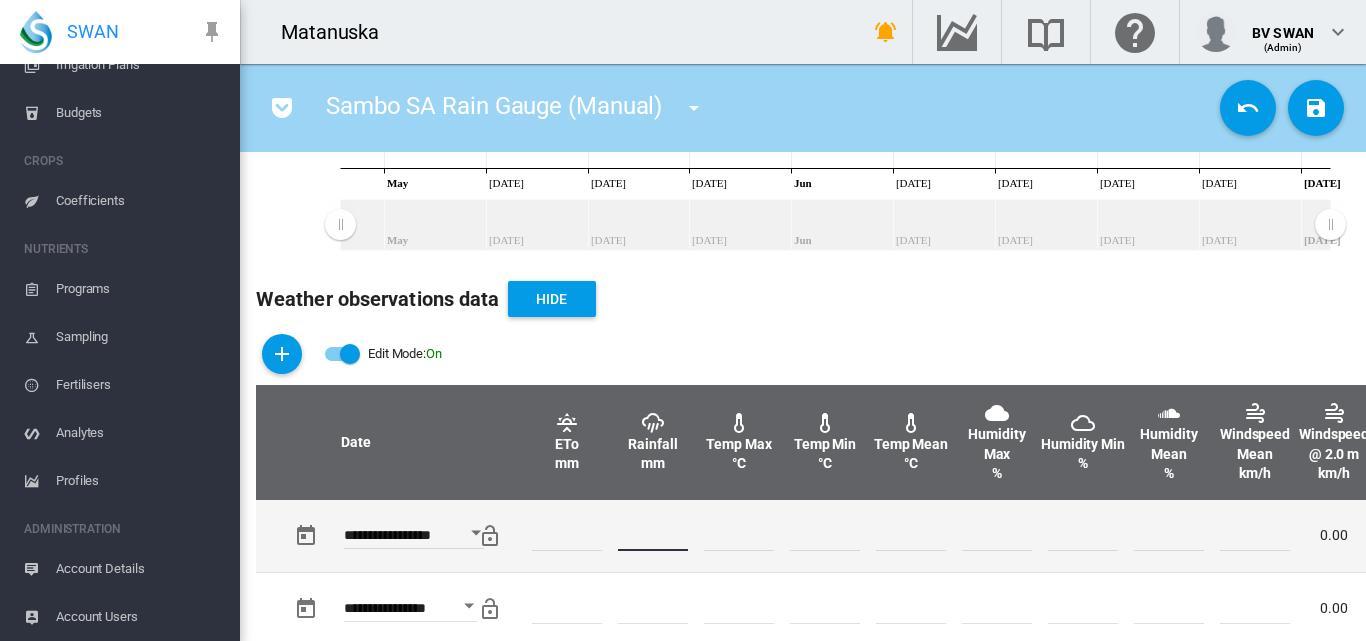 click at bounding box center (653, 536) 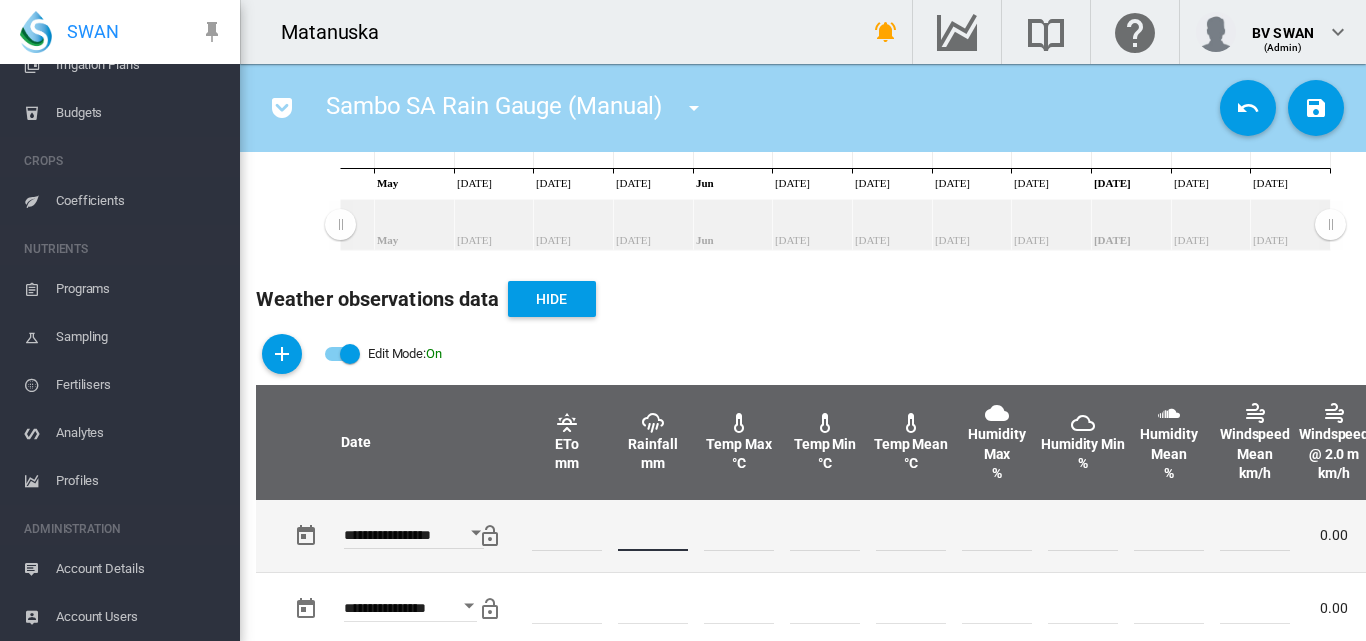 type on "*" 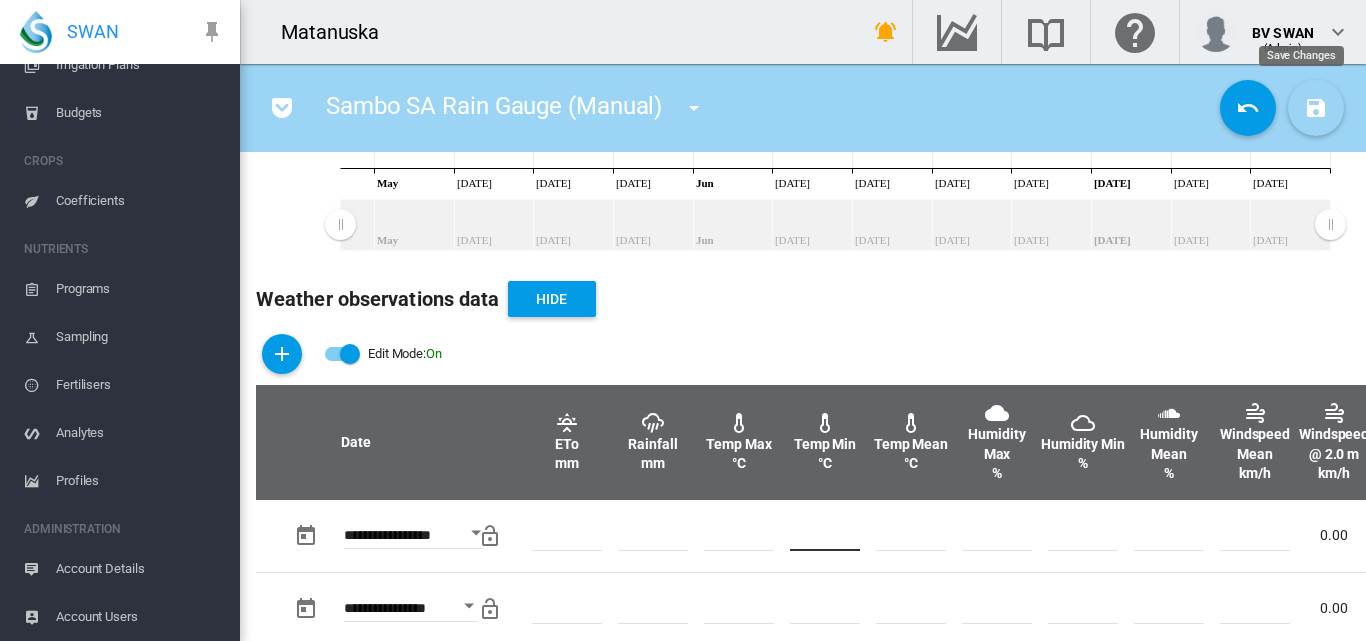 click at bounding box center (1316, 108) 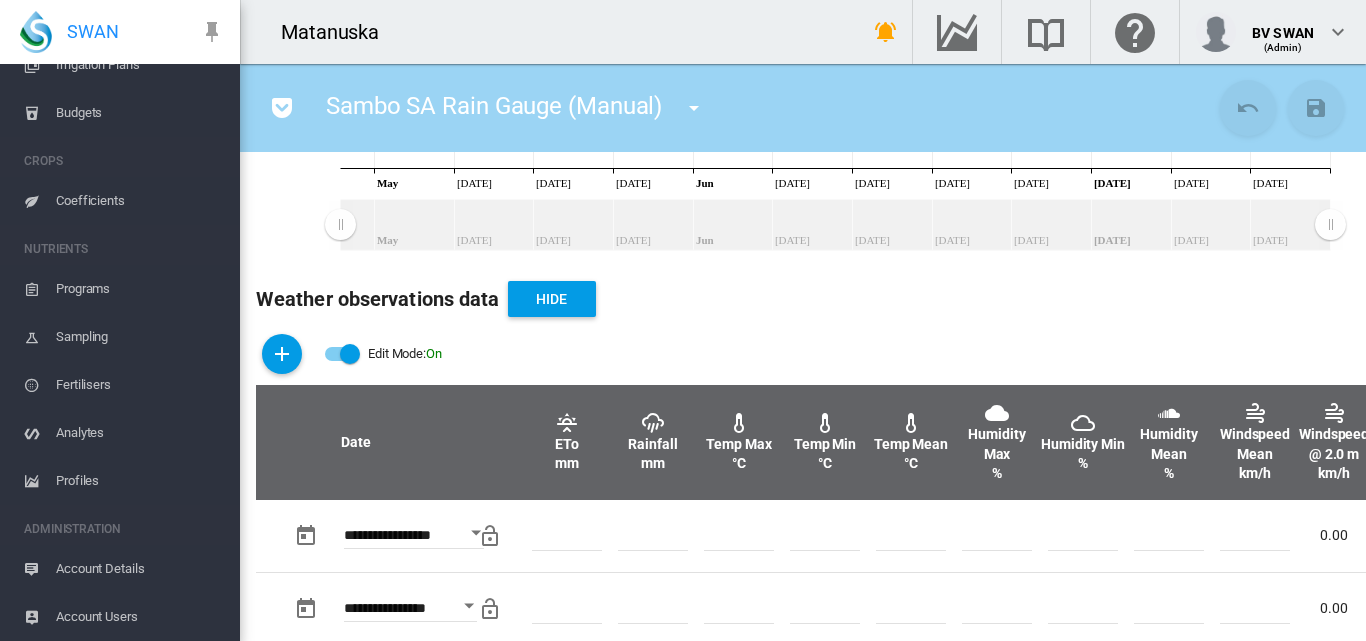 click at bounding box center (694, 108) 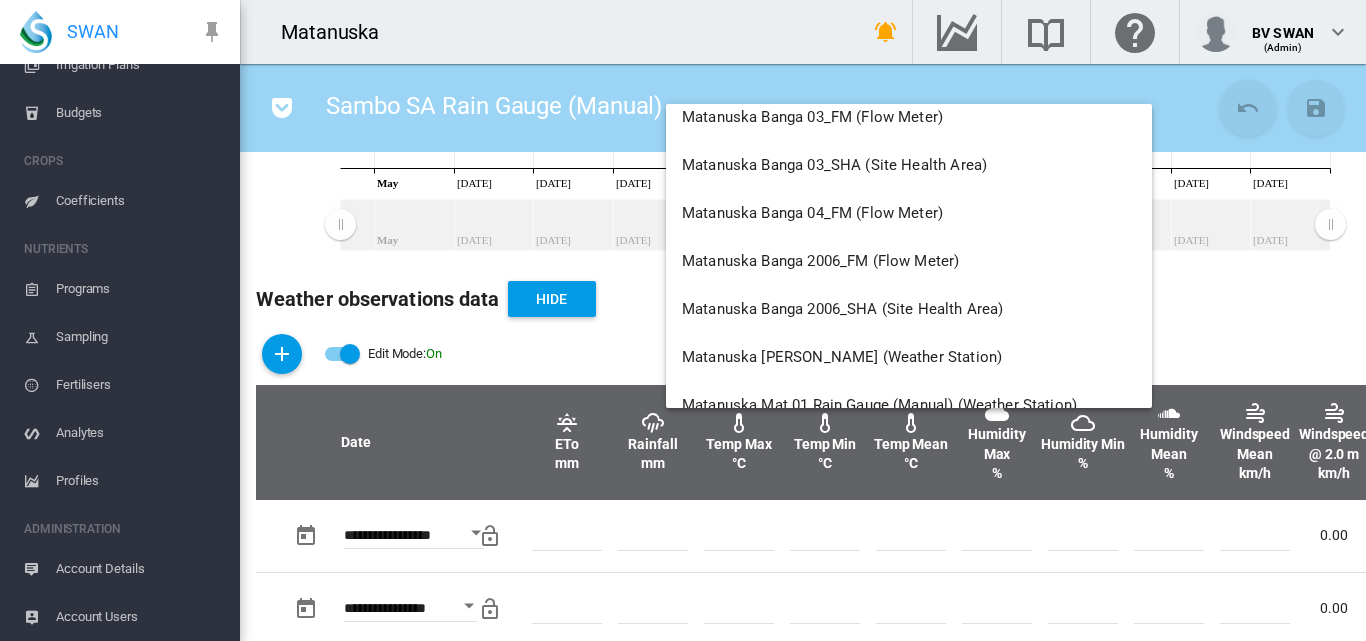 scroll, scrollTop: 9691, scrollLeft: 0, axis: vertical 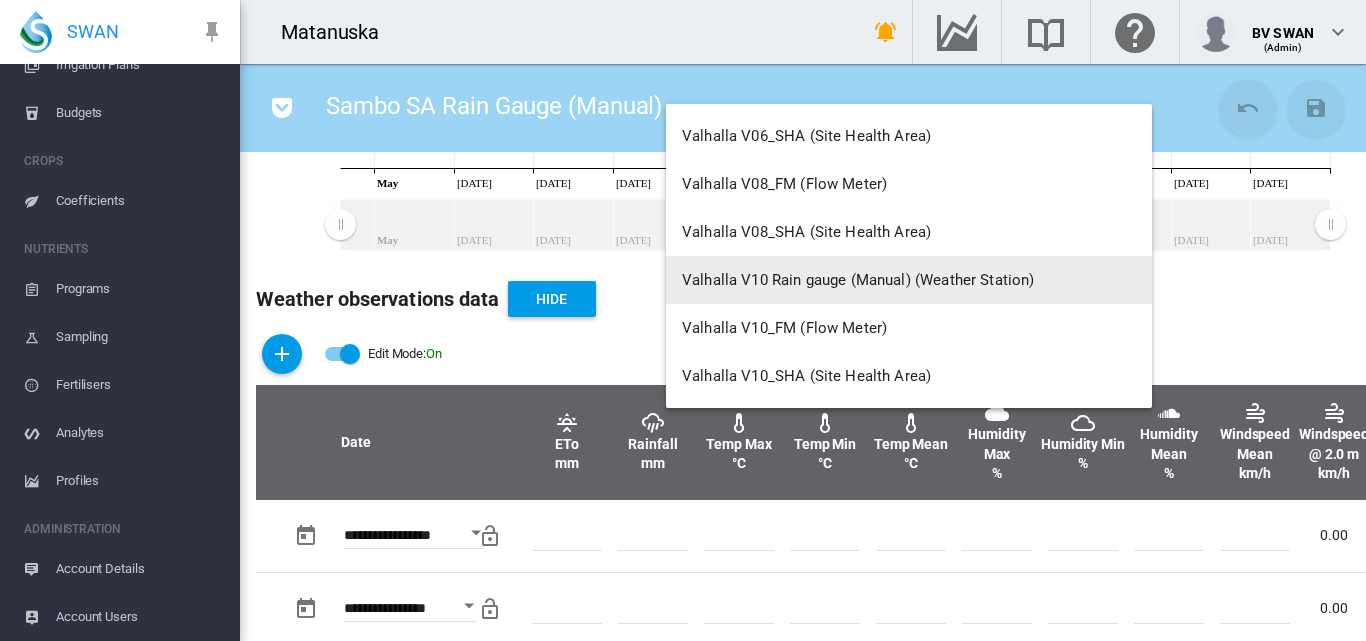 click on "Valhalla V10 Rain gauge (Manual) (Weather Station)" at bounding box center [858, 280] 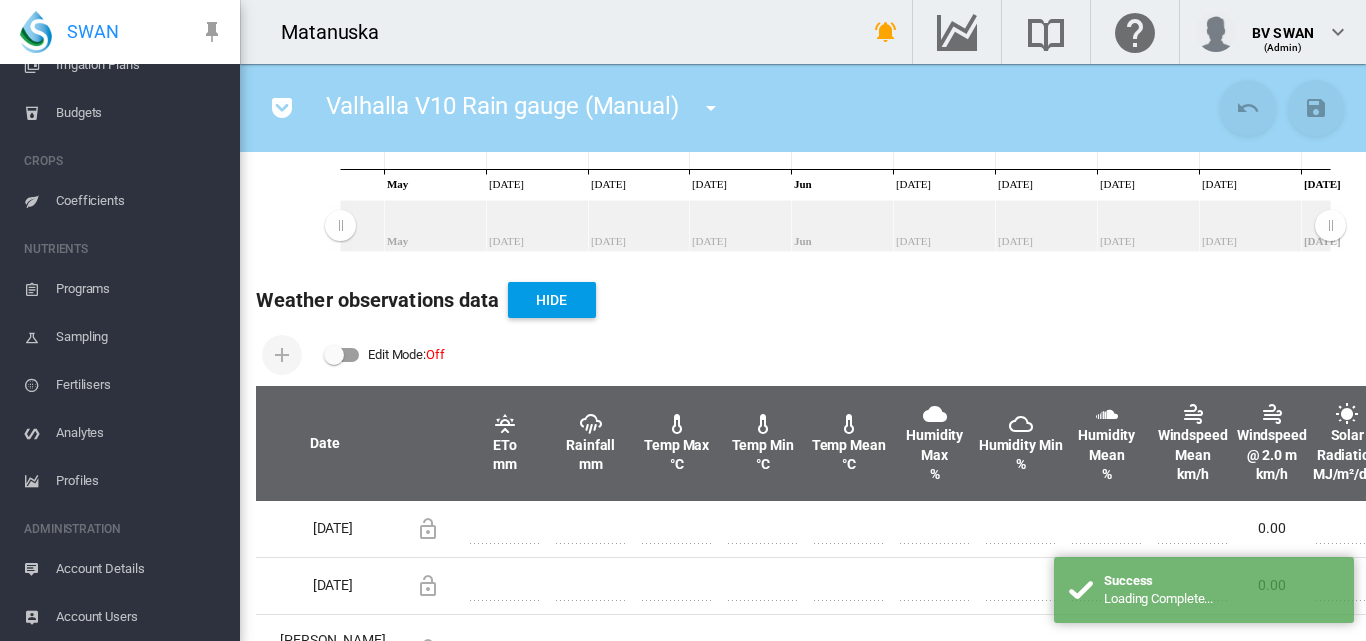 scroll, scrollTop: 500, scrollLeft: 0, axis: vertical 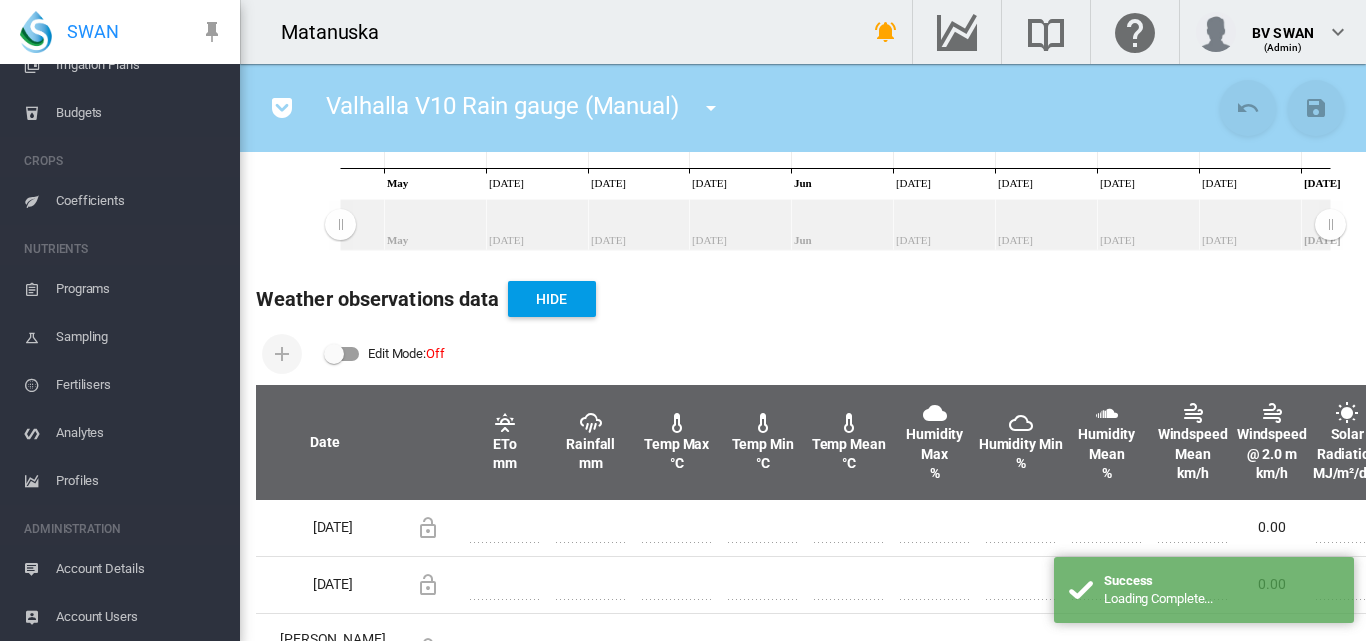 click at bounding box center [342, 354] 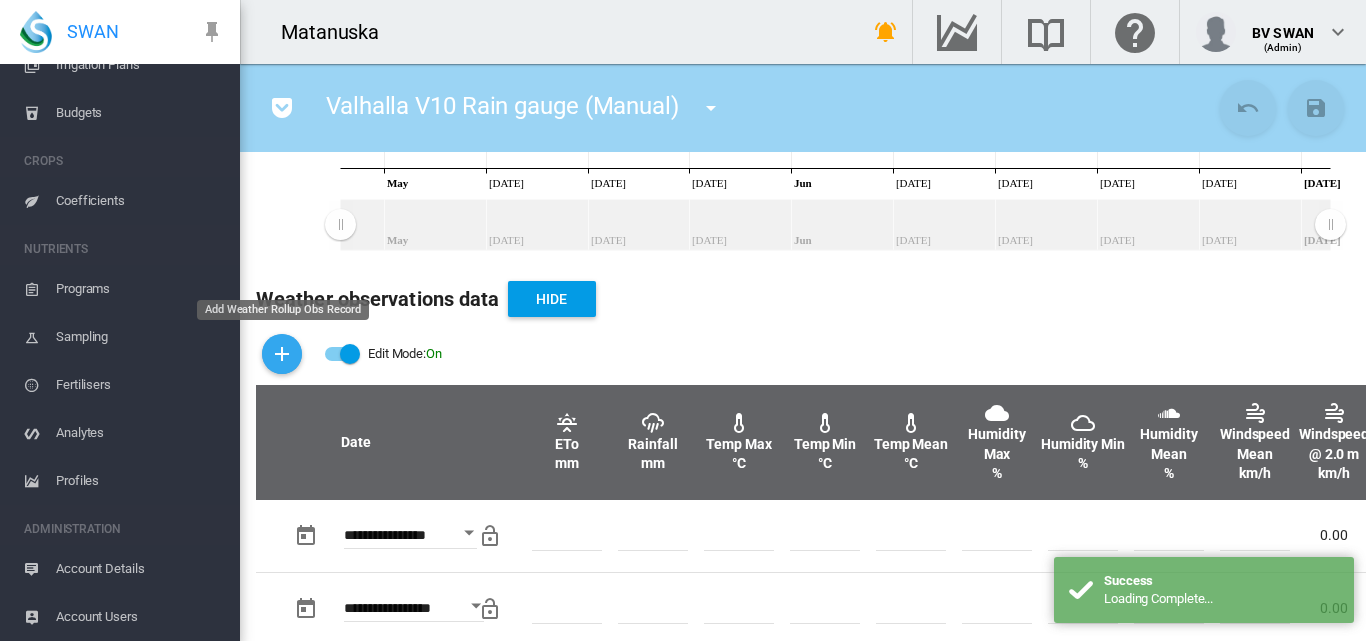 click at bounding box center [282, 354] 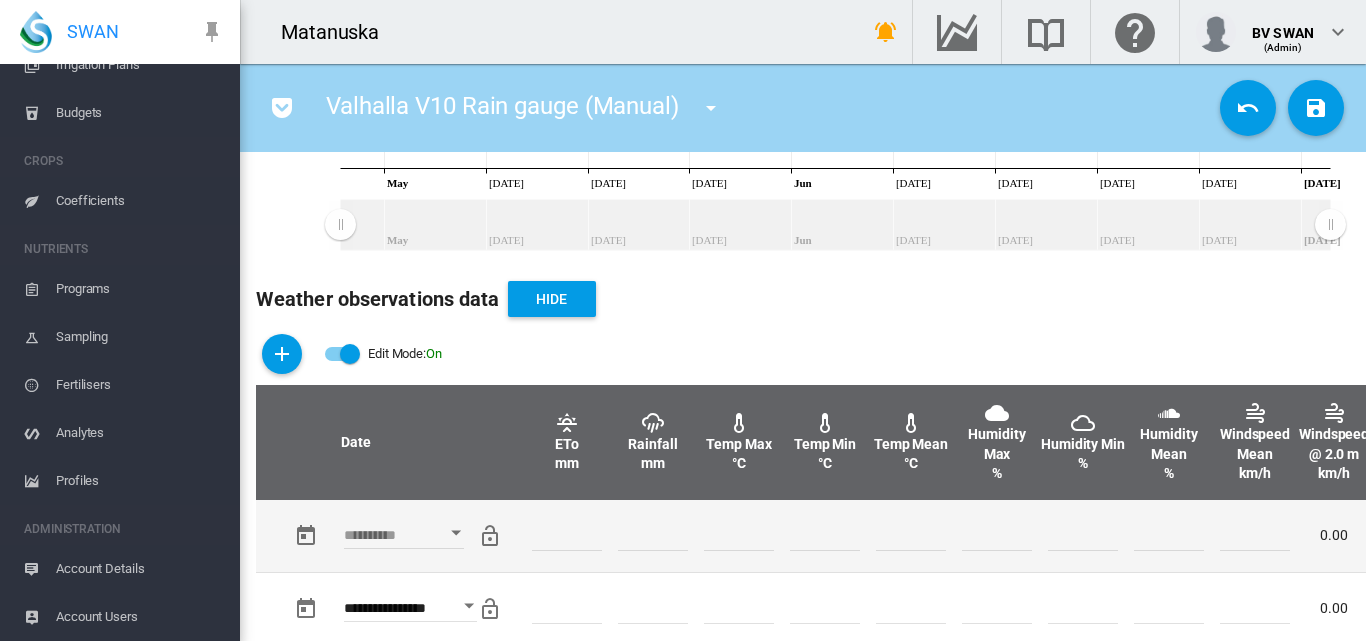 click at bounding box center [456, 533] 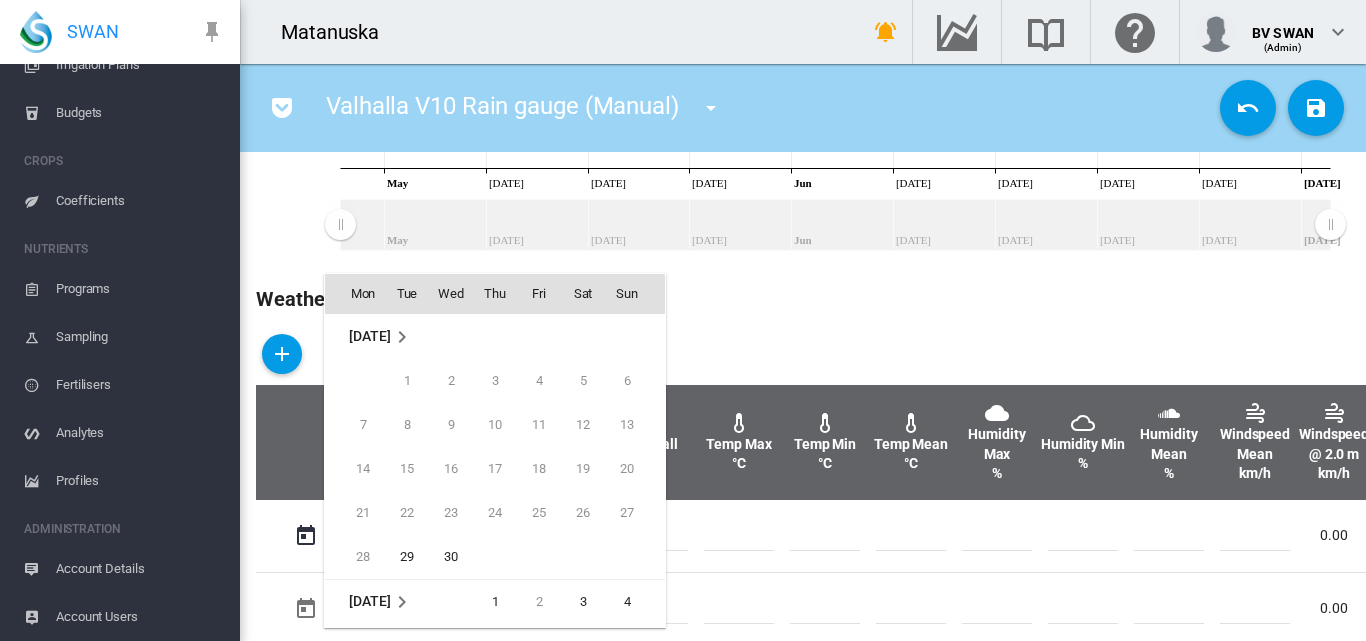 scroll, scrollTop: 795, scrollLeft: 0, axis: vertical 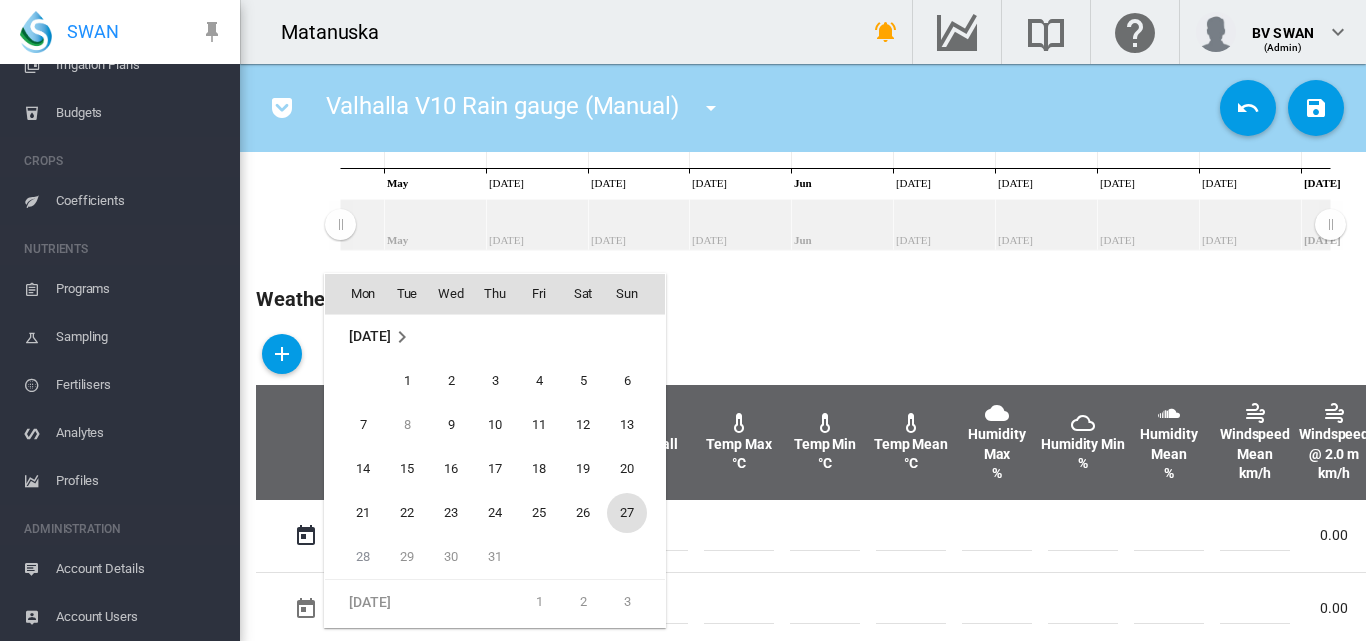 click on "27" at bounding box center (627, 513) 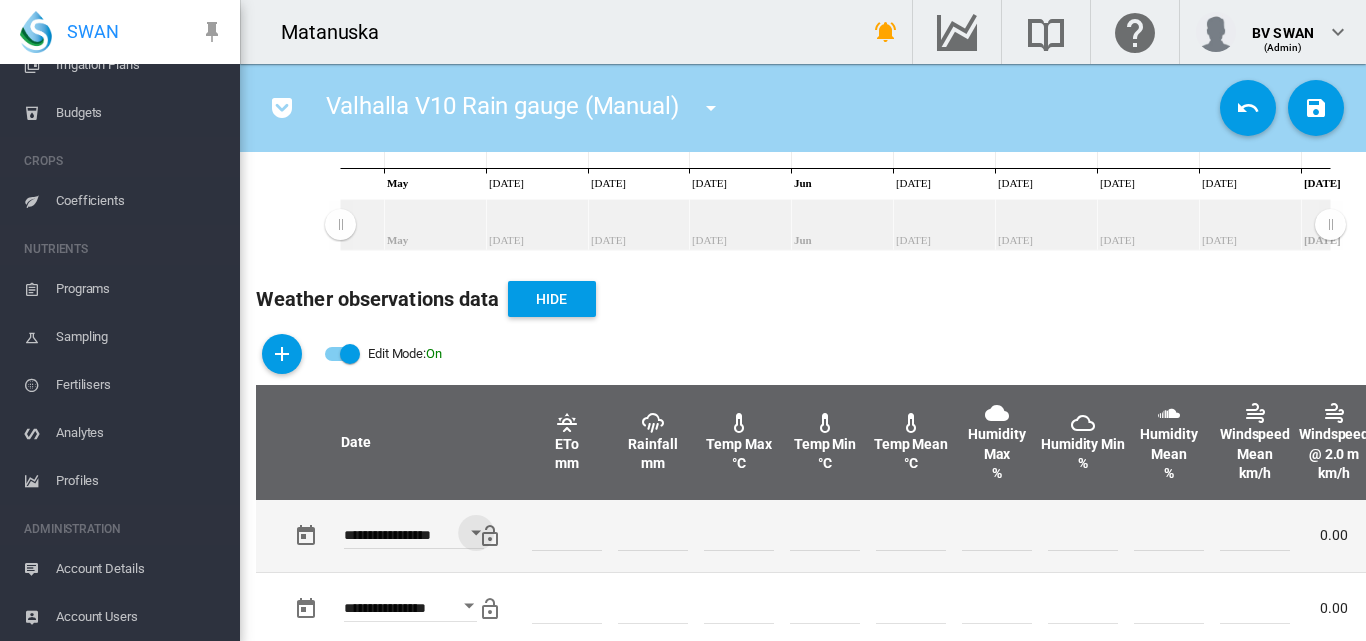 click at bounding box center [653, 536] 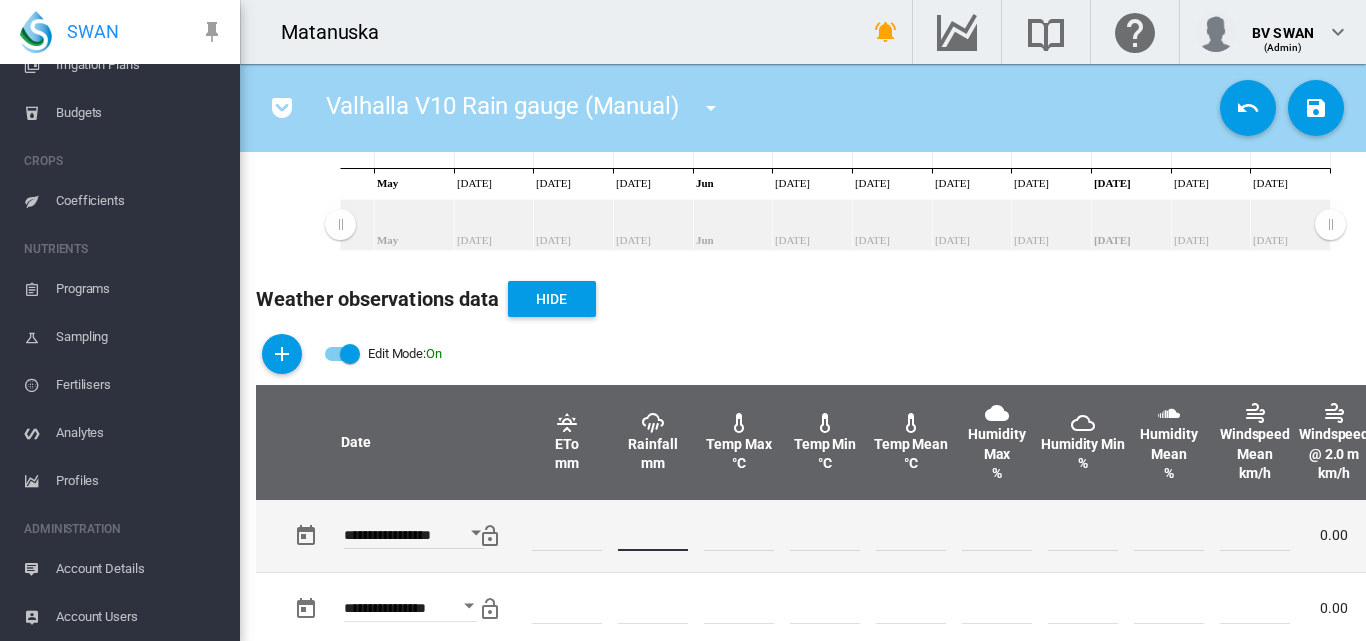 type on "*" 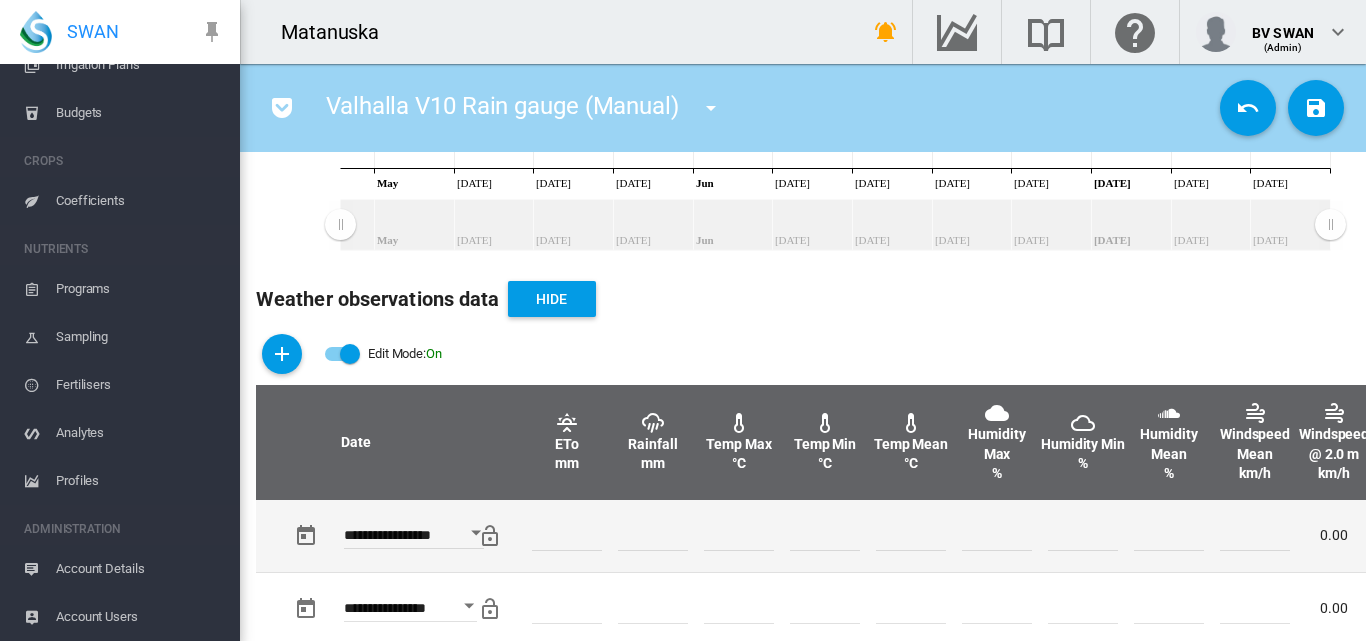 click at bounding box center (997, 536) 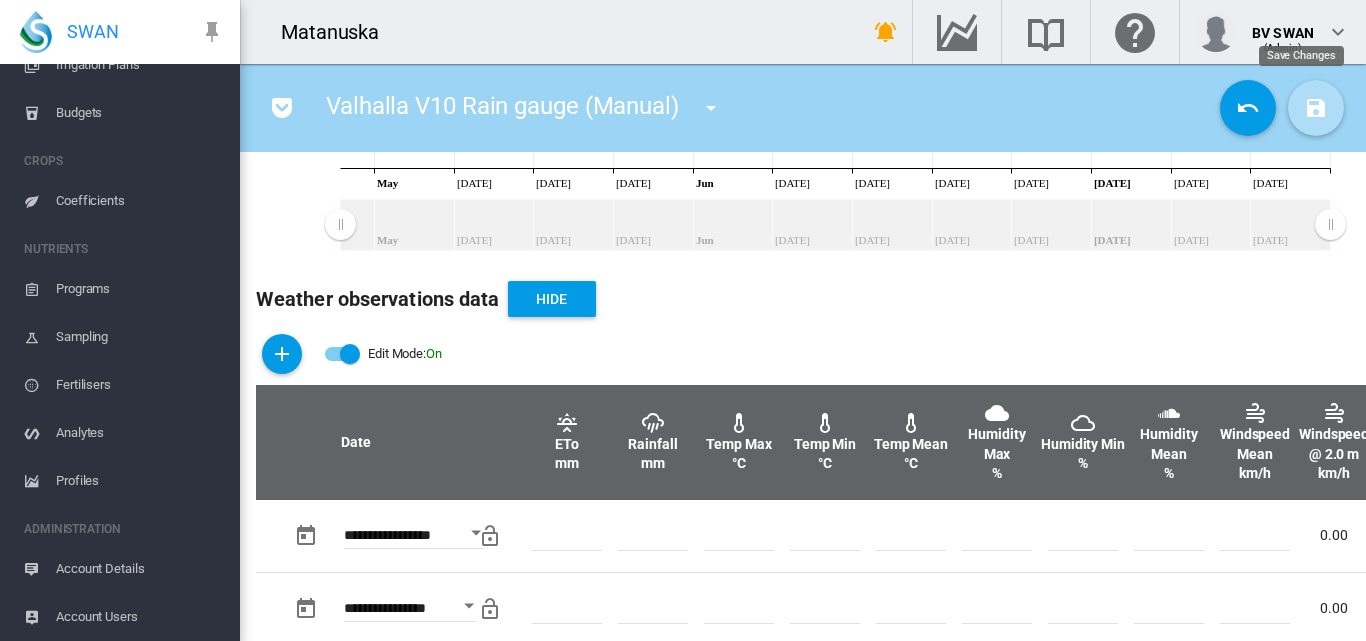 click at bounding box center [1316, 108] 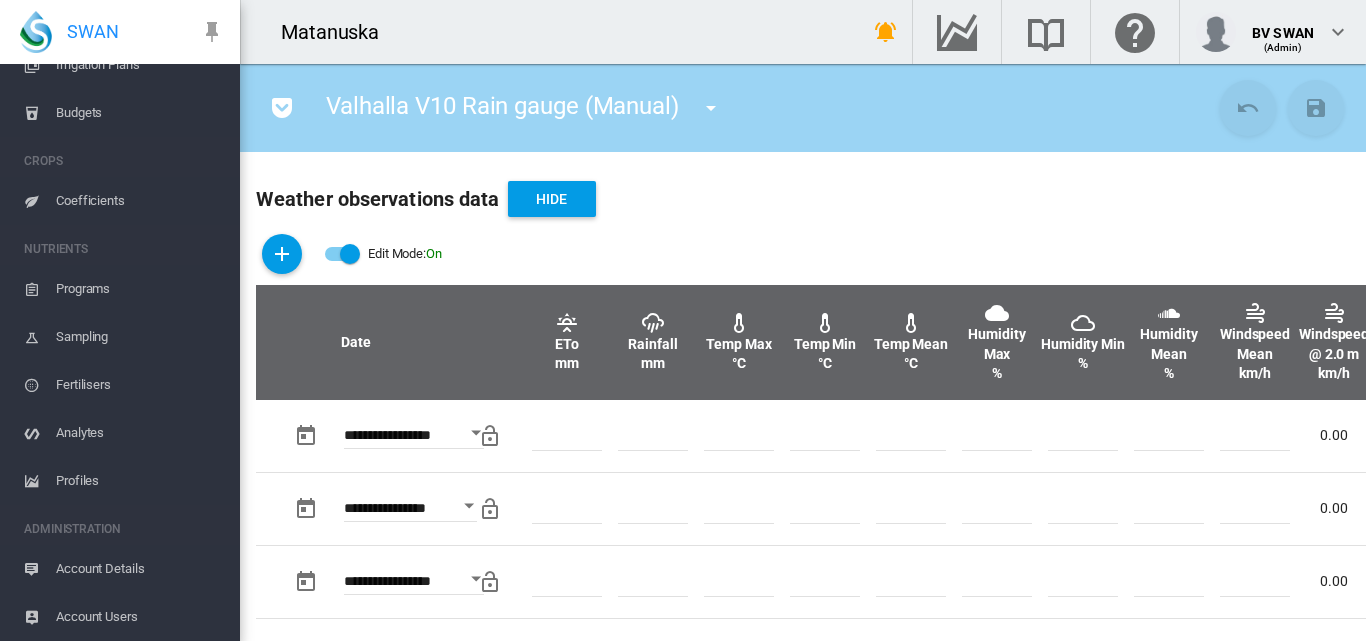 scroll, scrollTop: 700, scrollLeft: 0, axis: vertical 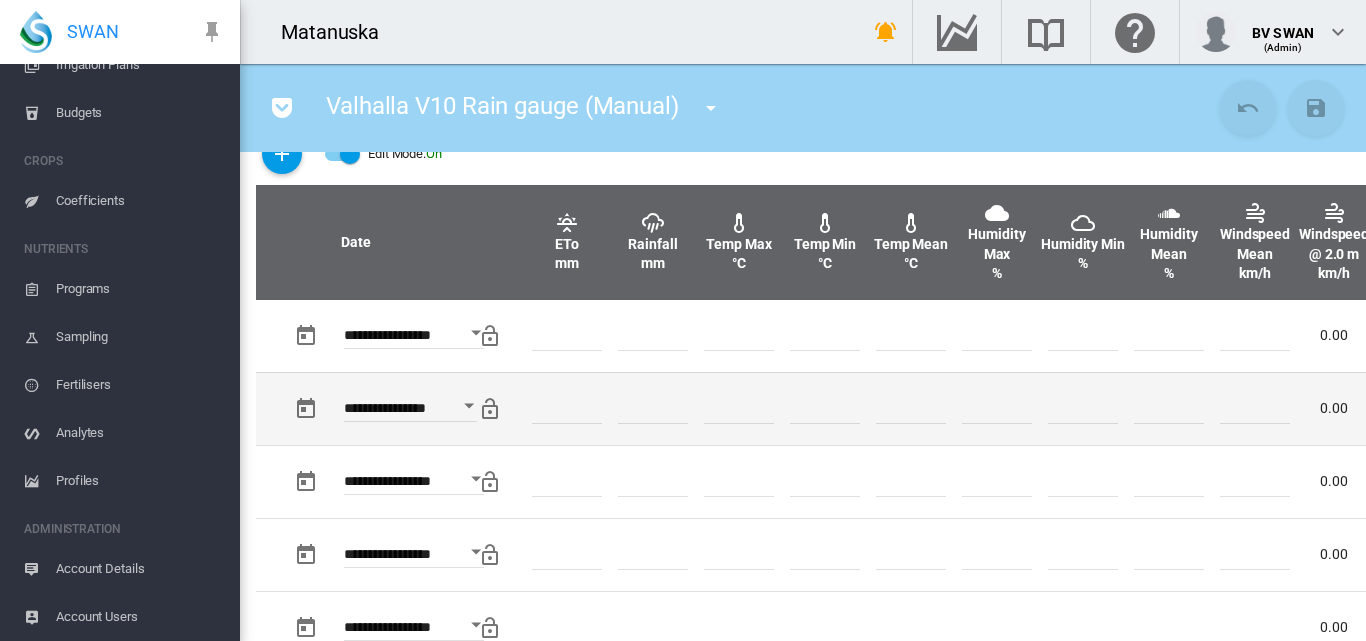 click at bounding box center (1083, 408) 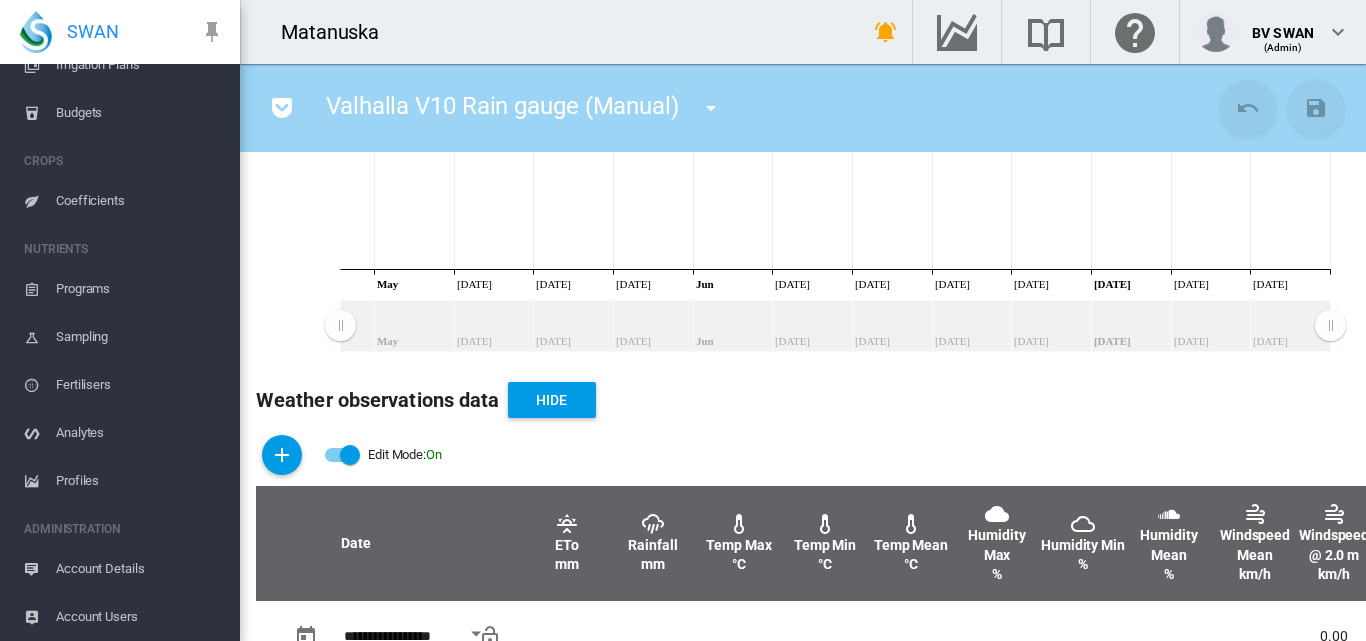 scroll, scrollTop: 400, scrollLeft: 0, axis: vertical 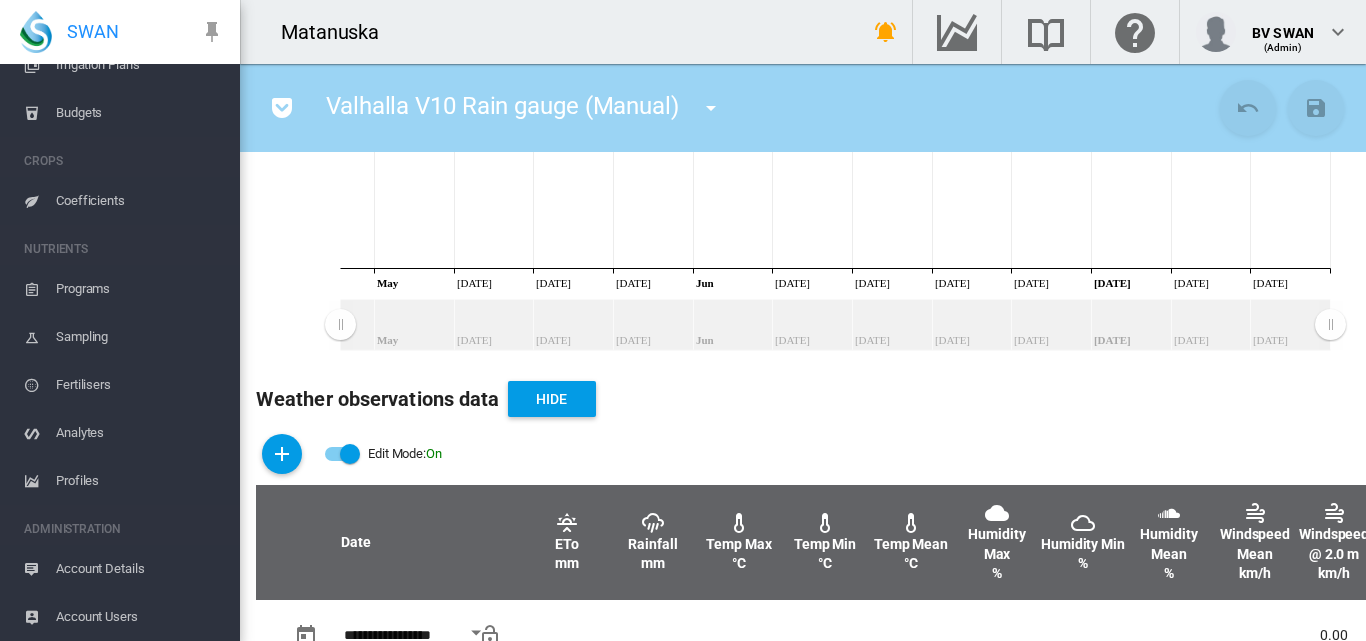 click at bounding box center [350, 454] 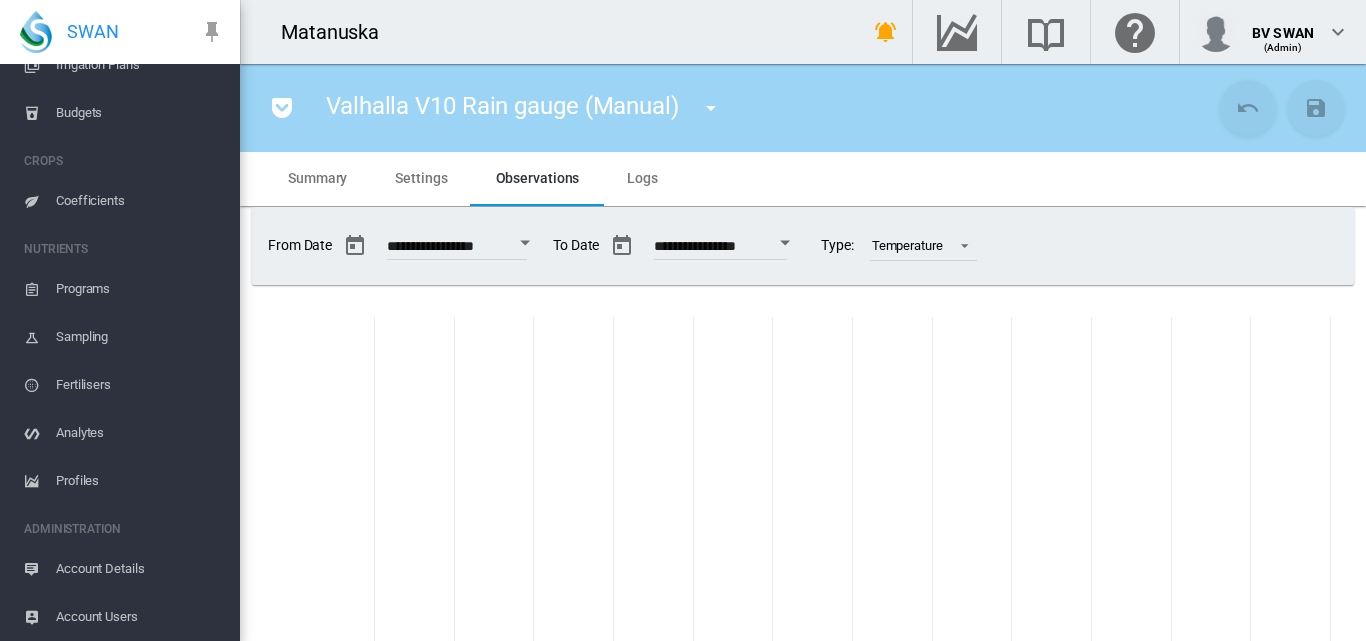 scroll, scrollTop: 0, scrollLeft: 0, axis: both 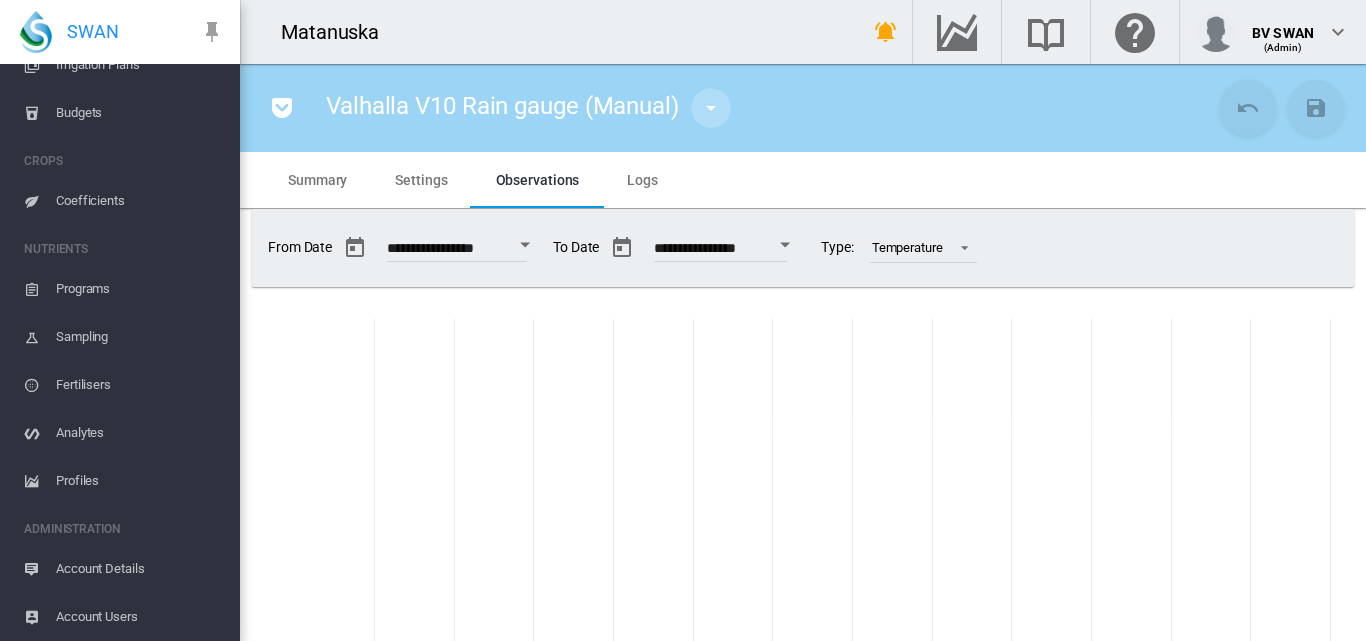 click at bounding box center [711, 108] 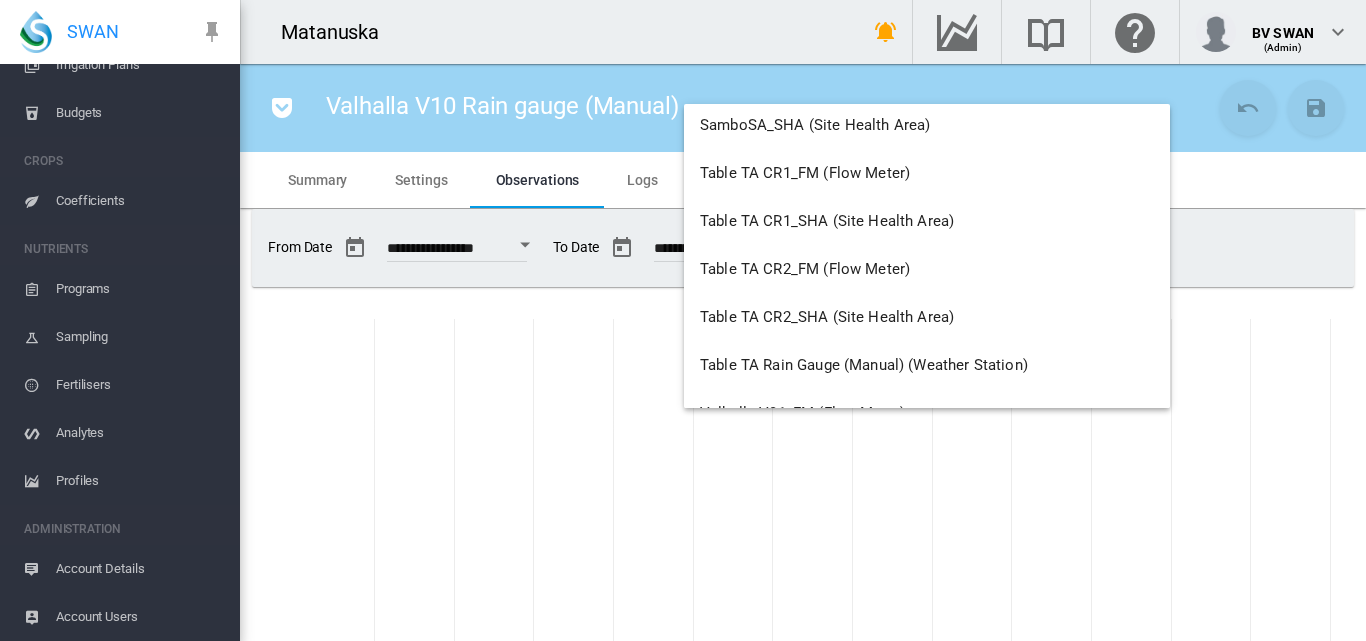 scroll, scrollTop: 19776, scrollLeft: 0, axis: vertical 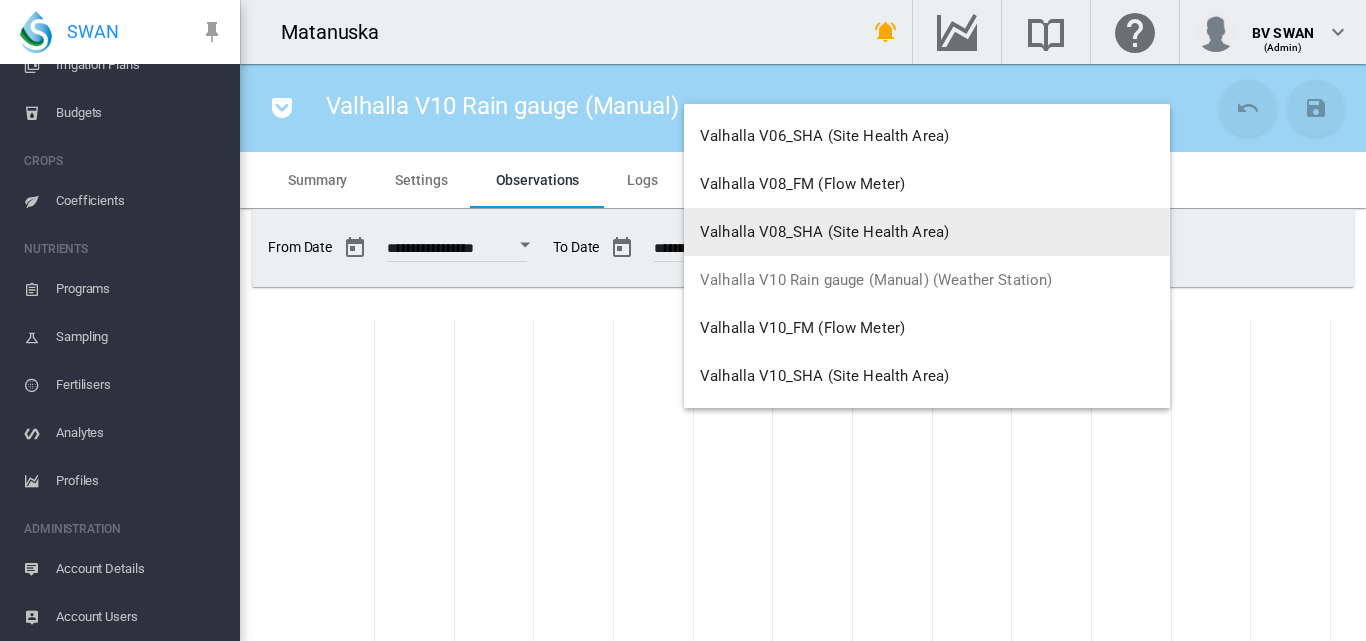click at bounding box center [683, 320] 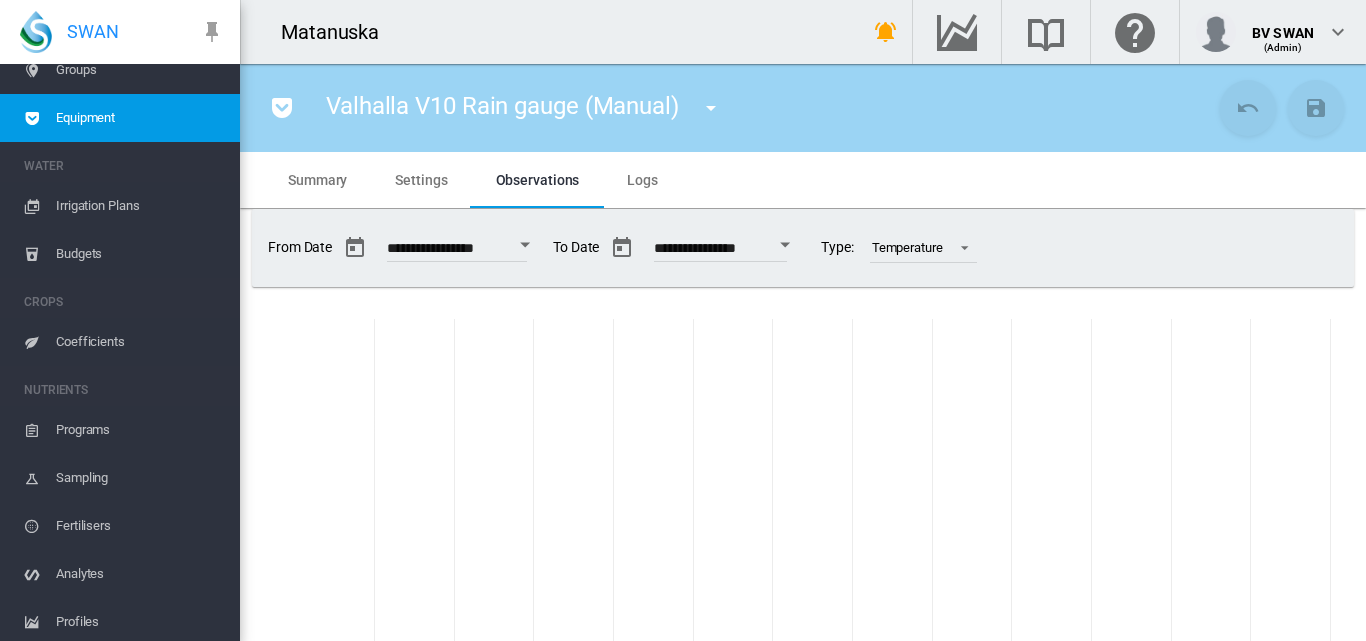 scroll, scrollTop: 0, scrollLeft: 0, axis: both 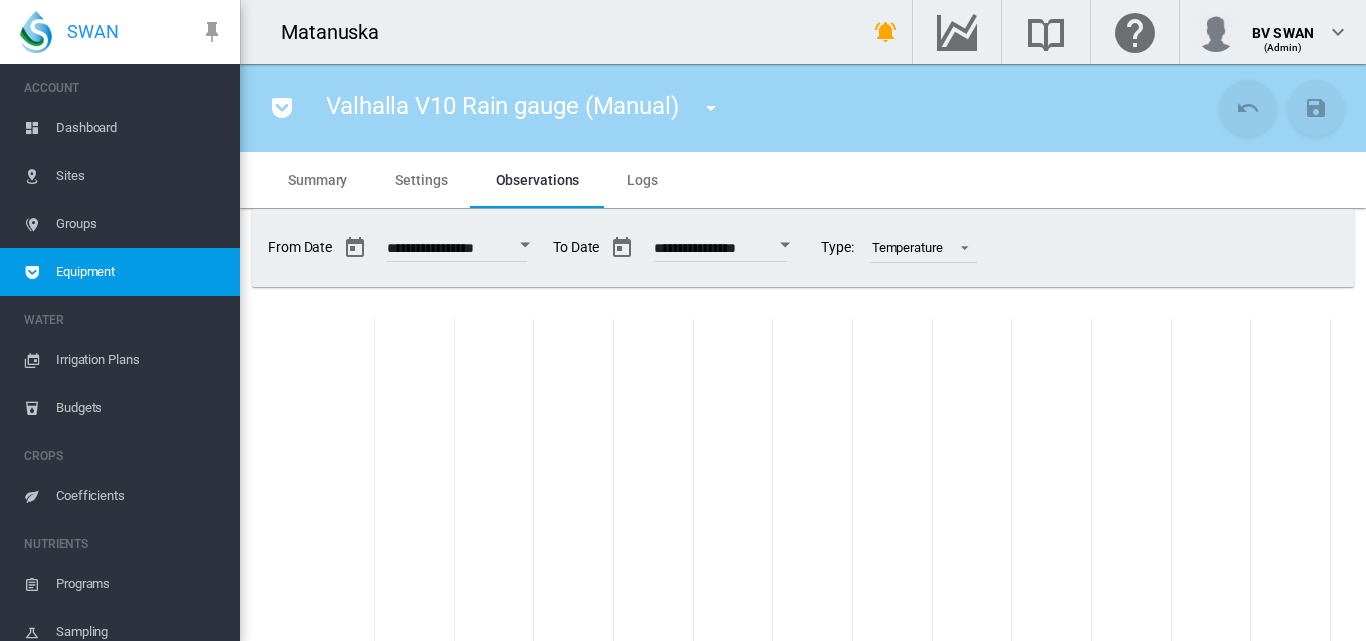 click on "Dashboard" at bounding box center [140, 128] 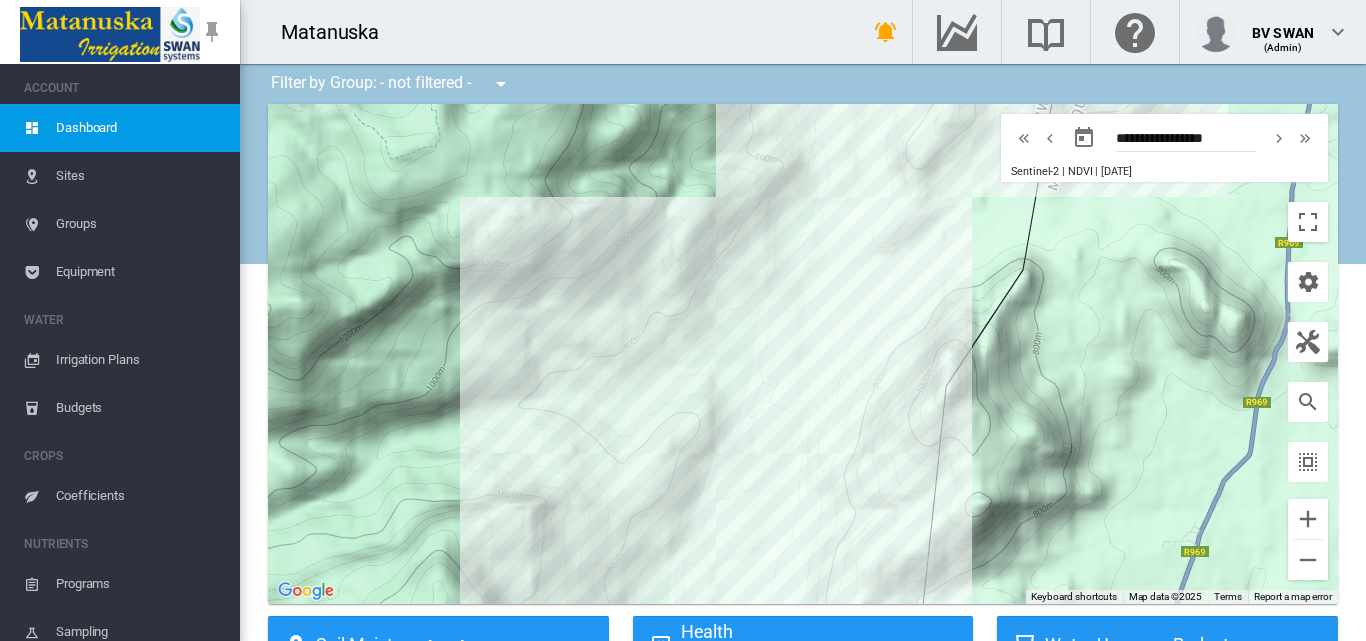 drag, startPoint x: 637, startPoint y: 426, endPoint x: 624, endPoint y: 304, distance: 122.69067 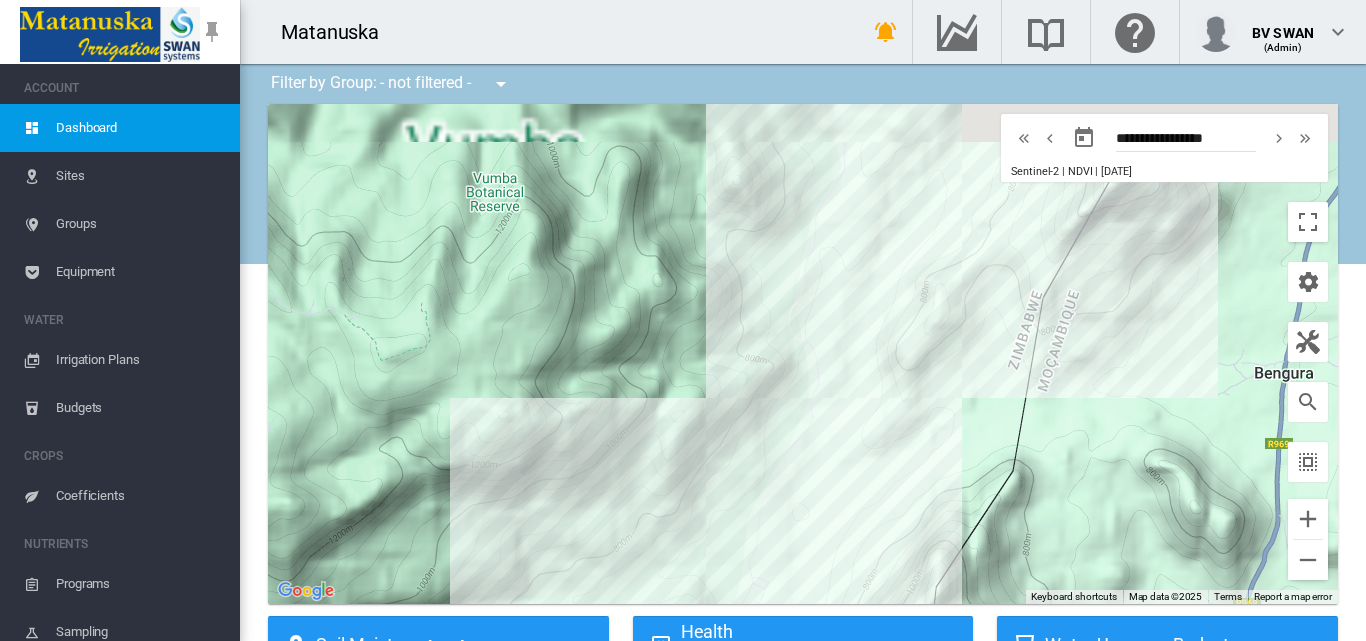 drag, startPoint x: 674, startPoint y: 309, endPoint x: 601, endPoint y: 516, distance: 219.49487 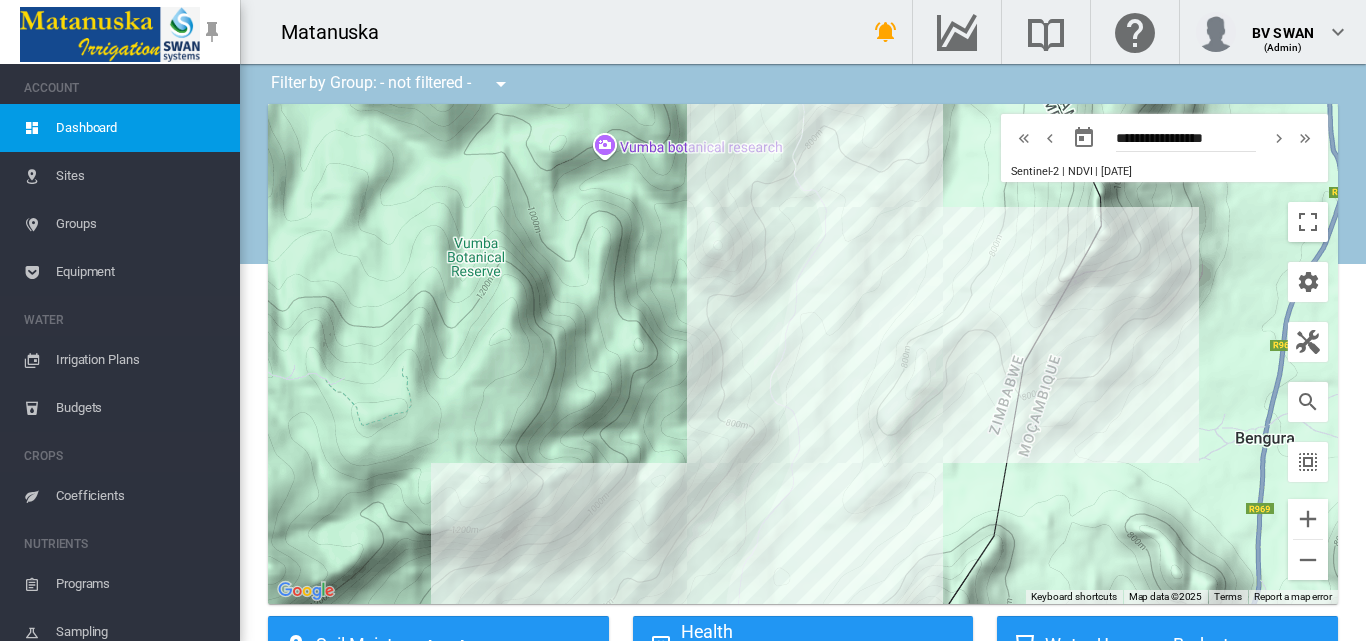 drag, startPoint x: 642, startPoint y: 426, endPoint x: 641, endPoint y: 579, distance: 153.00327 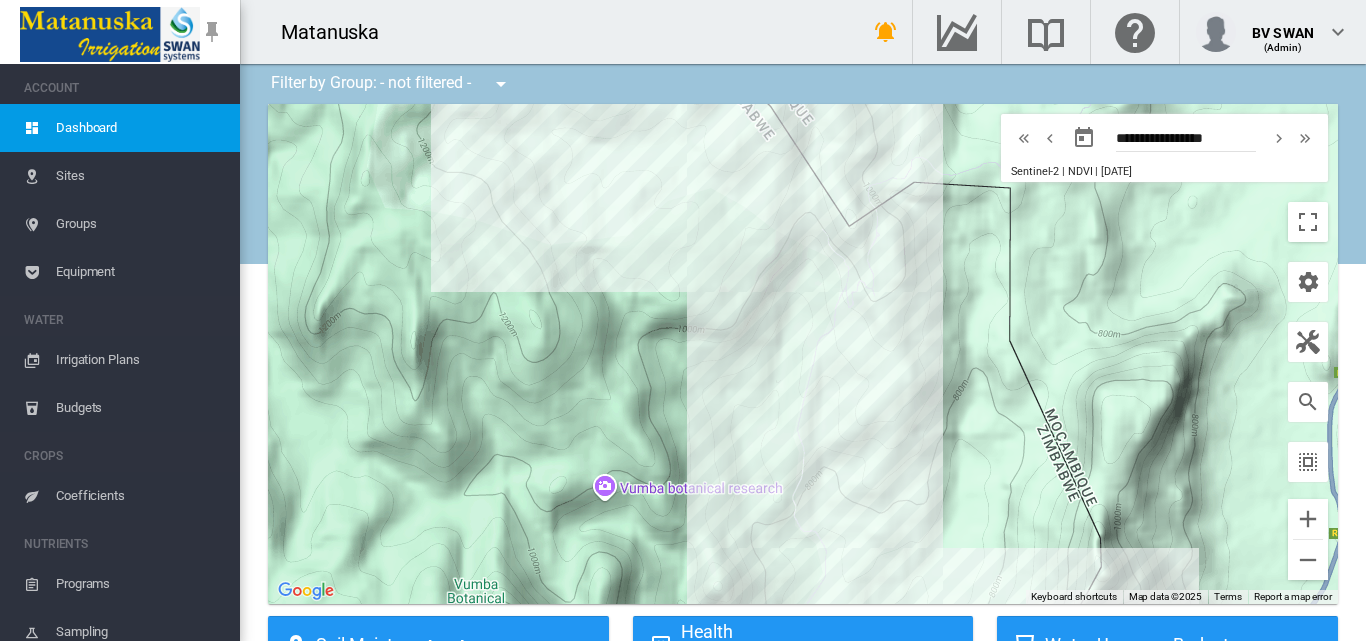 drag, startPoint x: 692, startPoint y: 368, endPoint x: 667, endPoint y: 561, distance: 194.61244 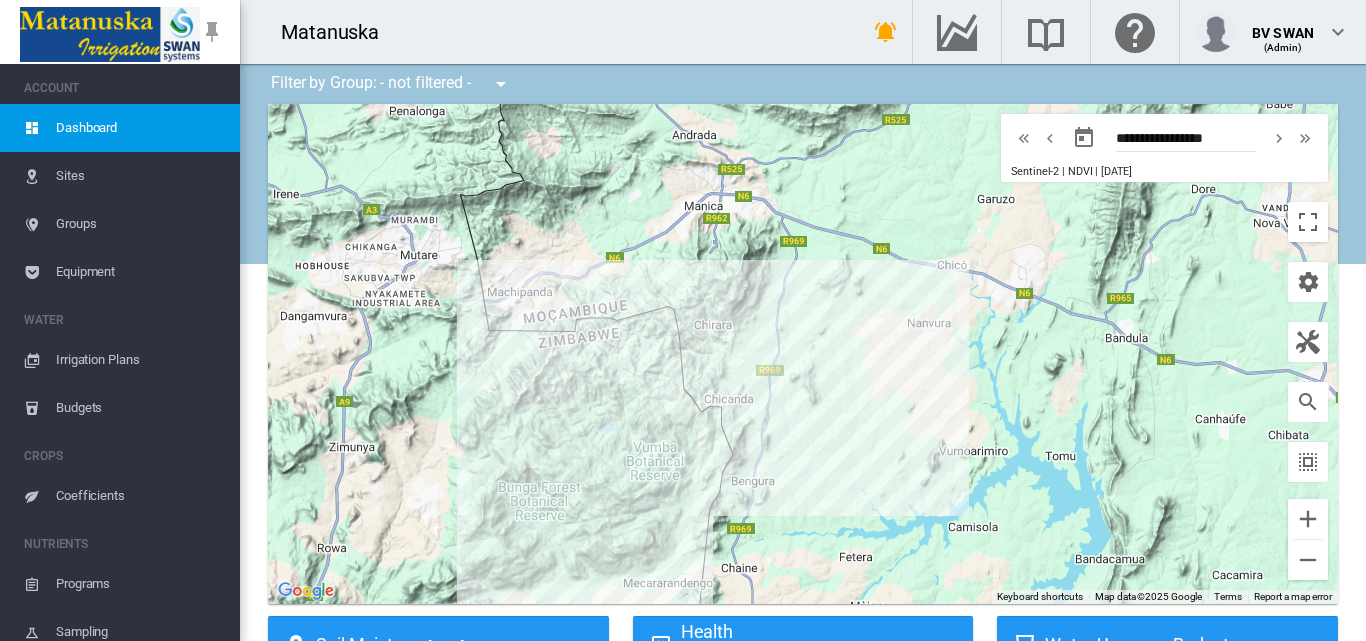 drag, startPoint x: 609, startPoint y: 564, endPoint x: 626, endPoint y: 440, distance: 125.1599 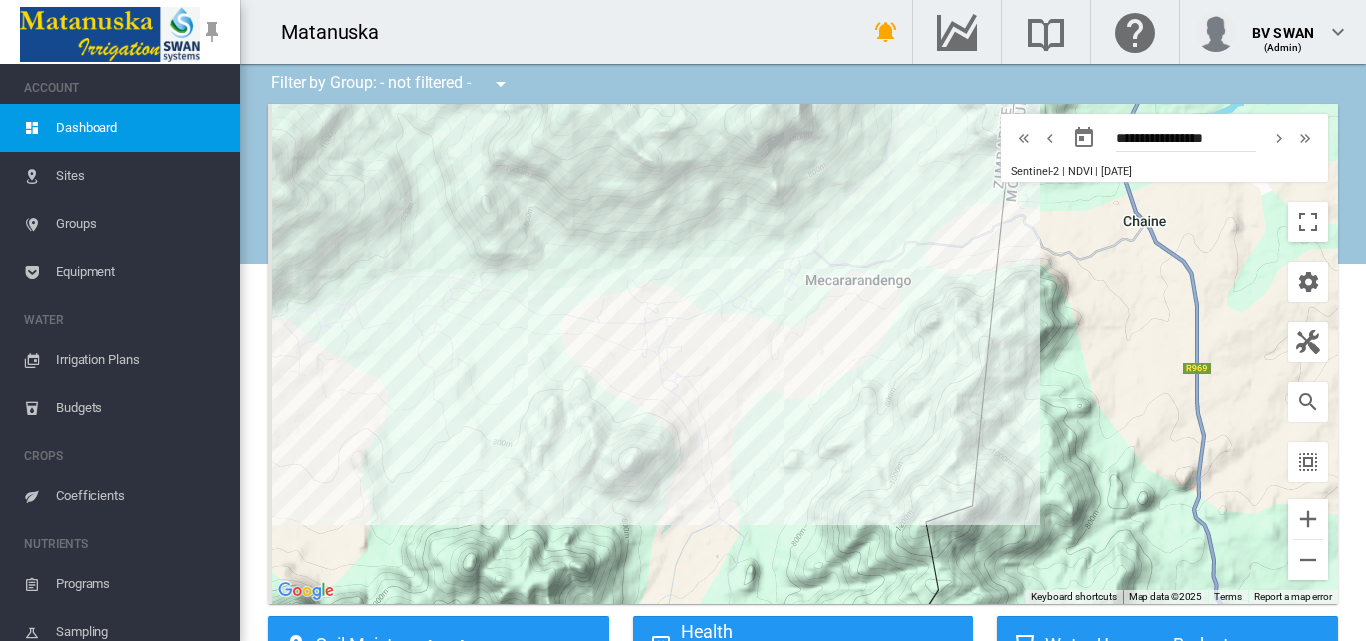 click on "Sites" at bounding box center [140, 176] 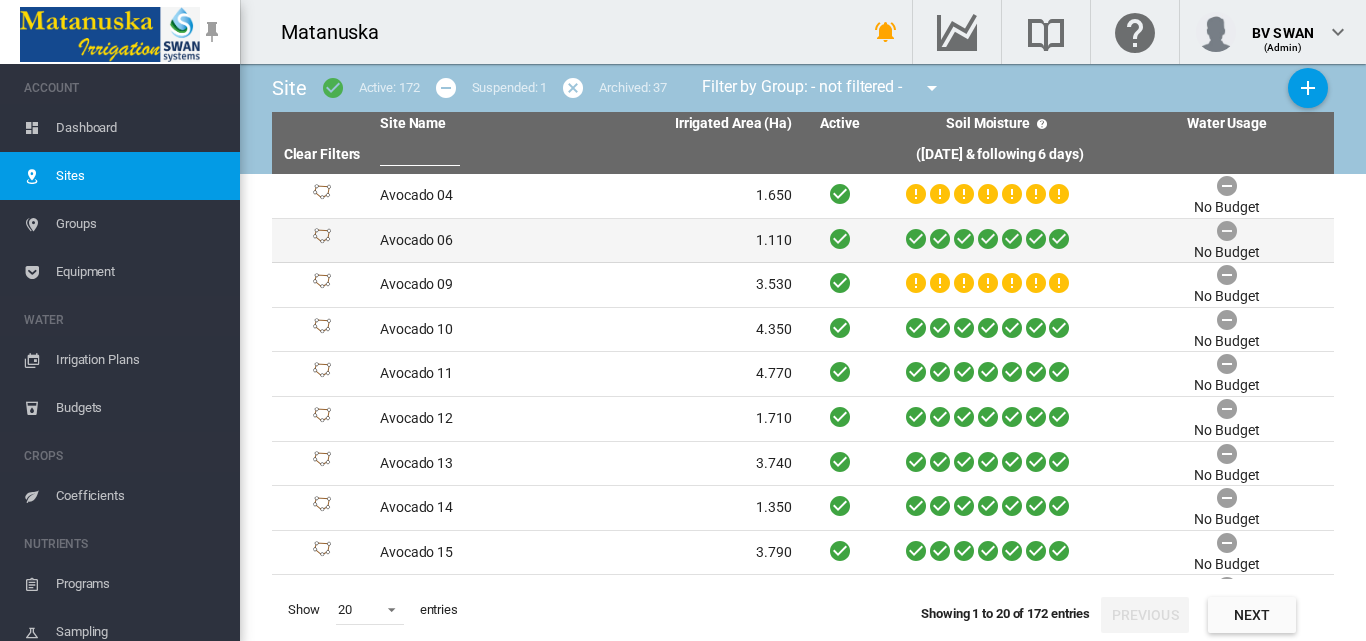 click on "1.110" at bounding box center (693, 241) 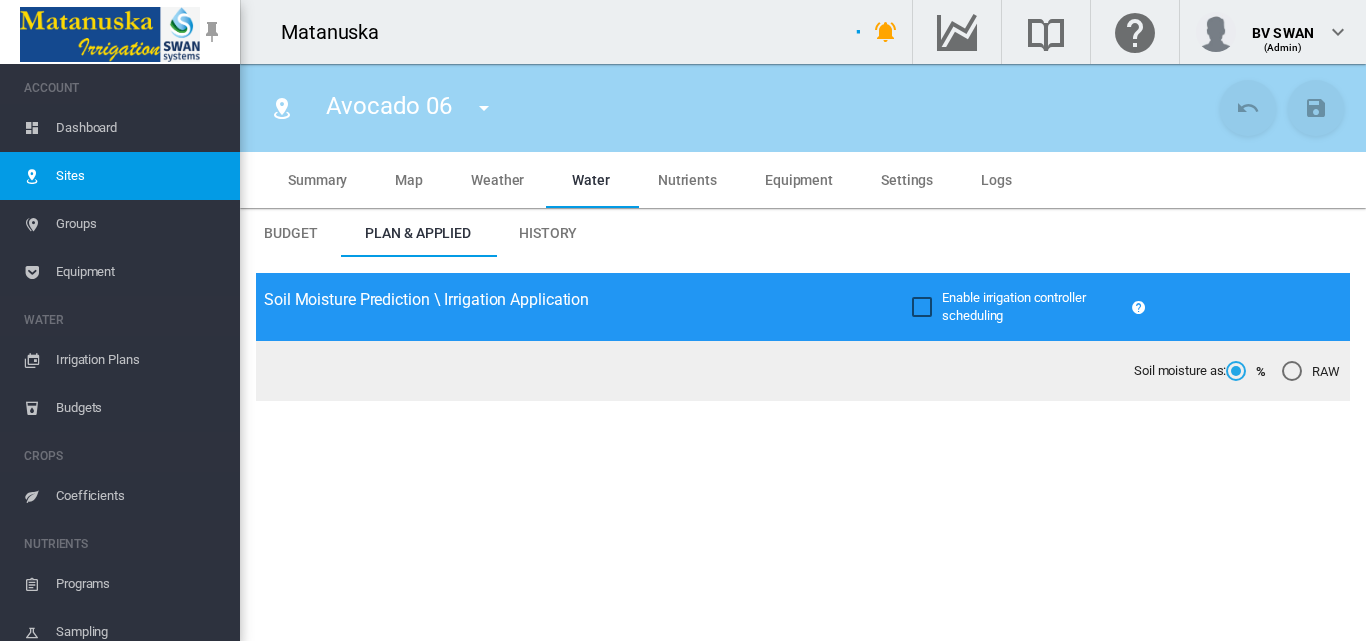 type on "**********" 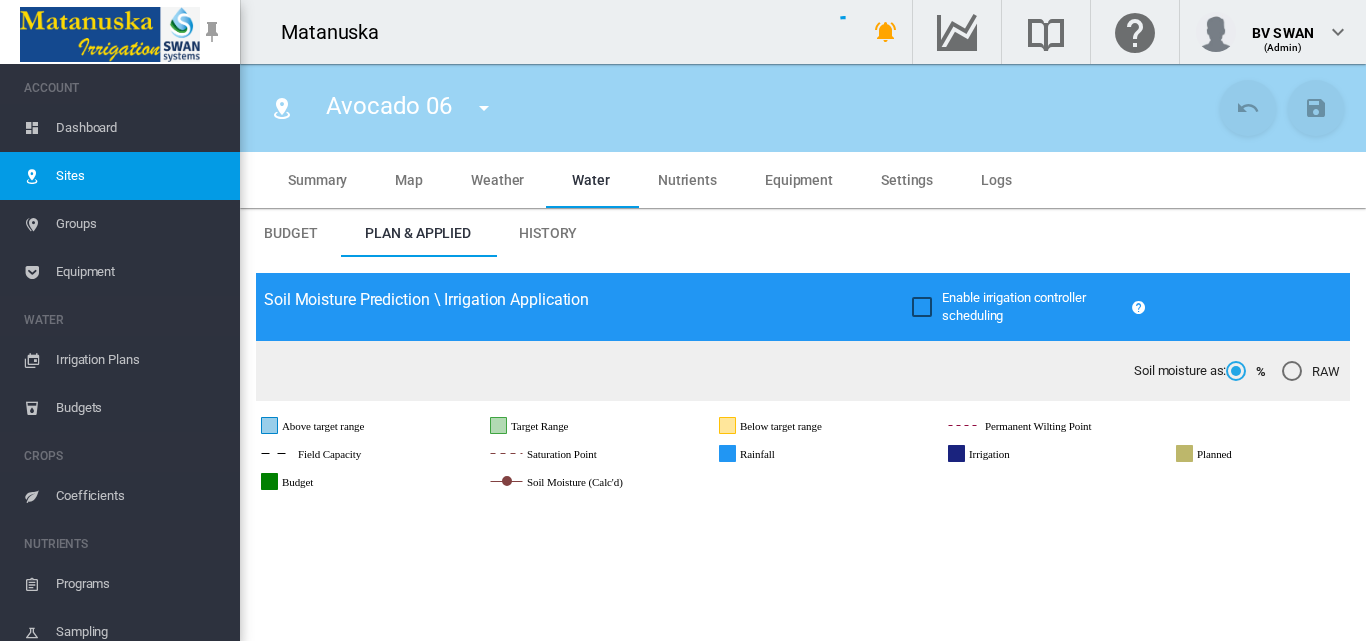 type on "*****" 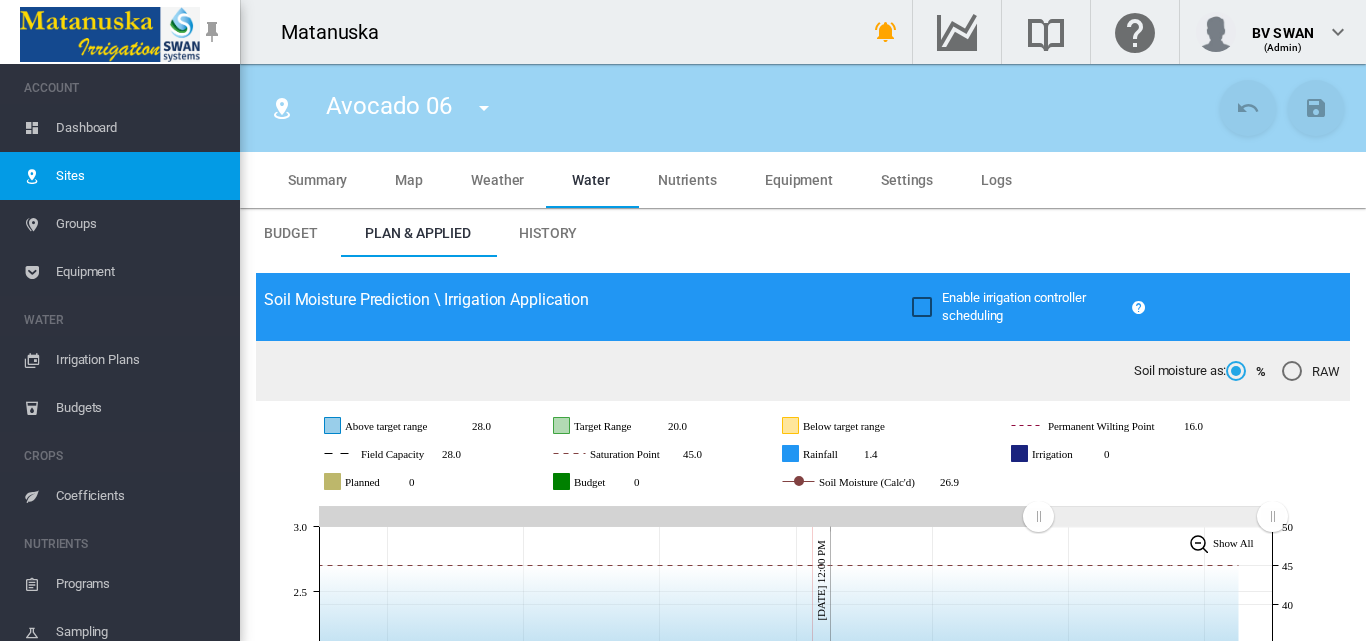 scroll, scrollTop: 500, scrollLeft: 0, axis: vertical 